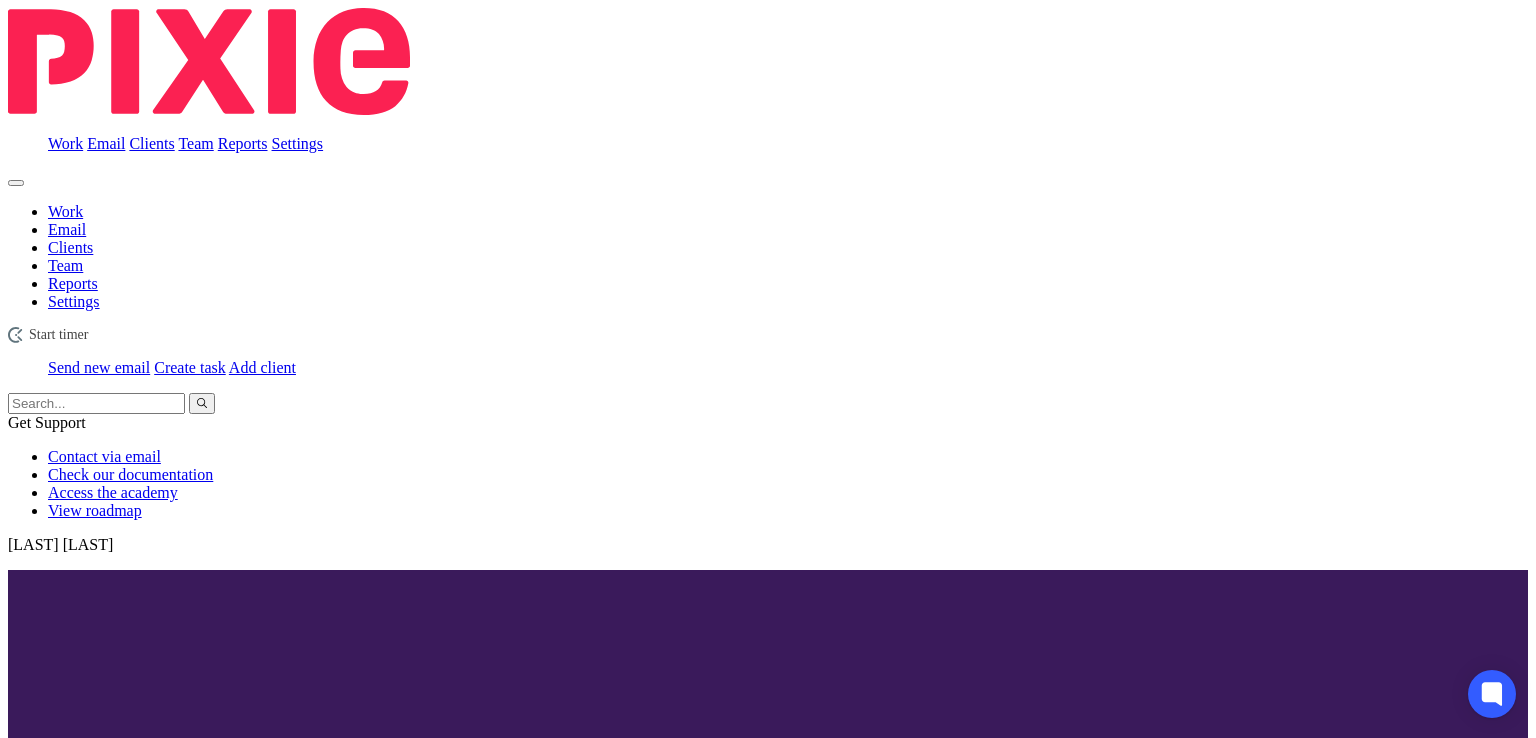 scroll, scrollTop: 0, scrollLeft: 0, axis: both 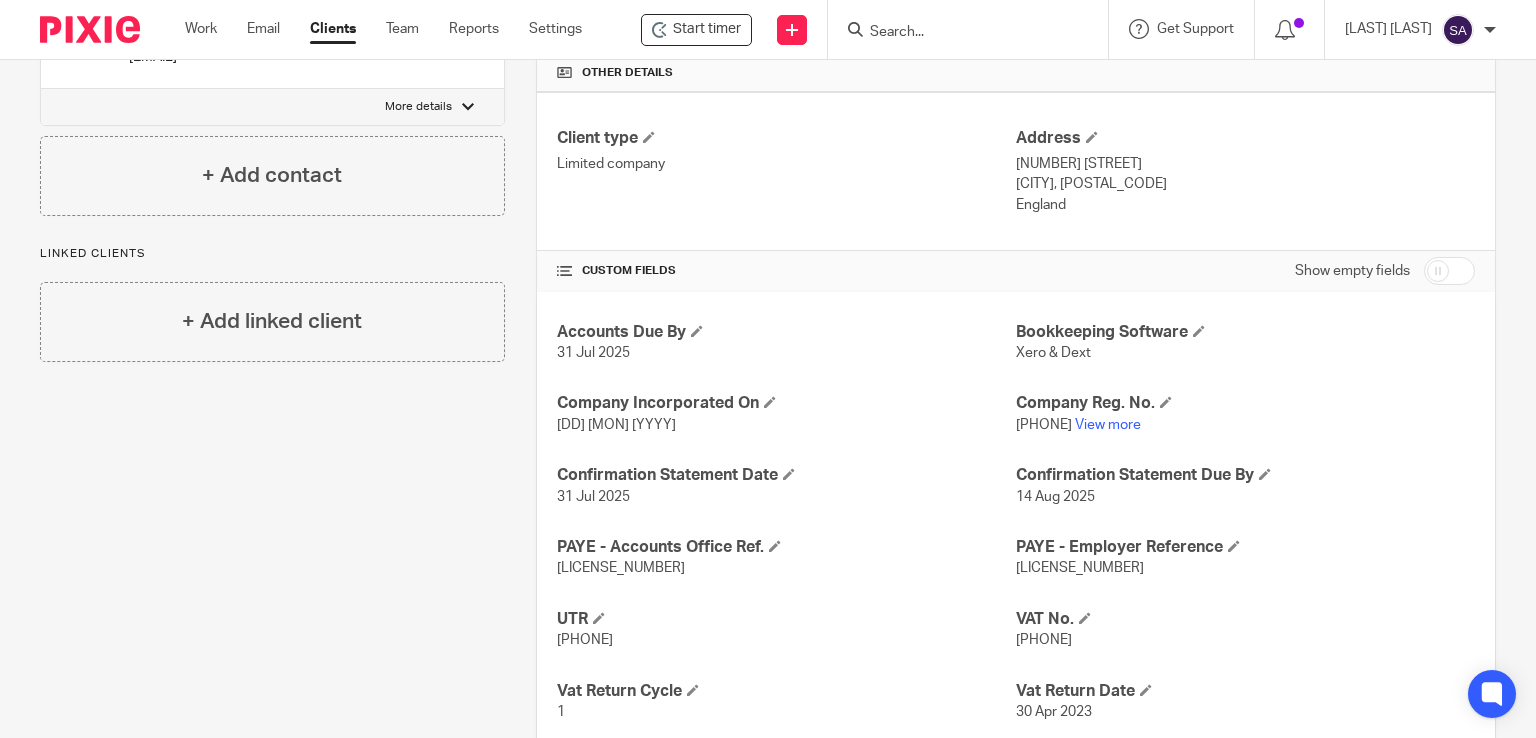 click at bounding box center [958, 33] 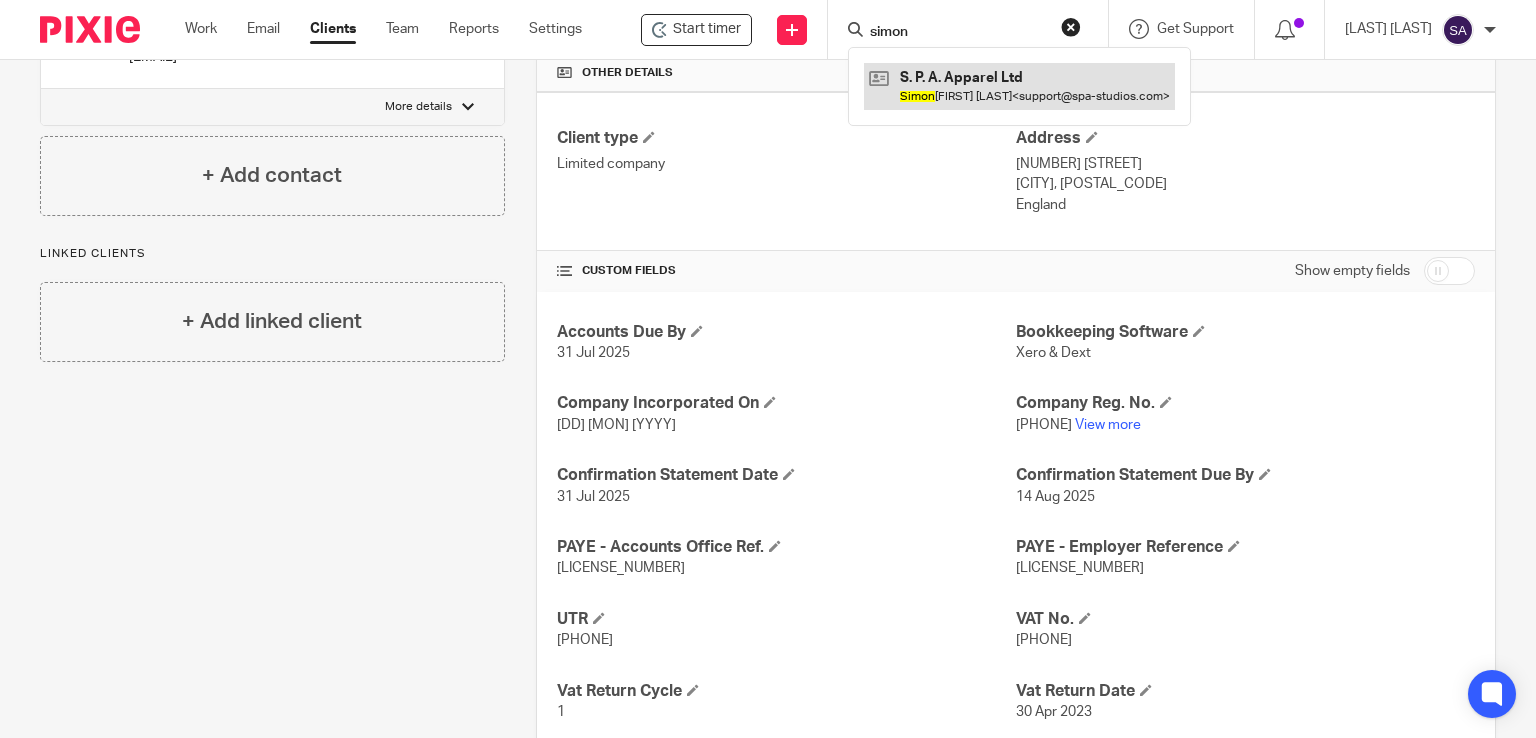 type on "simon" 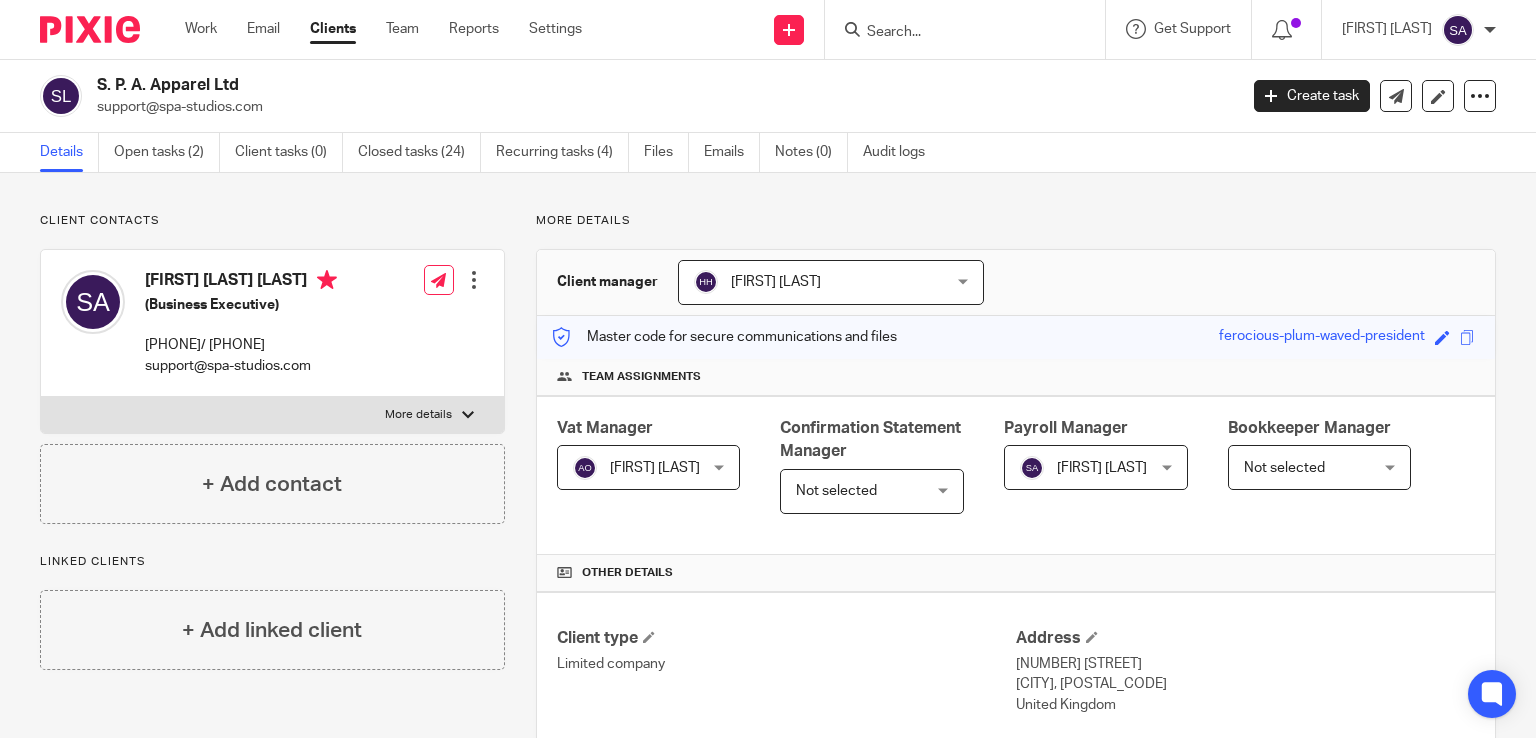 scroll, scrollTop: 0, scrollLeft: 0, axis: both 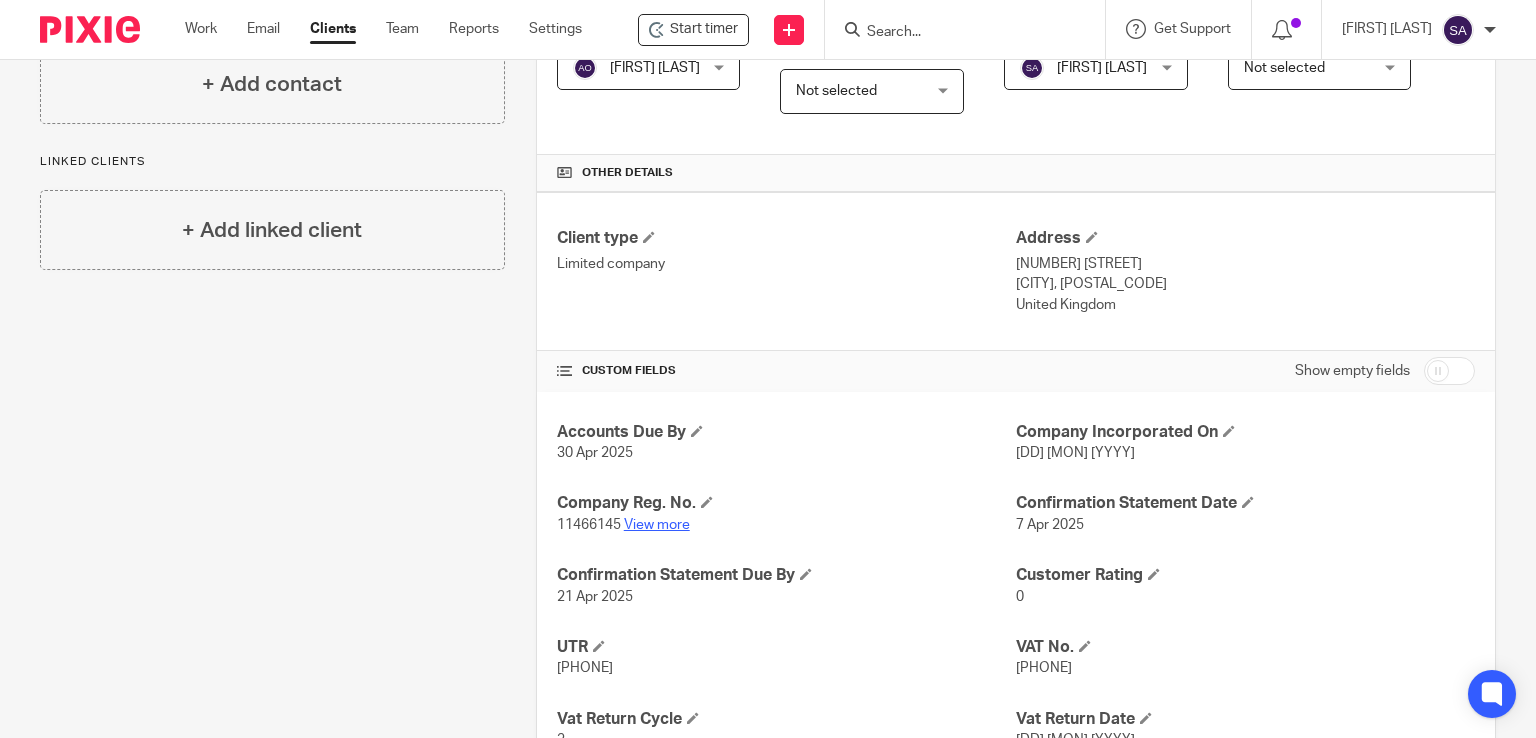 click on "View more" at bounding box center (657, 525) 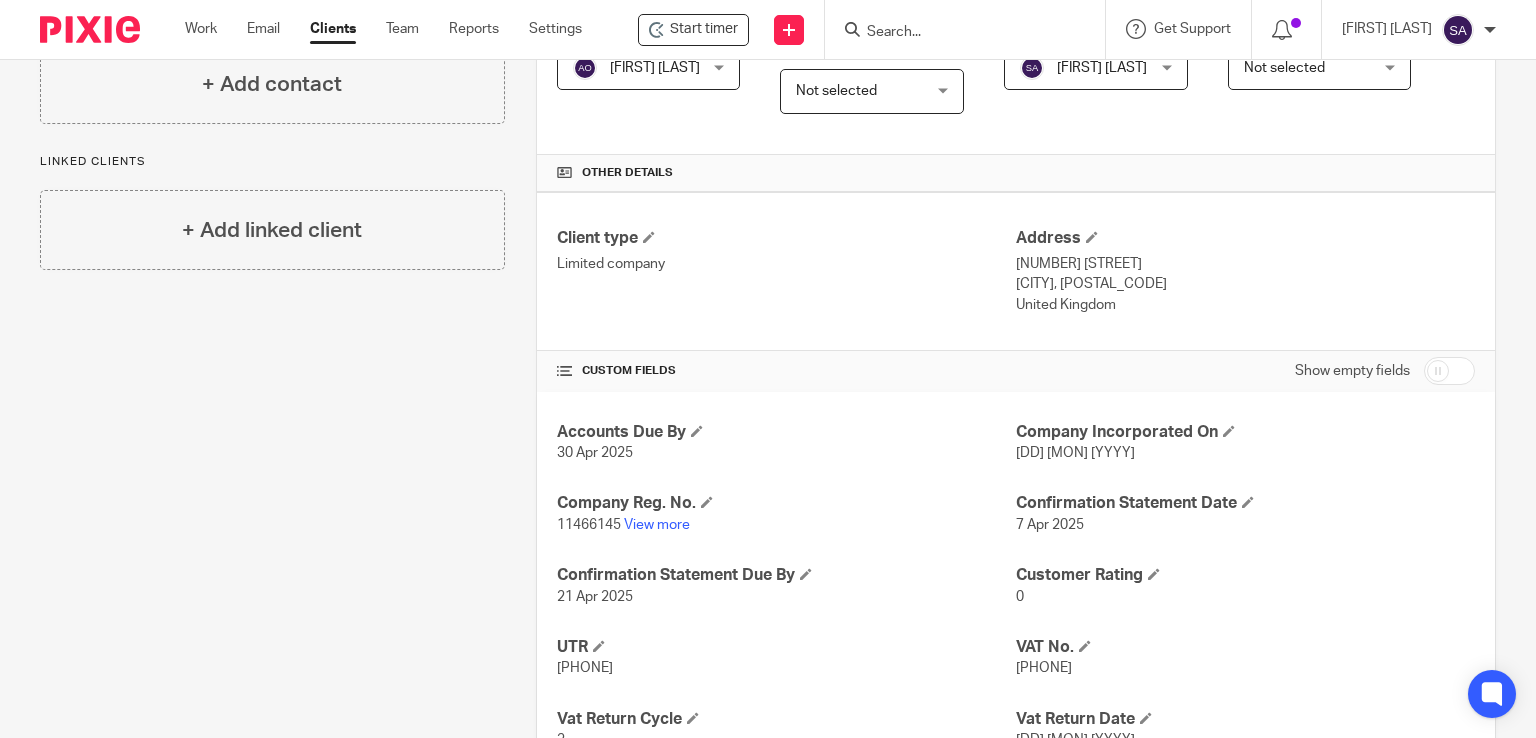 scroll, scrollTop: 0, scrollLeft: 0, axis: both 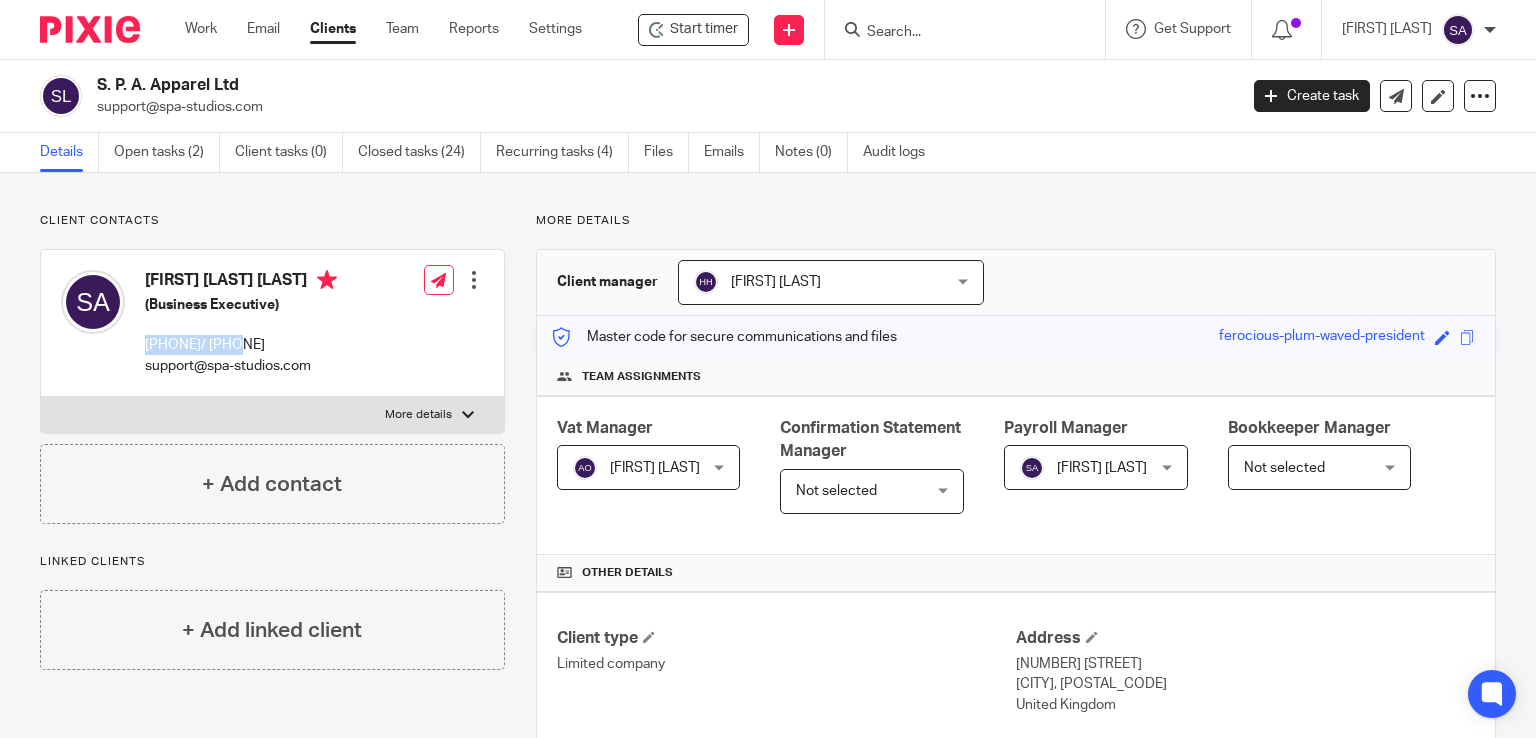 drag, startPoint x: 240, startPoint y: 345, endPoint x: 143, endPoint y: 342, distance: 97.04638 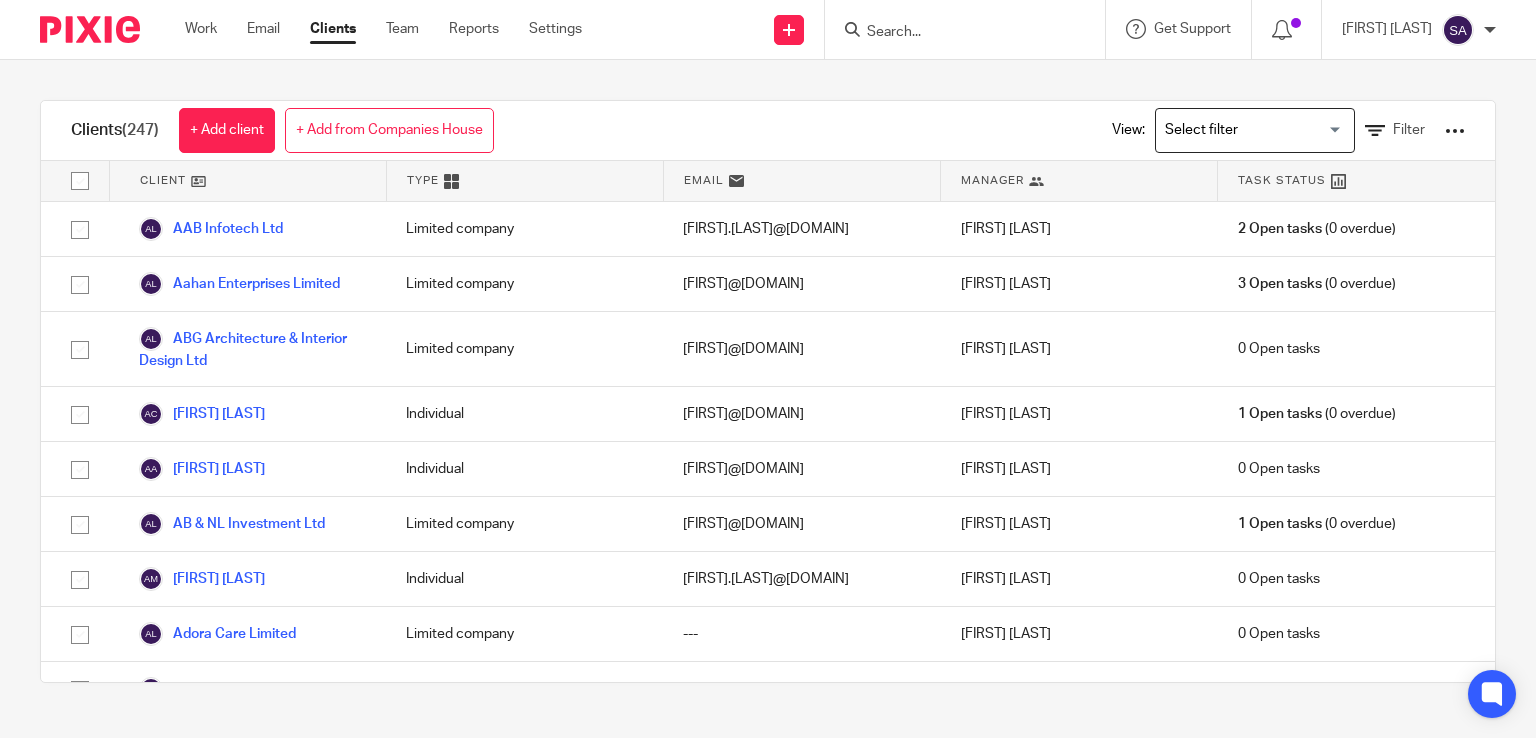 scroll, scrollTop: 0, scrollLeft: 0, axis: both 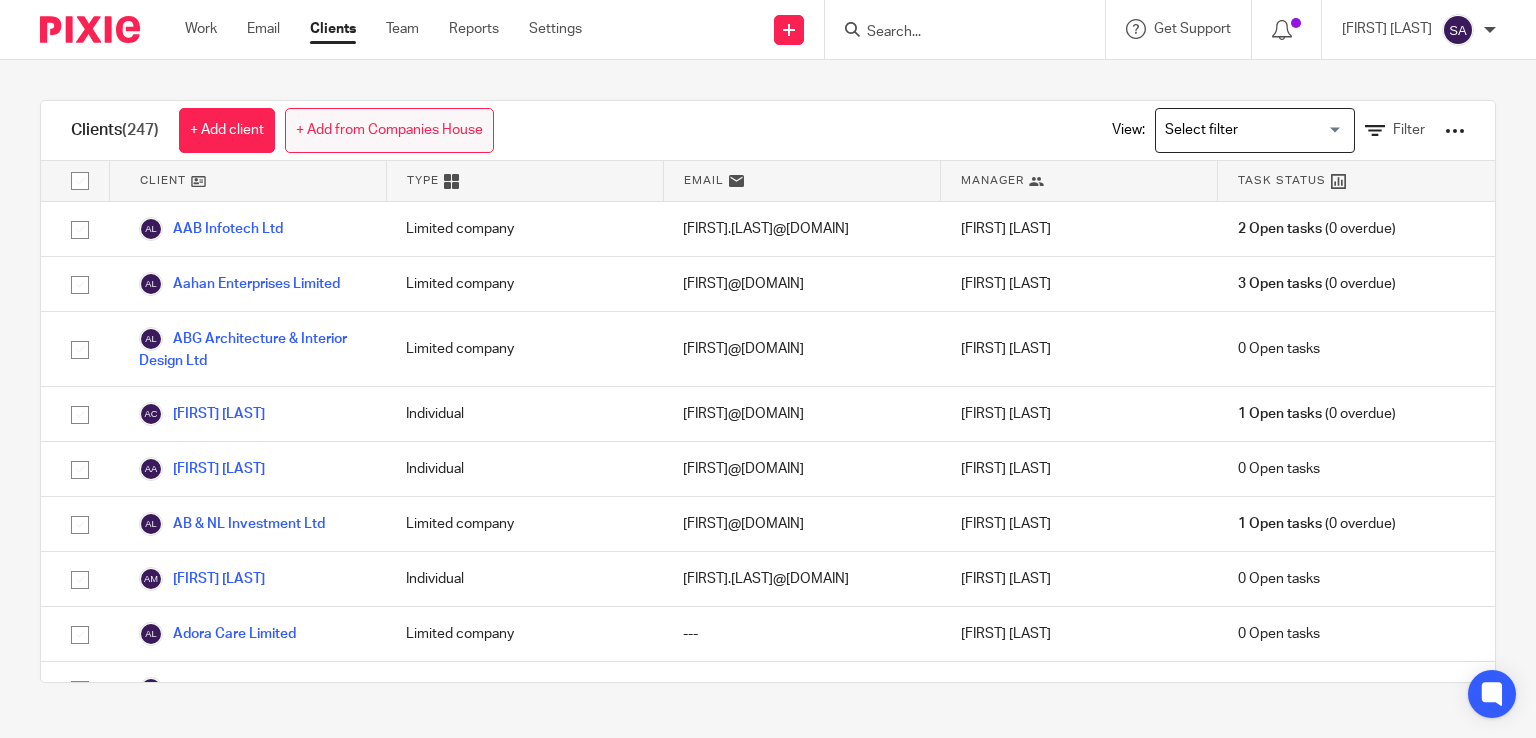 click on "+ Add from Companies House" at bounding box center (389, 130) 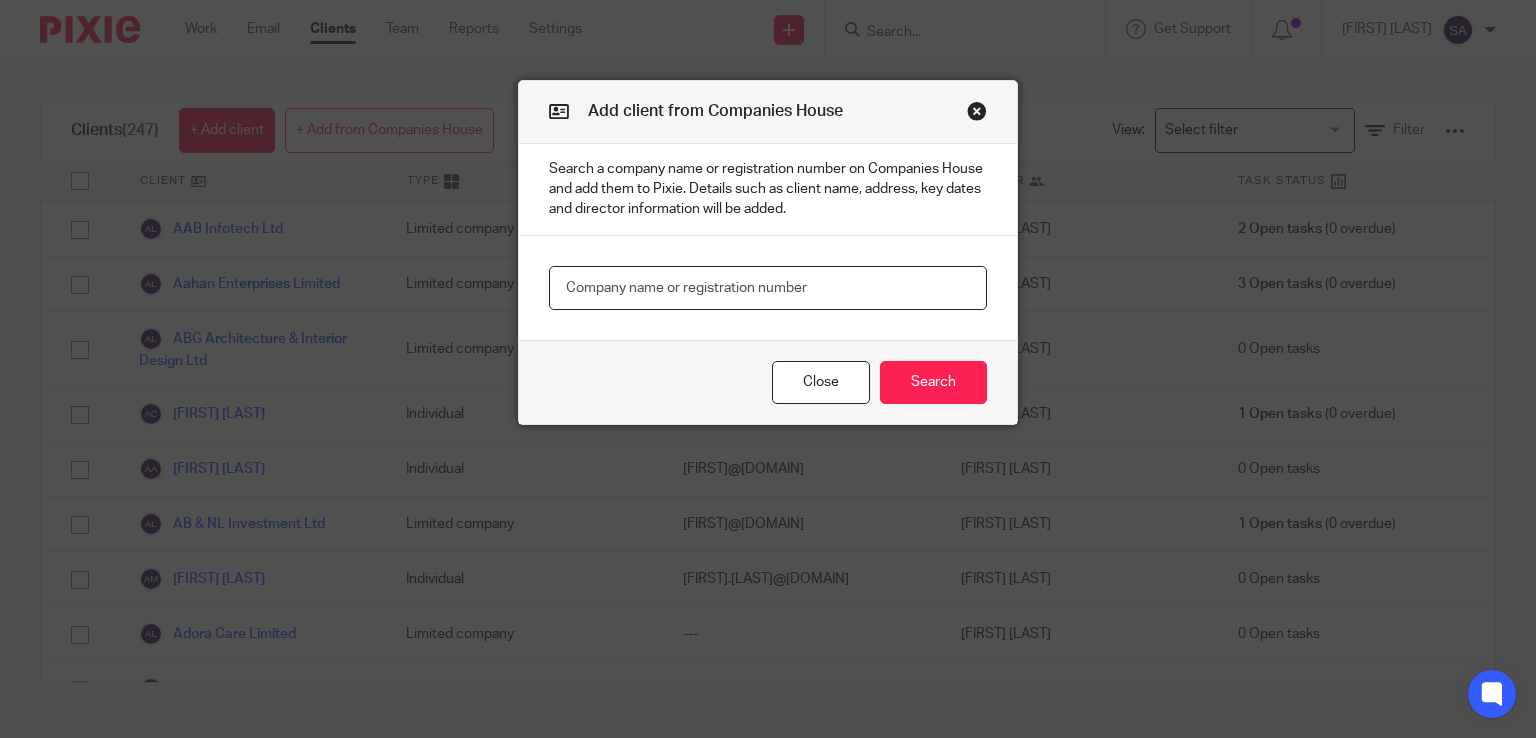 click at bounding box center [768, 288] 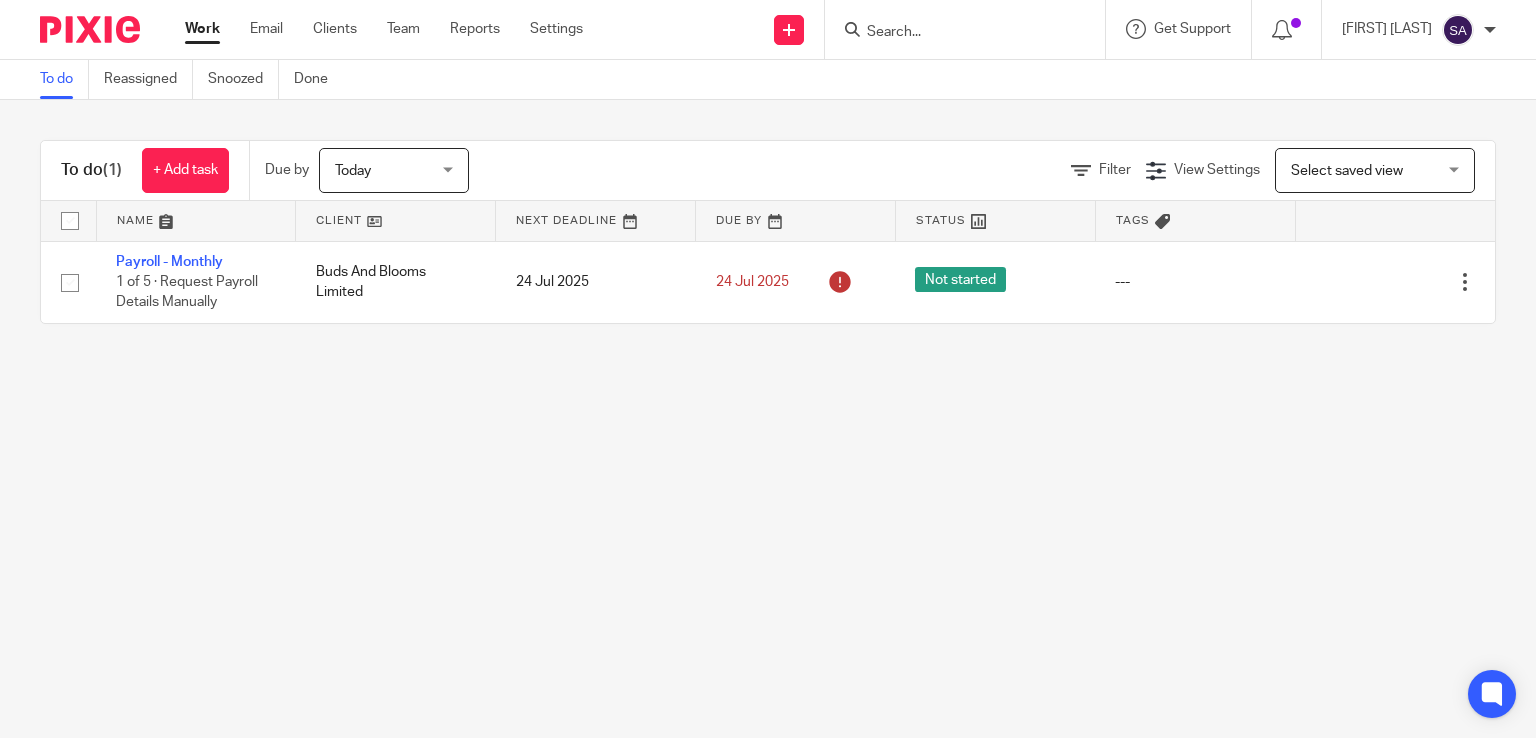 scroll, scrollTop: 0, scrollLeft: 0, axis: both 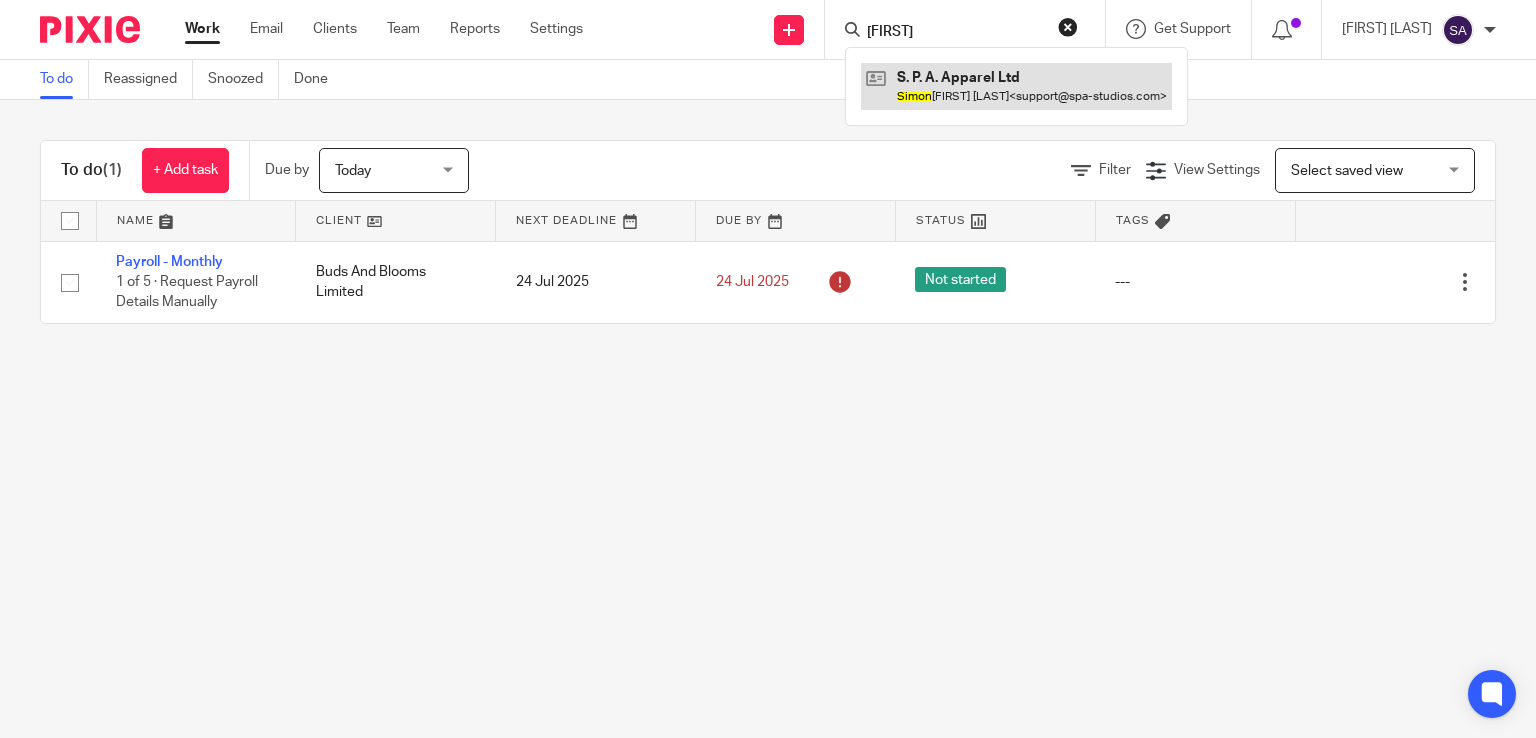 type on "[FIRST]" 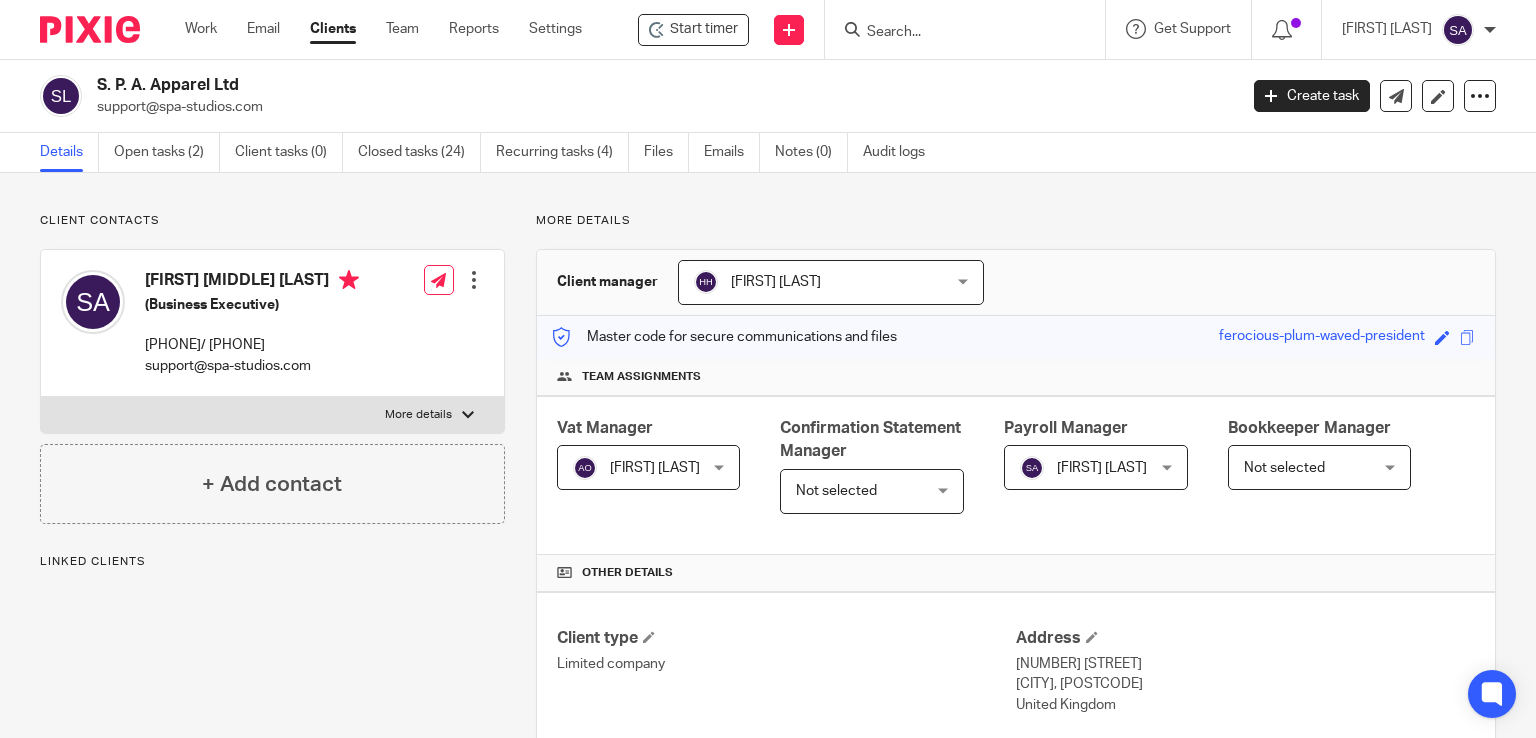 scroll, scrollTop: 0, scrollLeft: 0, axis: both 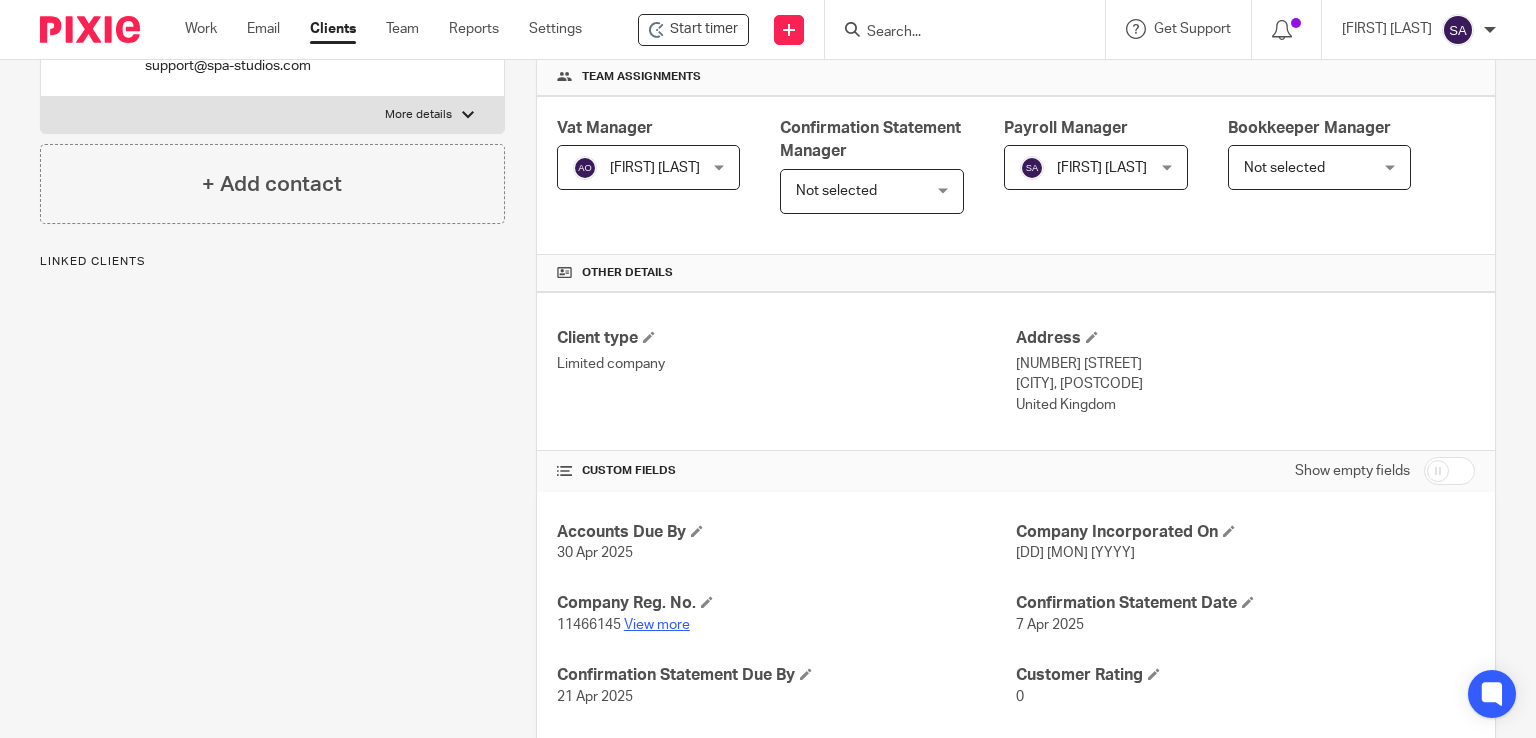 click on "View more" at bounding box center (657, 625) 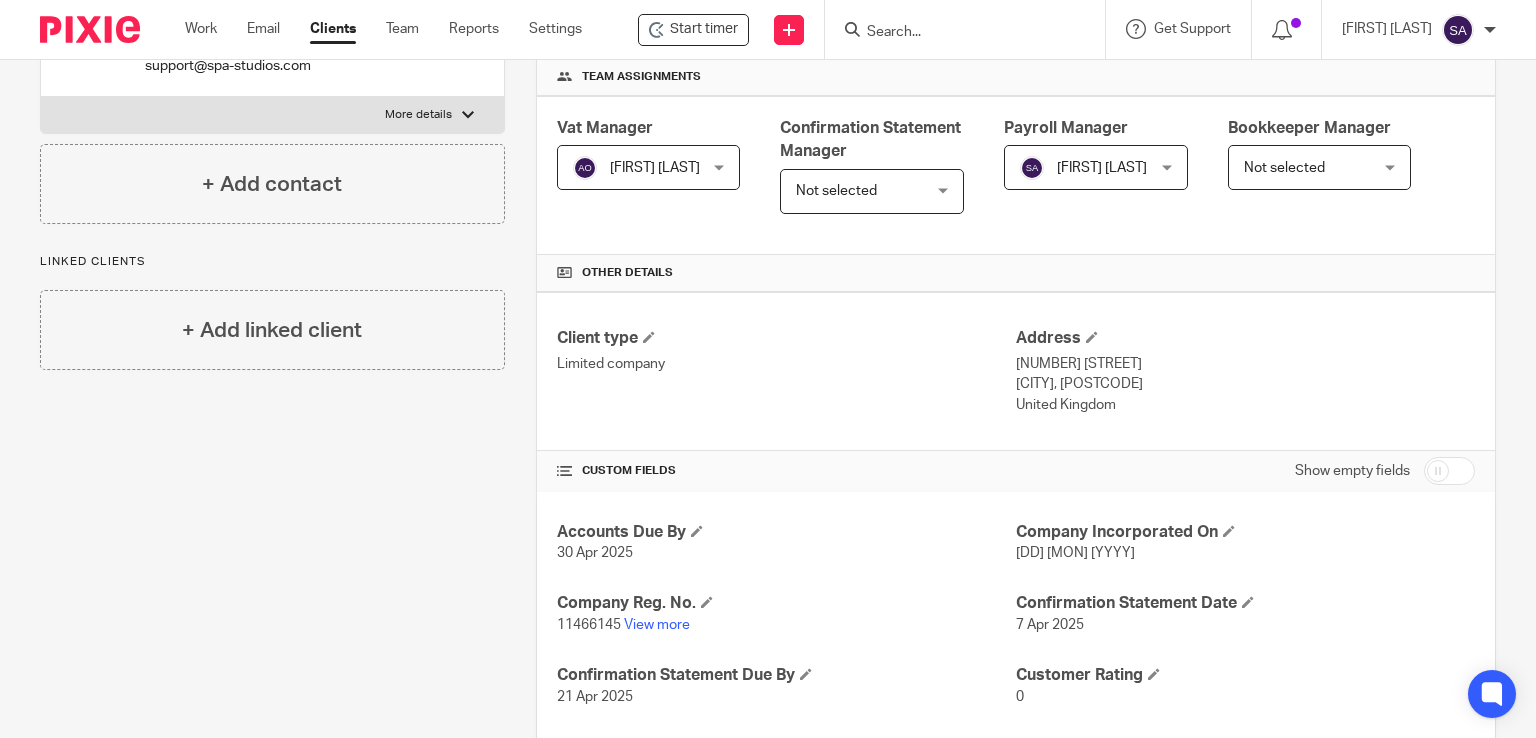 scroll, scrollTop: 0, scrollLeft: 0, axis: both 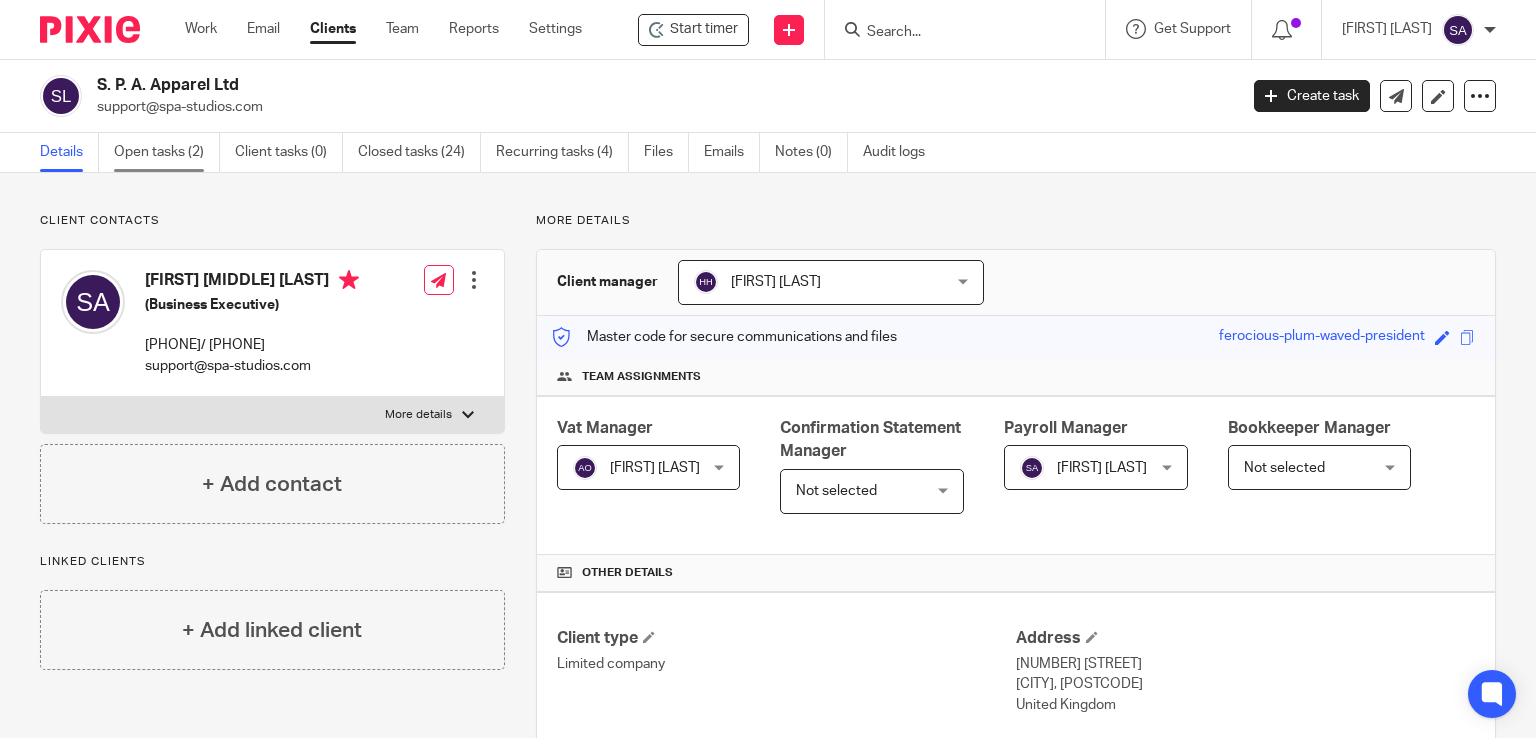 click on "Open tasks (2)" at bounding box center (167, 152) 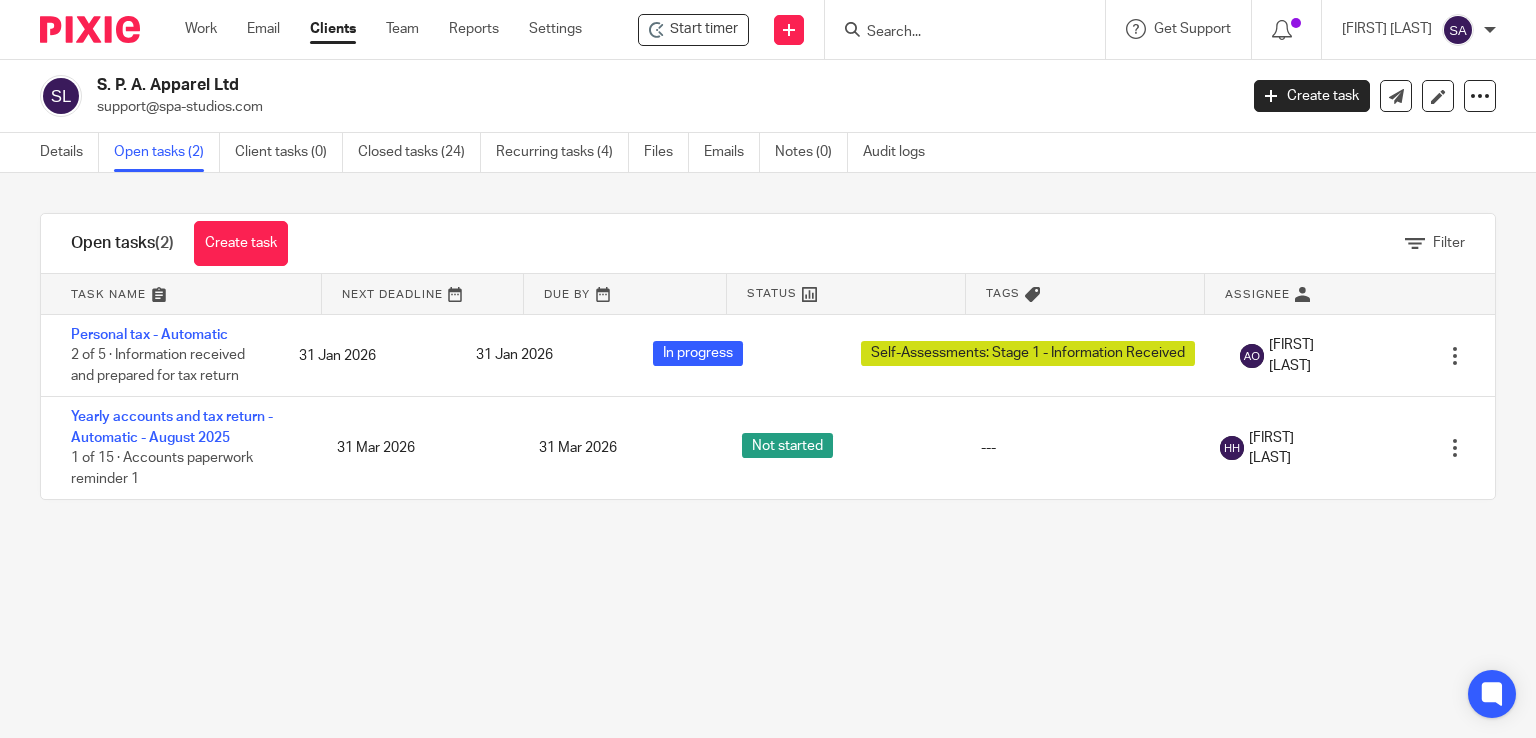 scroll, scrollTop: 0, scrollLeft: 0, axis: both 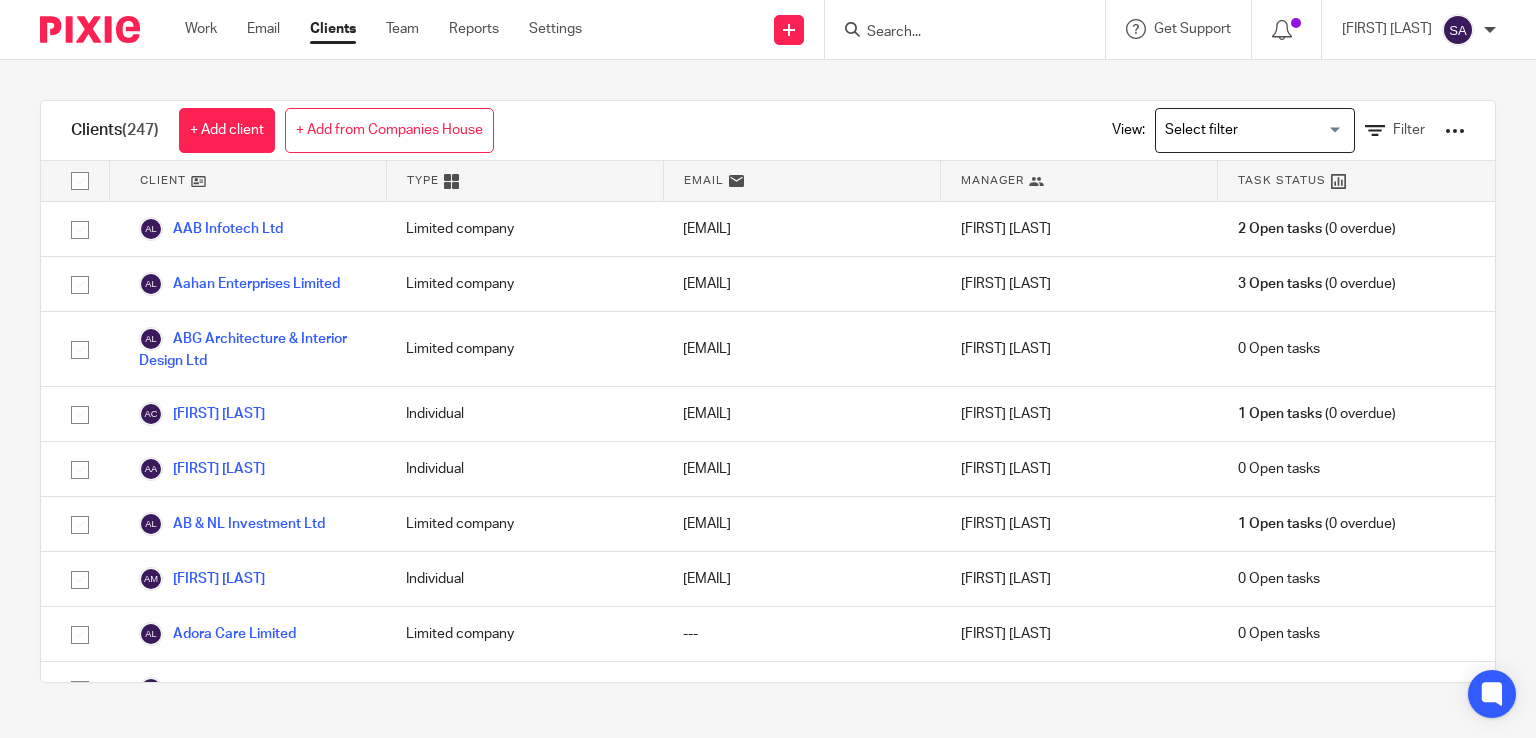 click at bounding box center (955, 33) 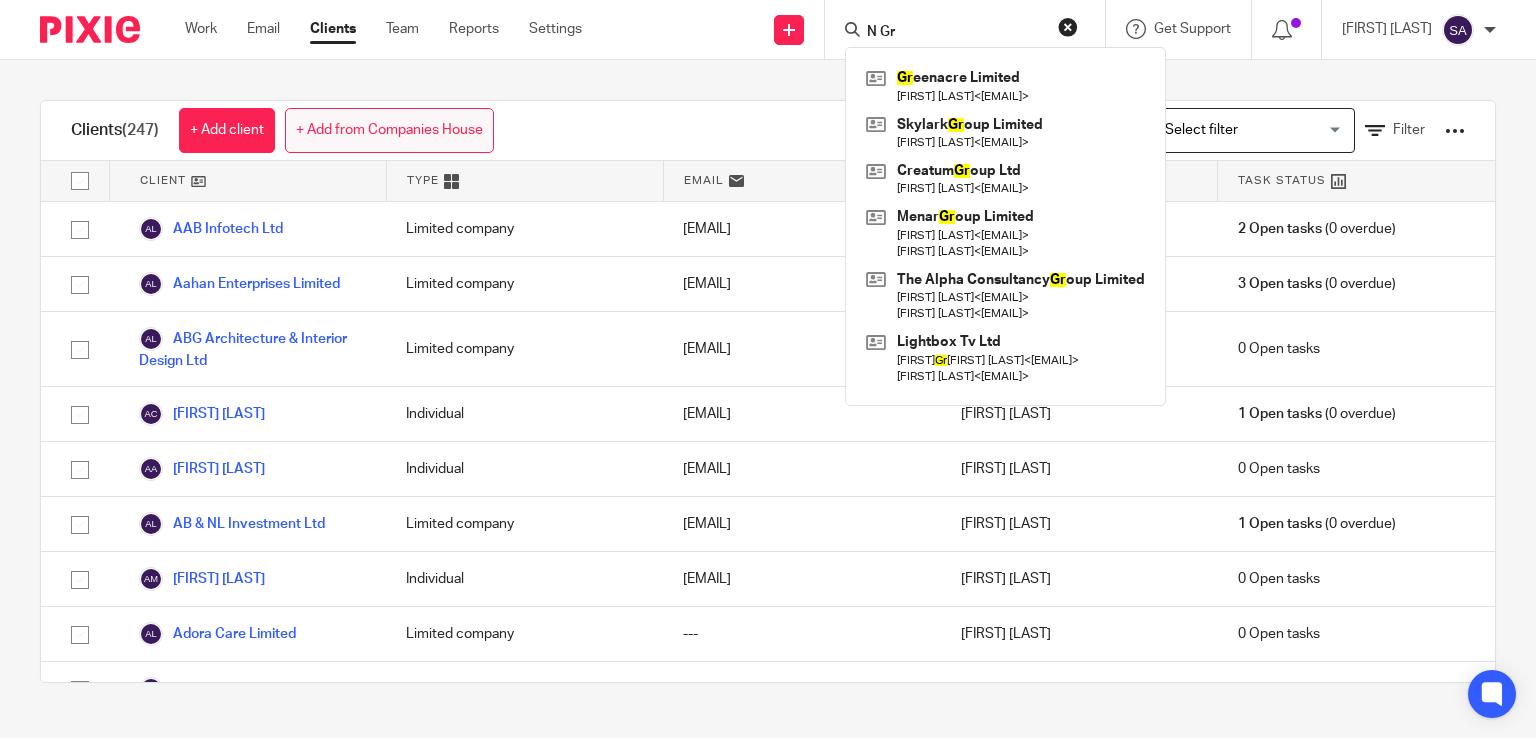 type on "N Gr" 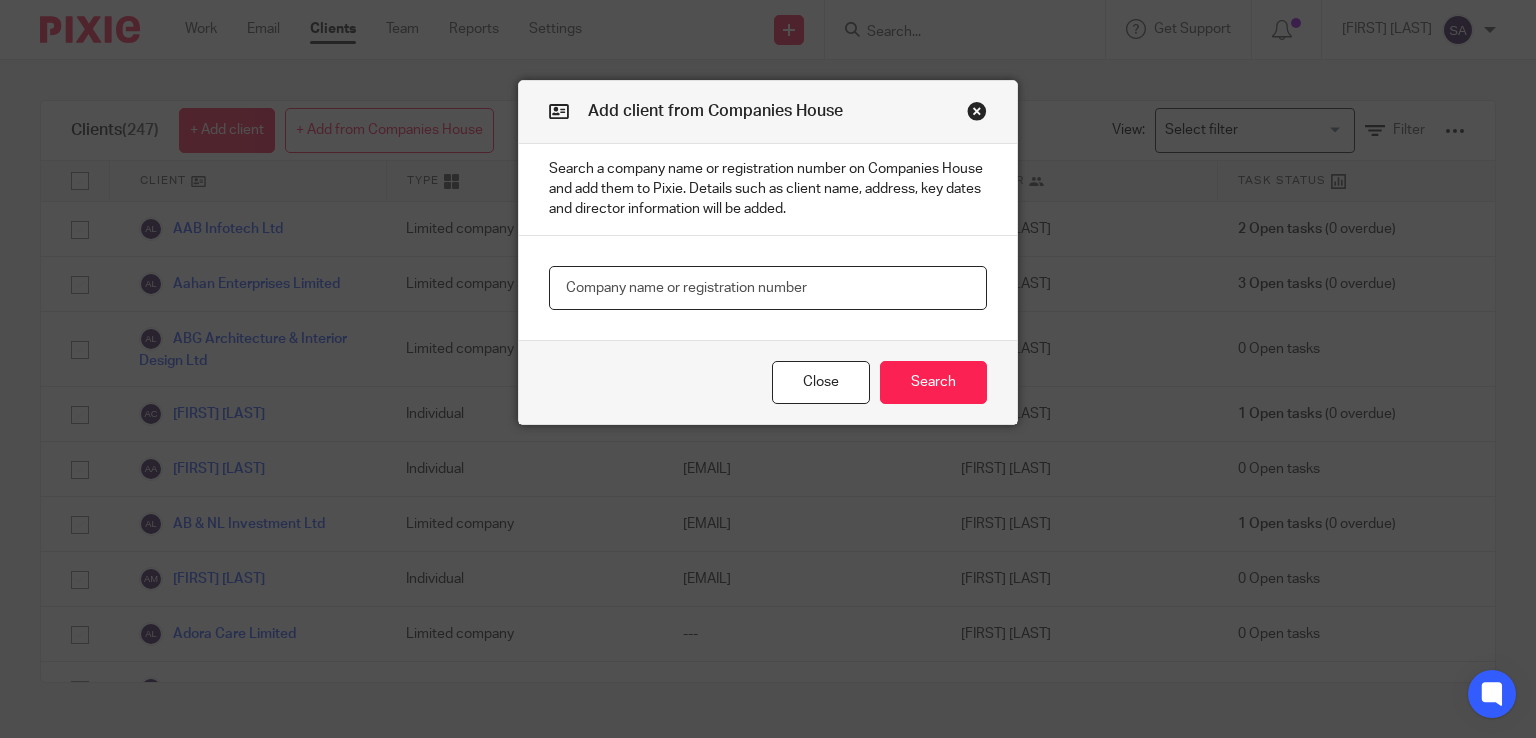 click at bounding box center (768, 288) 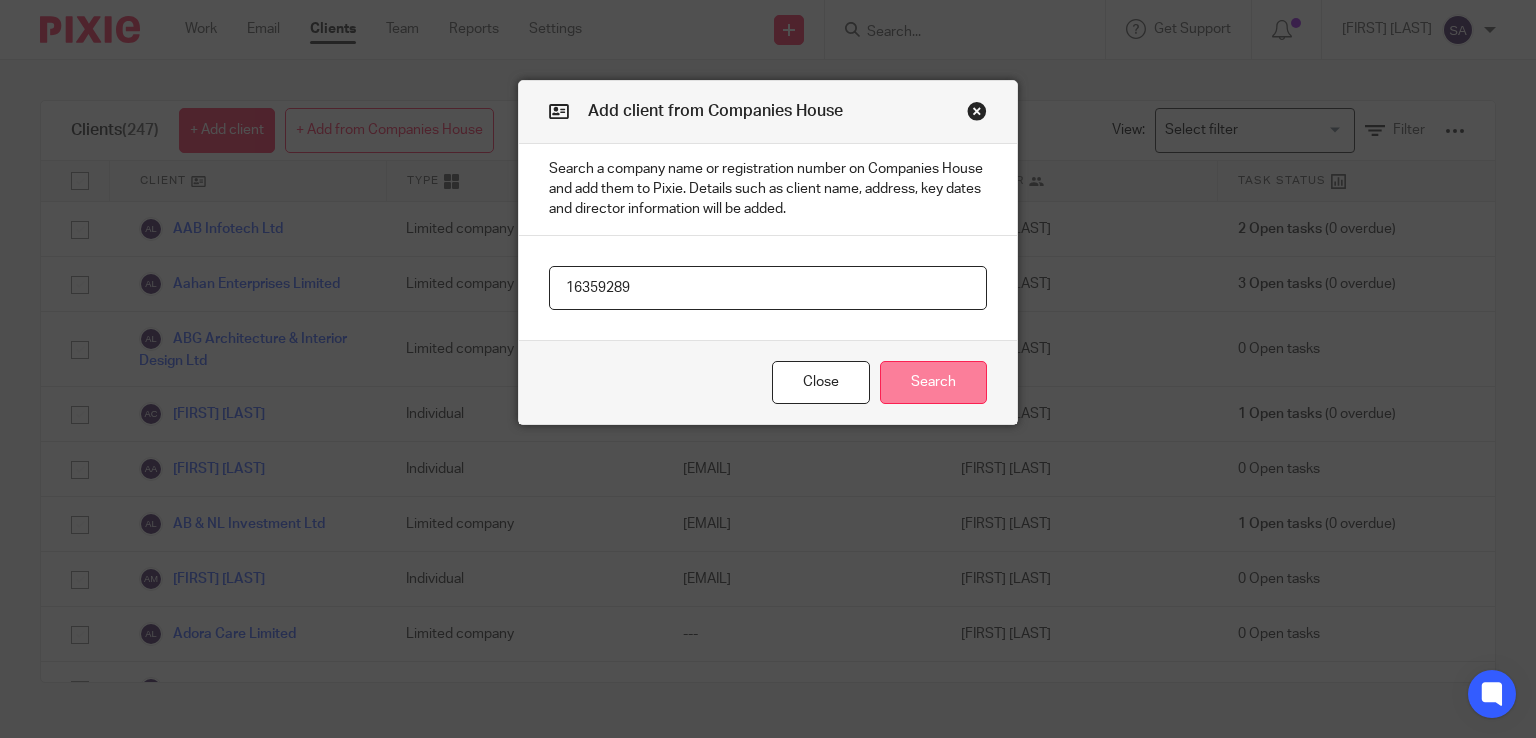 type on "16359289" 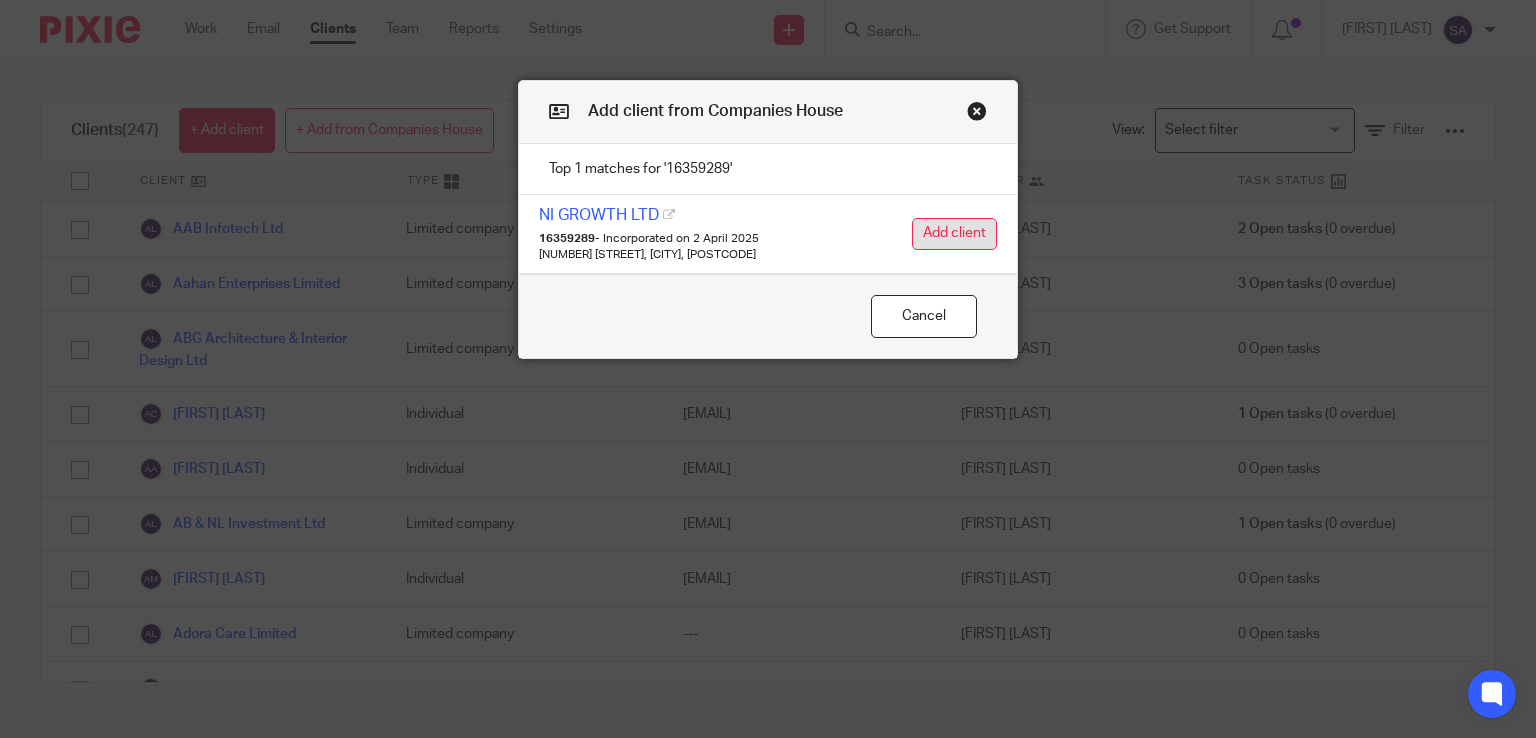 click on "Add client" at bounding box center (954, 234) 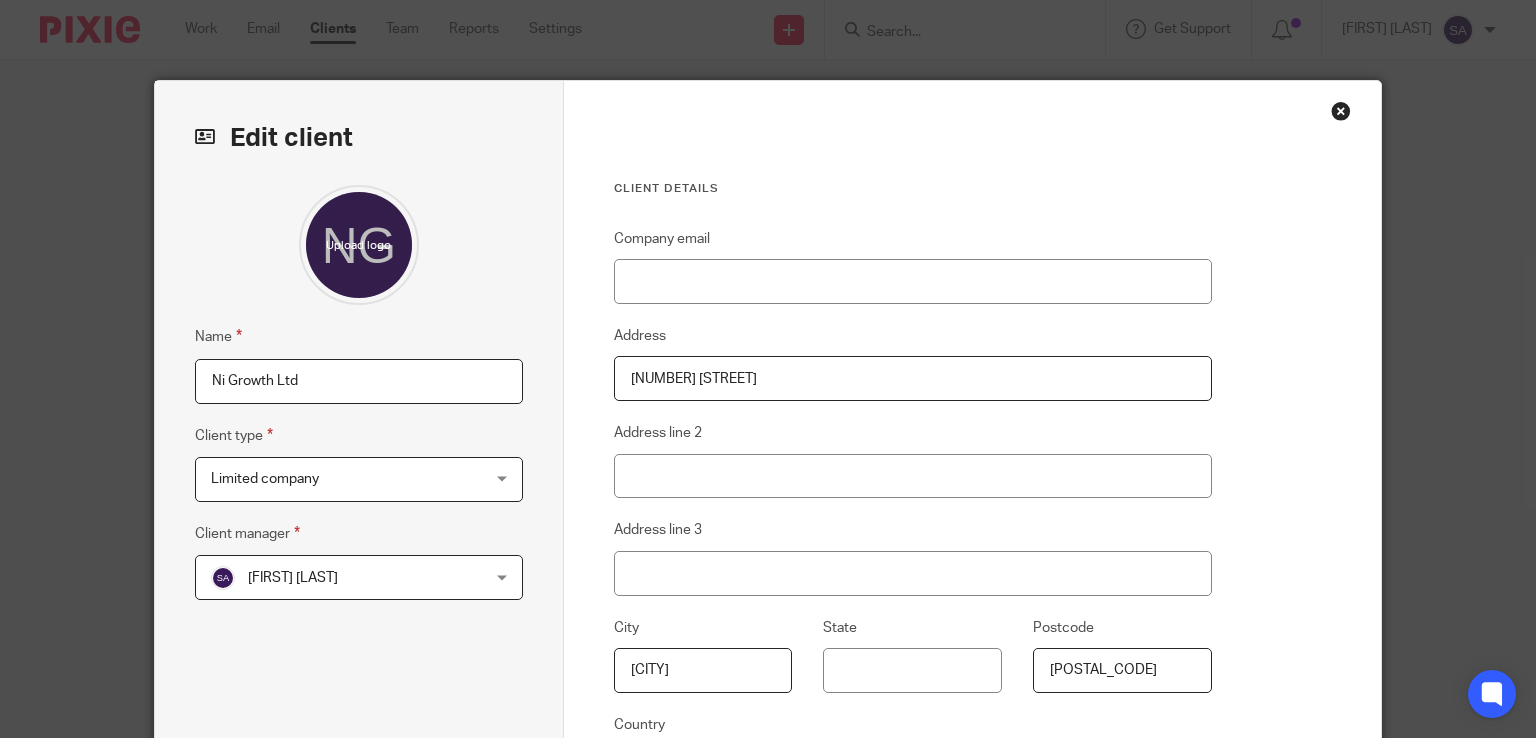 scroll, scrollTop: 0, scrollLeft: 0, axis: both 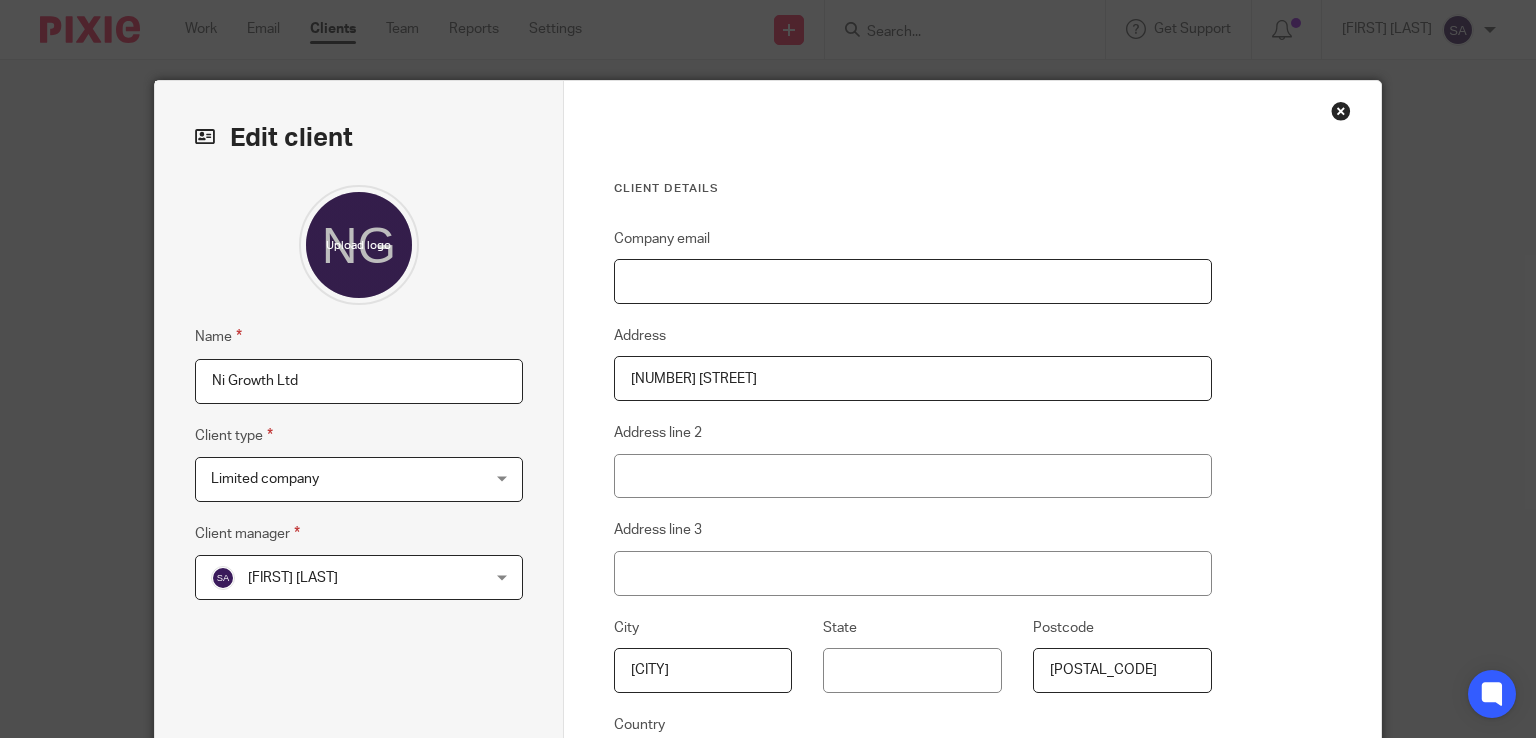 click on "Company email" at bounding box center [913, 281] 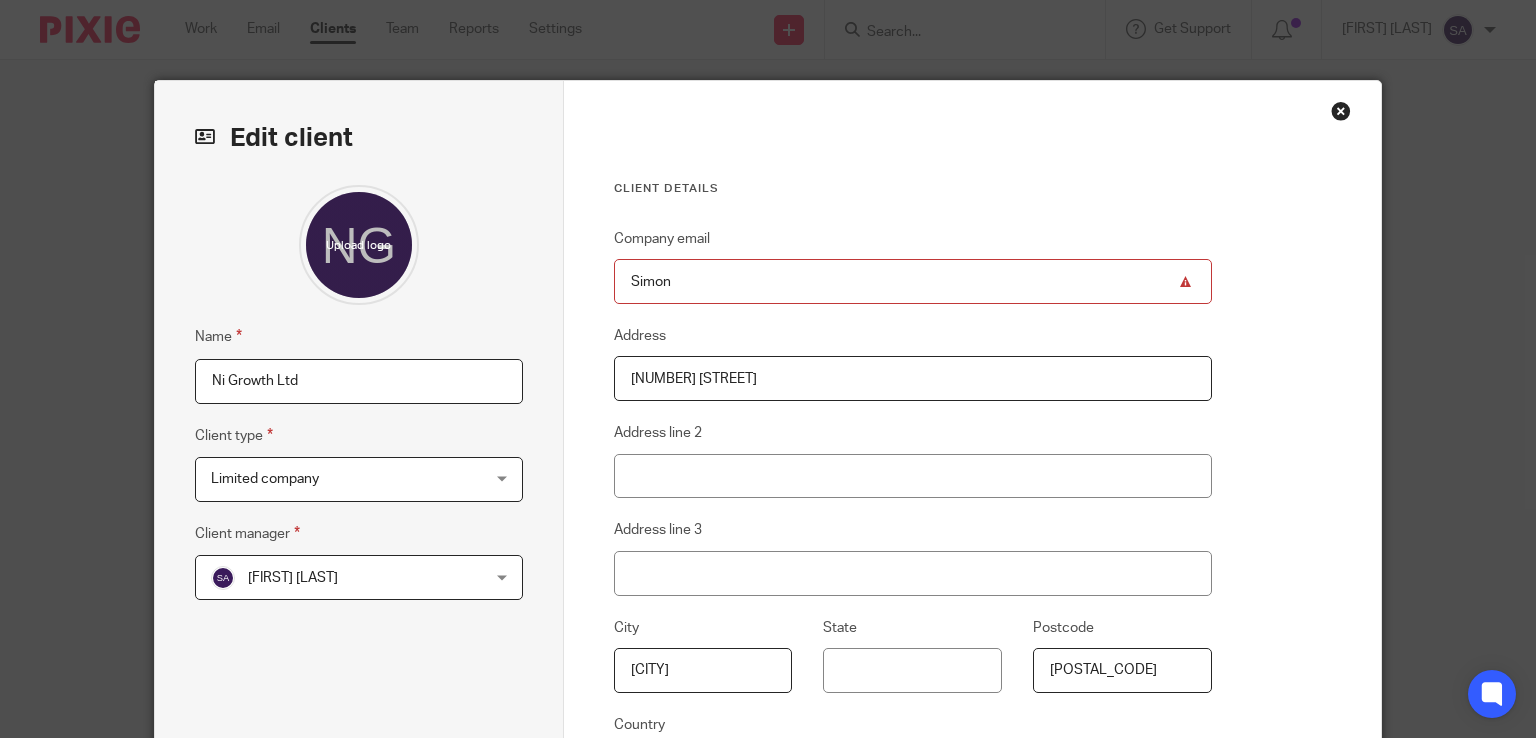 type on "[EMAIL]" 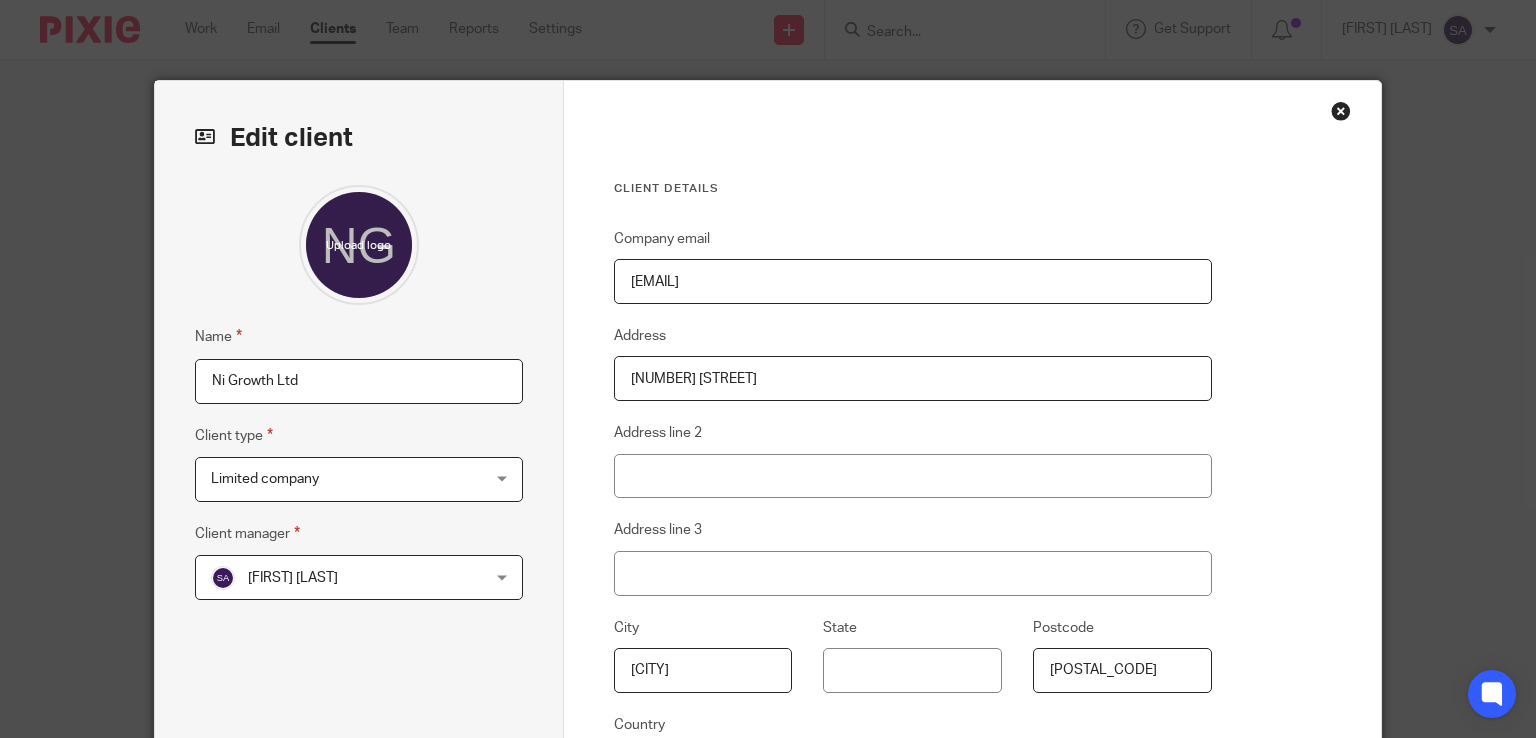 scroll, scrollTop: 292, scrollLeft: 0, axis: vertical 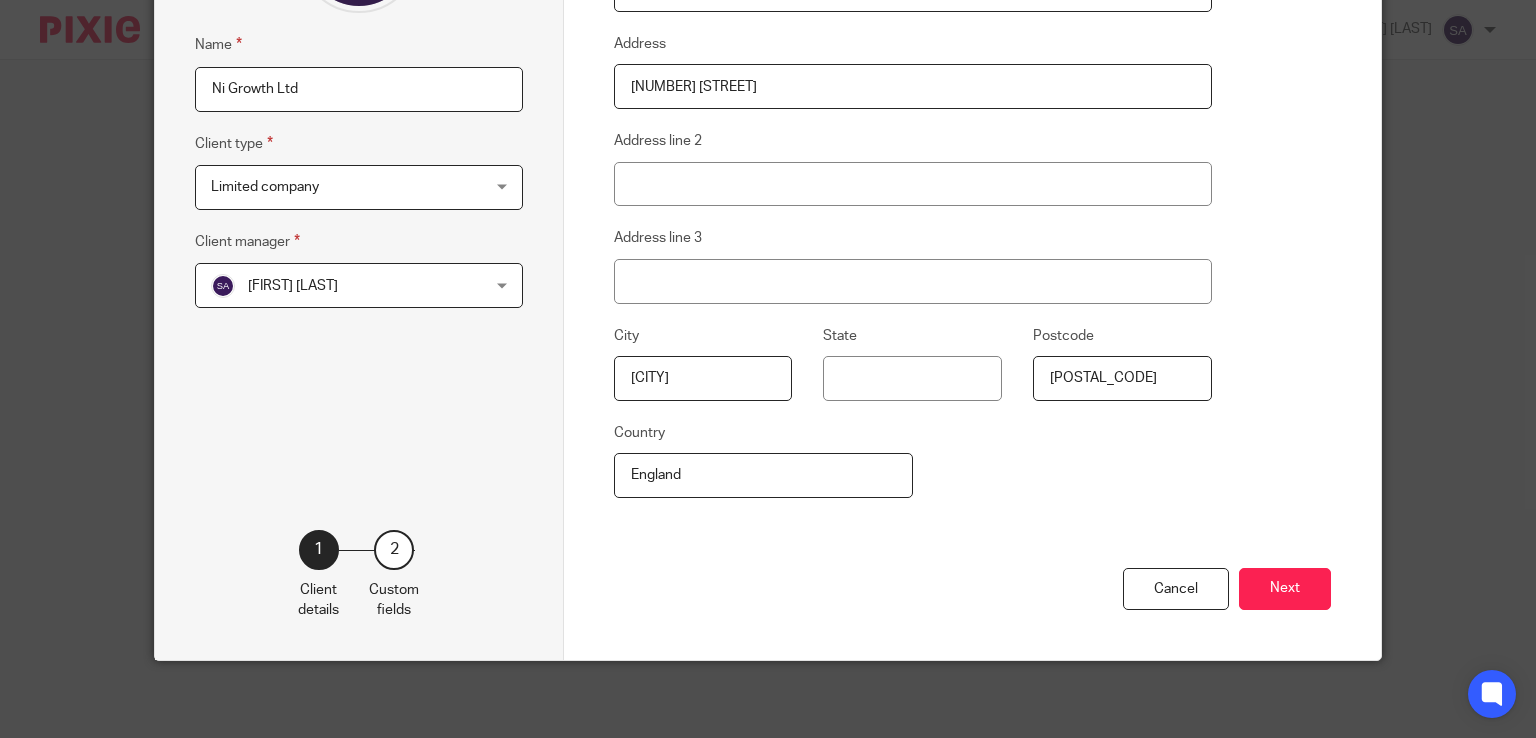 click on "[FIRST] [LAST]
[FIRST] [LAST]" at bounding box center (359, 285) 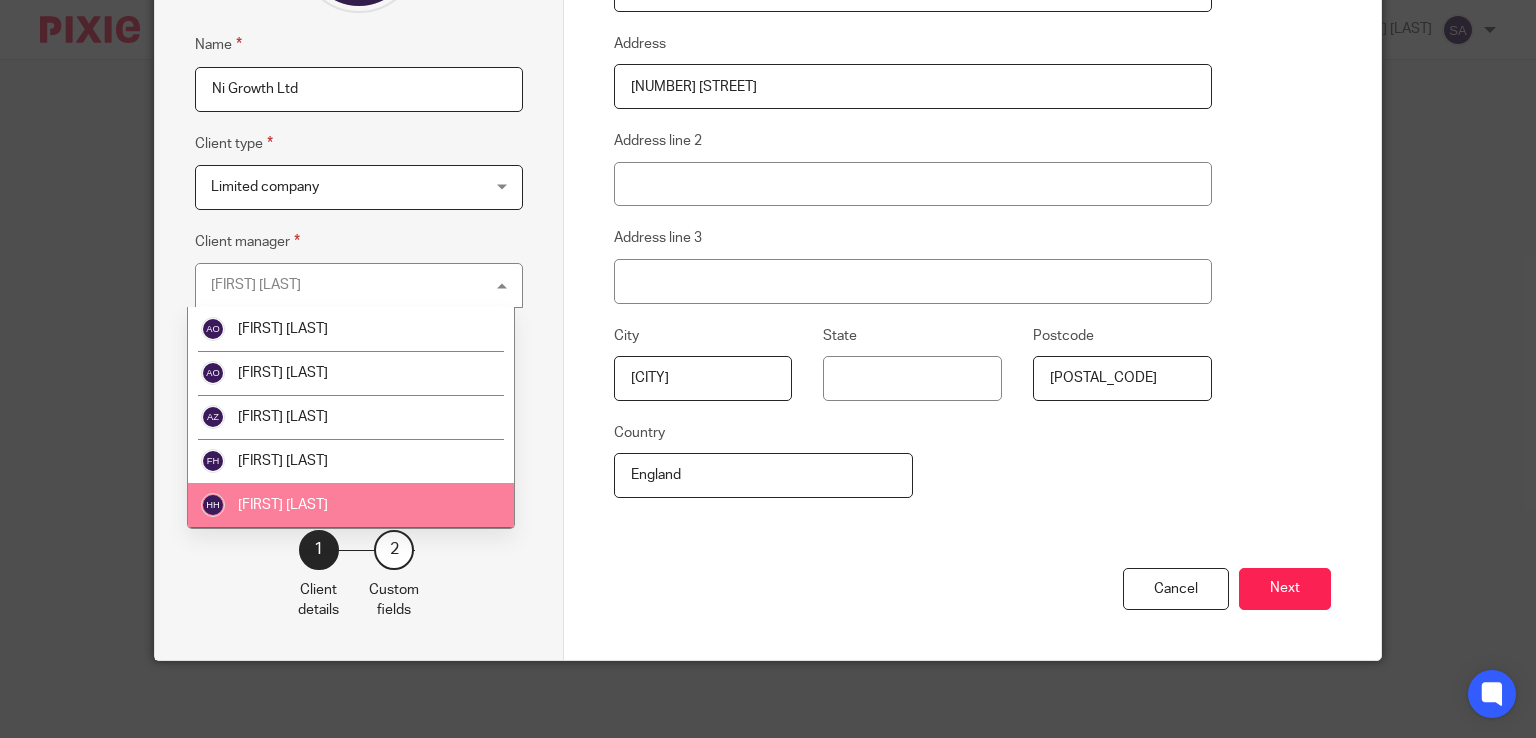 click on "[FIRST] [LAST]" at bounding box center (283, 505) 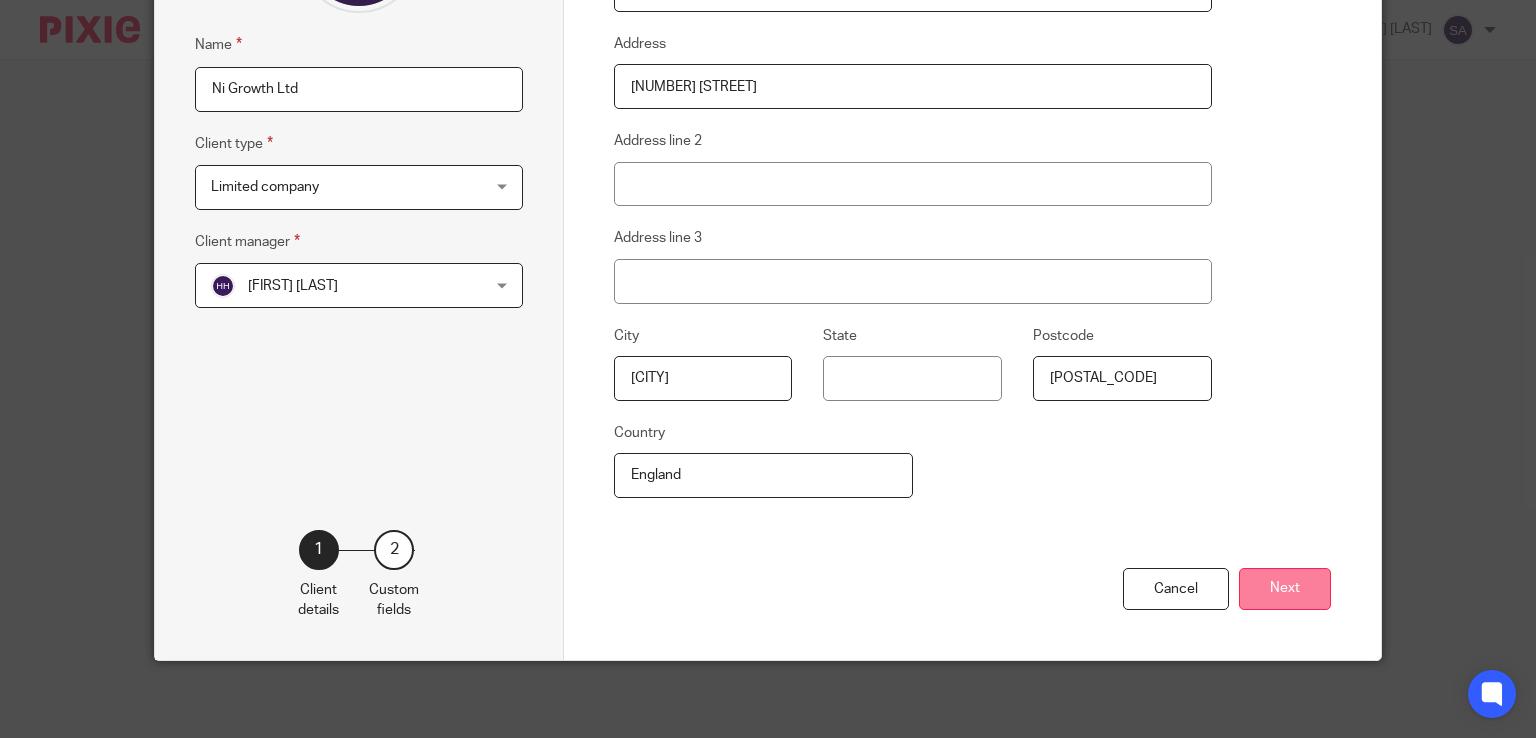 click on "Next" at bounding box center (1285, 589) 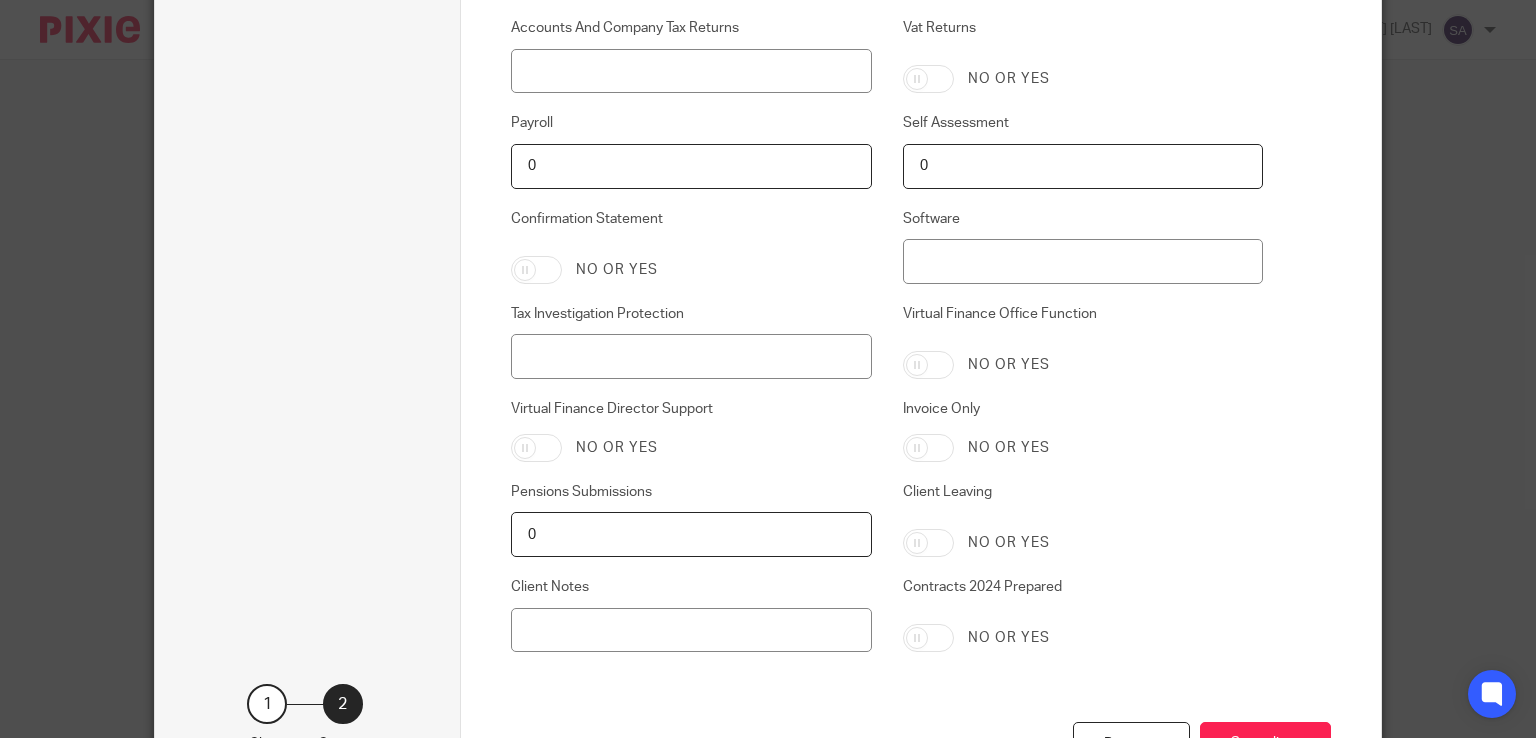 scroll, scrollTop: 1558, scrollLeft: 0, axis: vertical 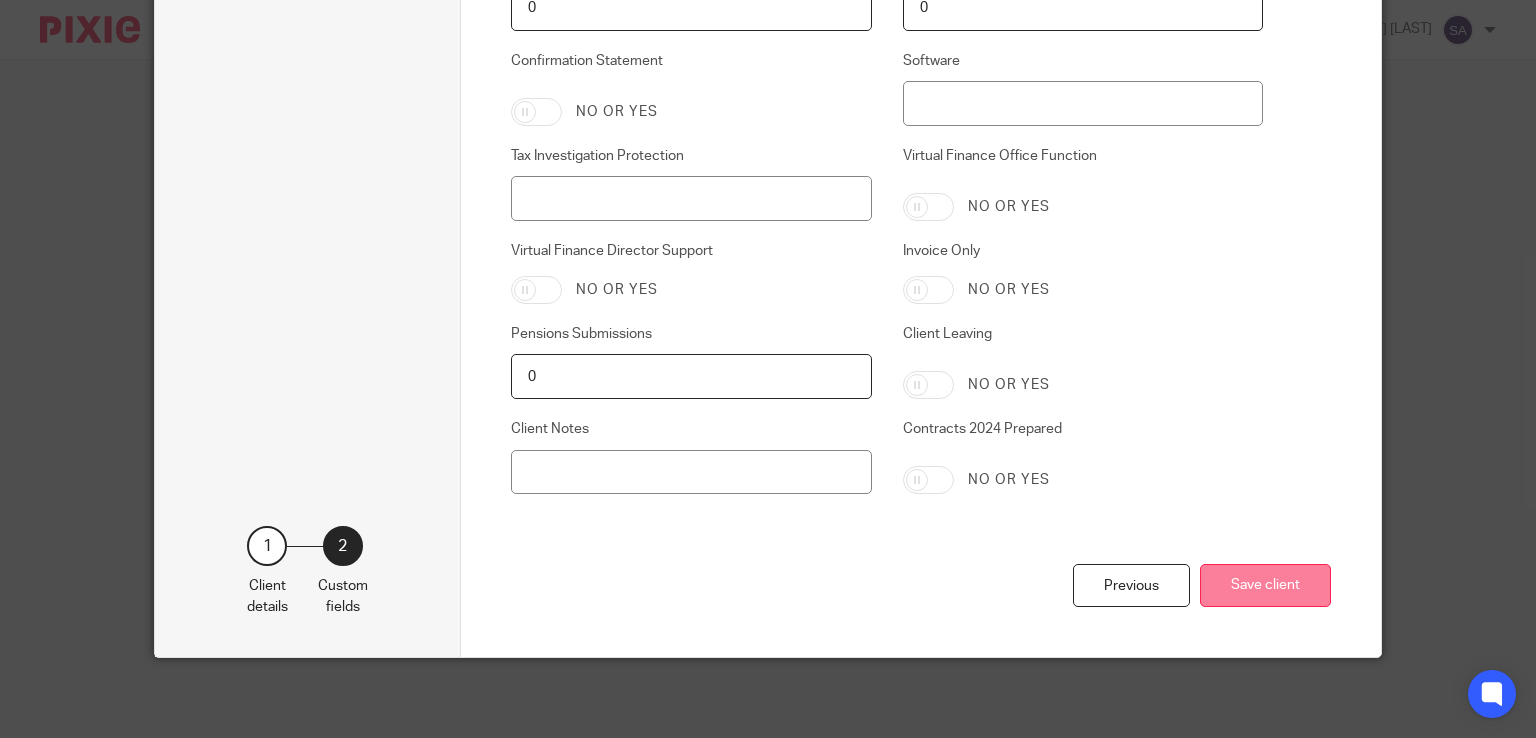 click on "Save client" at bounding box center [1265, 585] 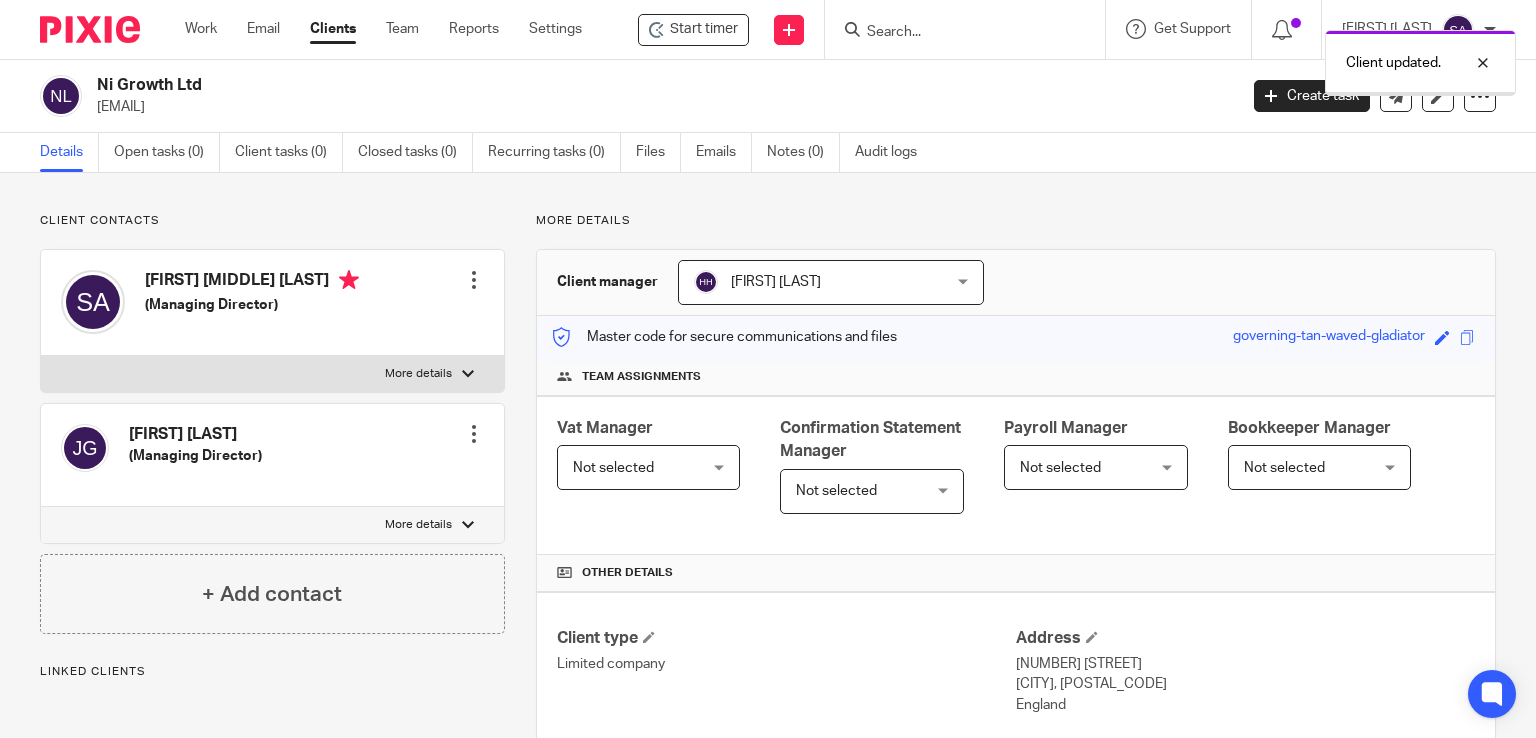 scroll, scrollTop: 0, scrollLeft: 0, axis: both 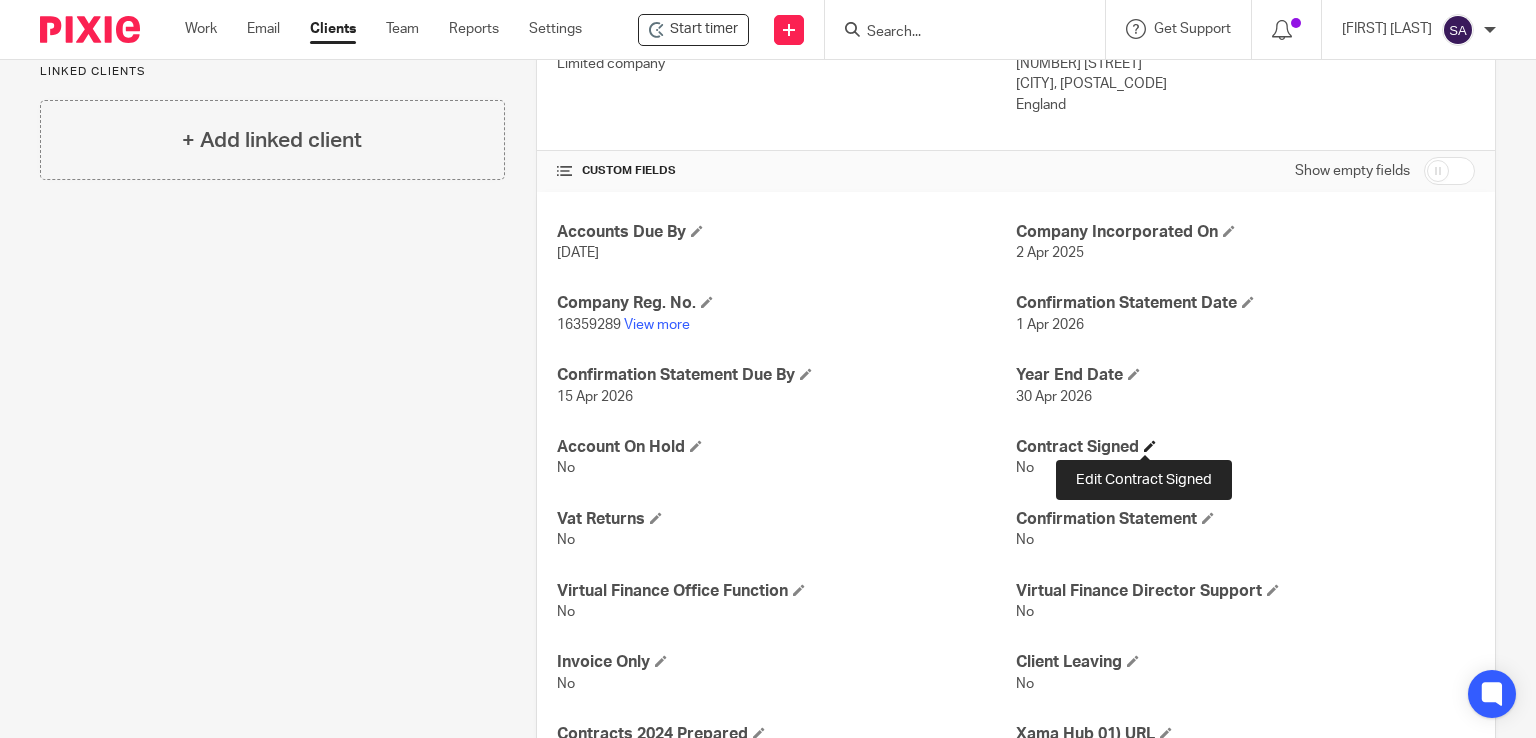 click at bounding box center (1150, 446) 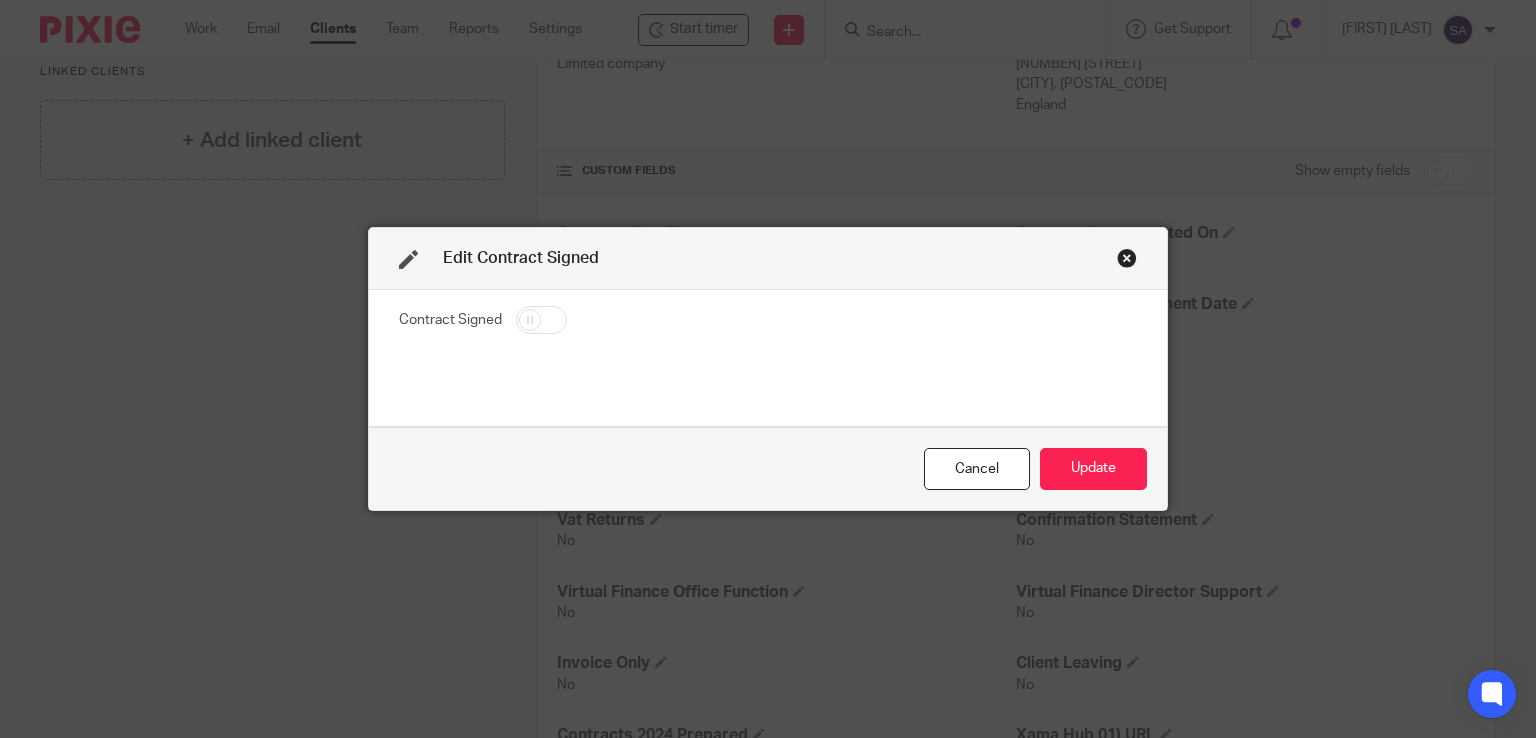 drag, startPoint x: 521, startPoint y: 309, endPoint x: 624, endPoint y: 370, distance: 119.70798 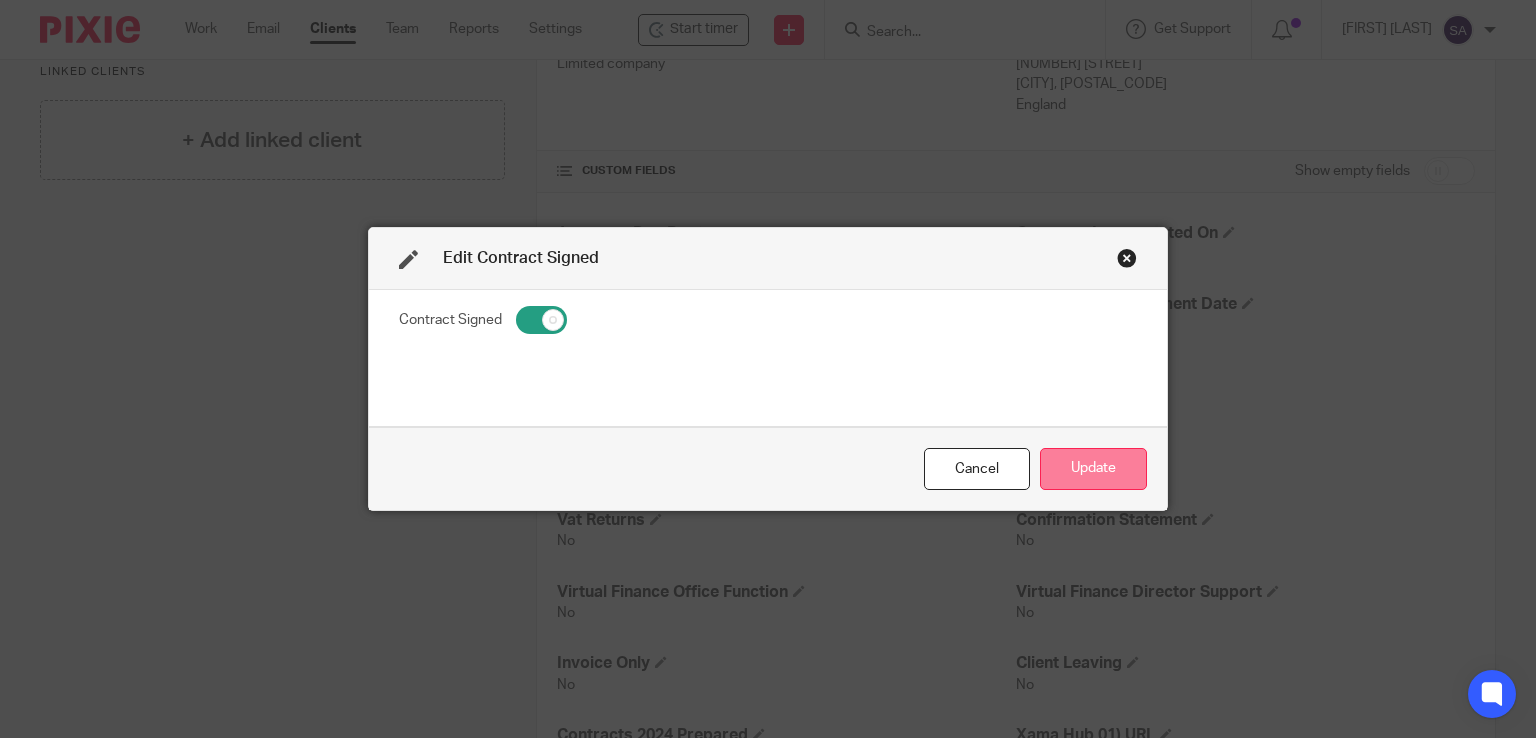 click on "Update" at bounding box center (1093, 469) 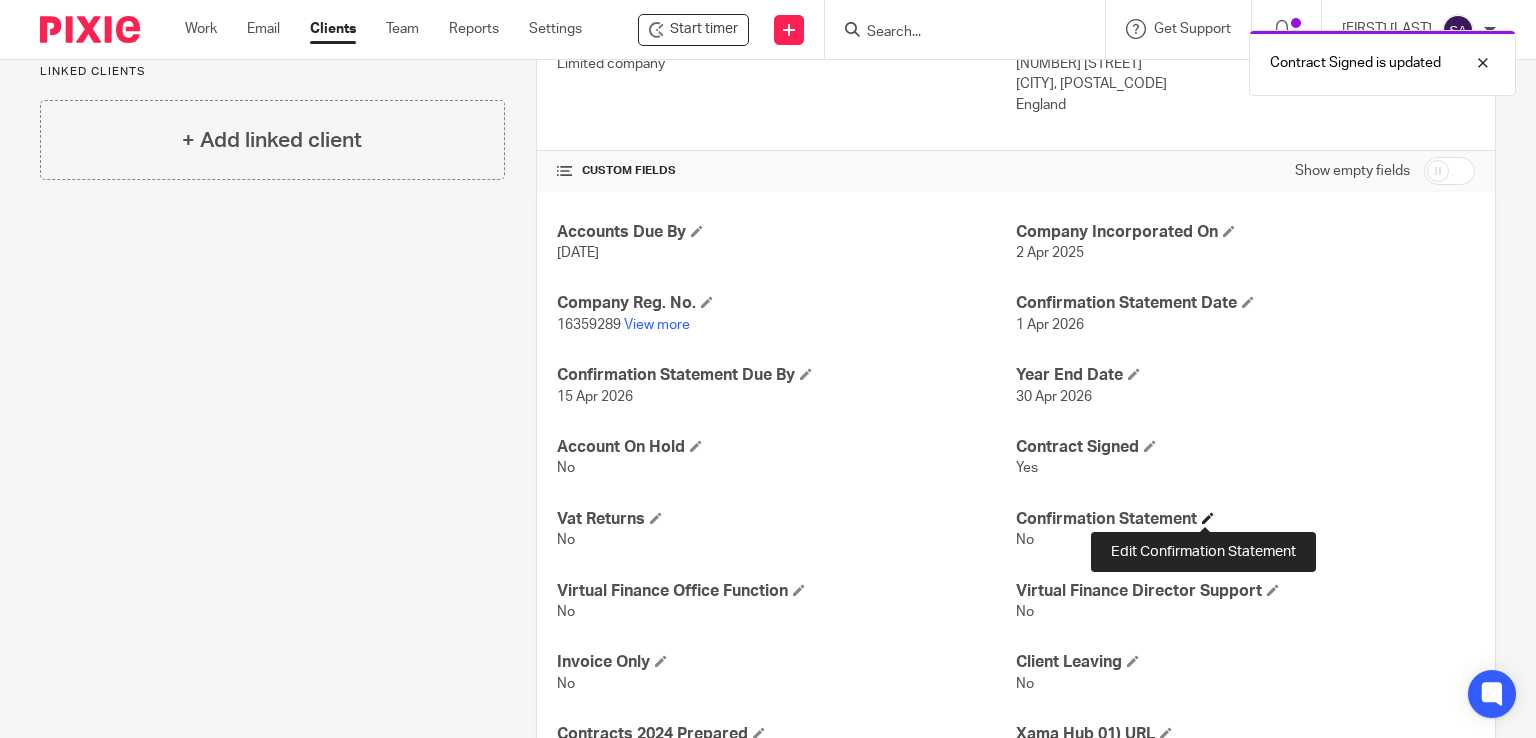 click at bounding box center [1208, 518] 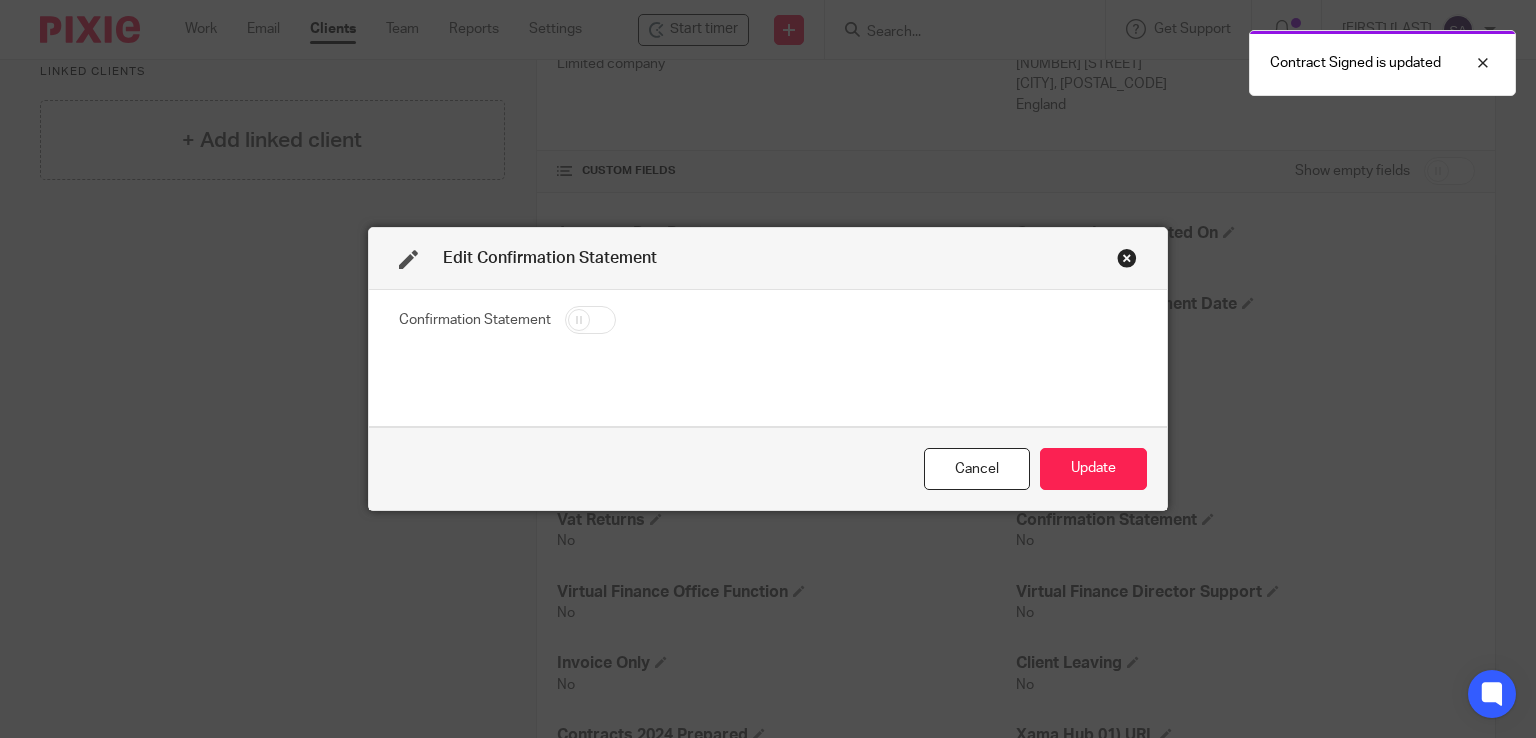 click at bounding box center (590, 320) 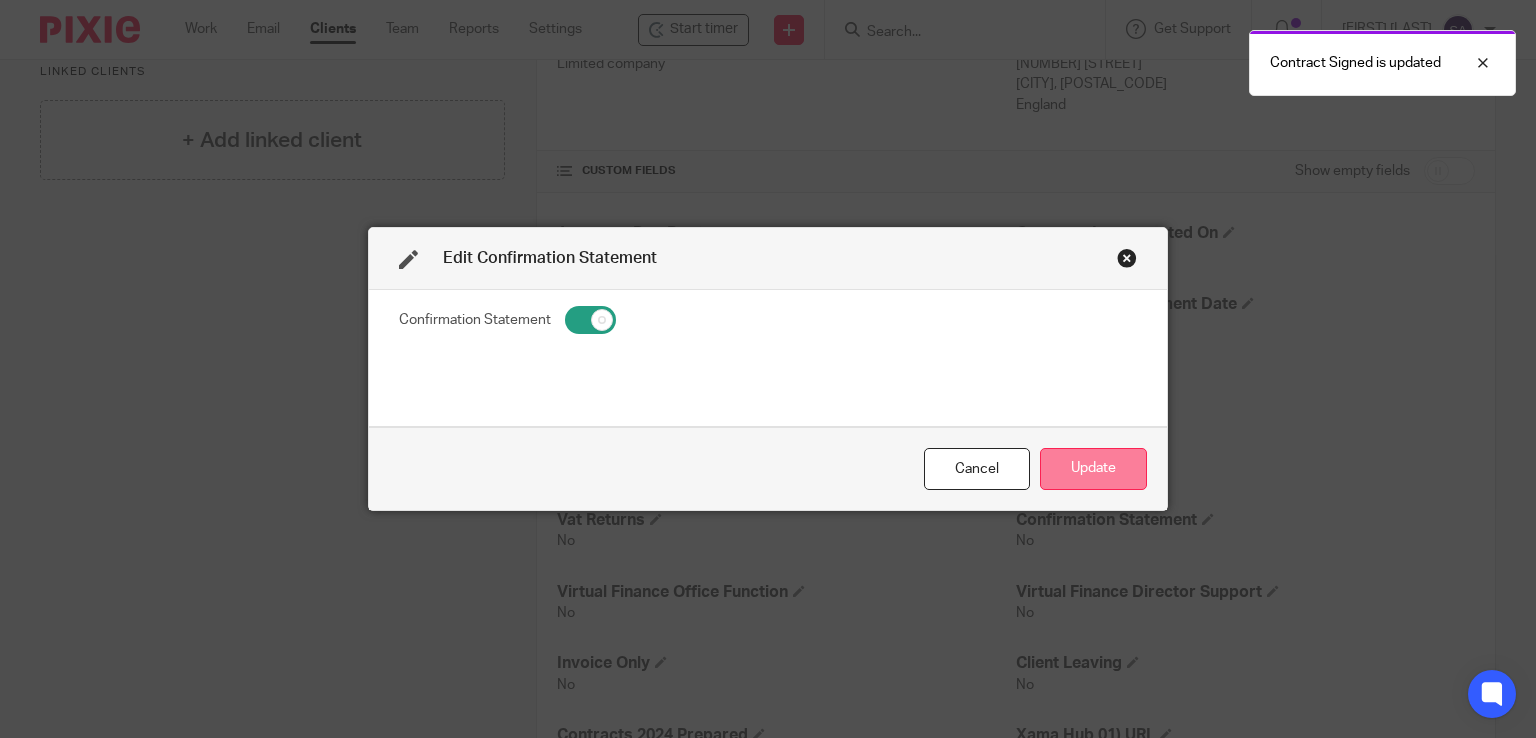 click on "Update" at bounding box center [1093, 469] 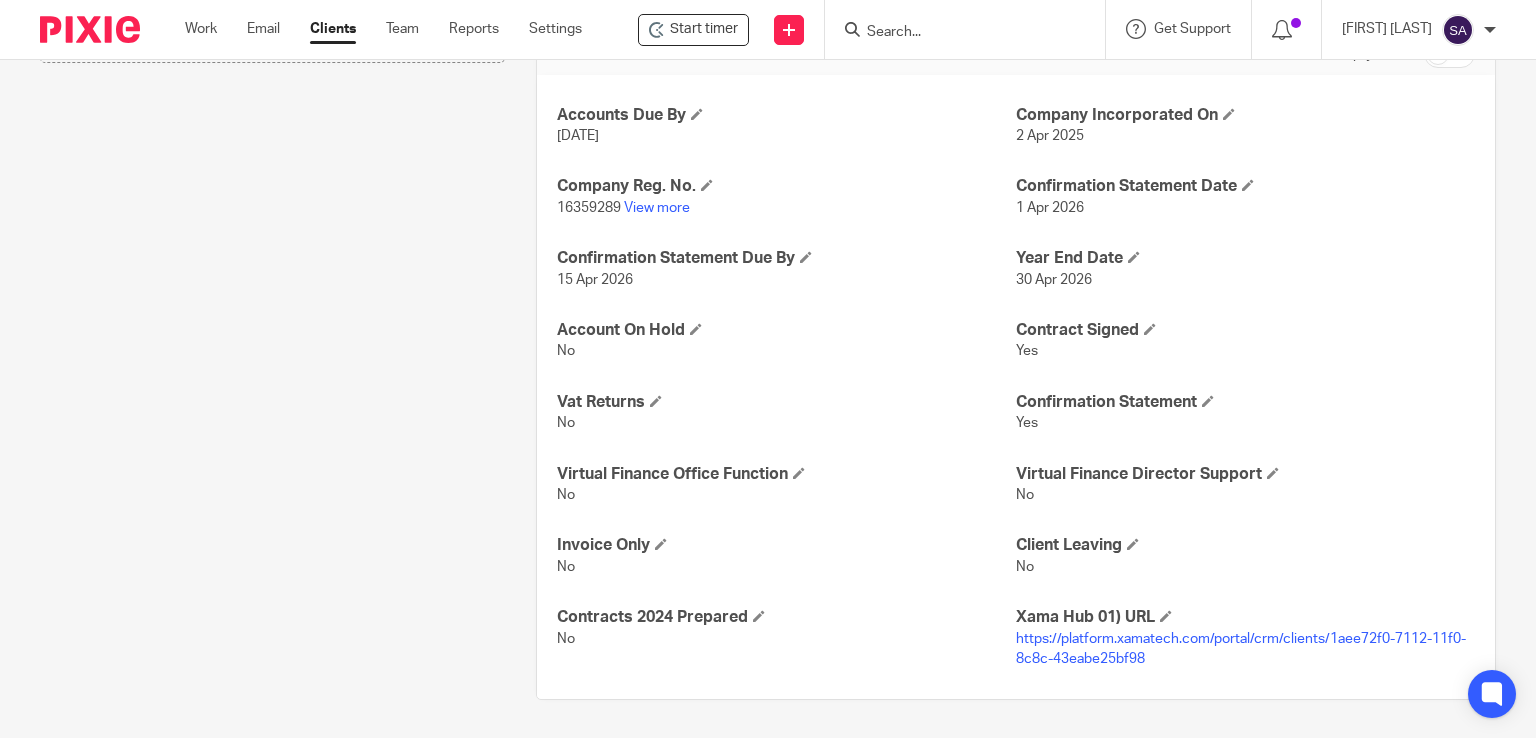 scroll, scrollTop: 517, scrollLeft: 0, axis: vertical 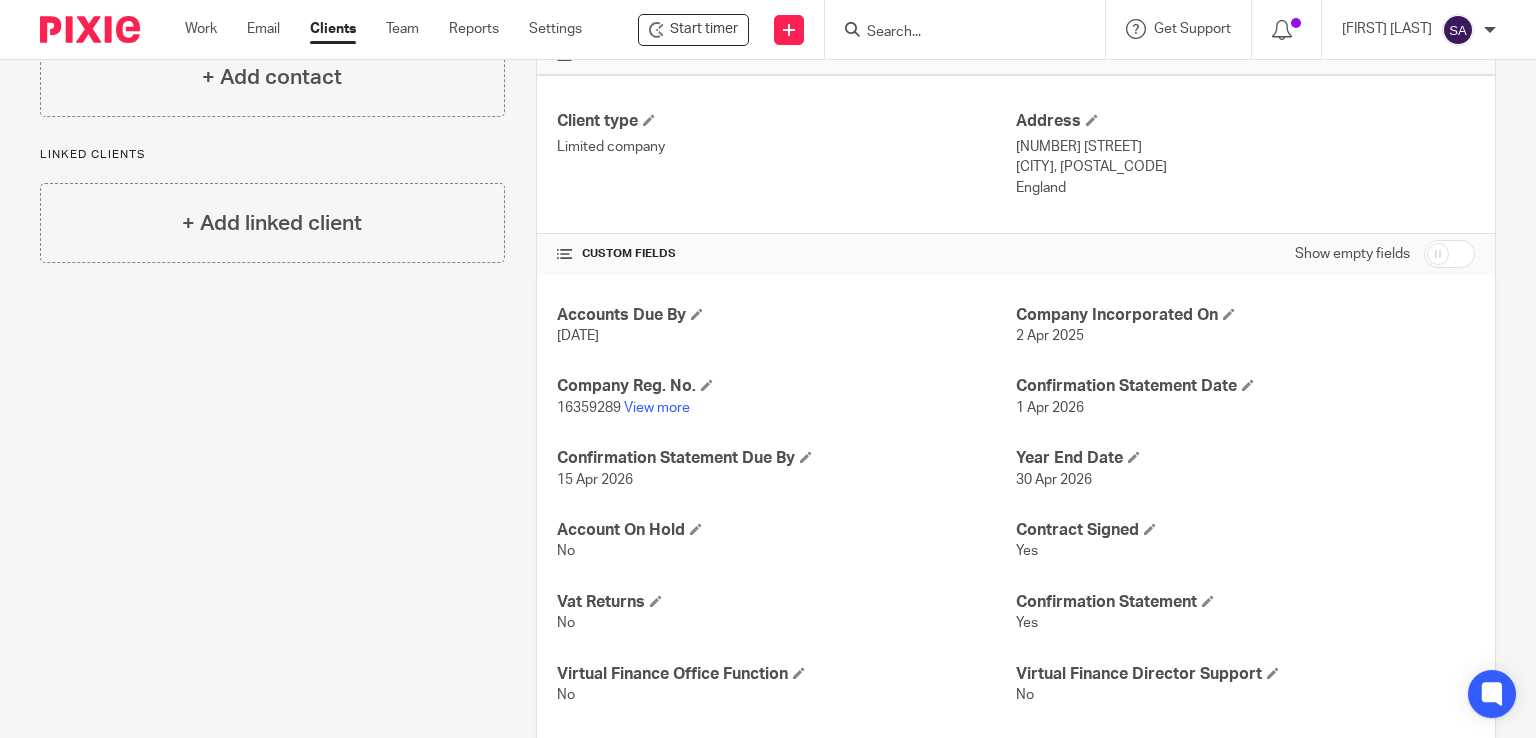 click at bounding box center (1449, 254) 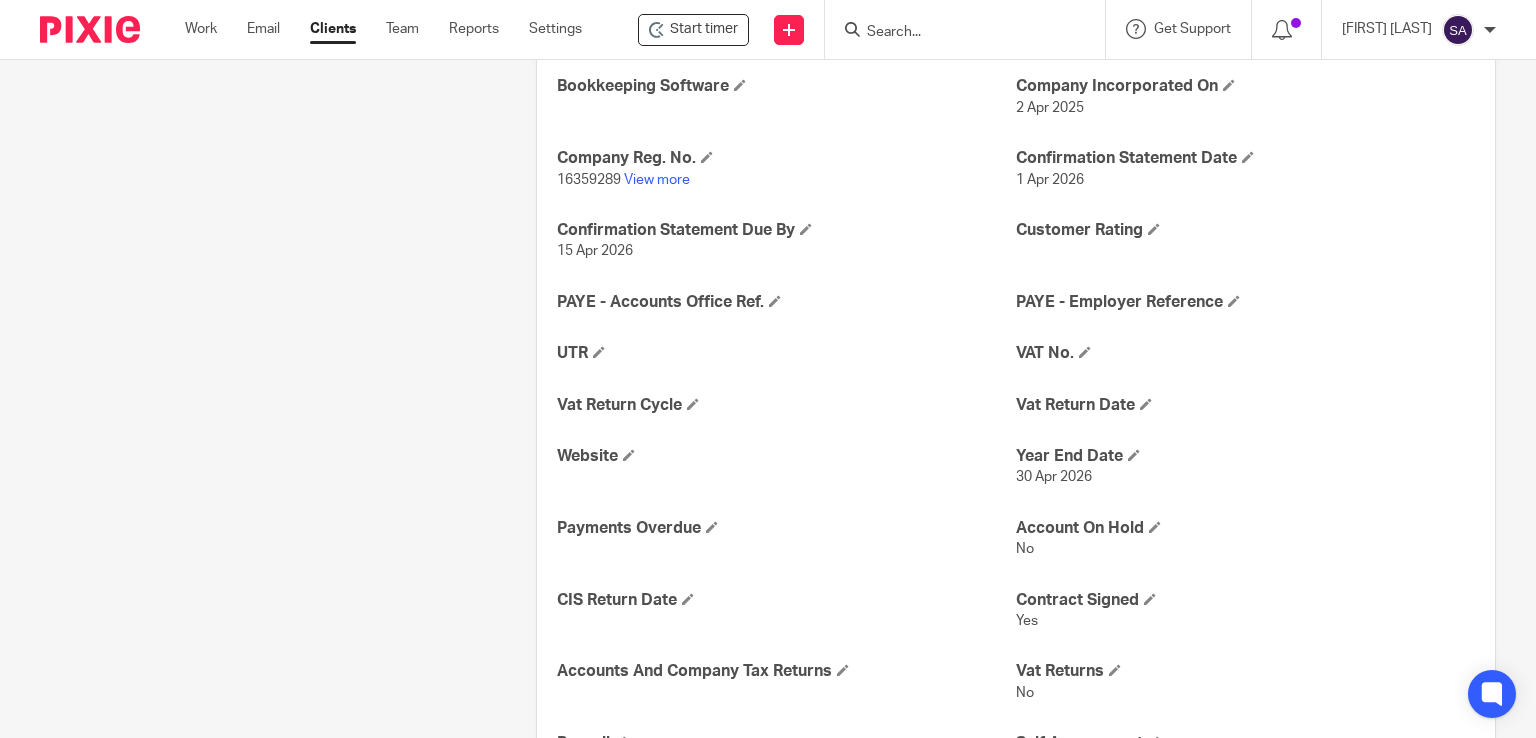 scroll, scrollTop: 1017, scrollLeft: 0, axis: vertical 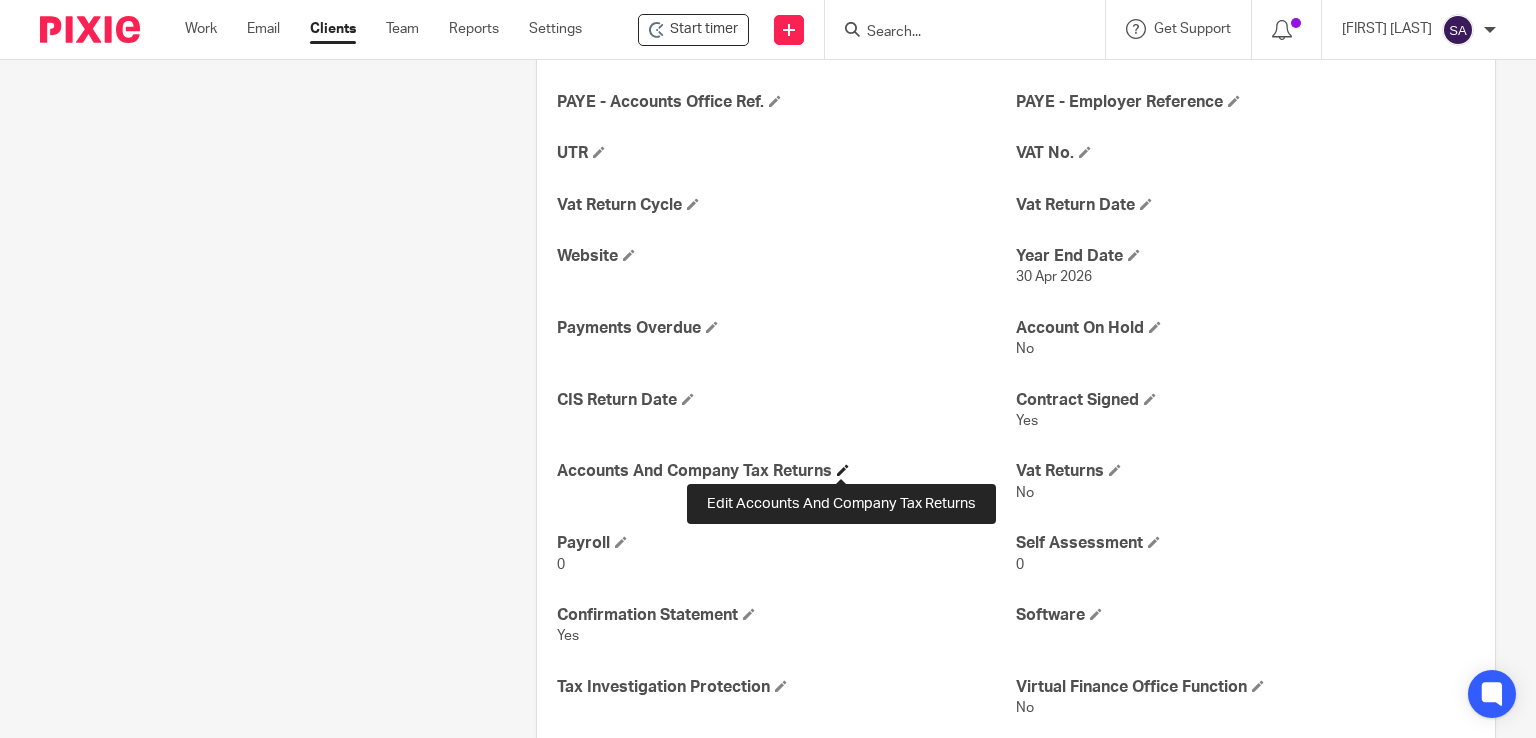 click at bounding box center (843, 470) 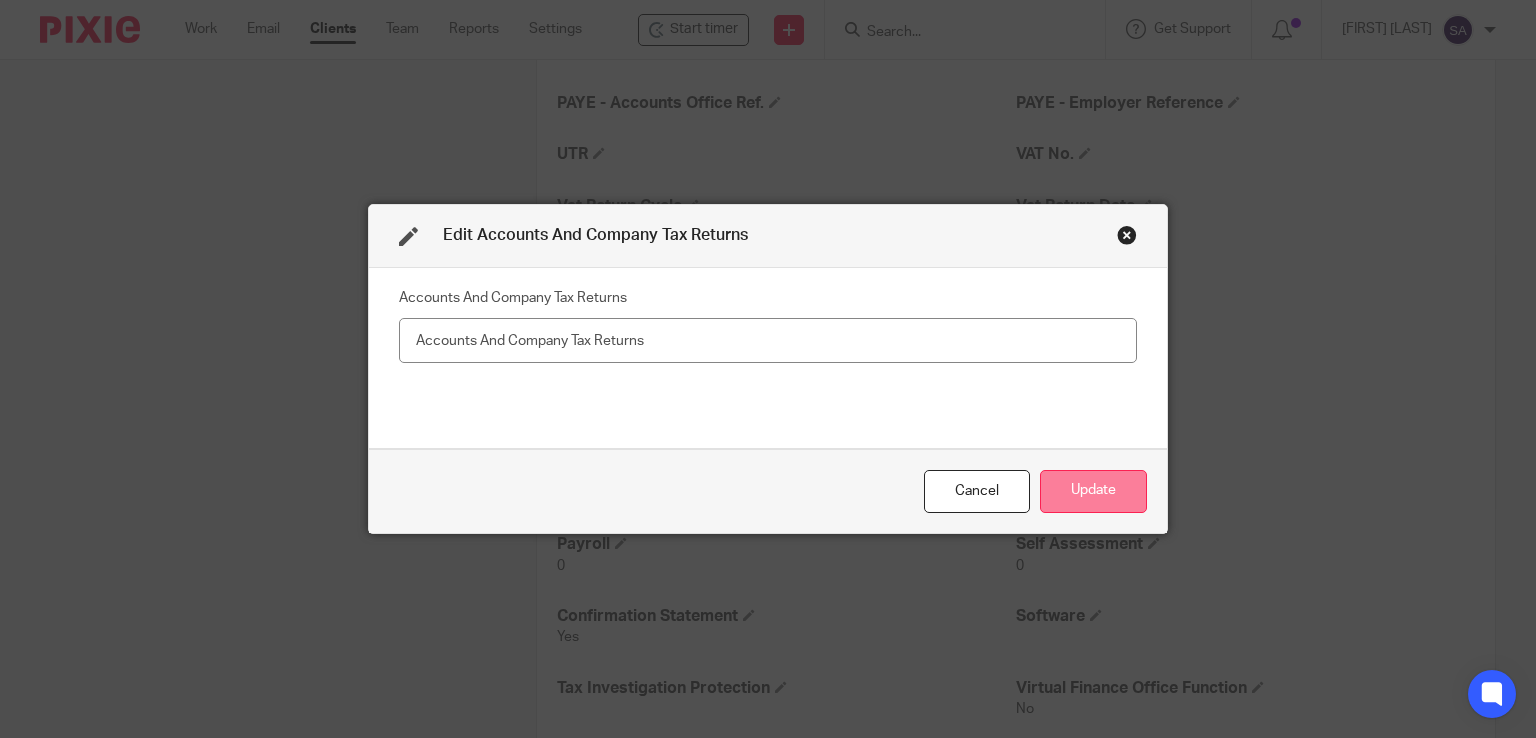 click on "Update" at bounding box center [1093, 491] 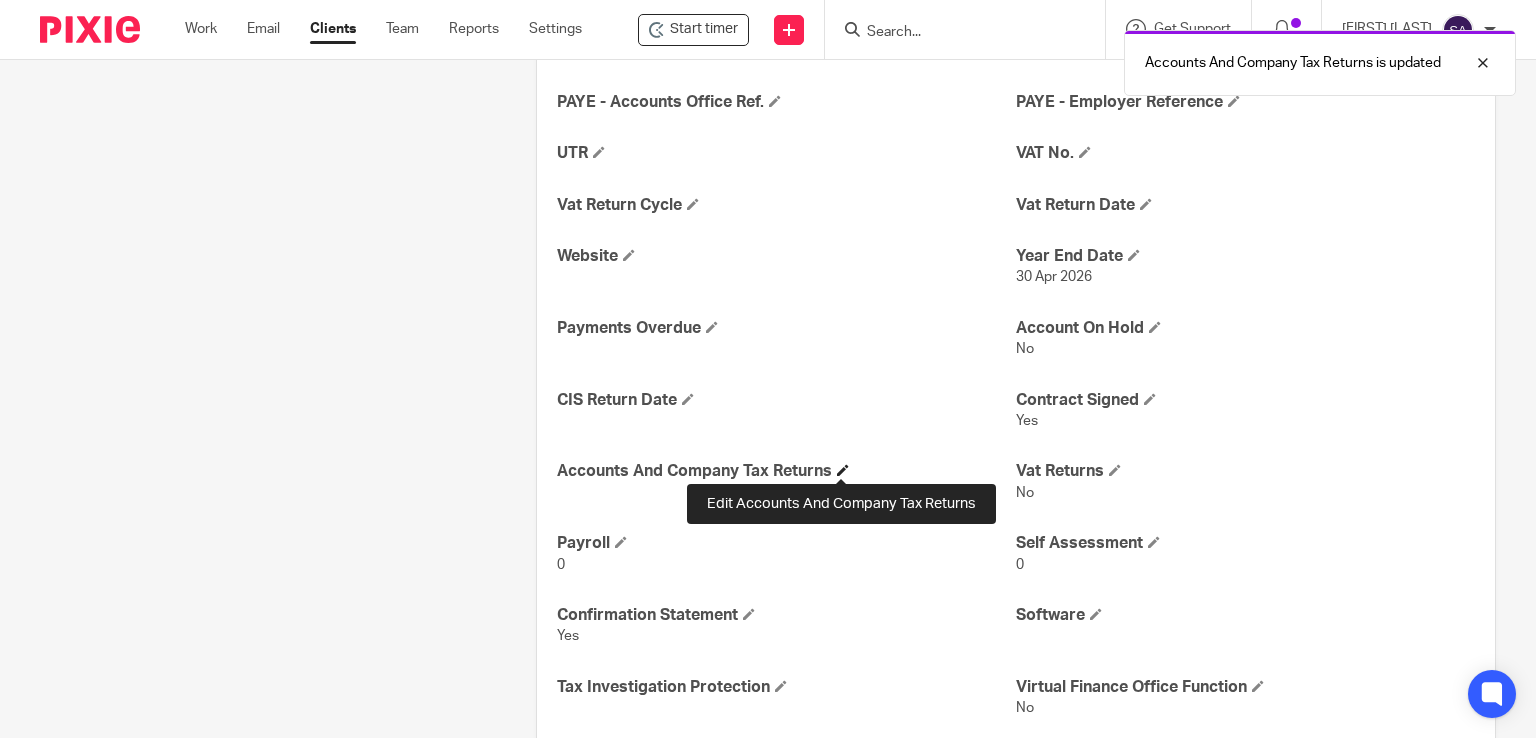 click at bounding box center (843, 470) 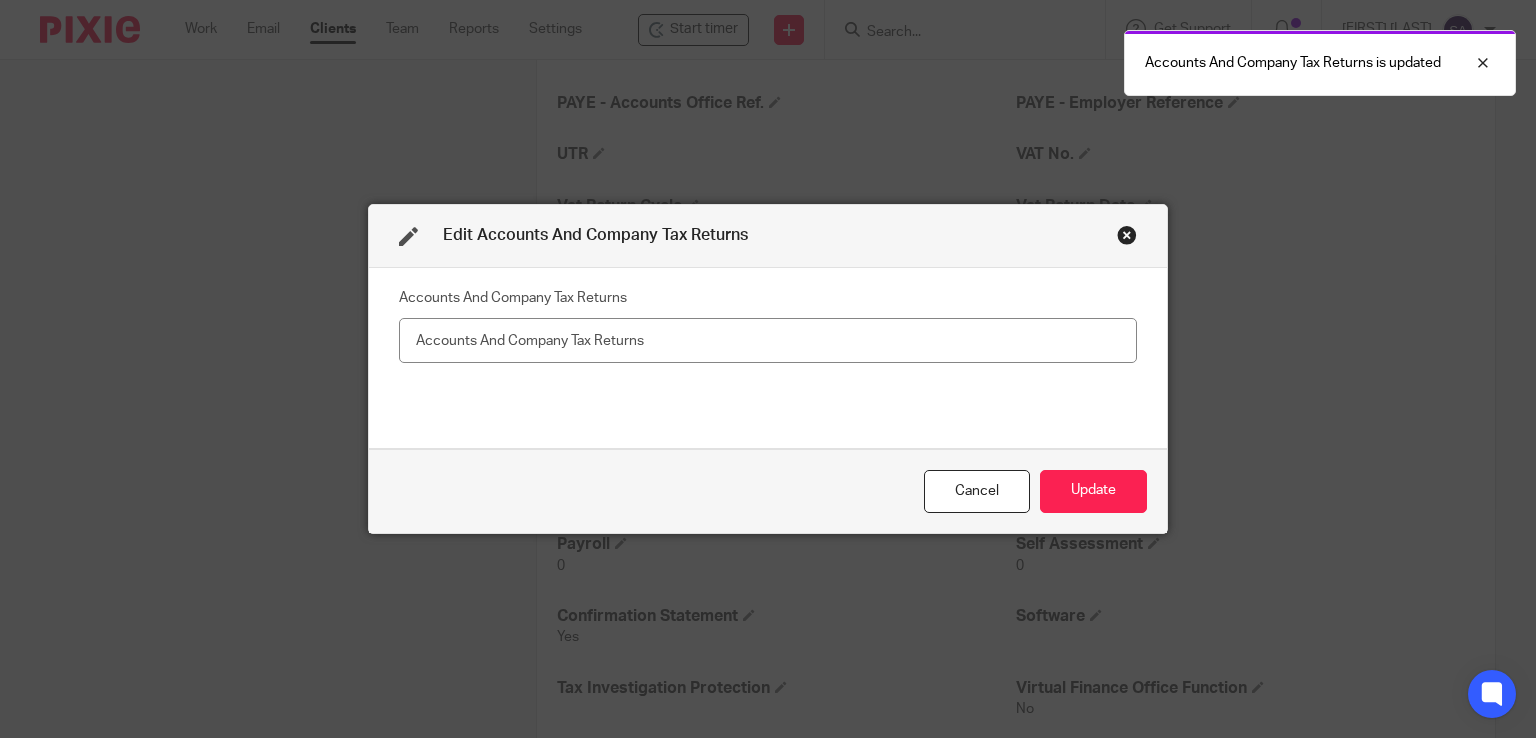 click at bounding box center [768, 340] 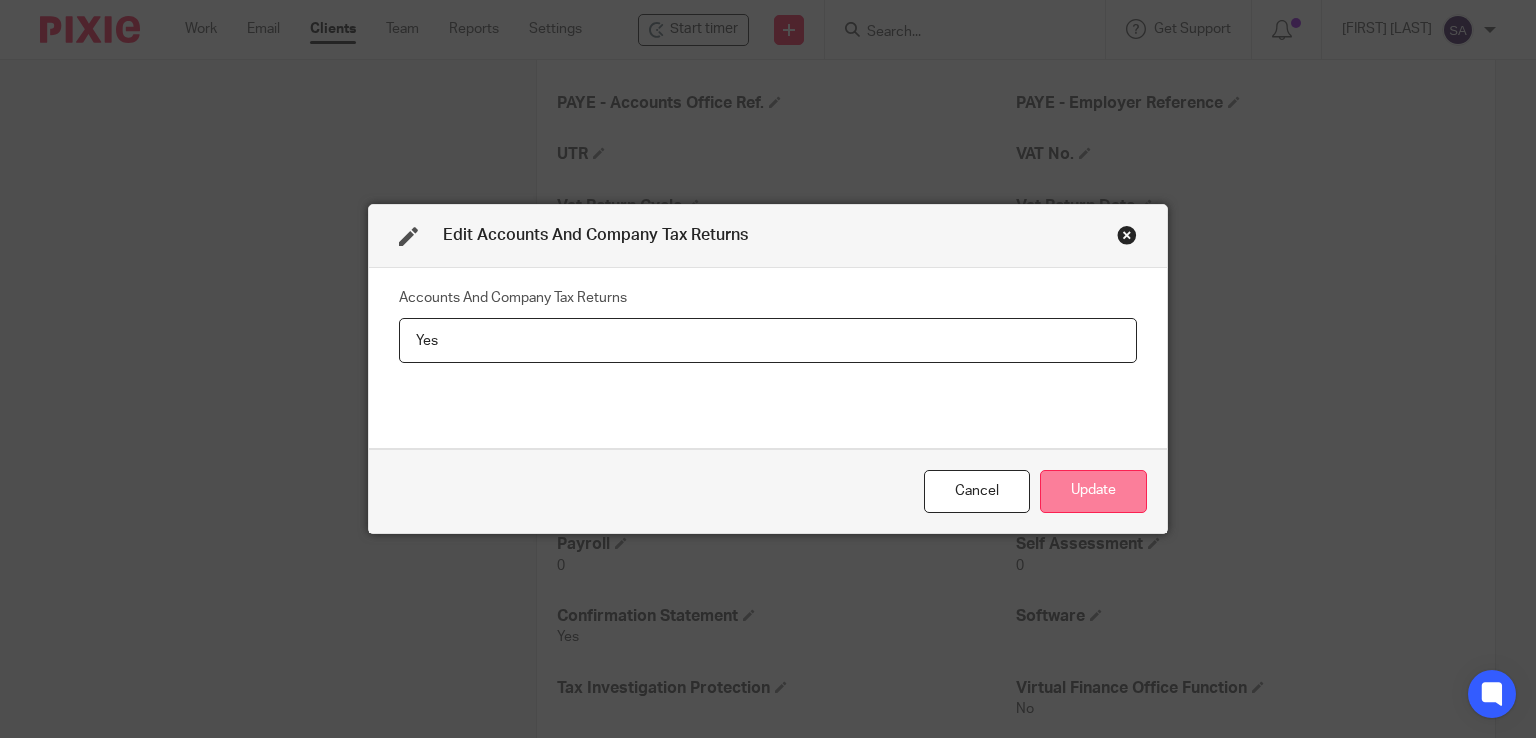 type on "Yes" 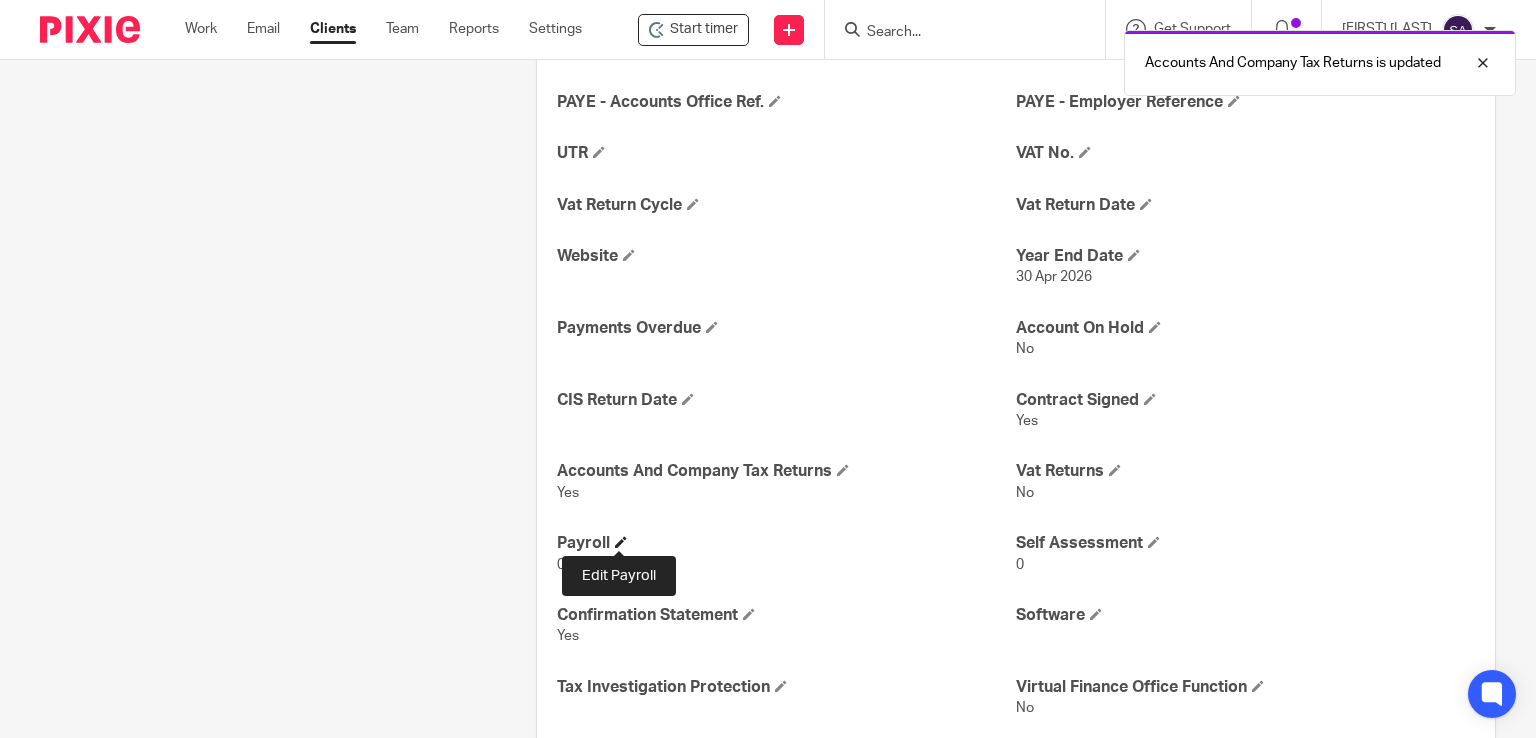 click at bounding box center (621, 542) 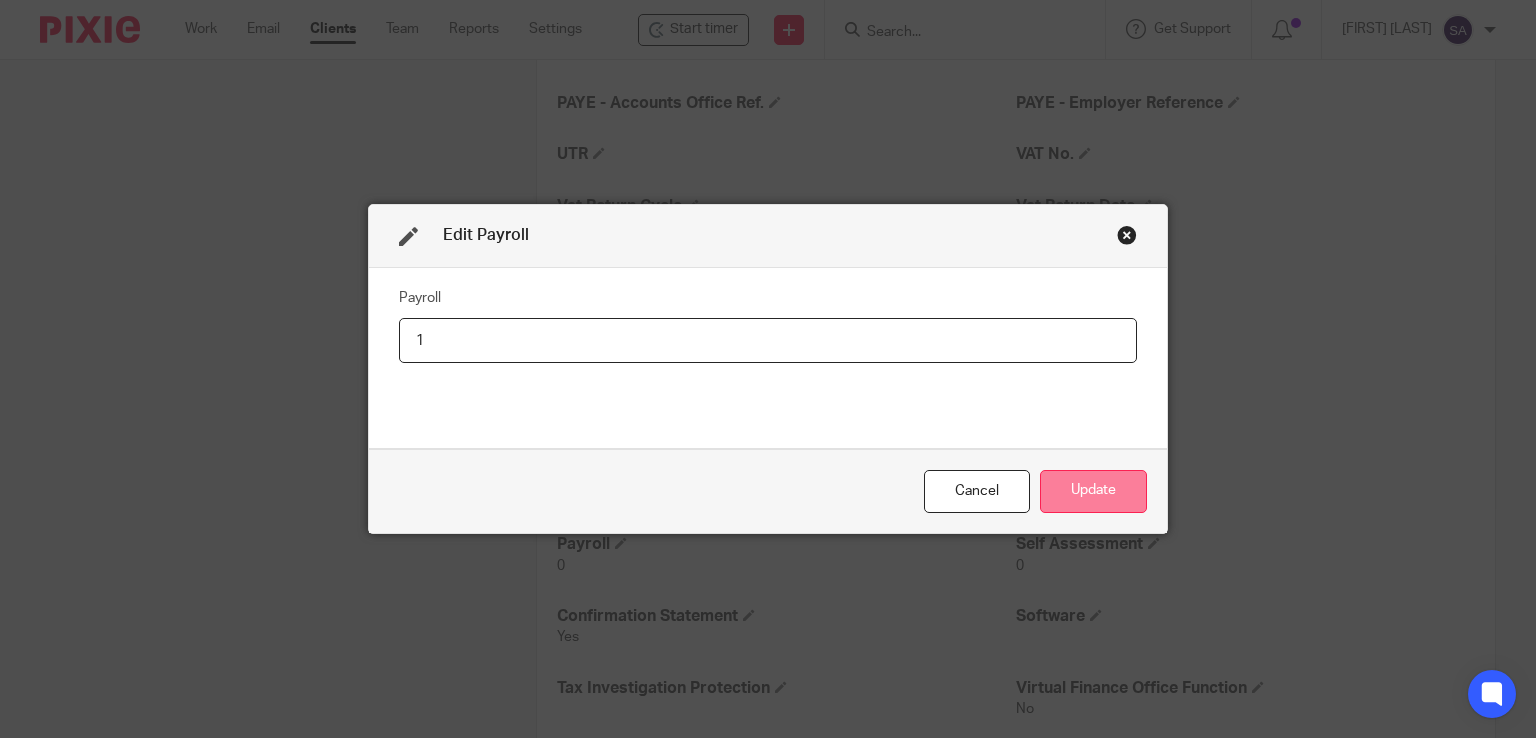 type on "1" 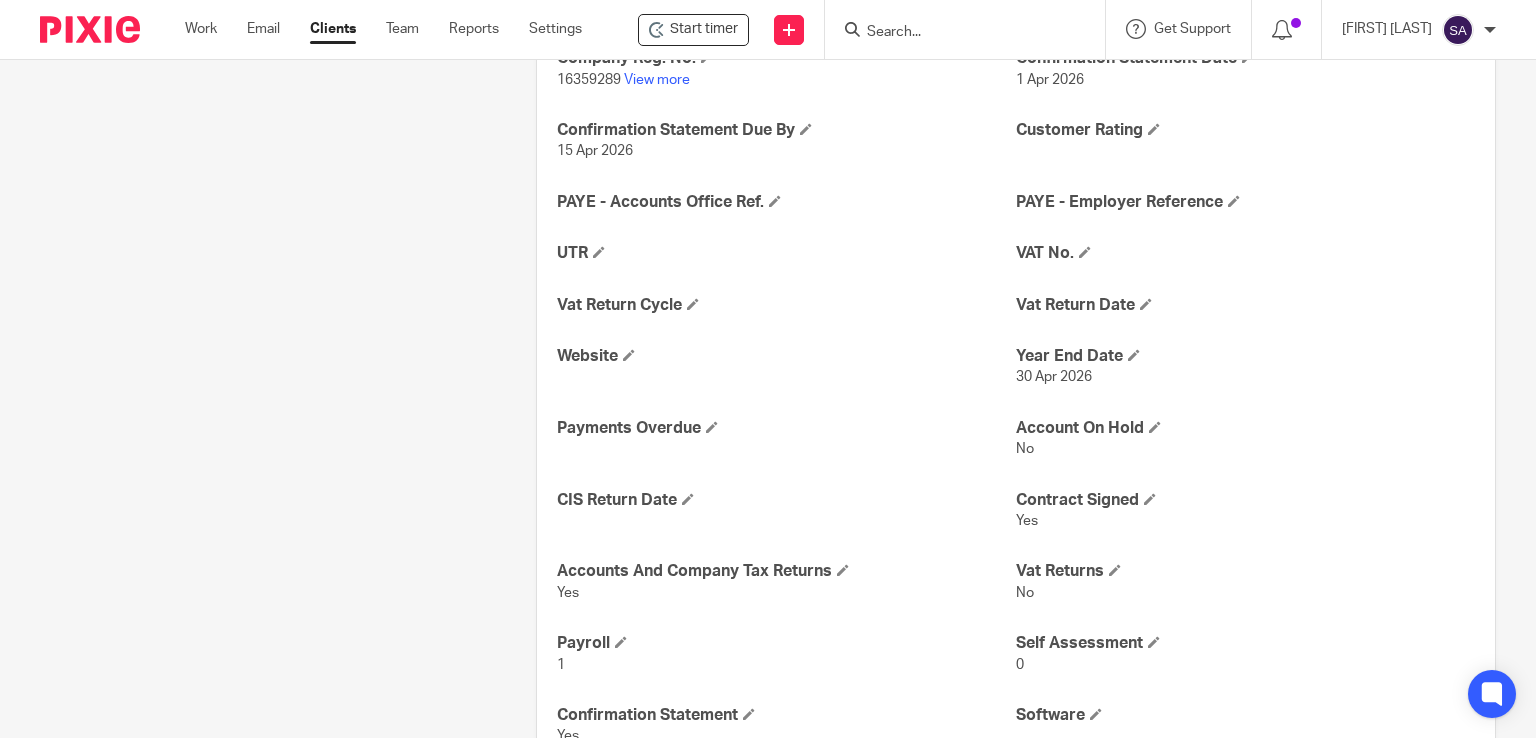 scroll, scrollTop: 717, scrollLeft: 0, axis: vertical 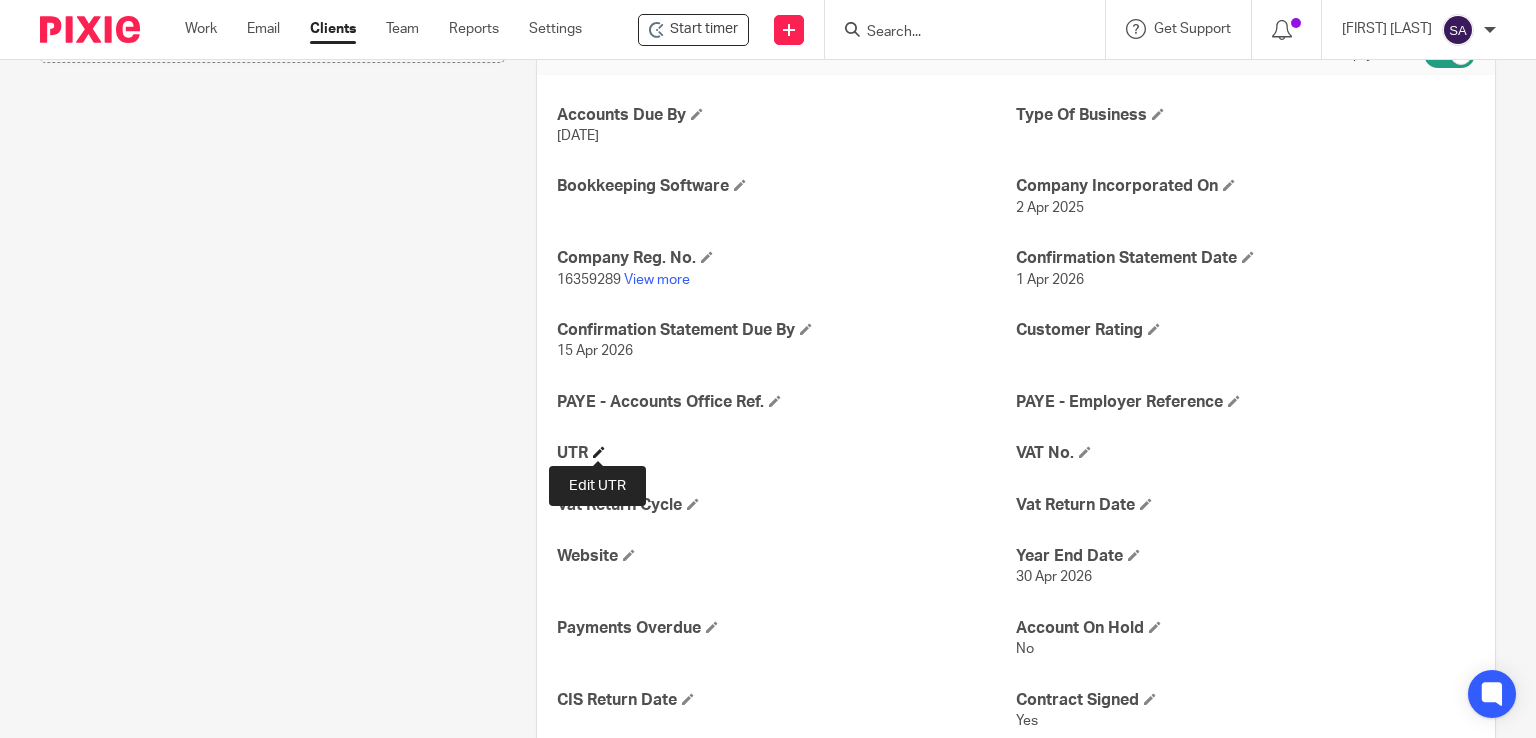 click at bounding box center (599, 452) 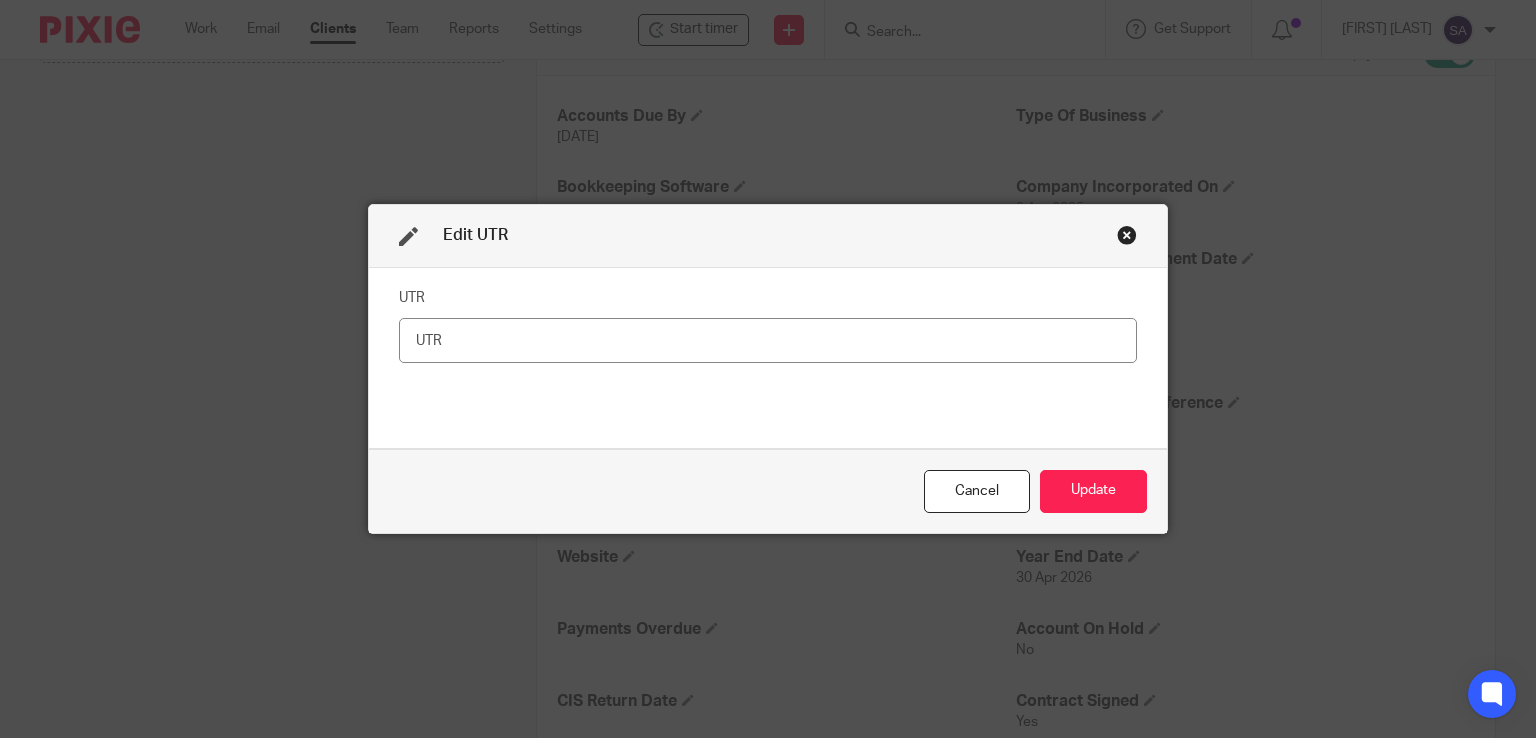 click at bounding box center [768, 340] 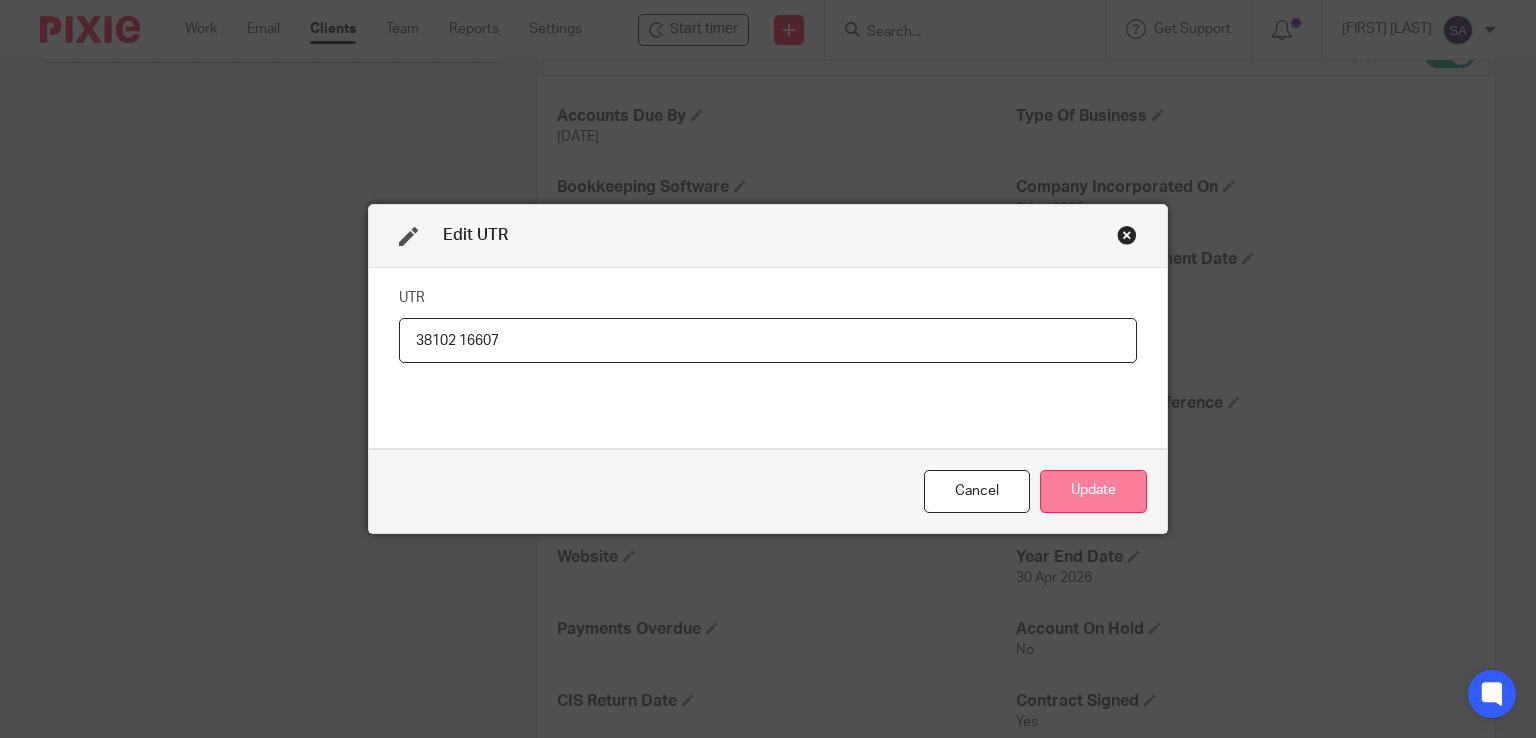 type on "38102 16607" 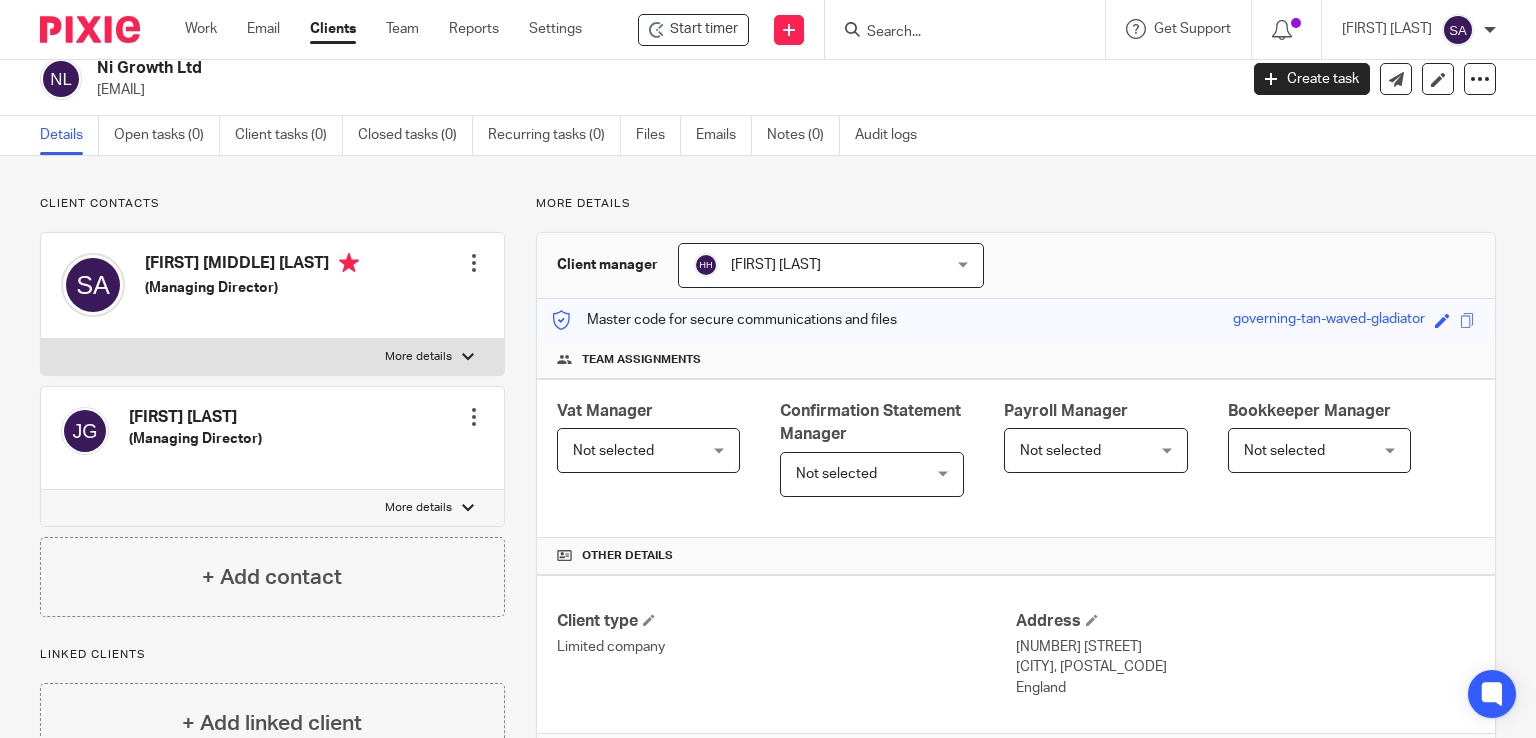 scroll, scrollTop: 0, scrollLeft: 0, axis: both 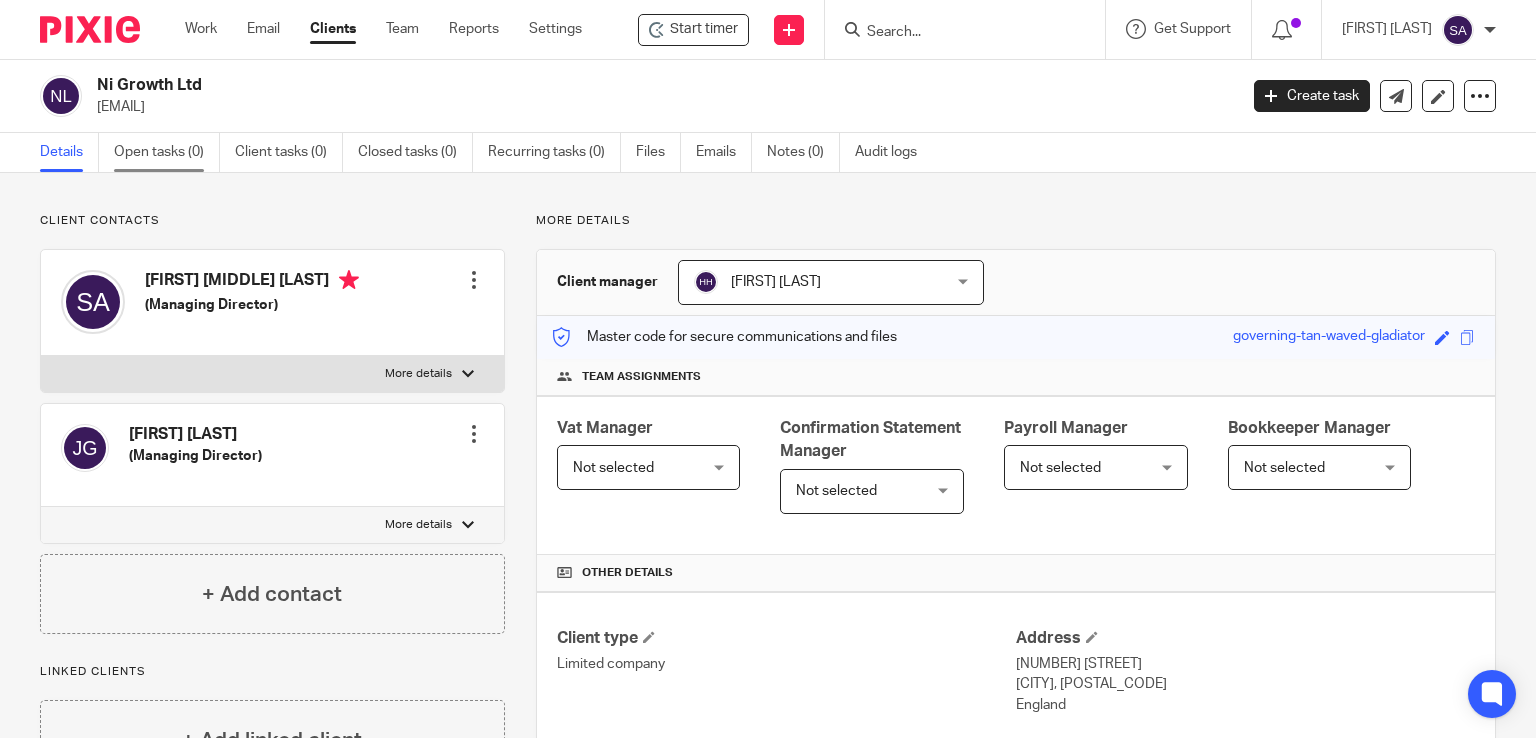 click on "Open tasks (0)" at bounding box center [167, 152] 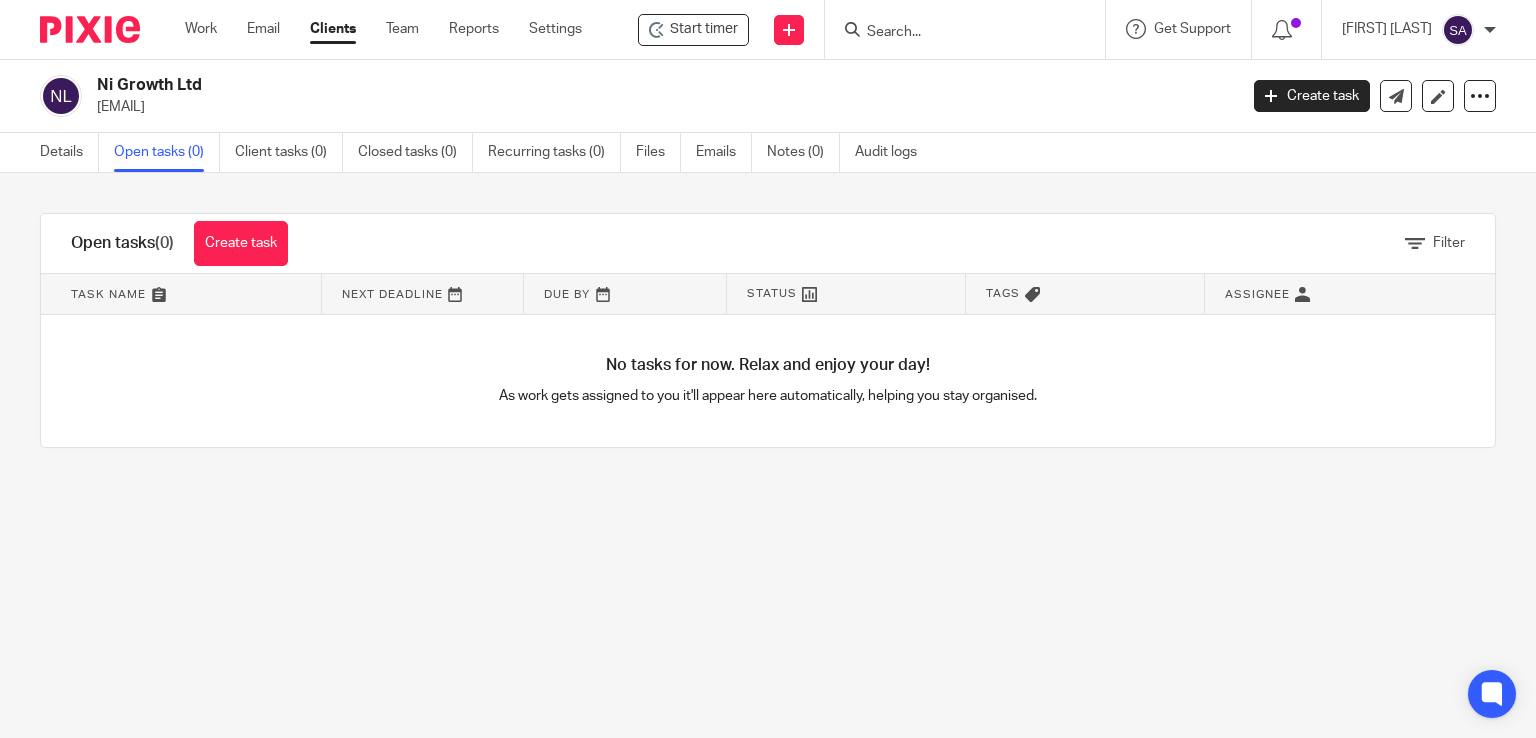 scroll, scrollTop: 0, scrollLeft: 0, axis: both 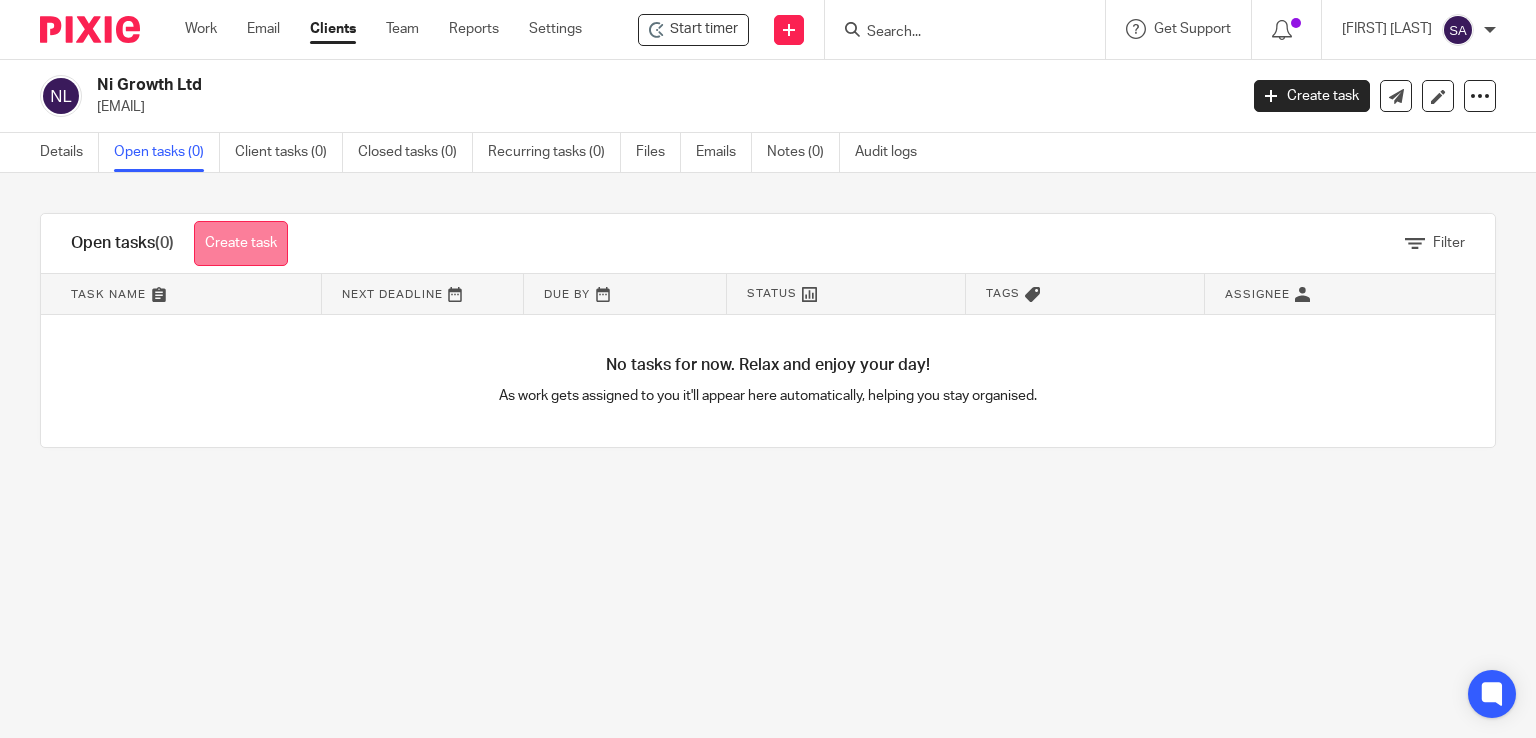 click on "Create task" at bounding box center (241, 243) 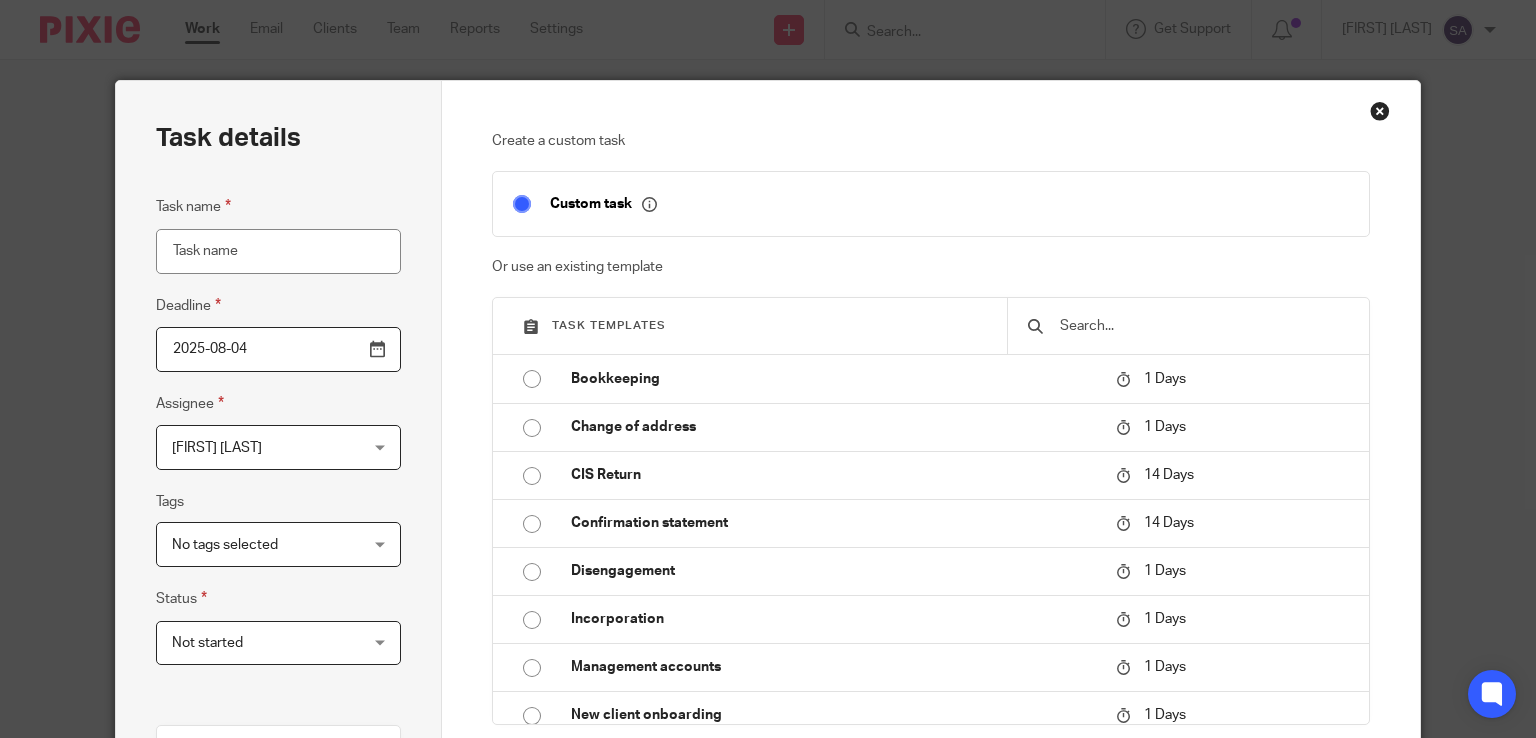 scroll, scrollTop: 0, scrollLeft: 0, axis: both 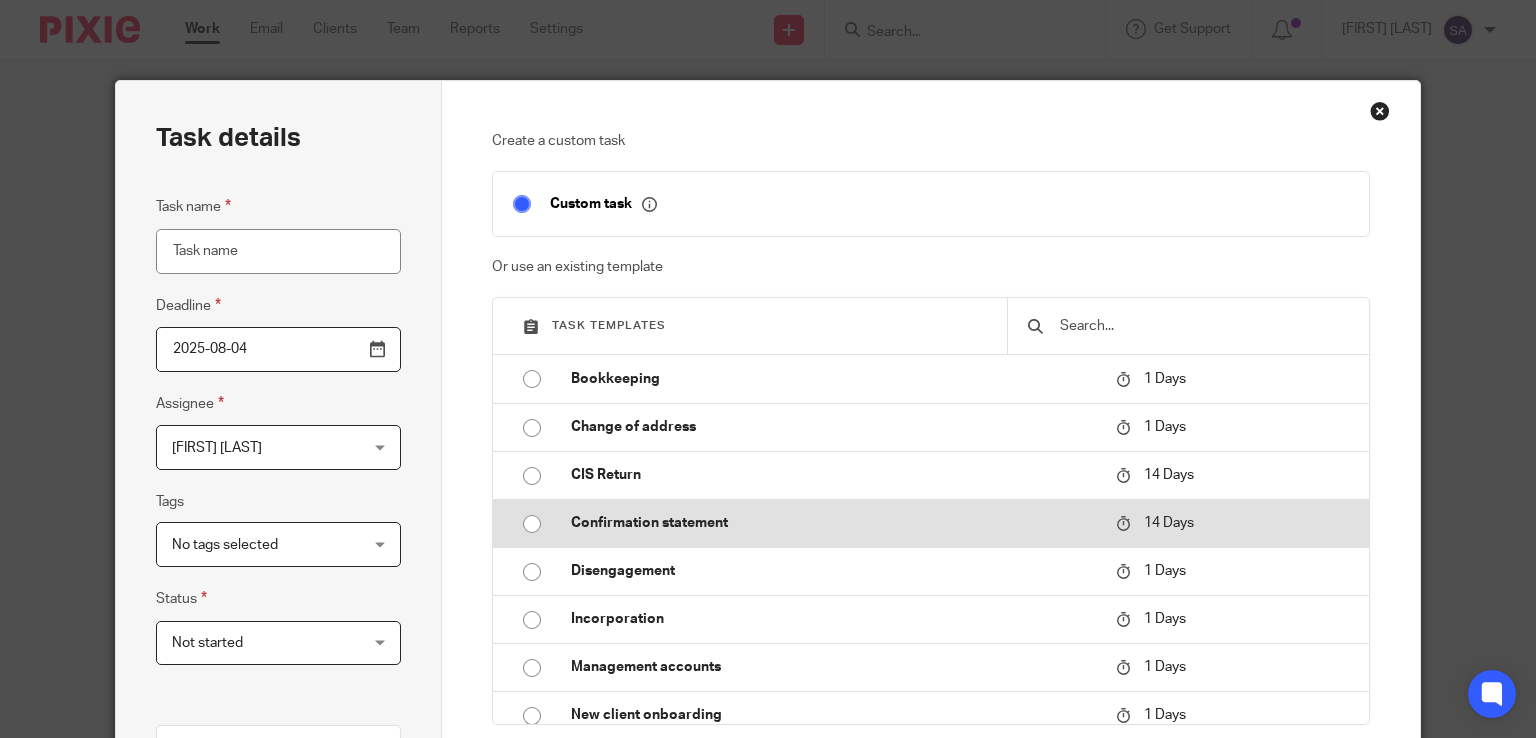click at bounding box center (532, 524) 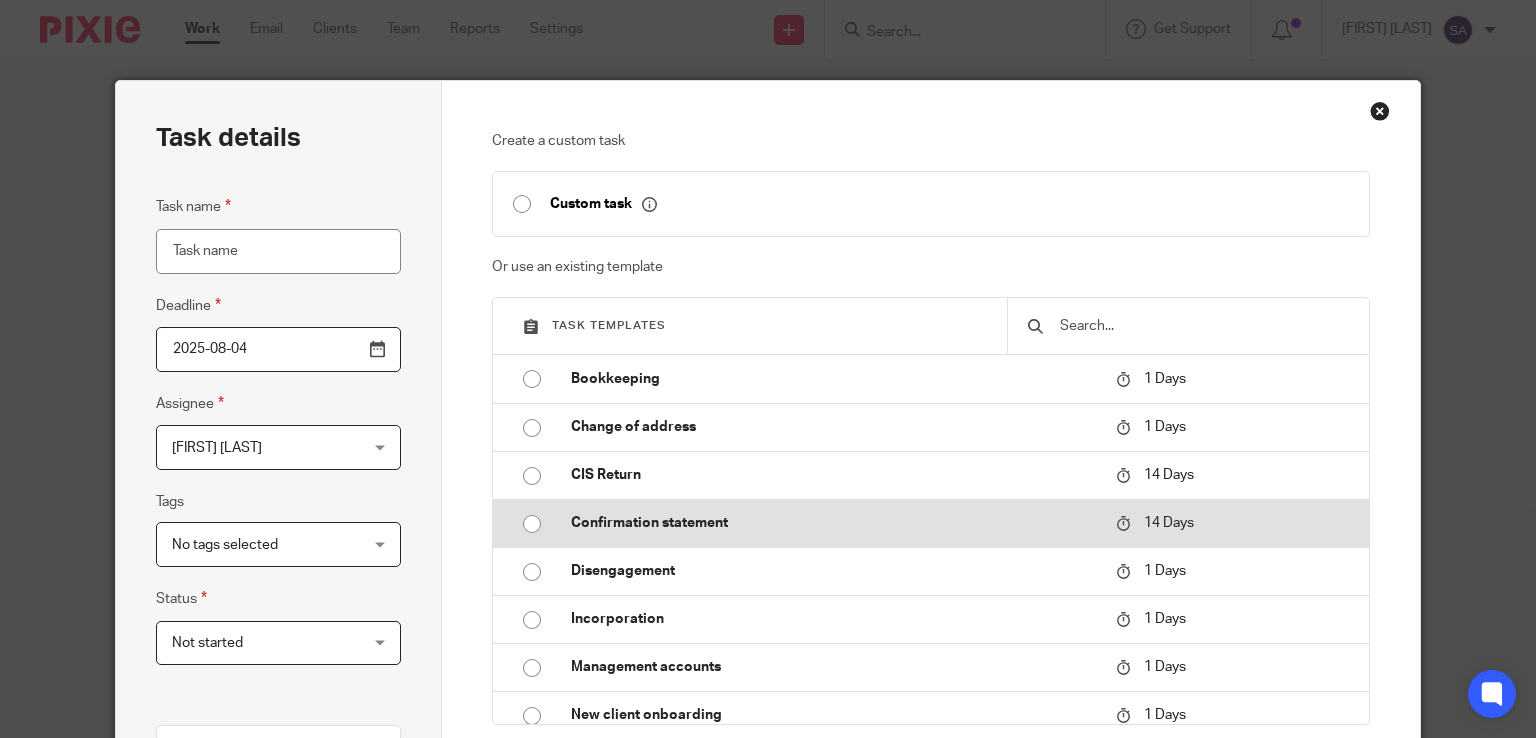 type on "2025-08-18" 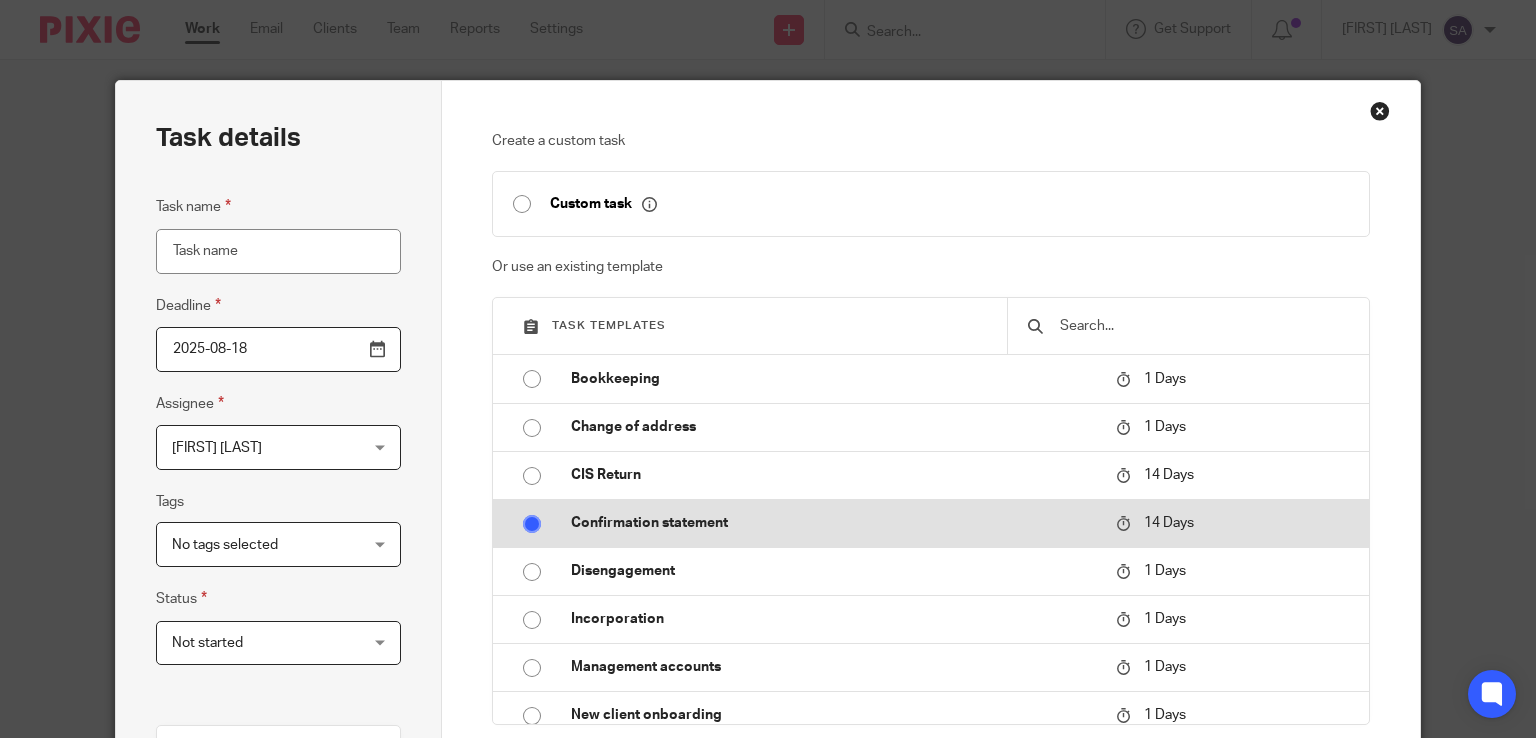 type on "Confirmation statement" 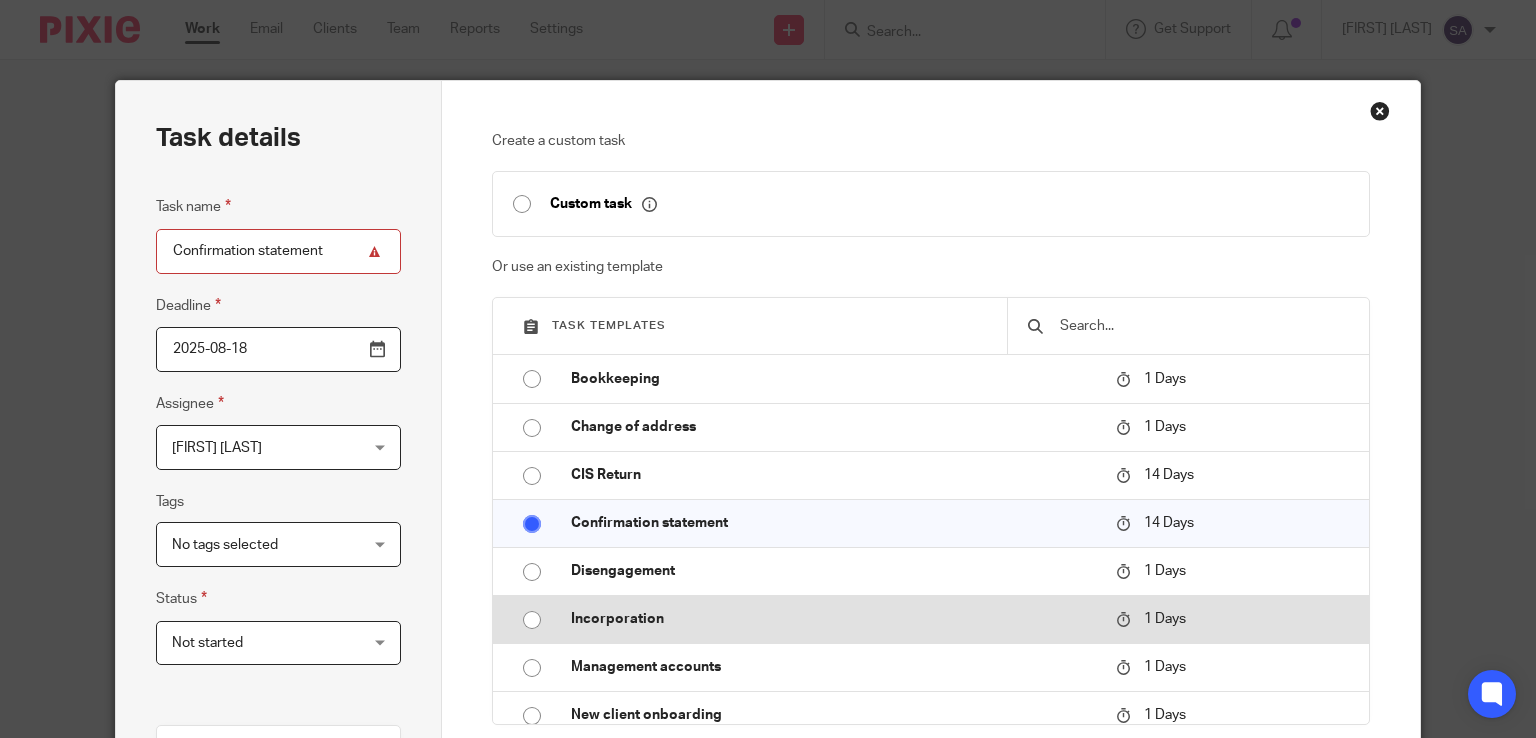 scroll, scrollTop: 200, scrollLeft: 0, axis: vertical 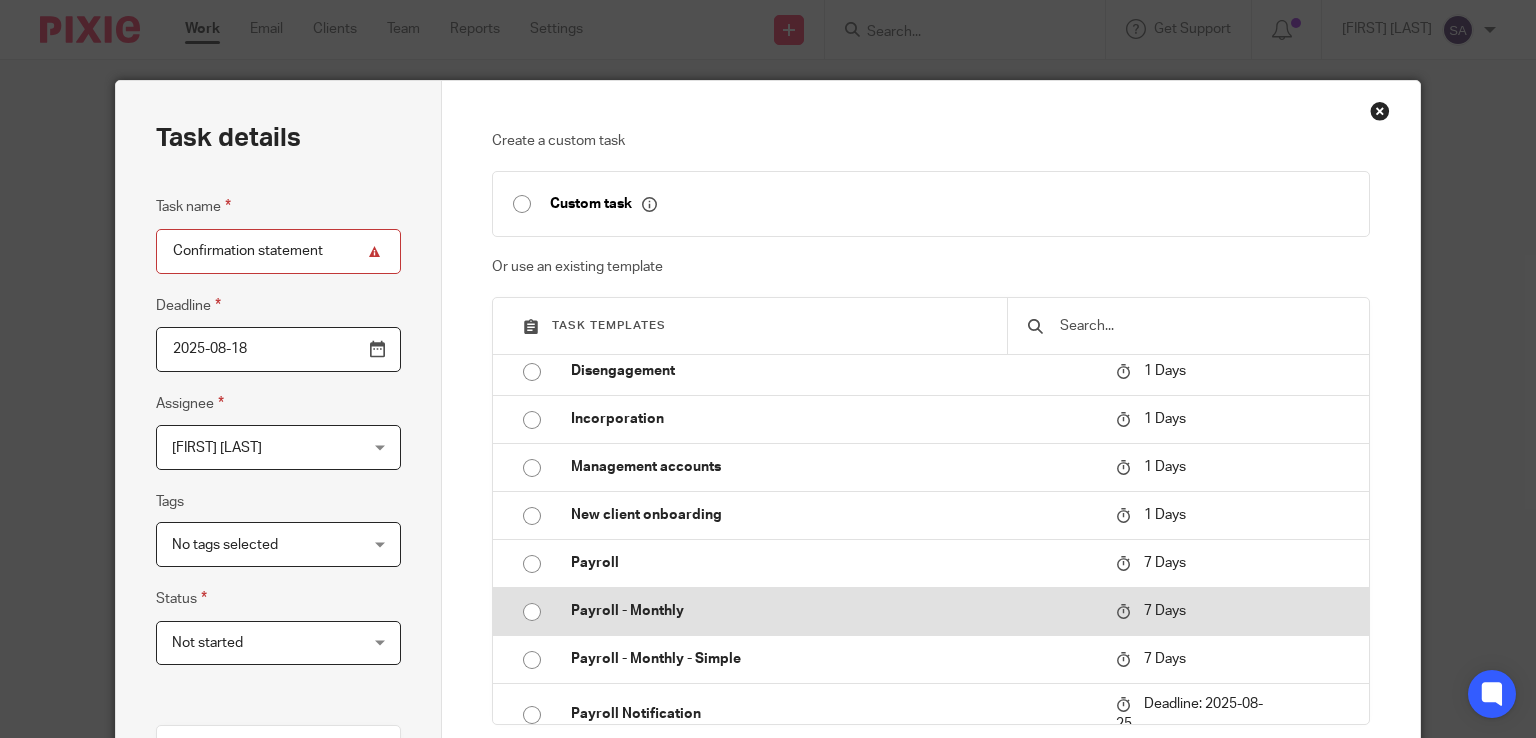 click at bounding box center (532, 612) 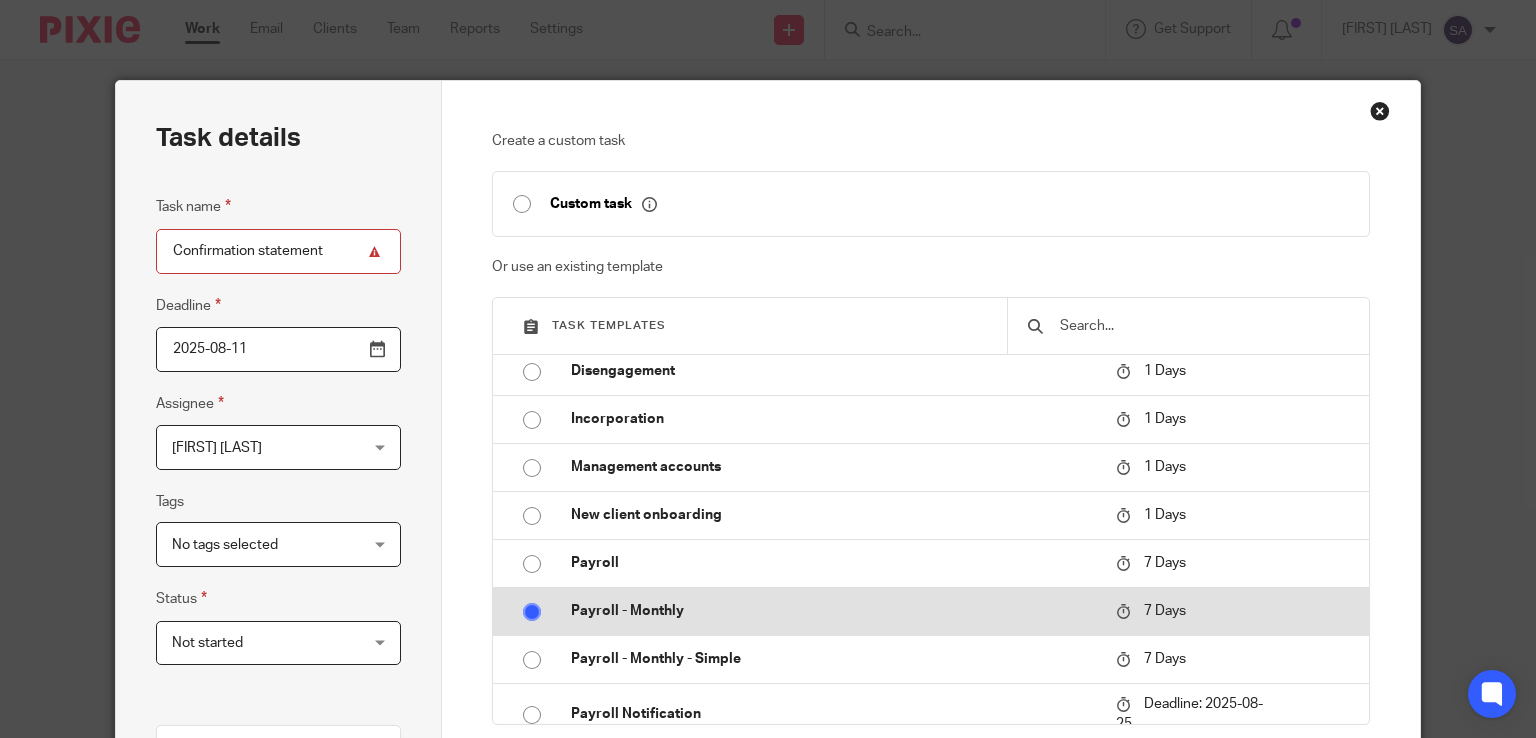 type on "Payroll - Monthly" 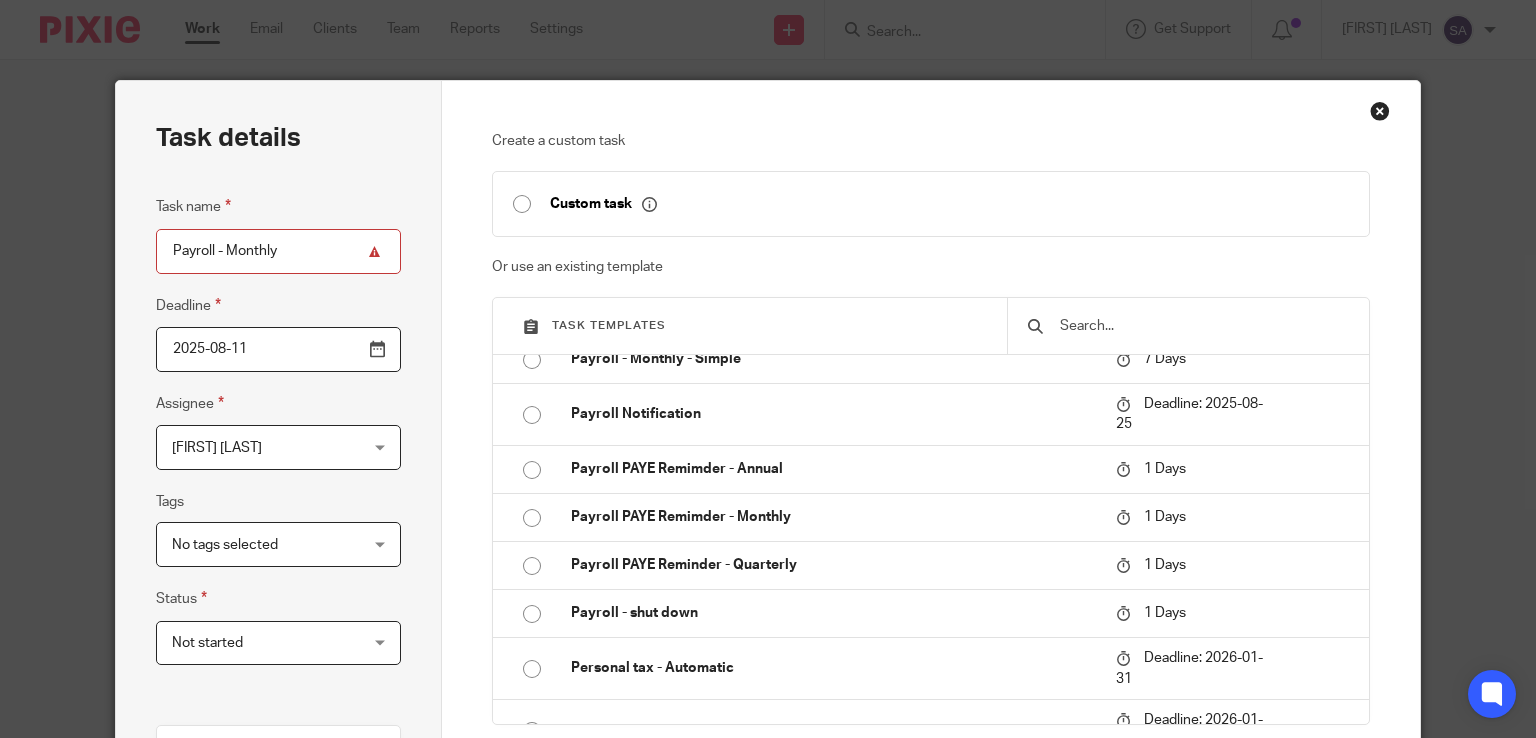 scroll, scrollTop: 400, scrollLeft: 0, axis: vertical 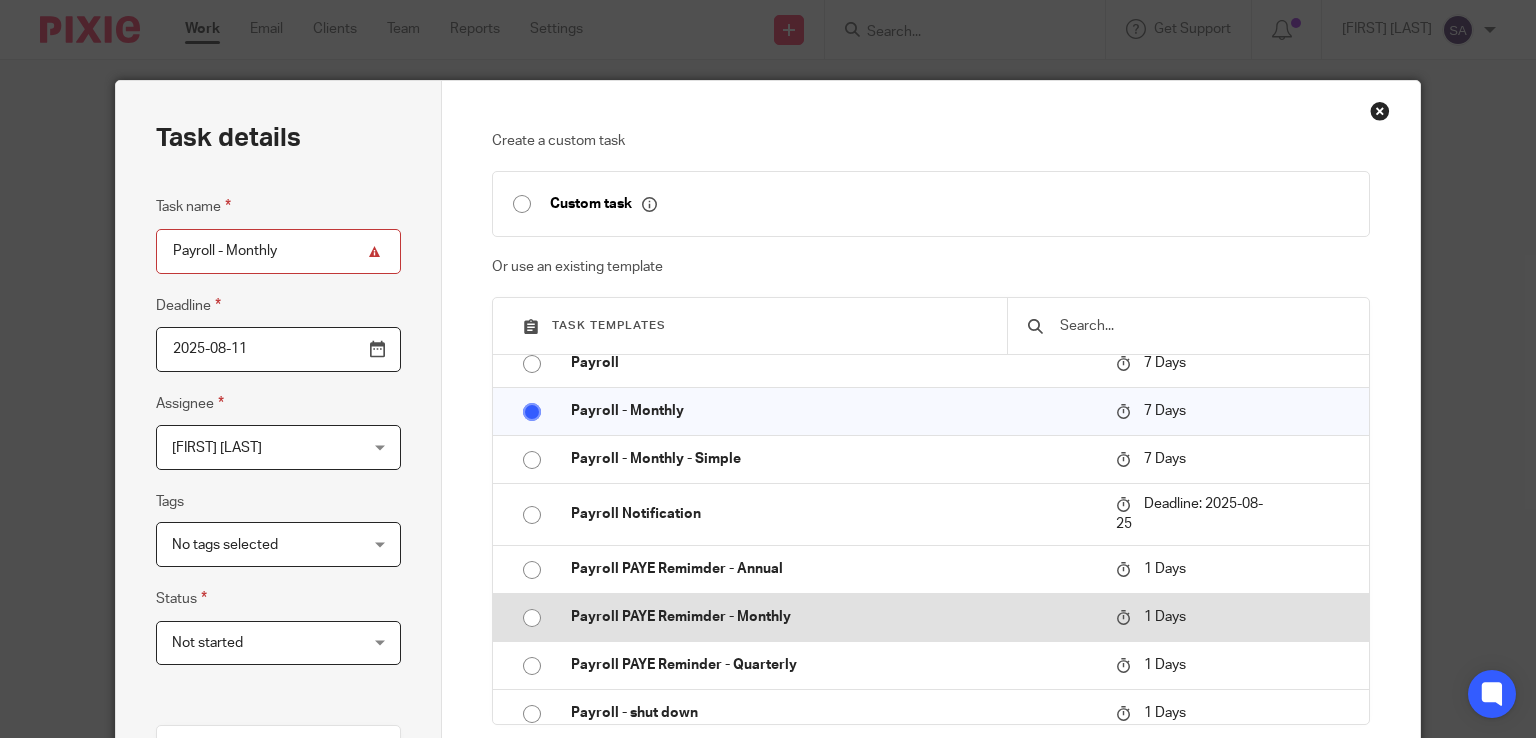click at bounding box center (532, 618) 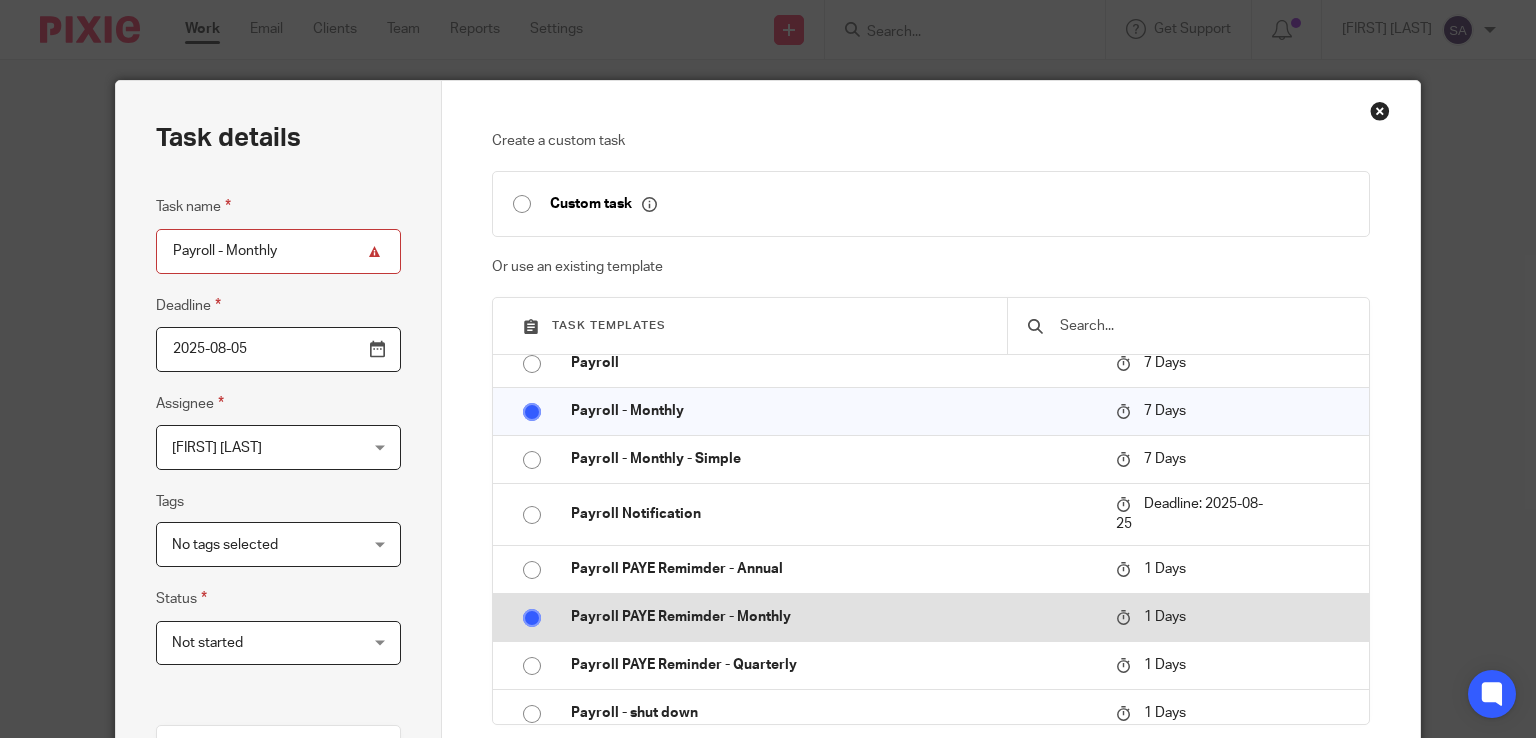 type on "Payroll PAYE Remimder - Monthly" 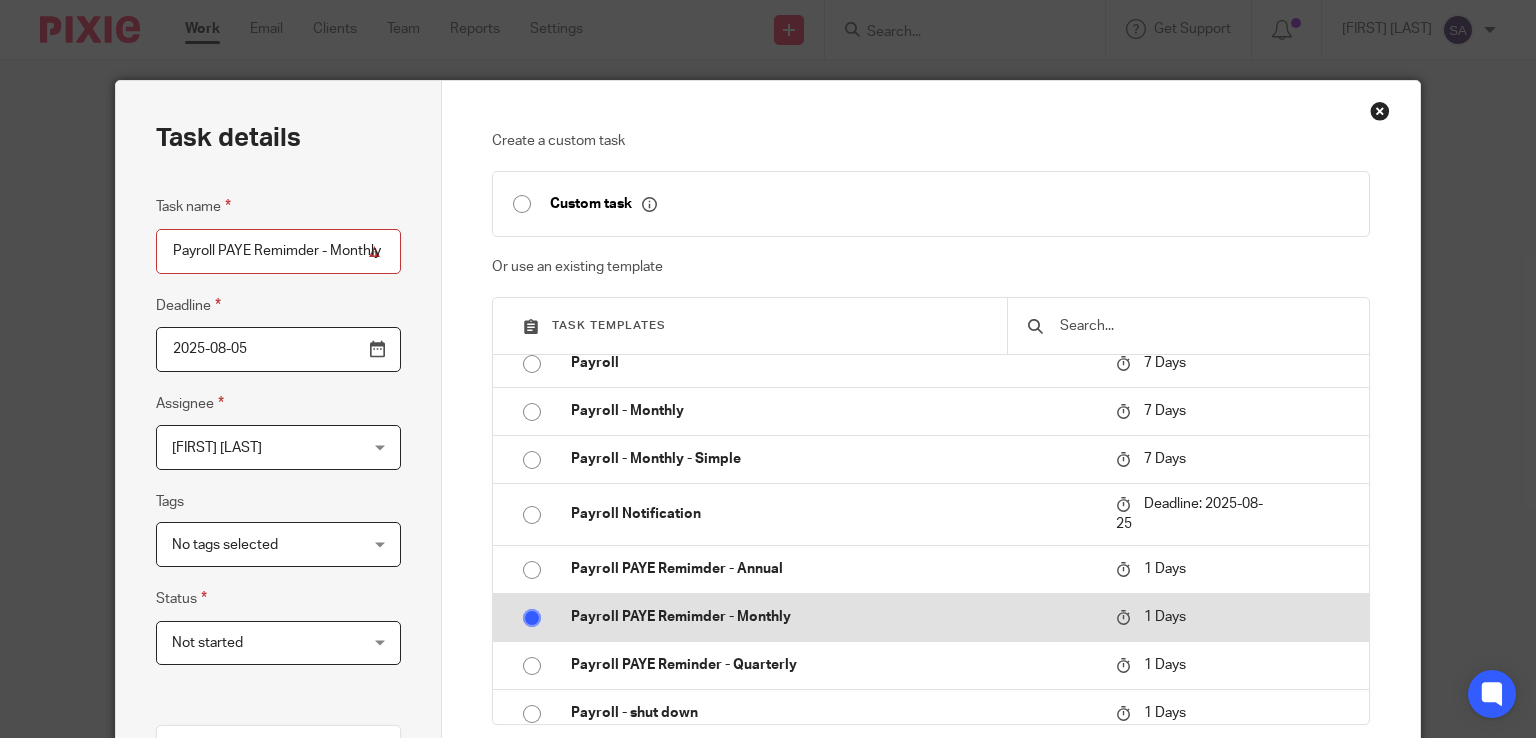click at bounding box center [532, 618] 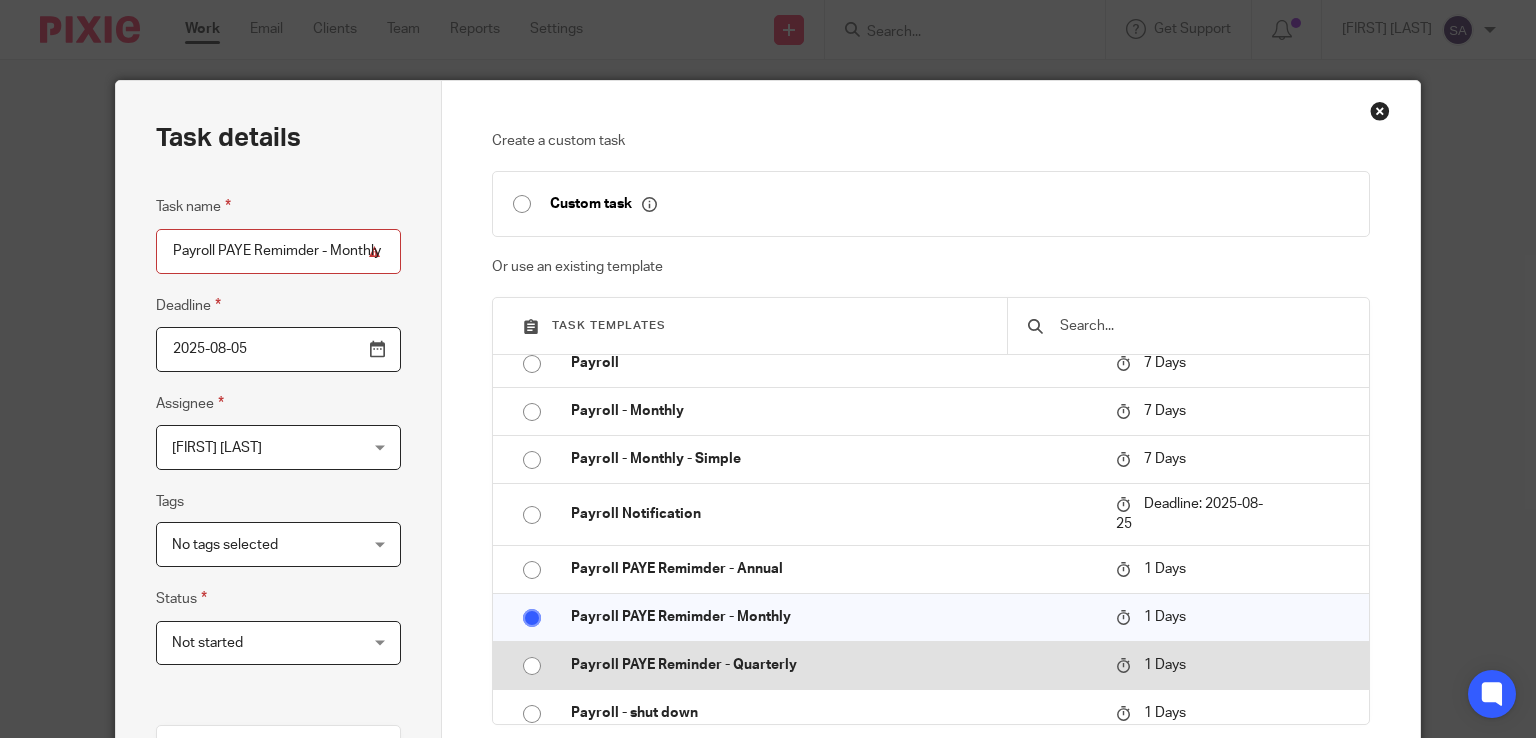 click at bounding box center [532, 666] 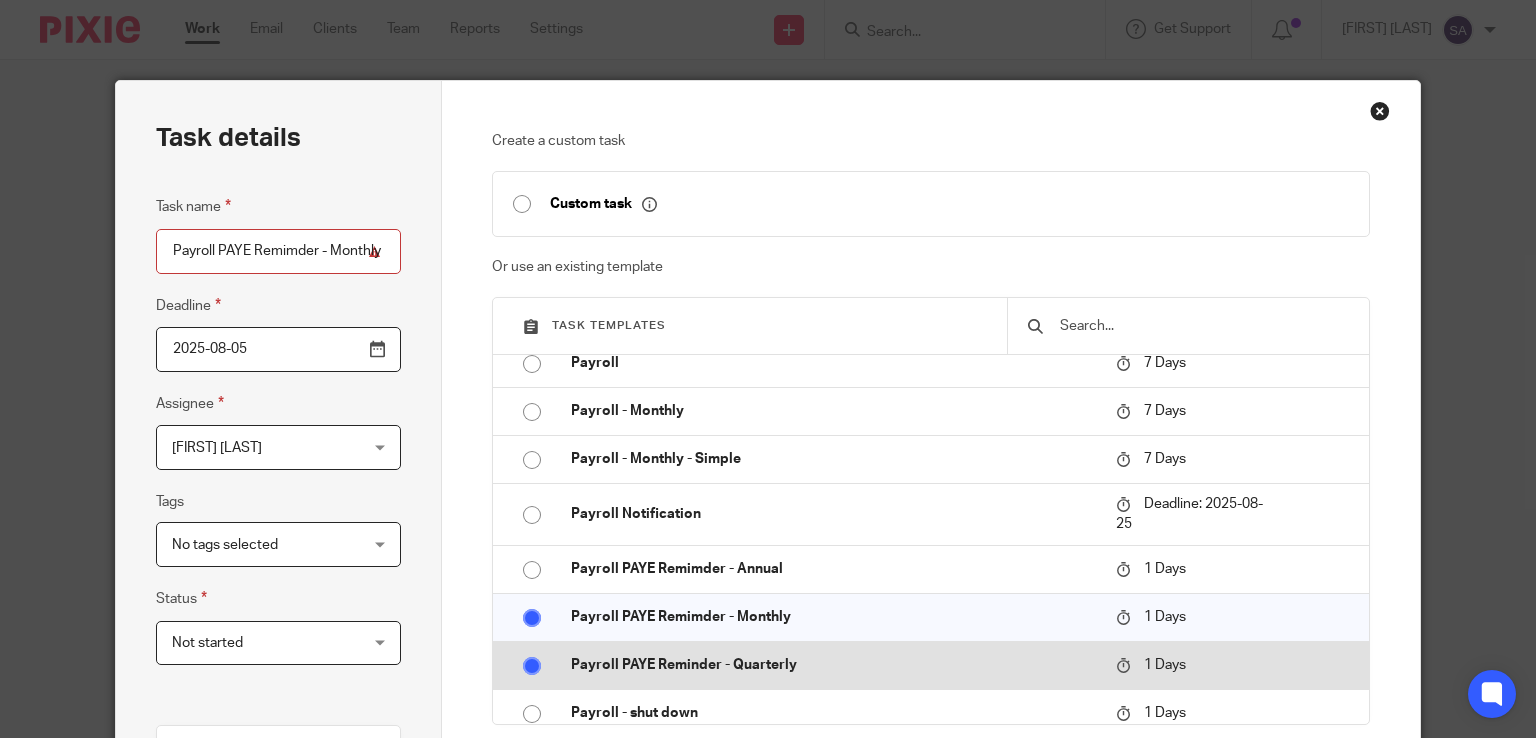 type on "Payroll PAYE Reminder - Quarterly" 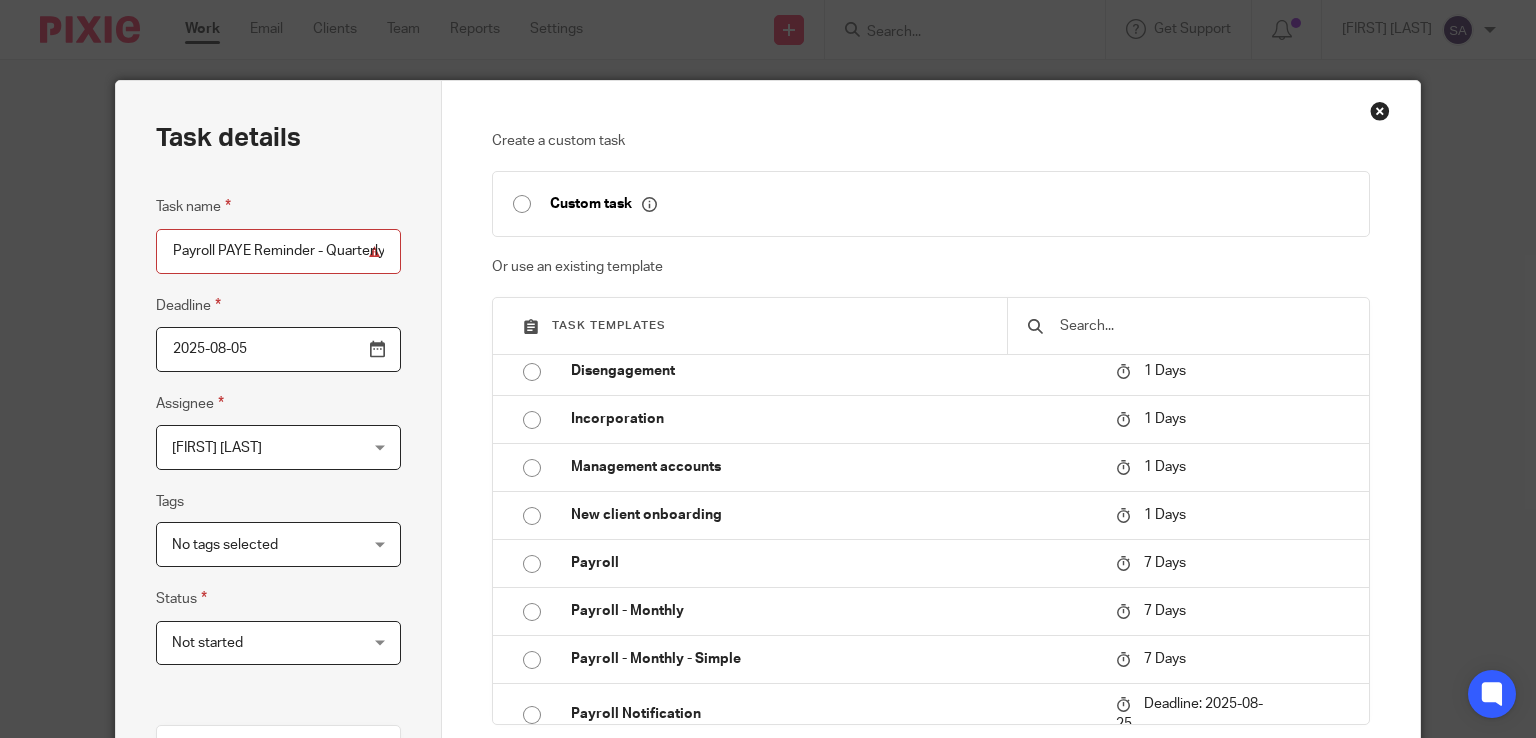 scroll, scrollTop: 100, scrollLeft: 0, axis: vertical 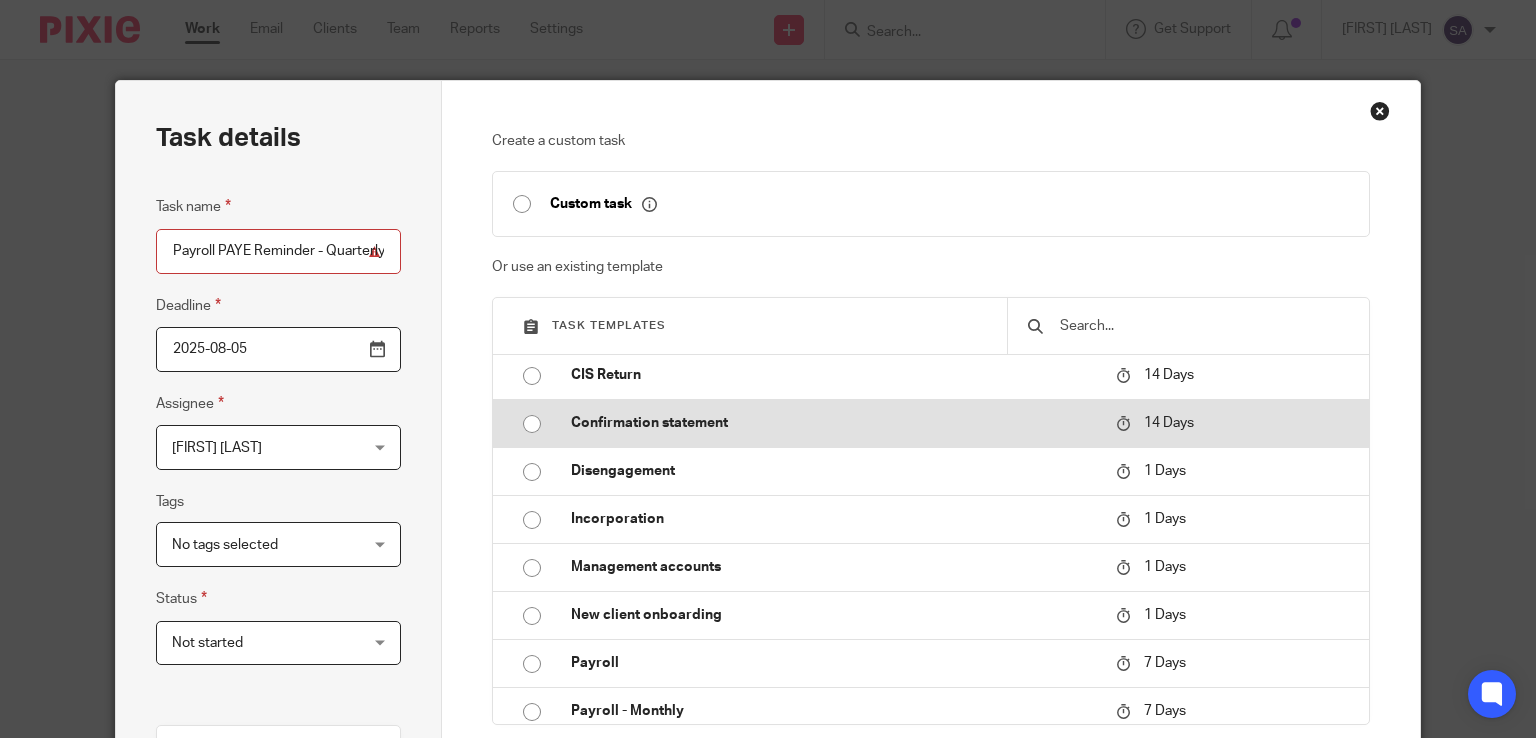 click at bounding box center (532, 424) 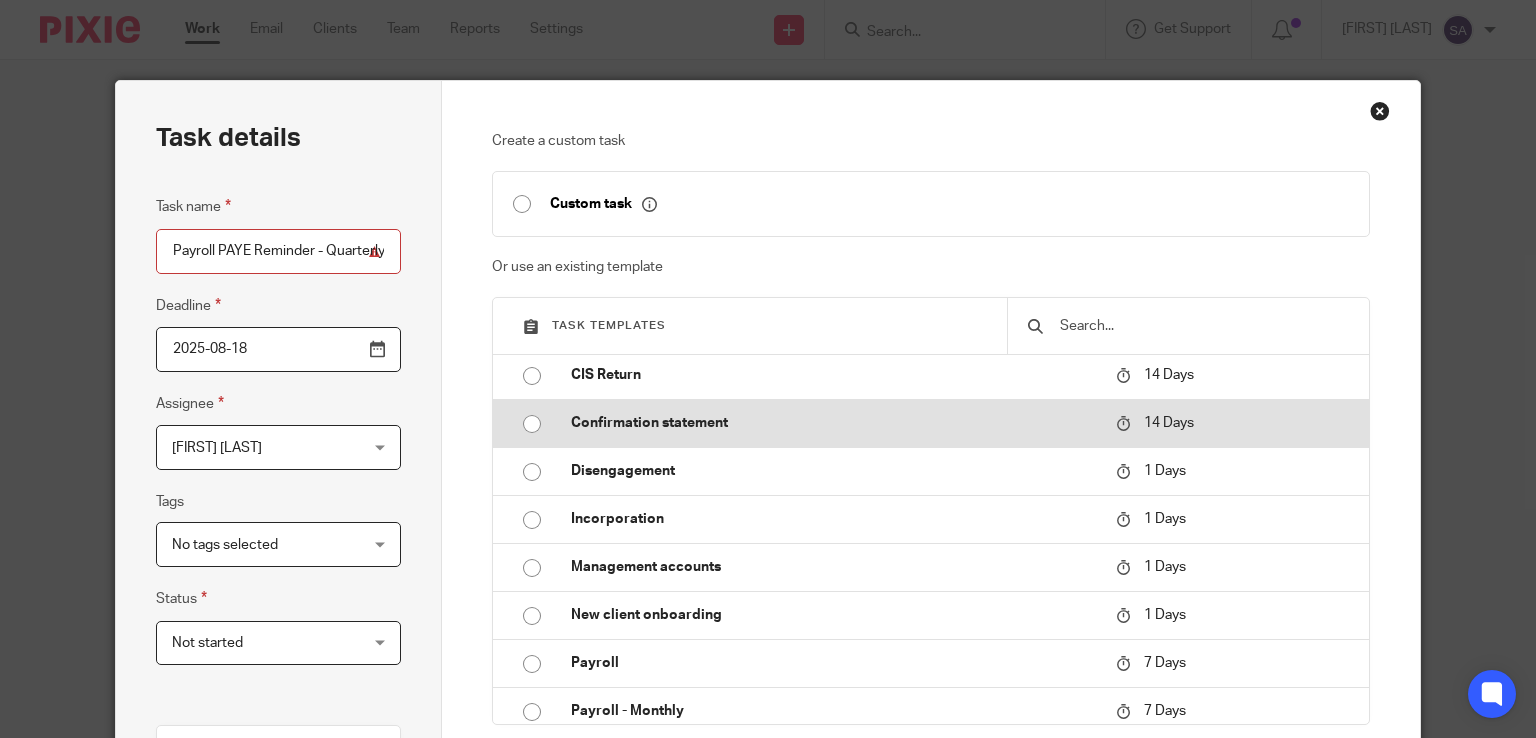 type on "Confirmation statement" 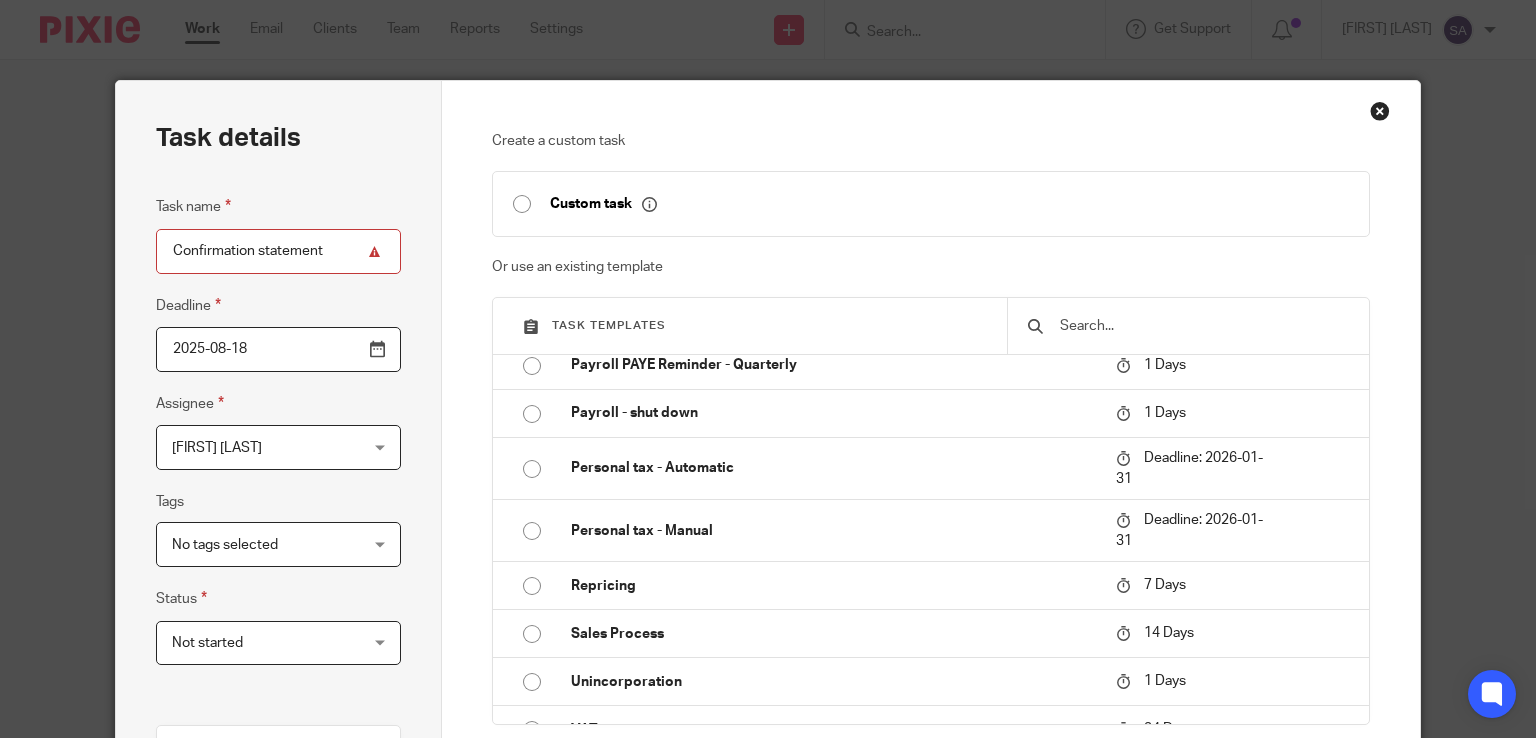 scroll, scrollTop: 923, scrollLeft: 0, axis: vertical 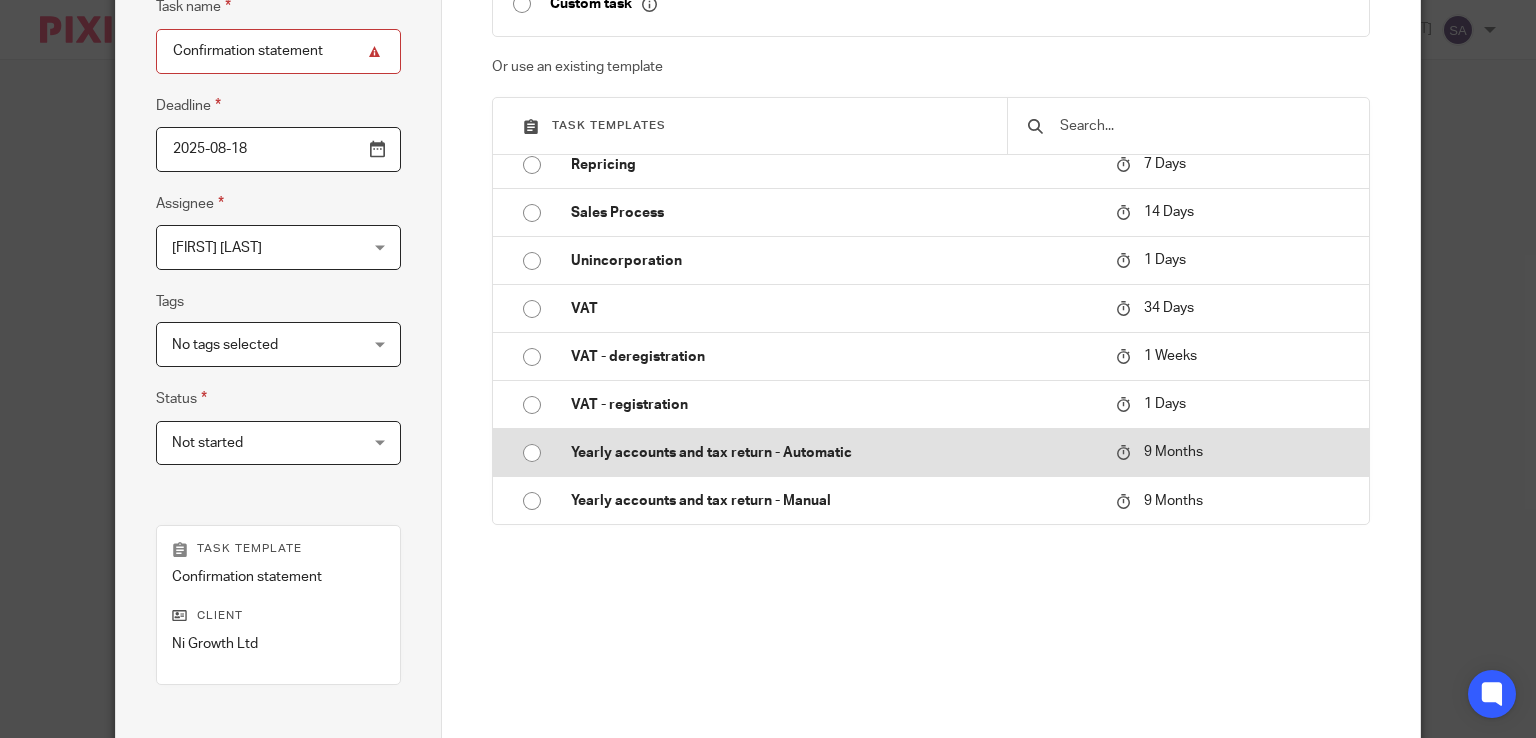 click at bounding box center [532, 453] 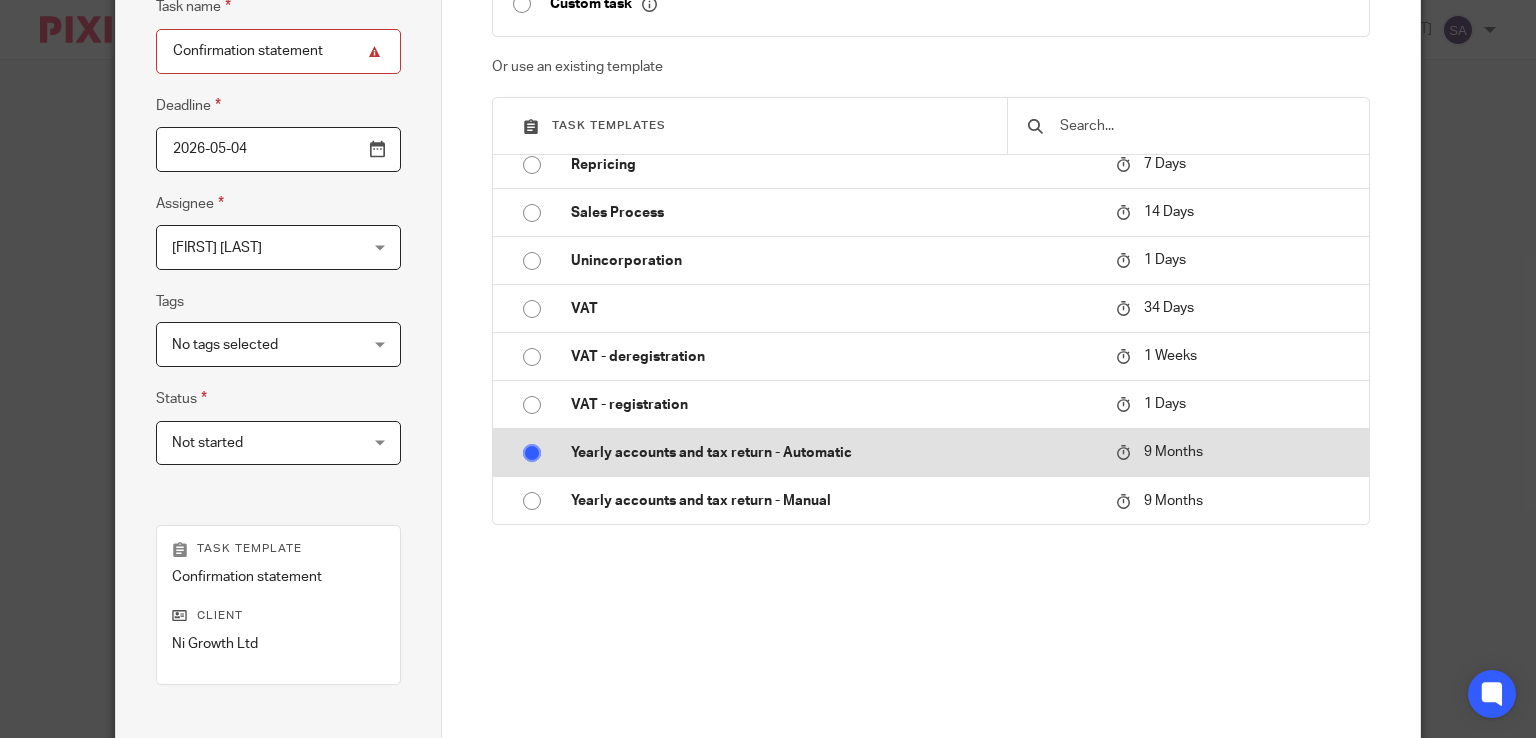 type on "Yearly accounts and tax return - Automatic - August 2025" 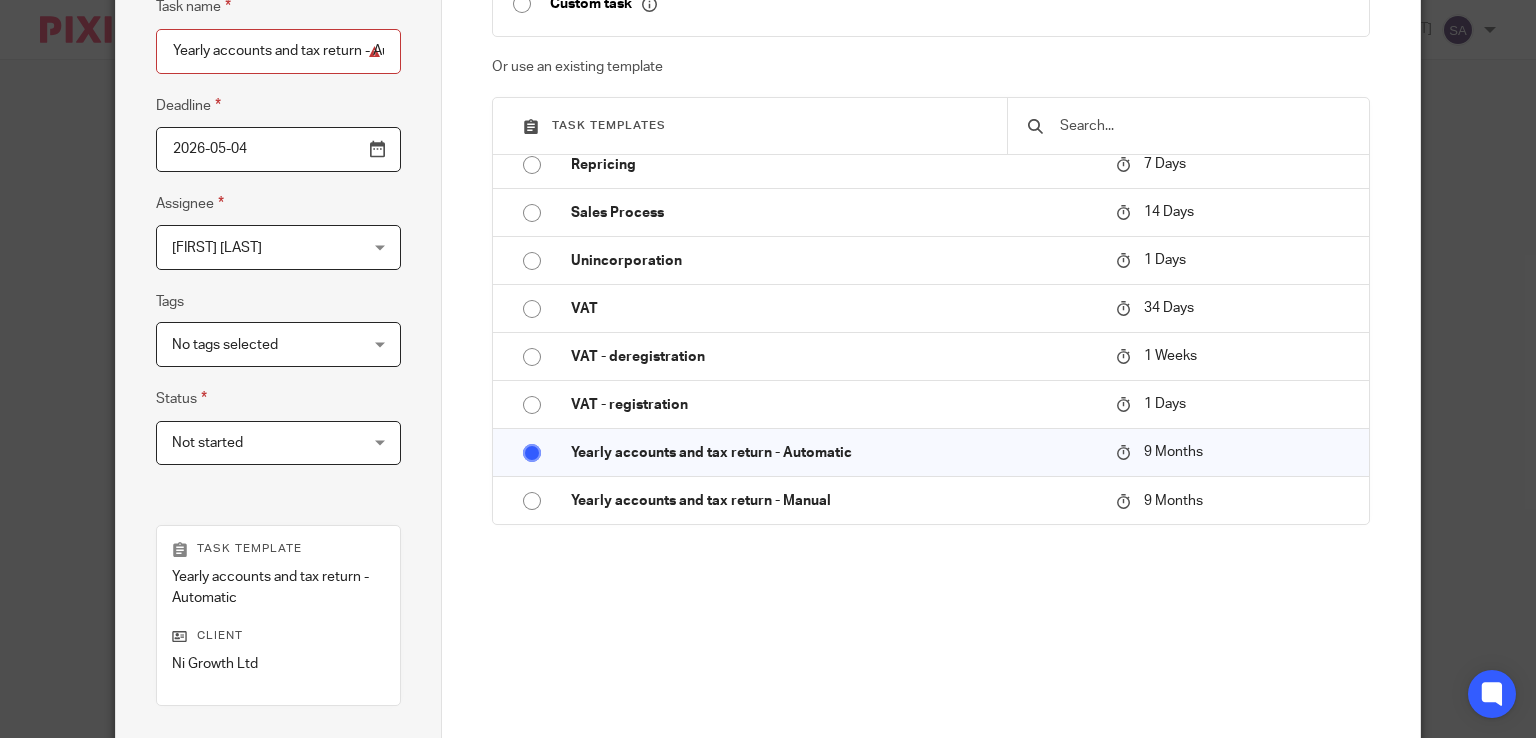 click on "[FIRST] [LAST]
[FIRST] [LAST]" at bounding box center (278, 247) 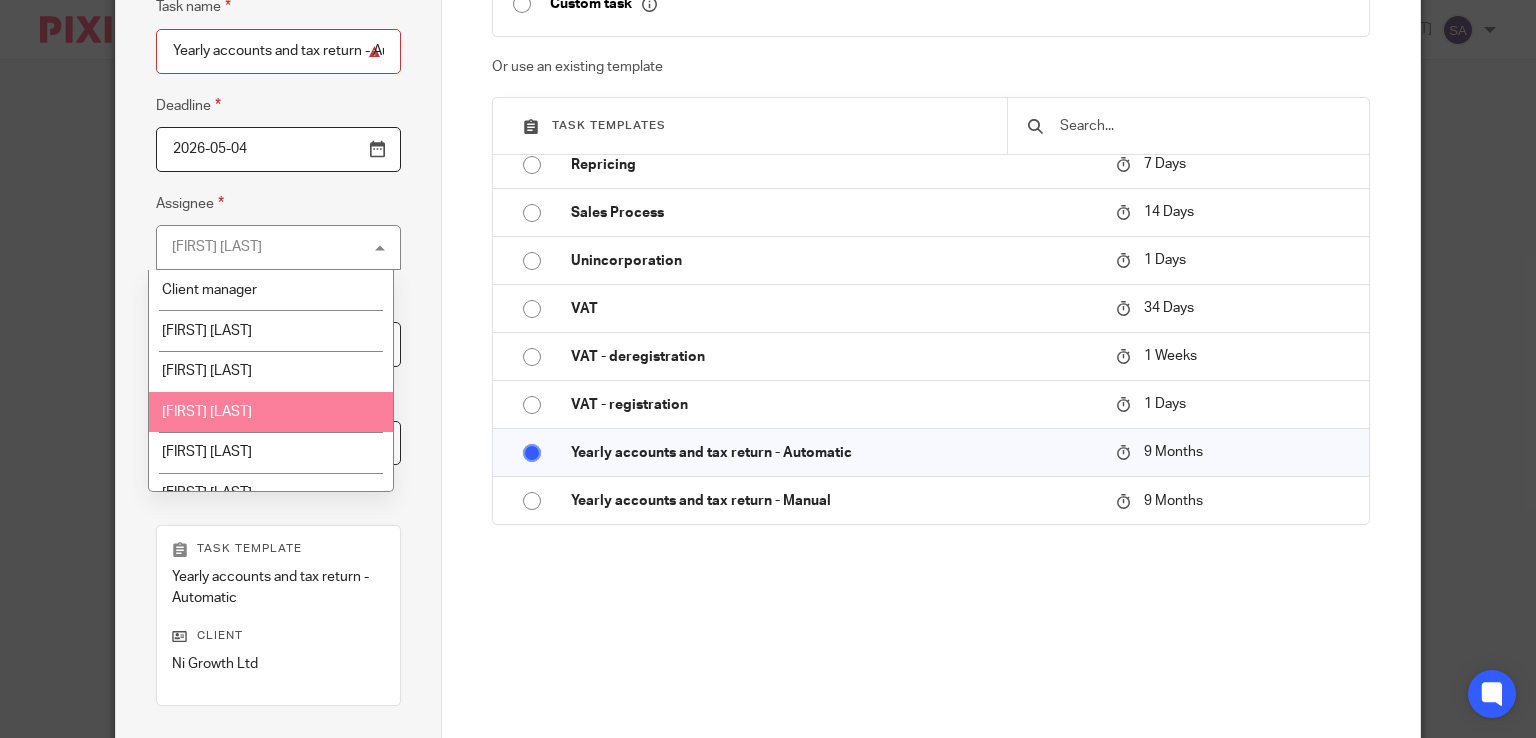 scroll, scrollTop: 65, scrollLeft: 0, axis: vertical 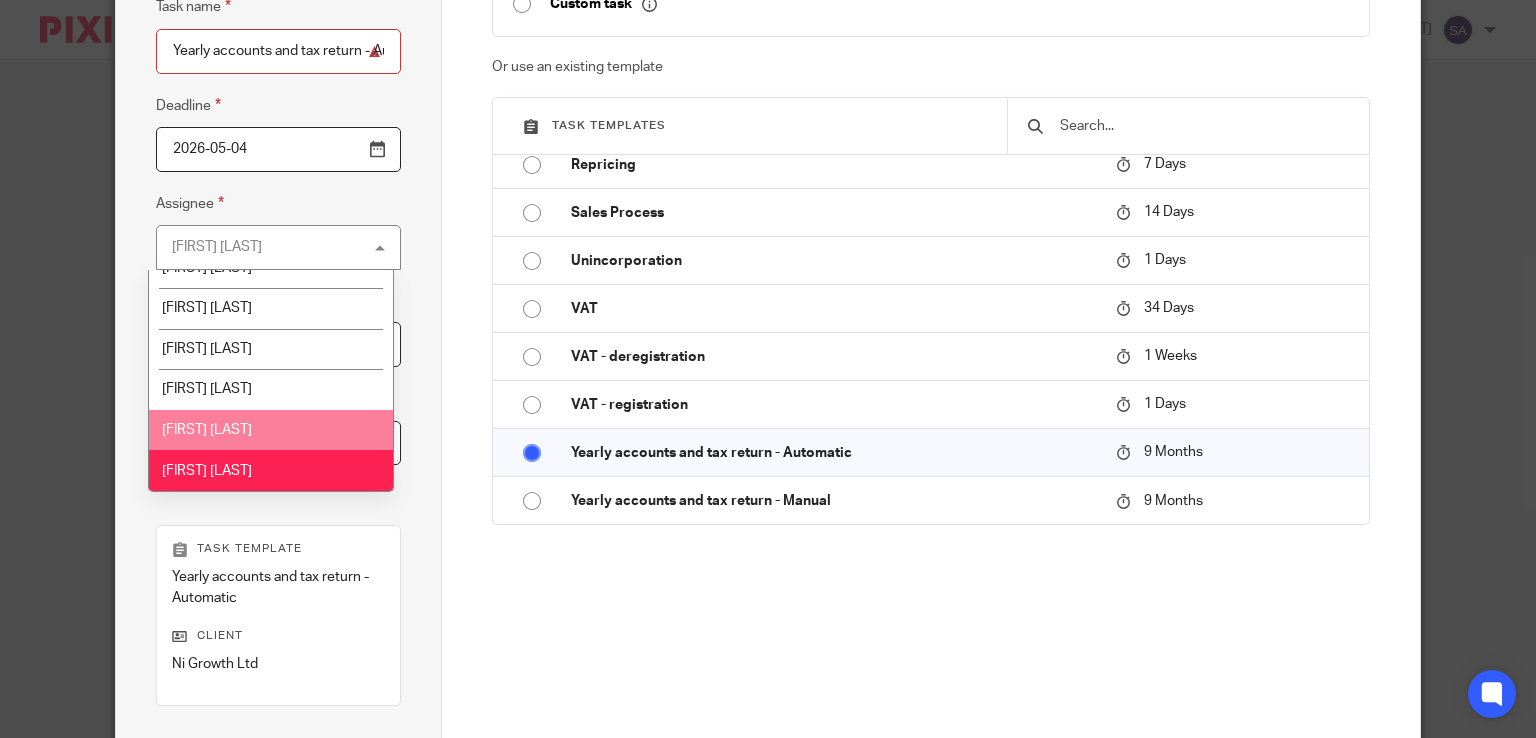 click on "[FIRST] [LAST]" at bounding box center [207, 430] 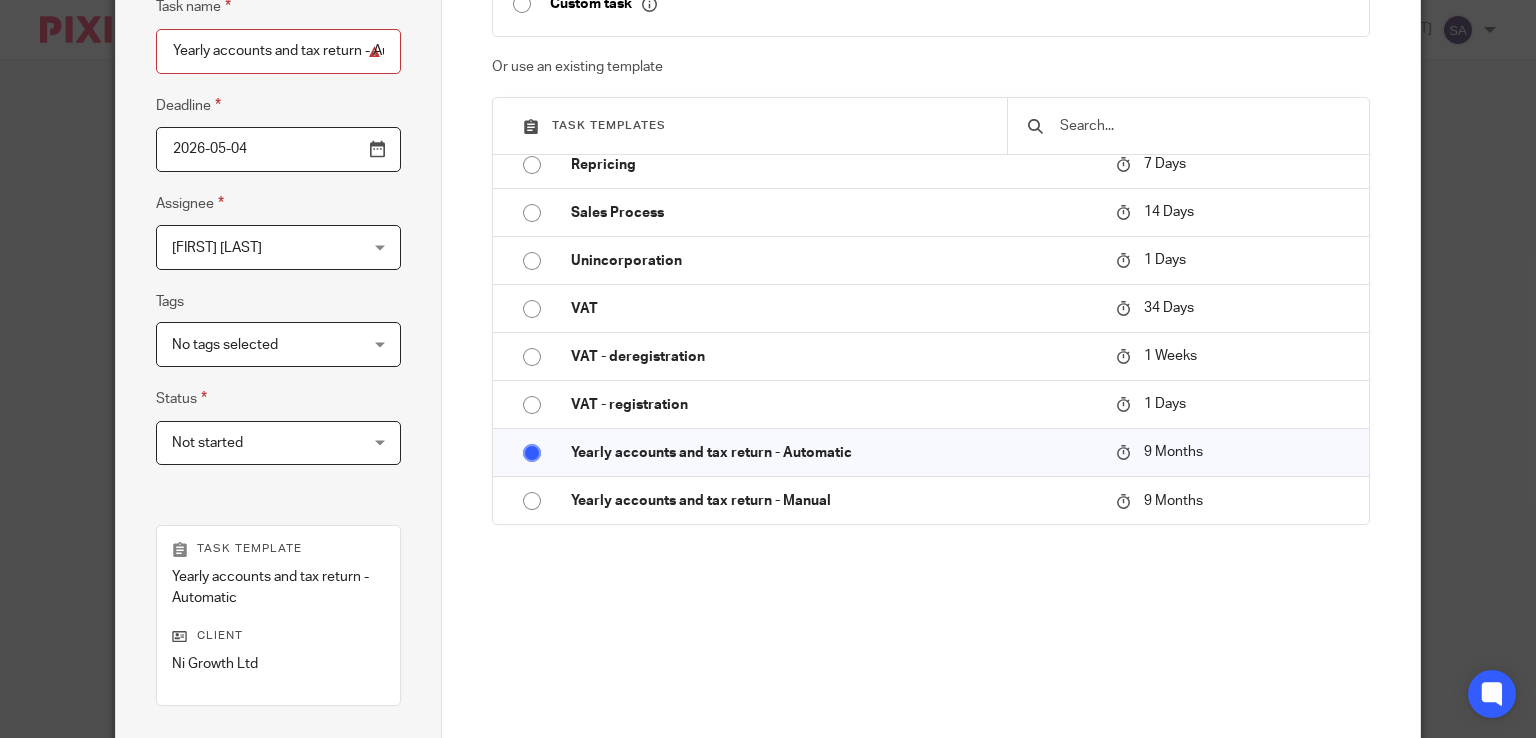 scroll, scrollTop: 463, scrollLeft: 0, axis: vertical 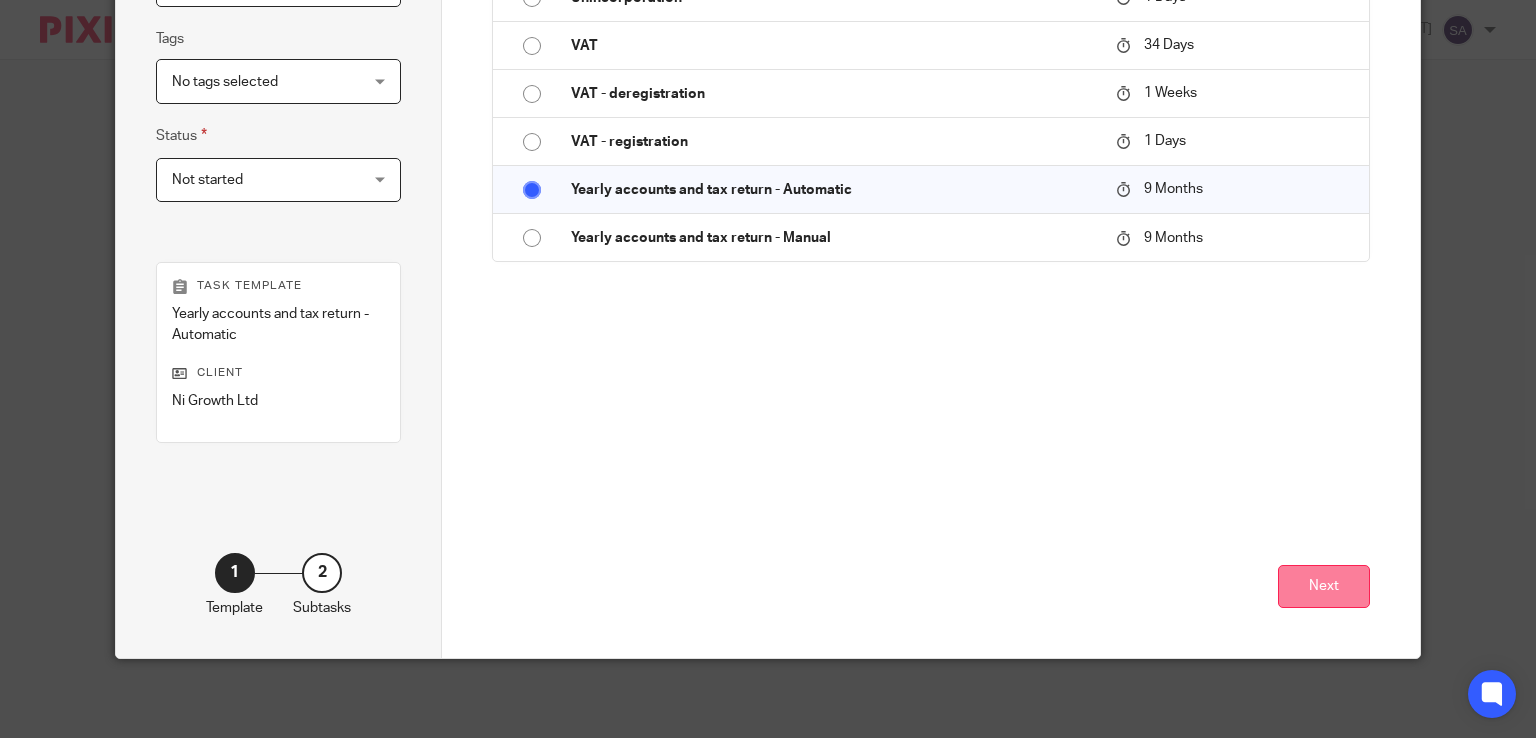 click on "Next" at bounding box center (1324, 586) 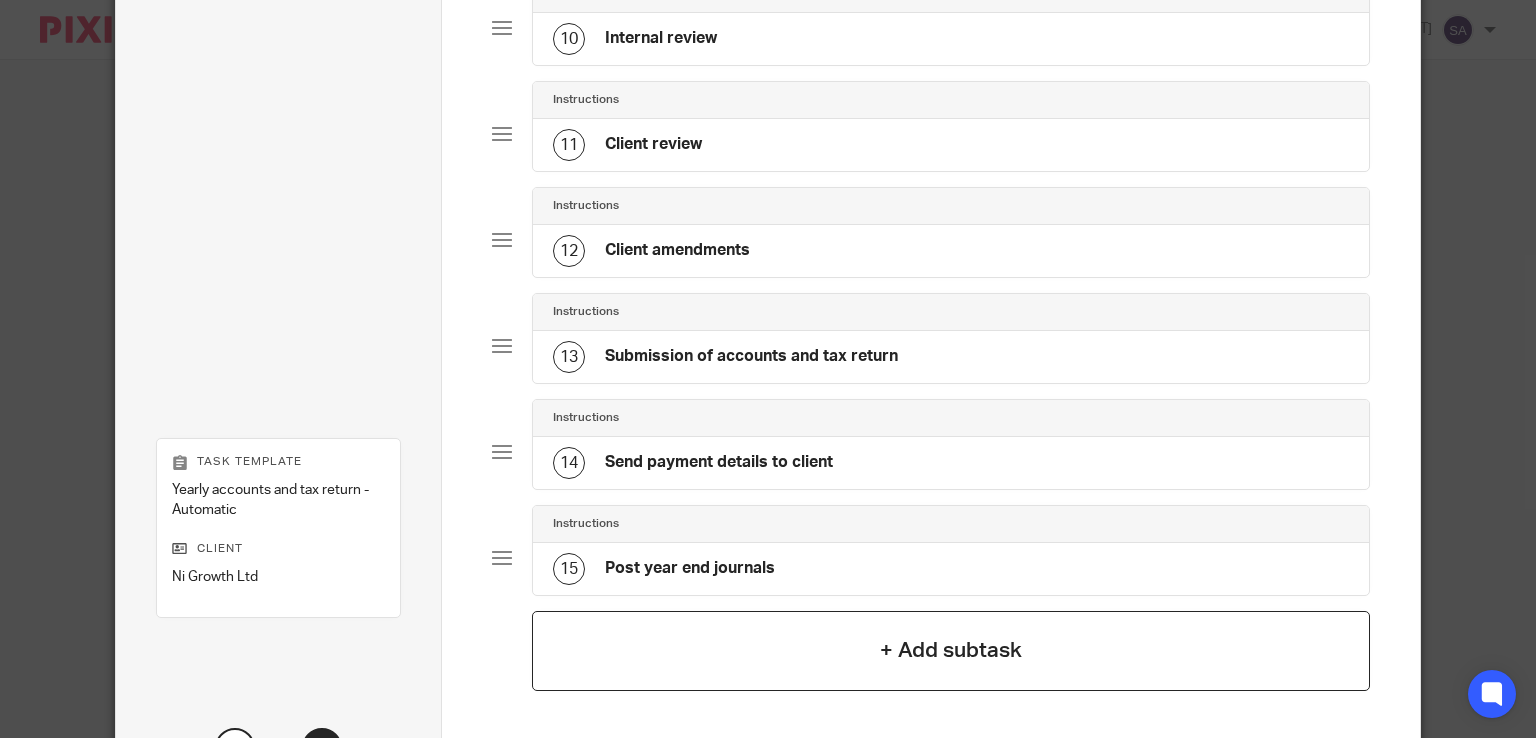 scroll, scrollTop: 1330, scrollLeft: 0, axis: vertical 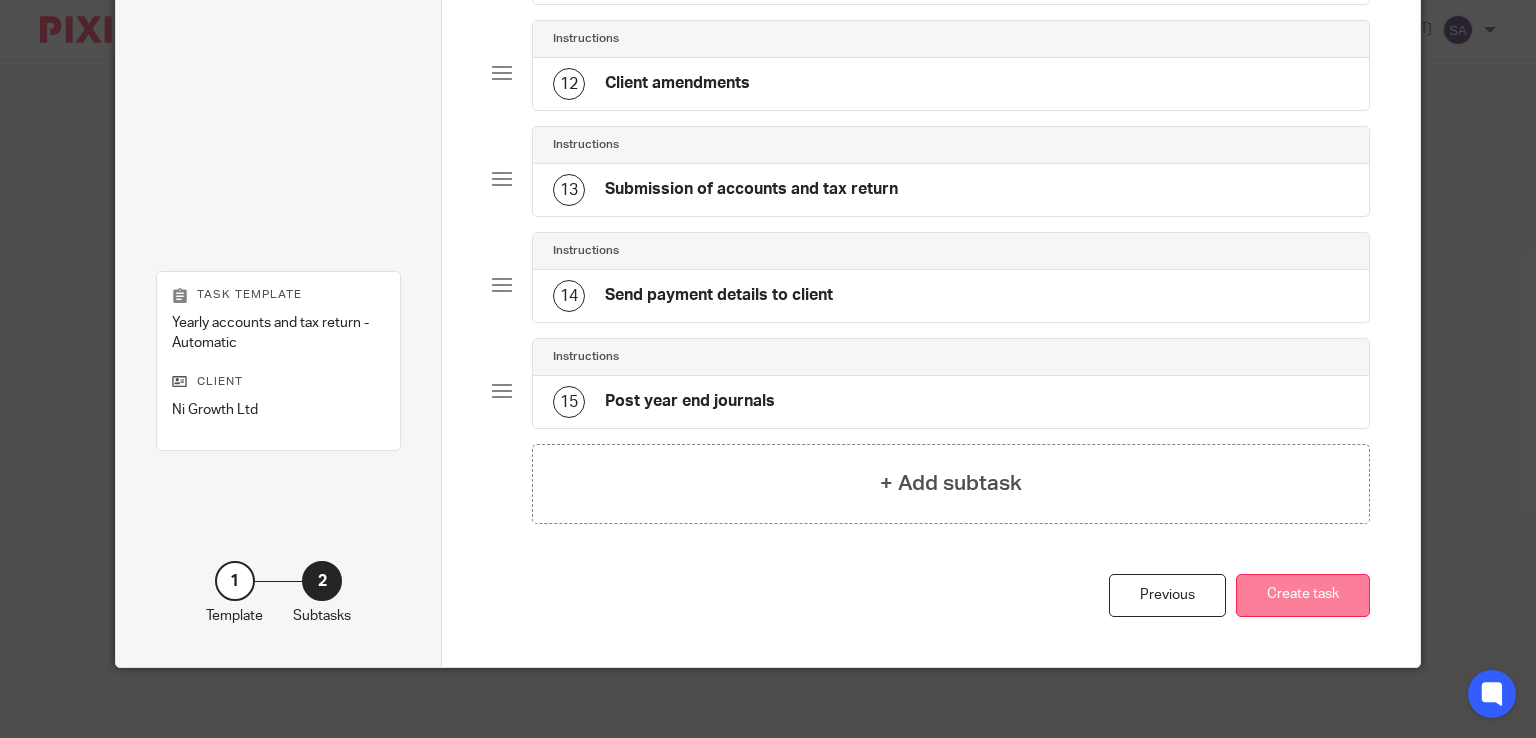 click on "Create task" at bounding box center (1303, 595) 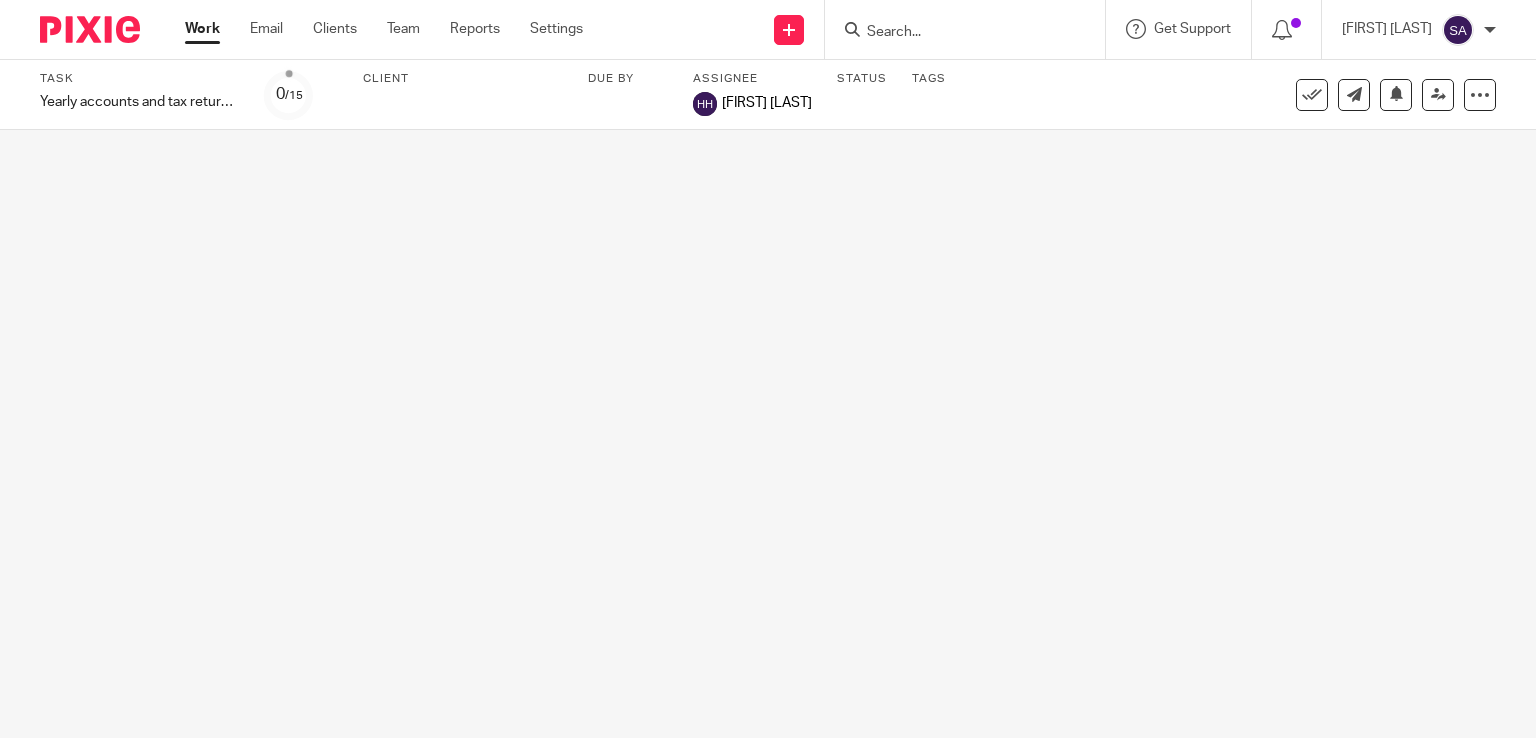 scroll, scrollTop: 0, scrollLeft: 0, axis: both 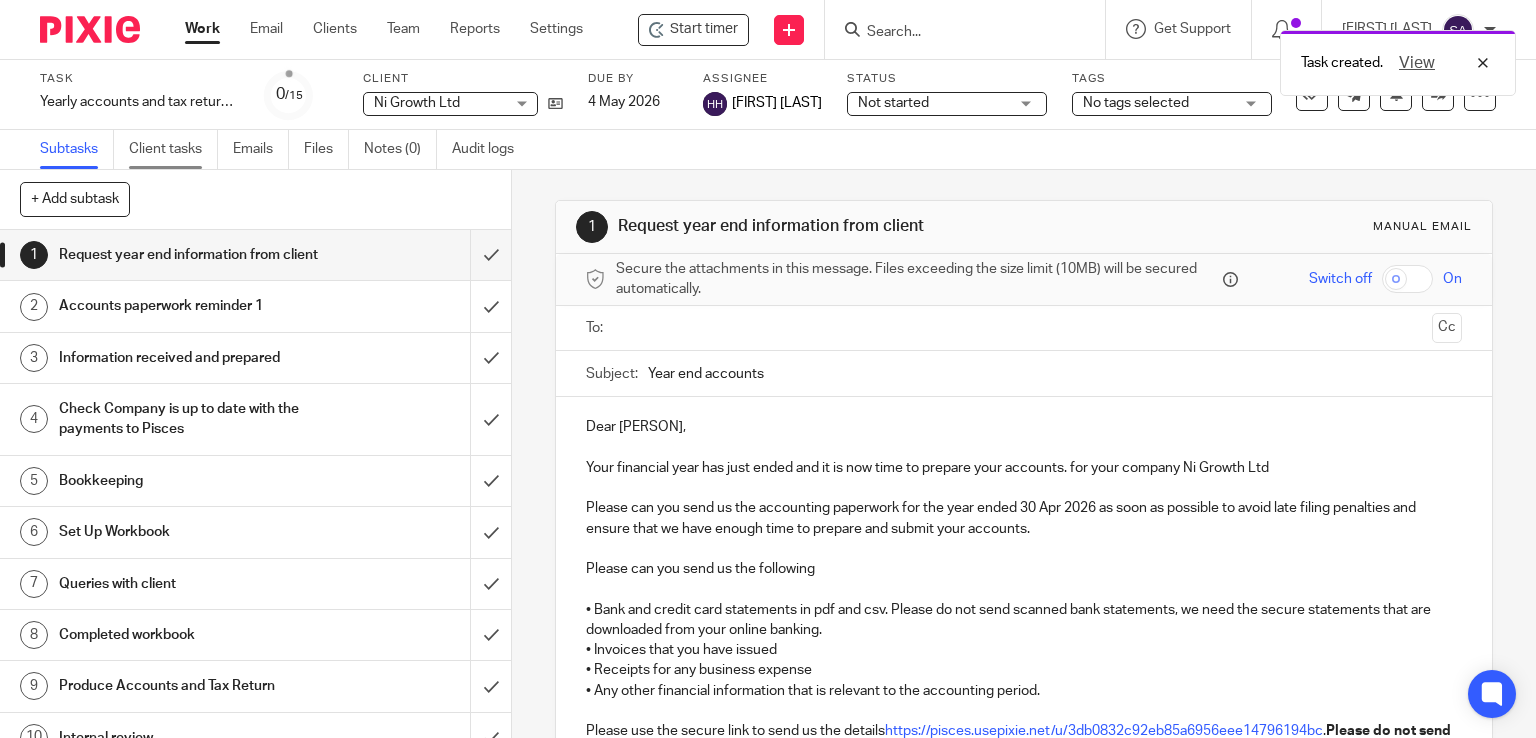 click on "Client tasks" at bounding box center [173, 149] 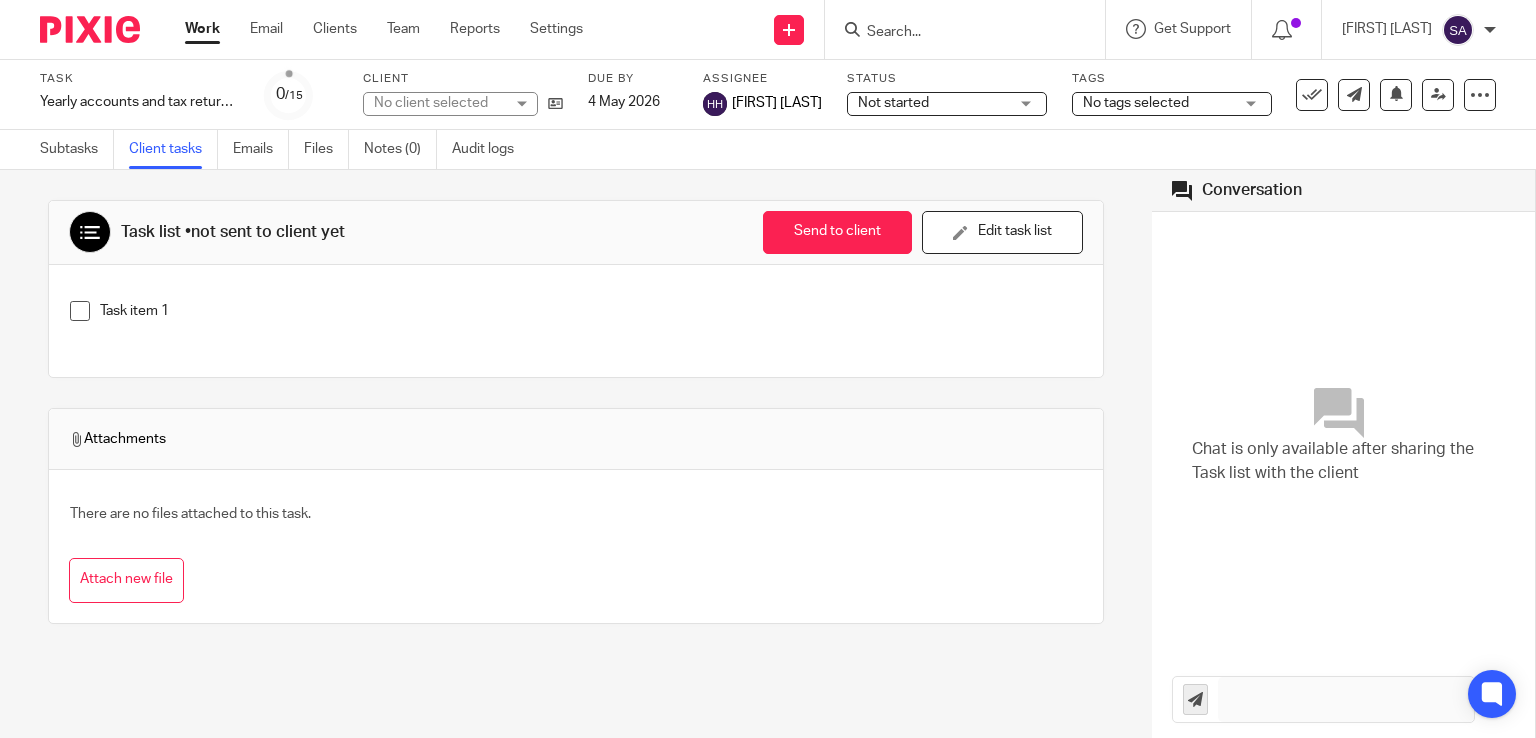 scroll, scrollTop: 0, scrollLeft: 0, axis: both 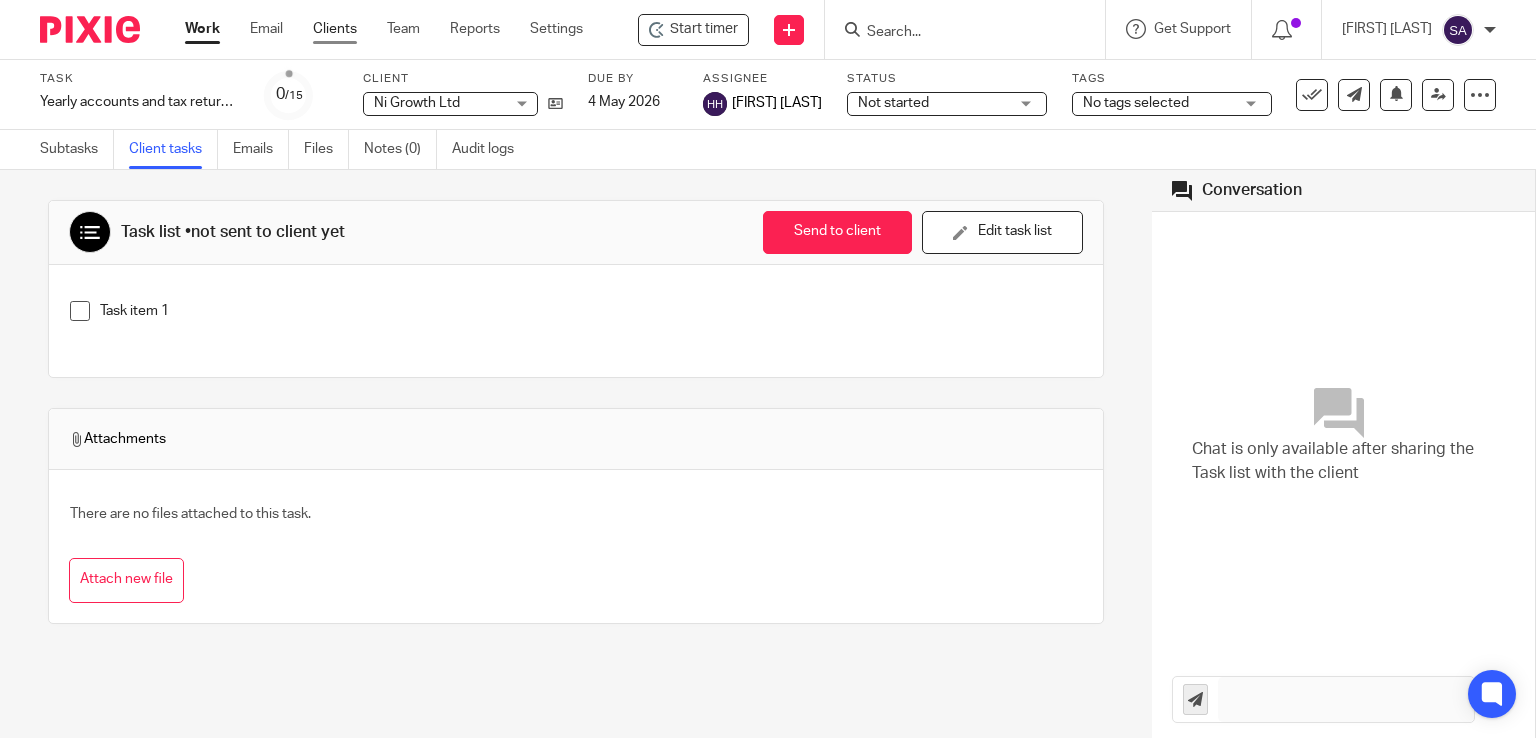 click on "Clients" at bounding box center [335, 29] 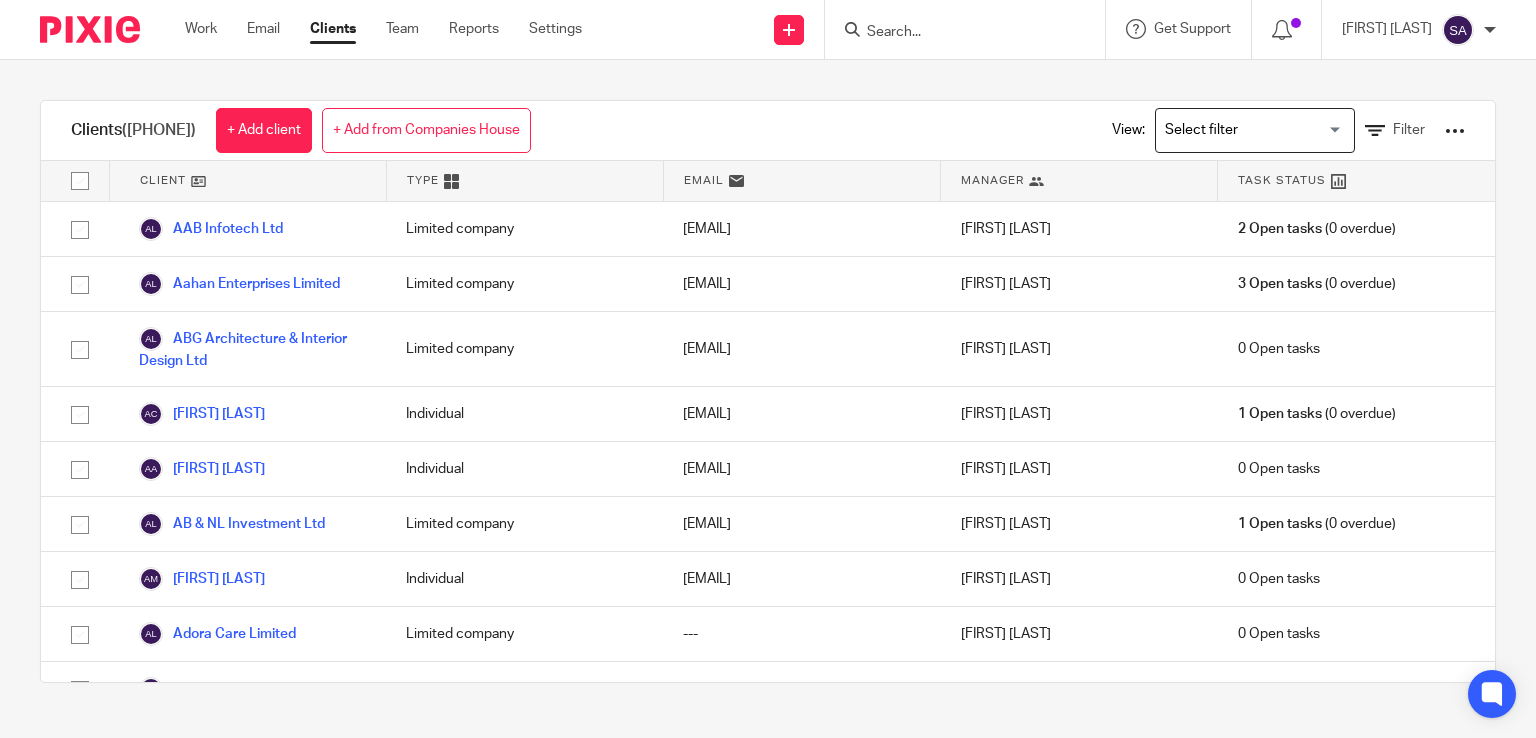 scroll, scrollTop: 0, scrollLeft: 0, axis: both 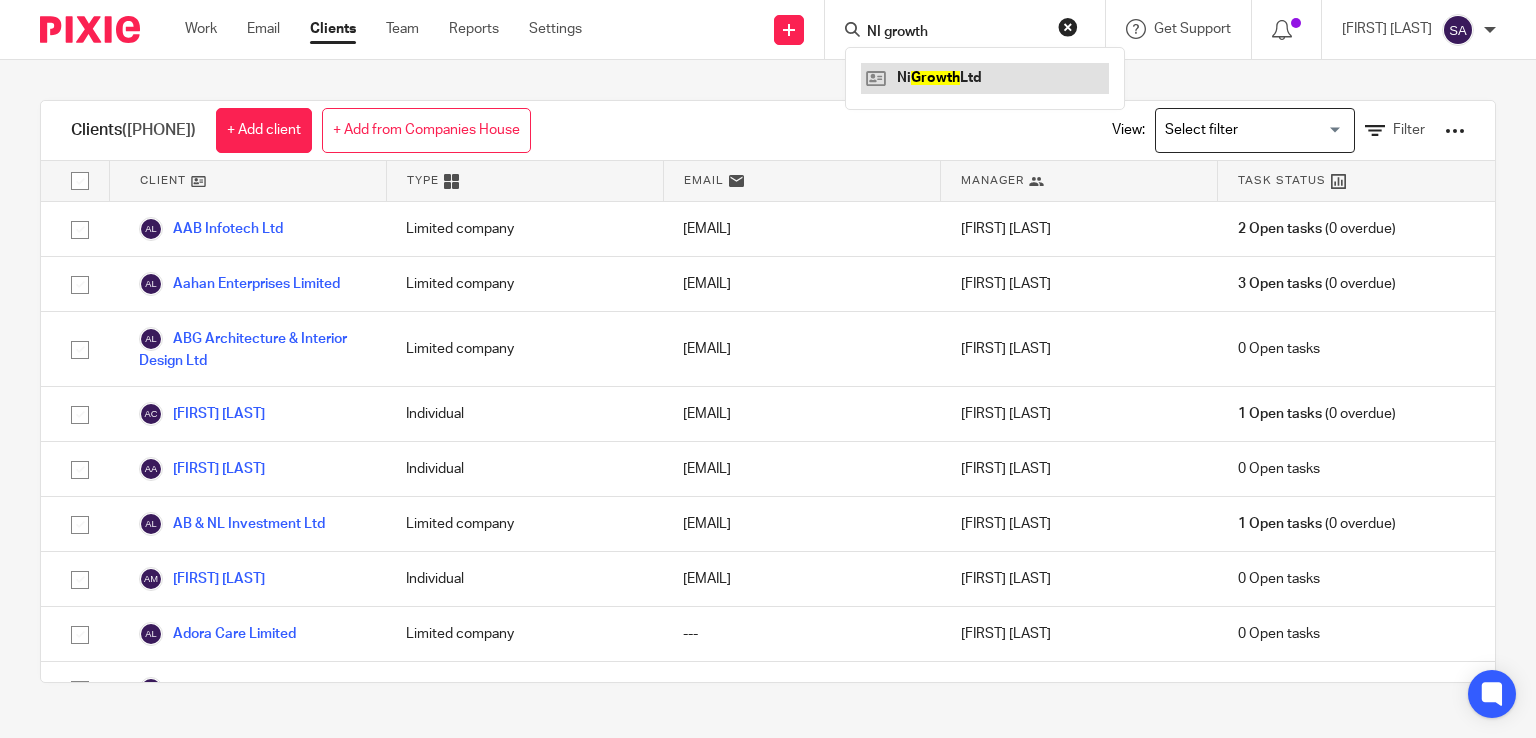 type on "NI growth" 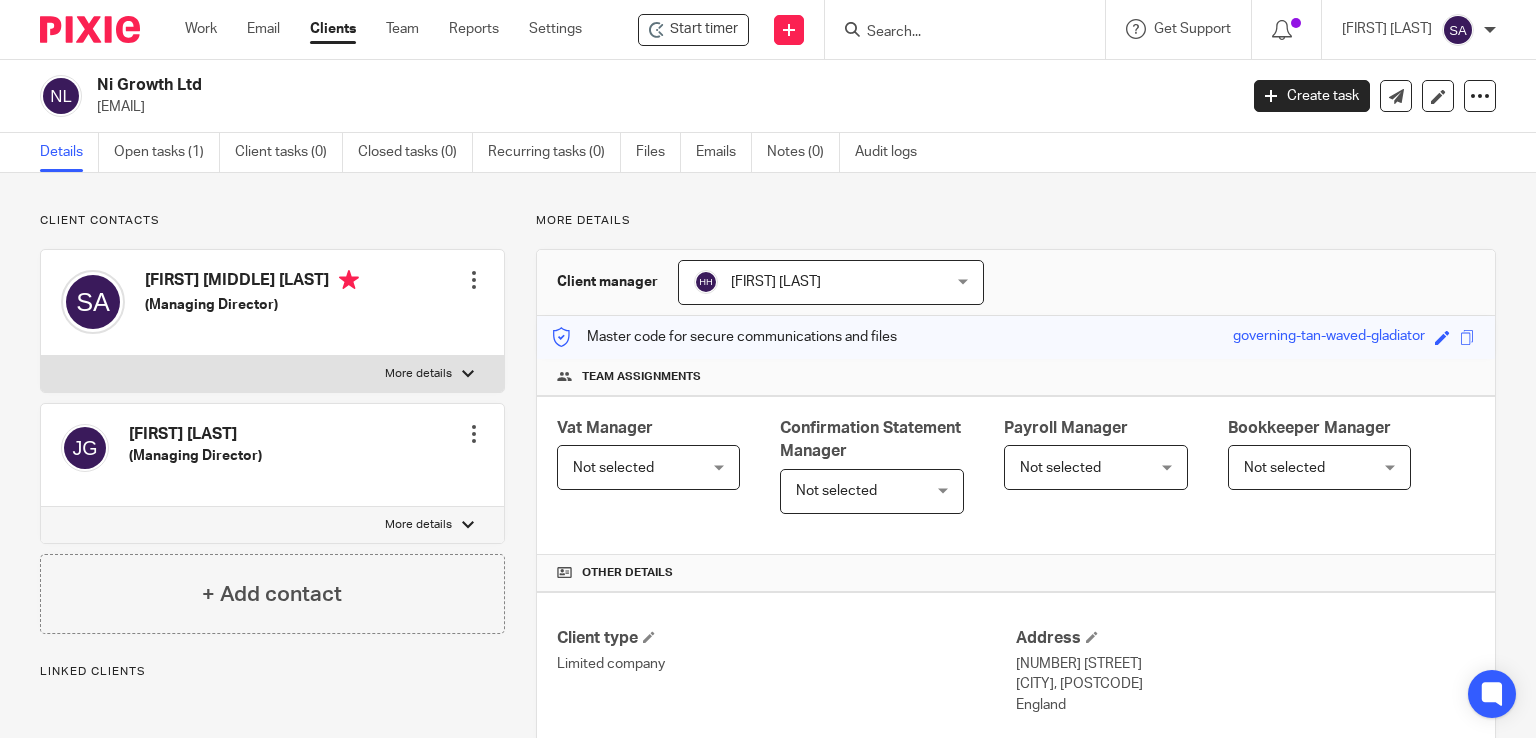 scroll, scrollTop: 0, scrollLeft: 0, axis: both 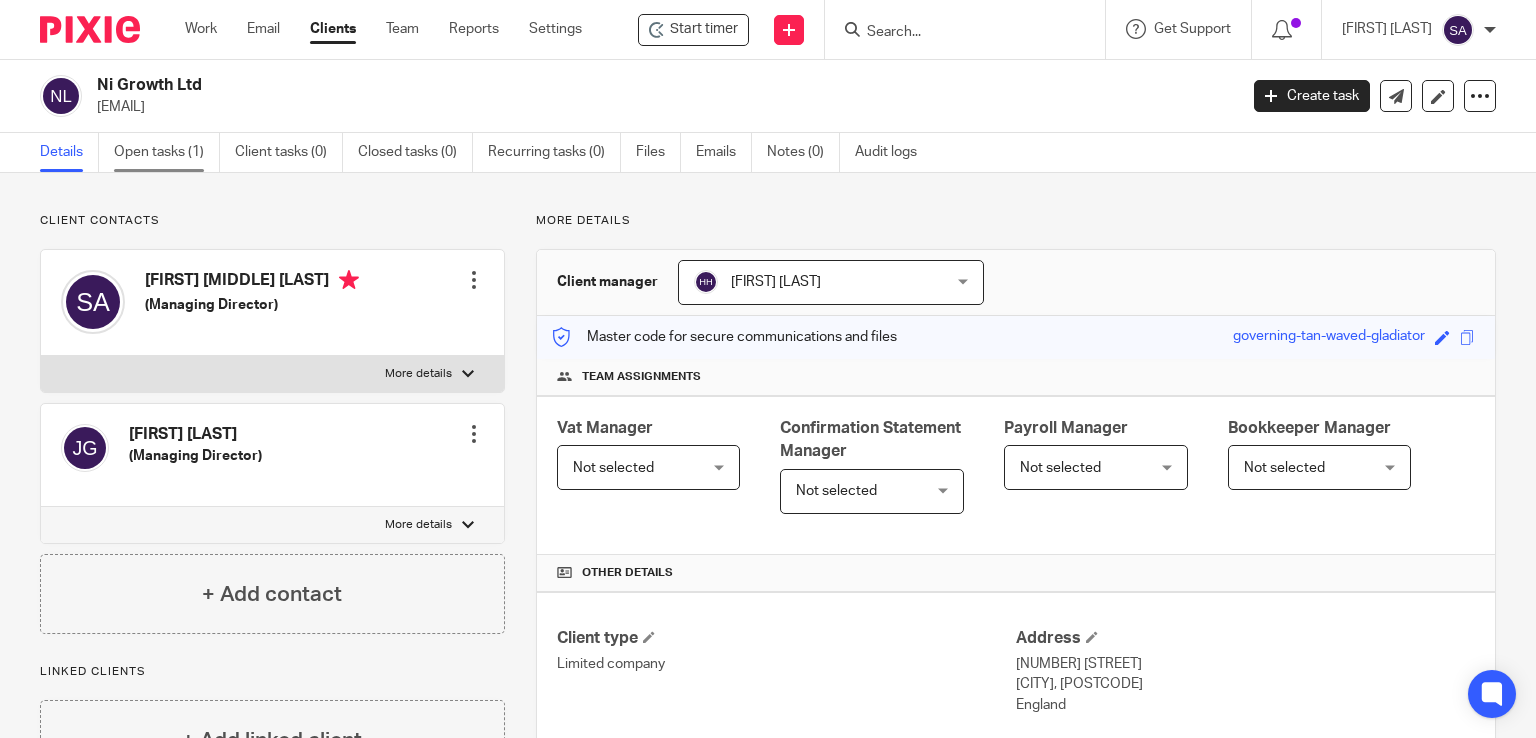 click on "Open tasks (1)" at bounding box center [167, 152] 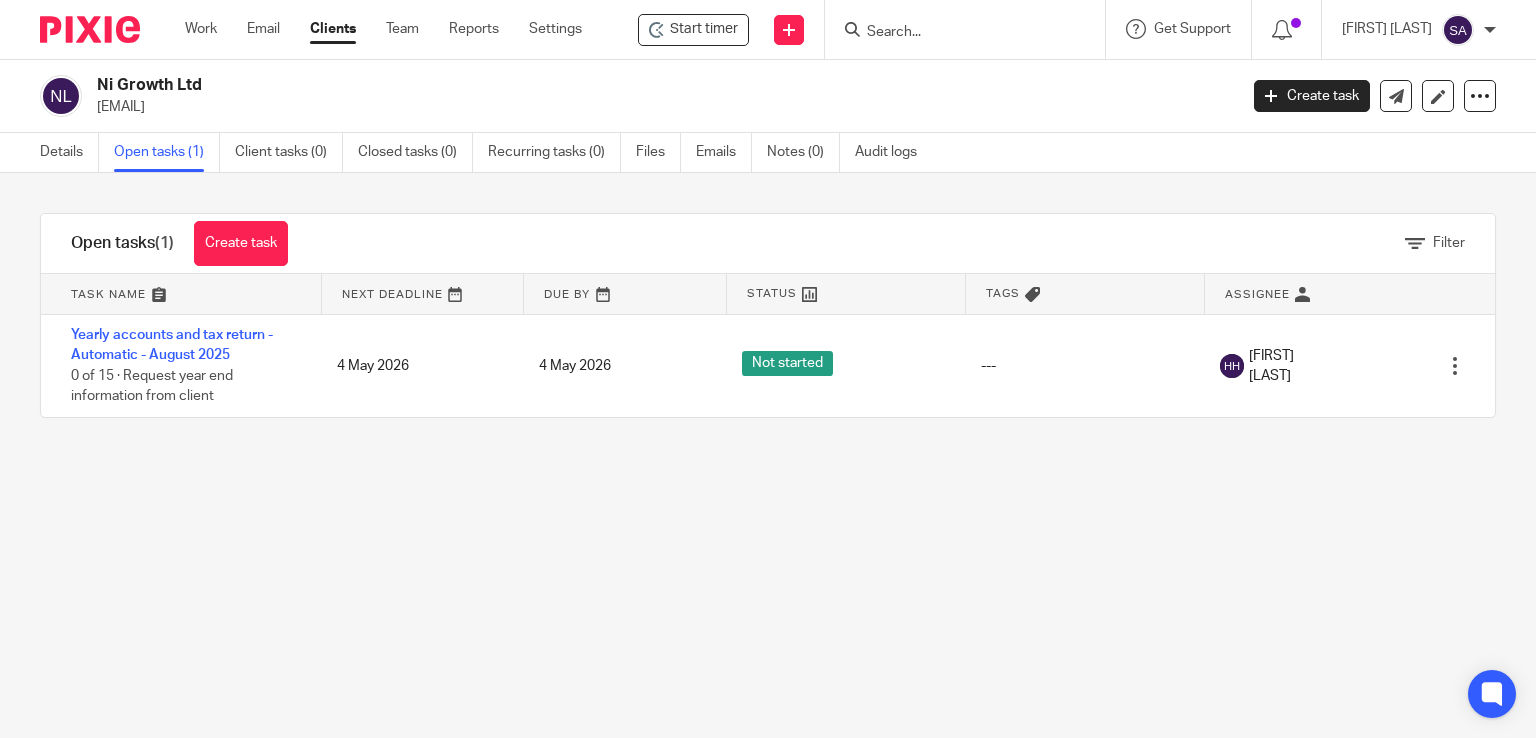 scroll, scrollTop: 0, scrollLeft: 0, axis: both 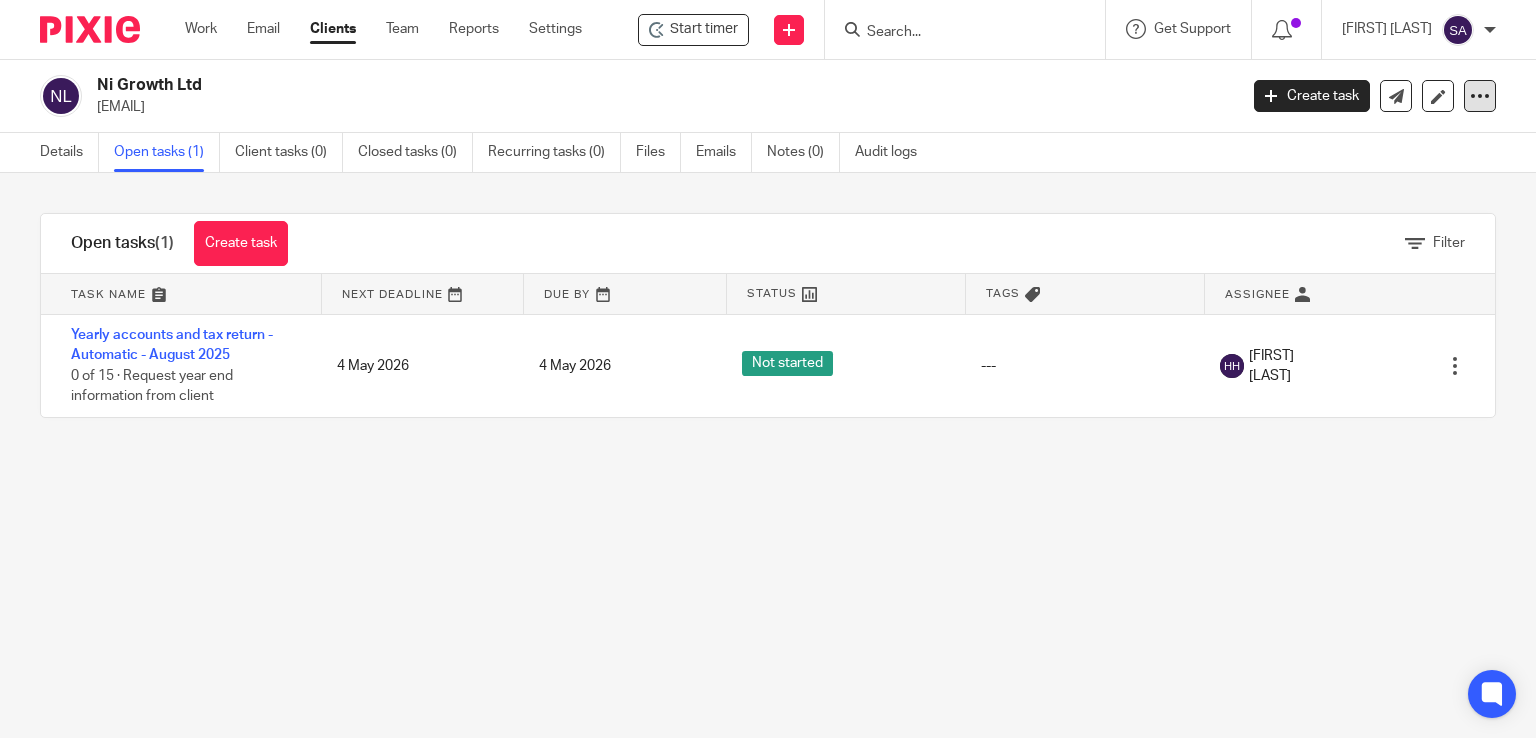 click at bounding box center (1480, 96) 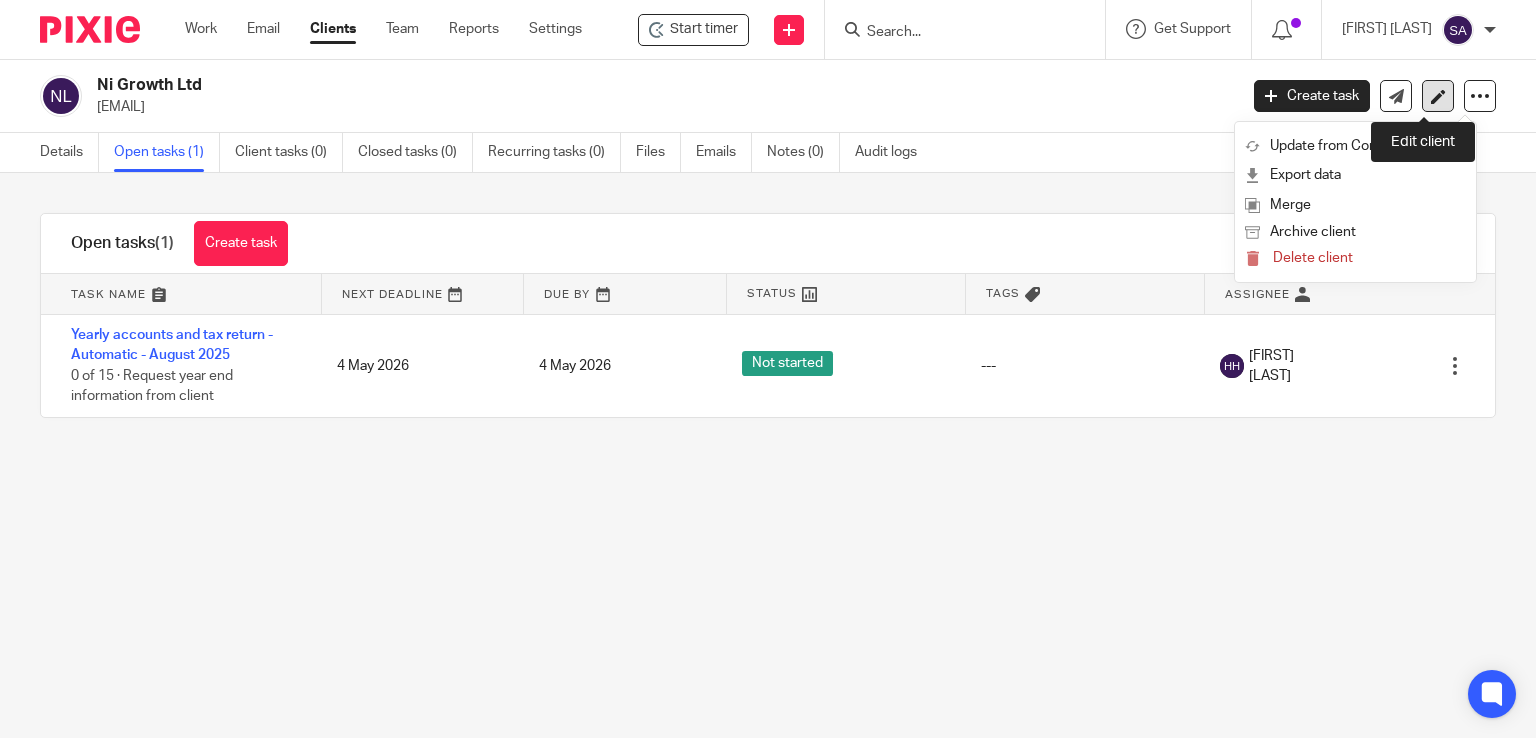 click at bounding box center (1438, 96) 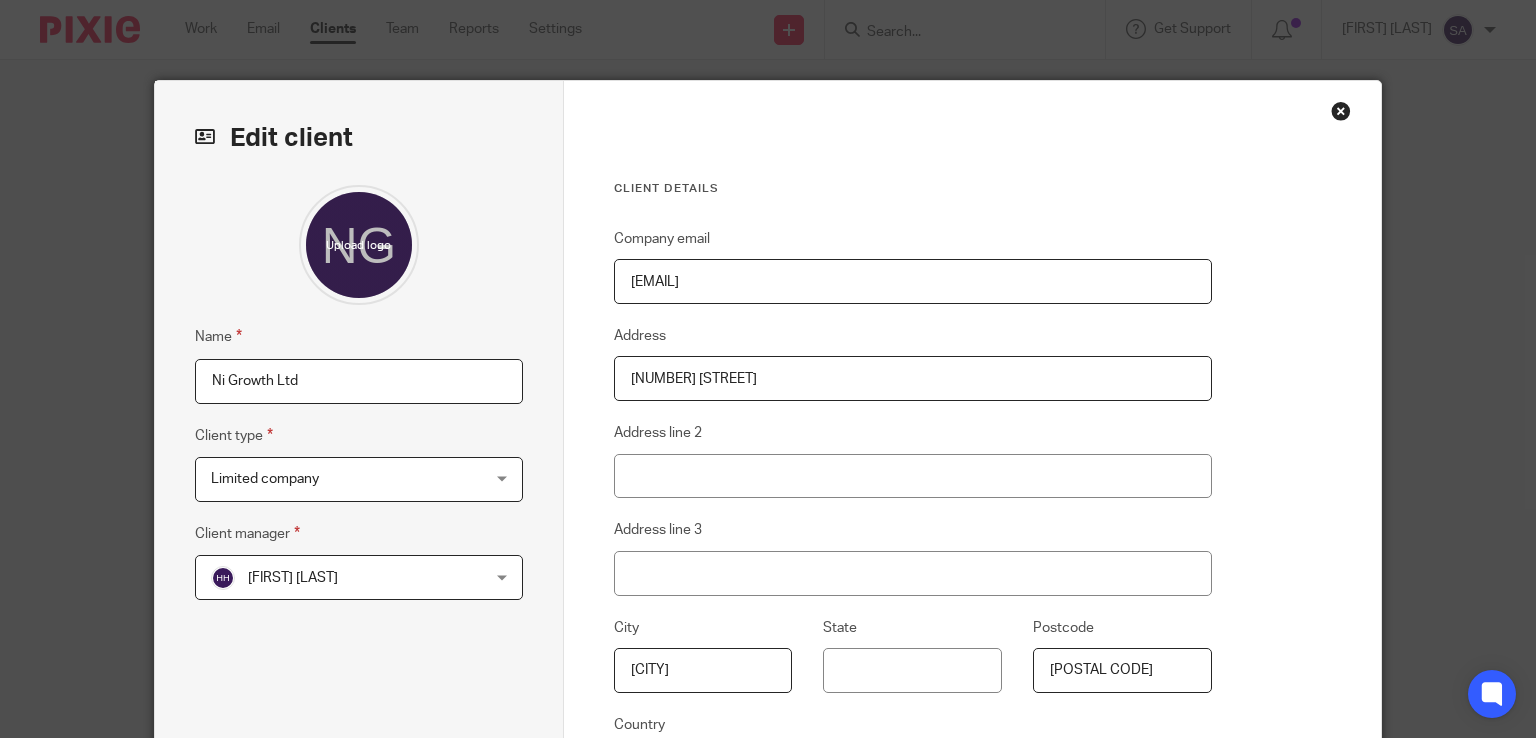 scroll, scrollTop: 0, scrollLeft: 0, axis: both 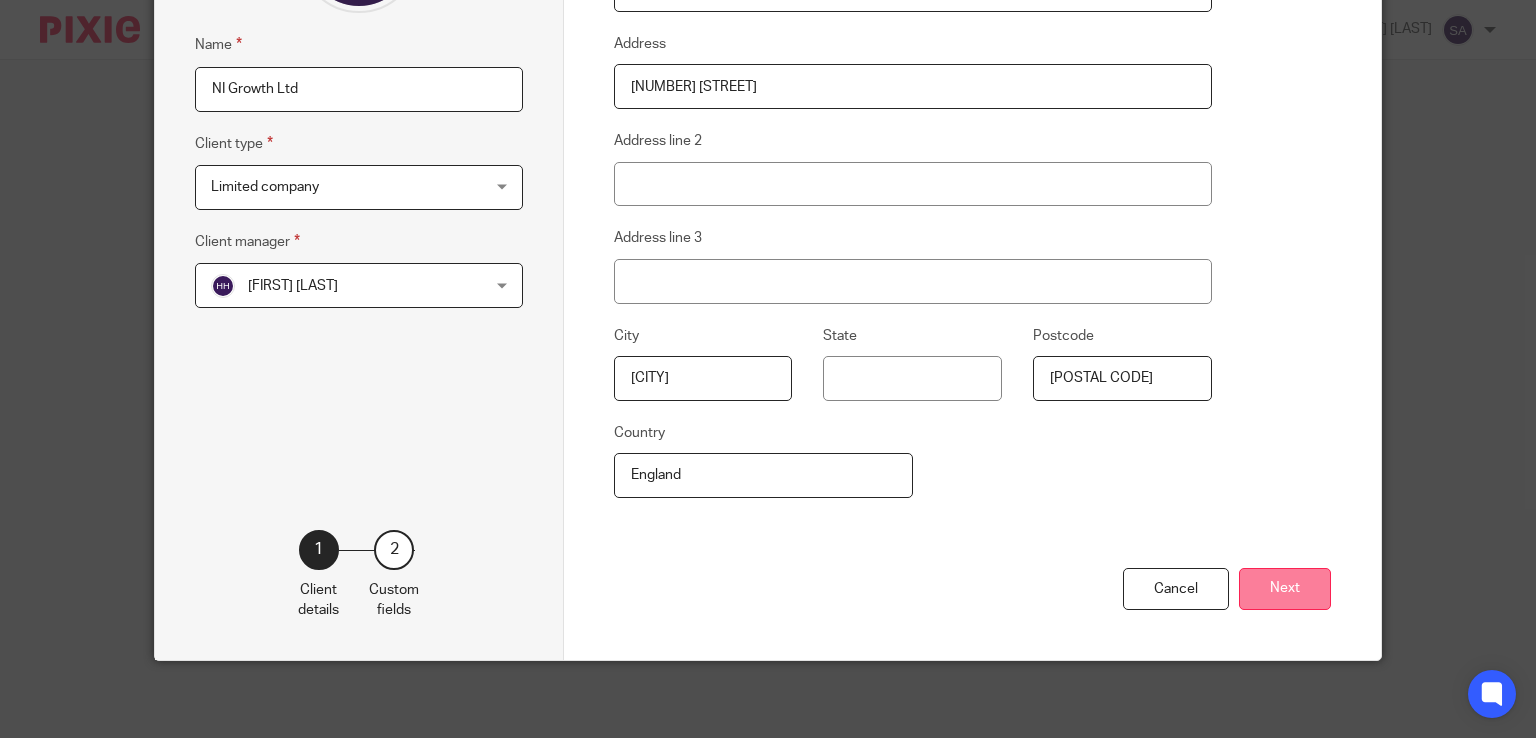type on "NI Growth Ltd" 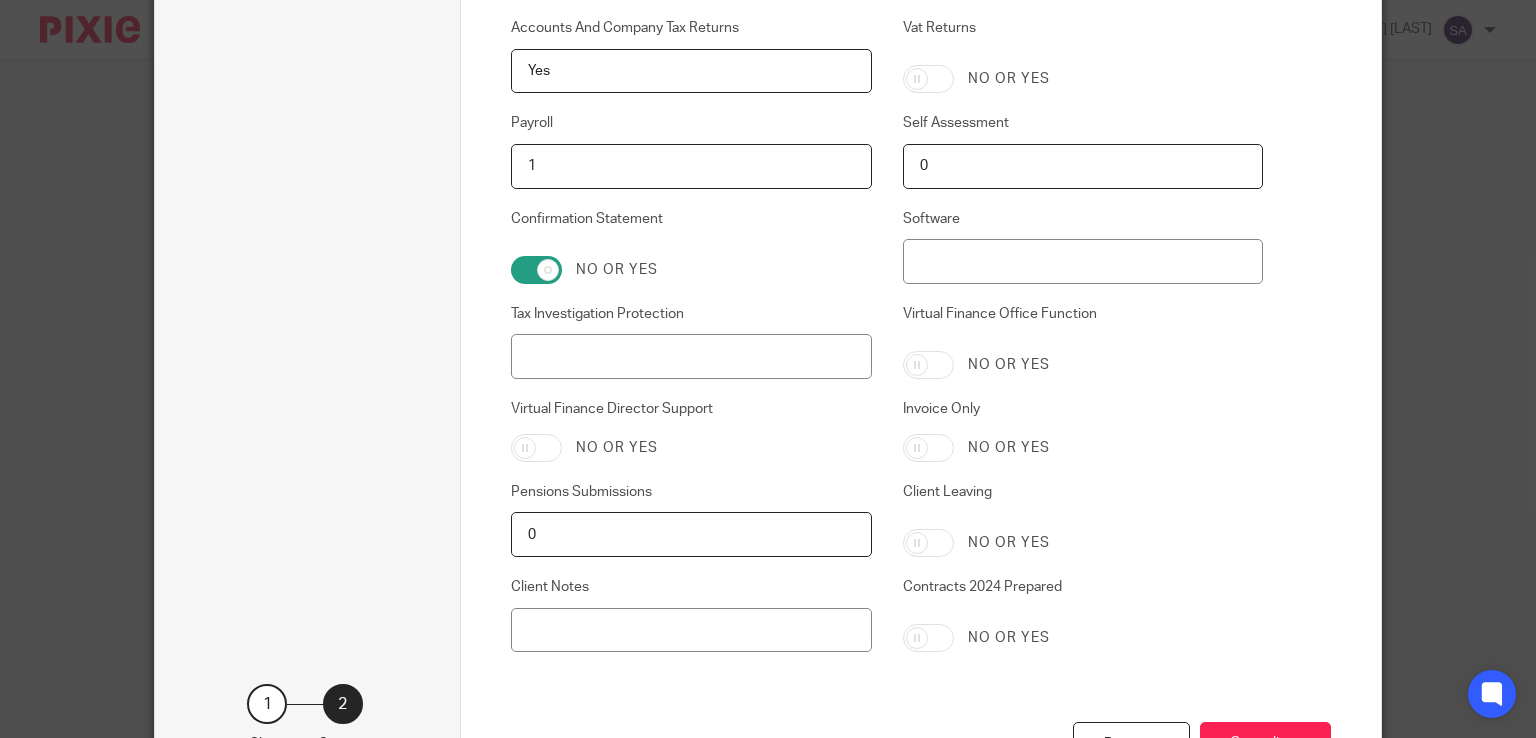 scroll, scrollTop: 1558, scrollLeft: 0, axis: vertical 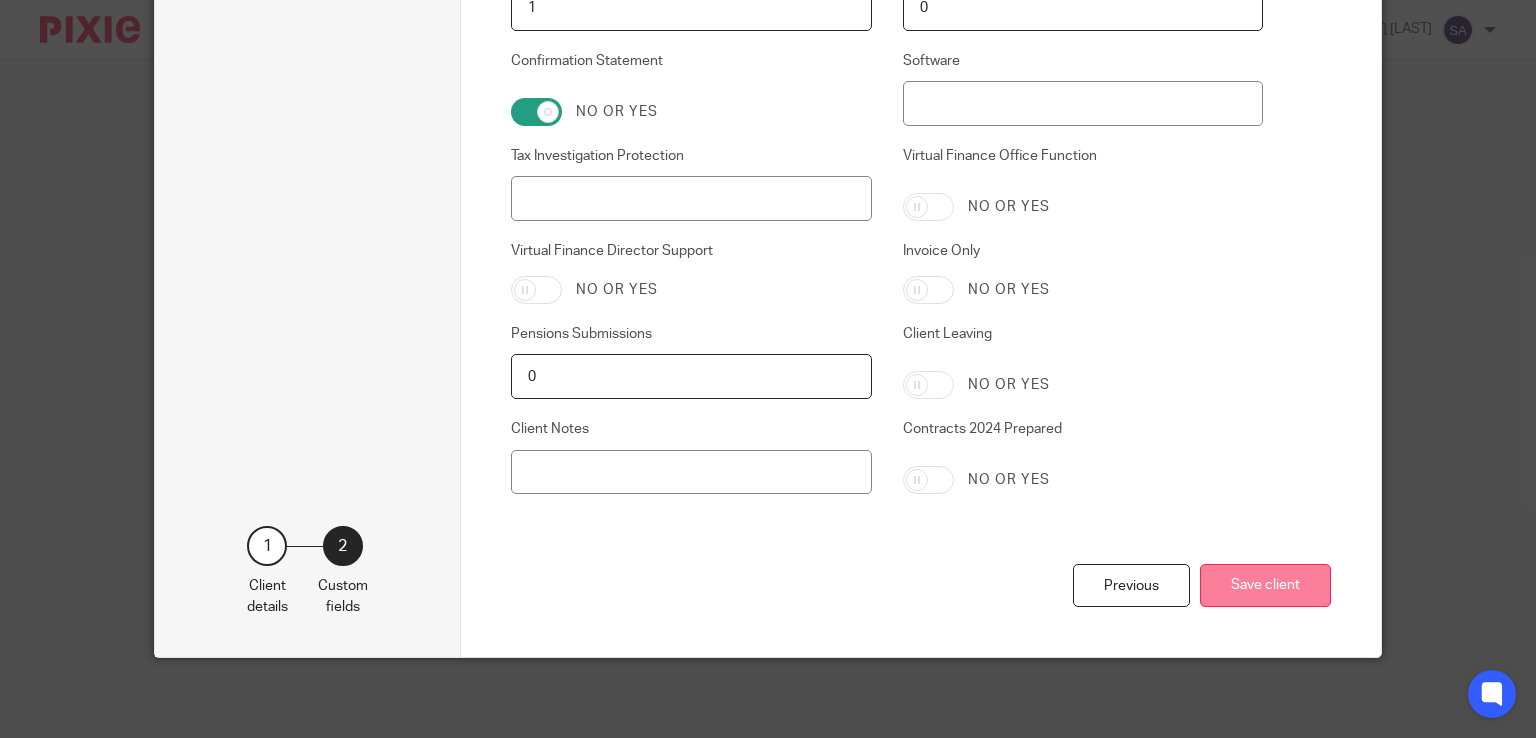 click on "Save client" at bounding box center (1265, 585) 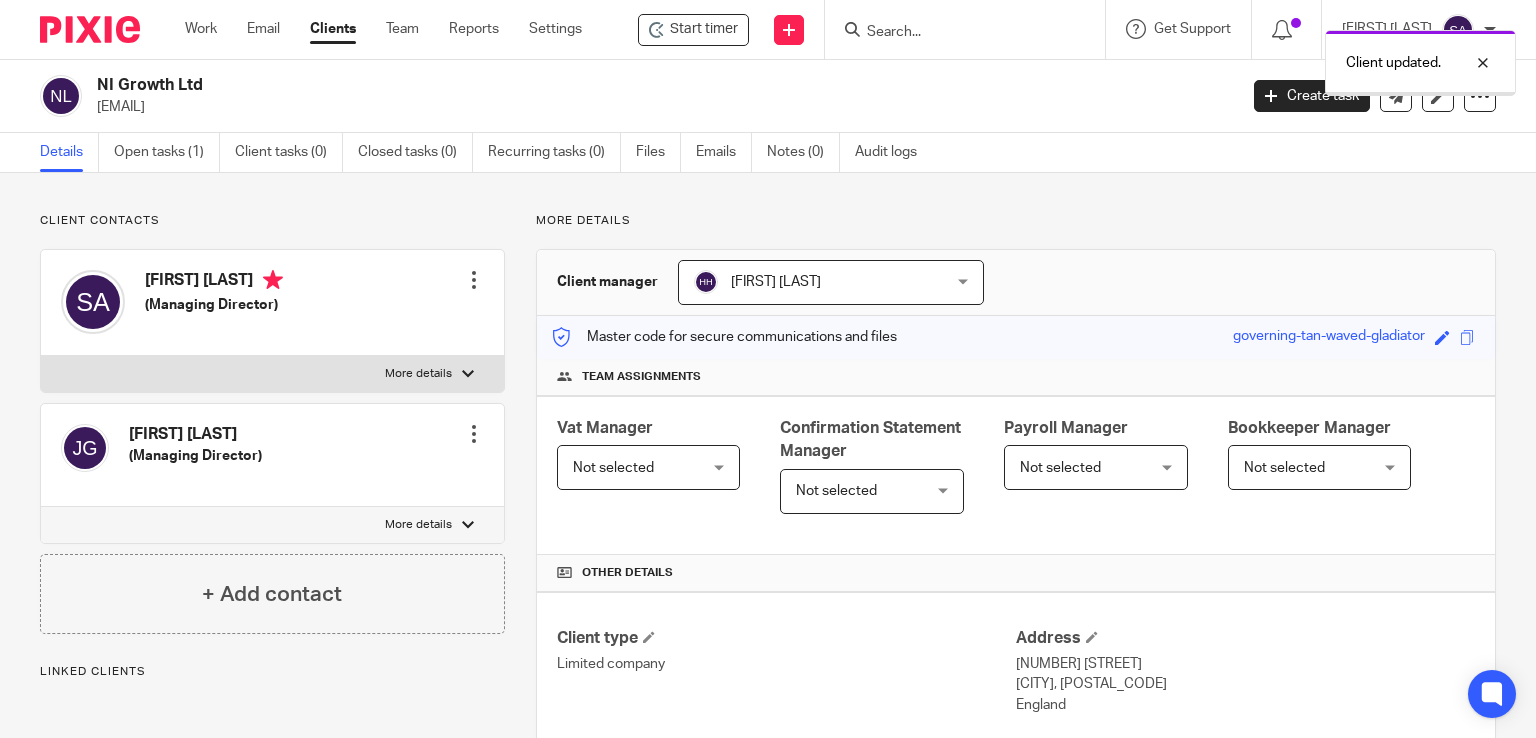 scroll, scrollTop: 0, scrollLeft: 0, axis: both 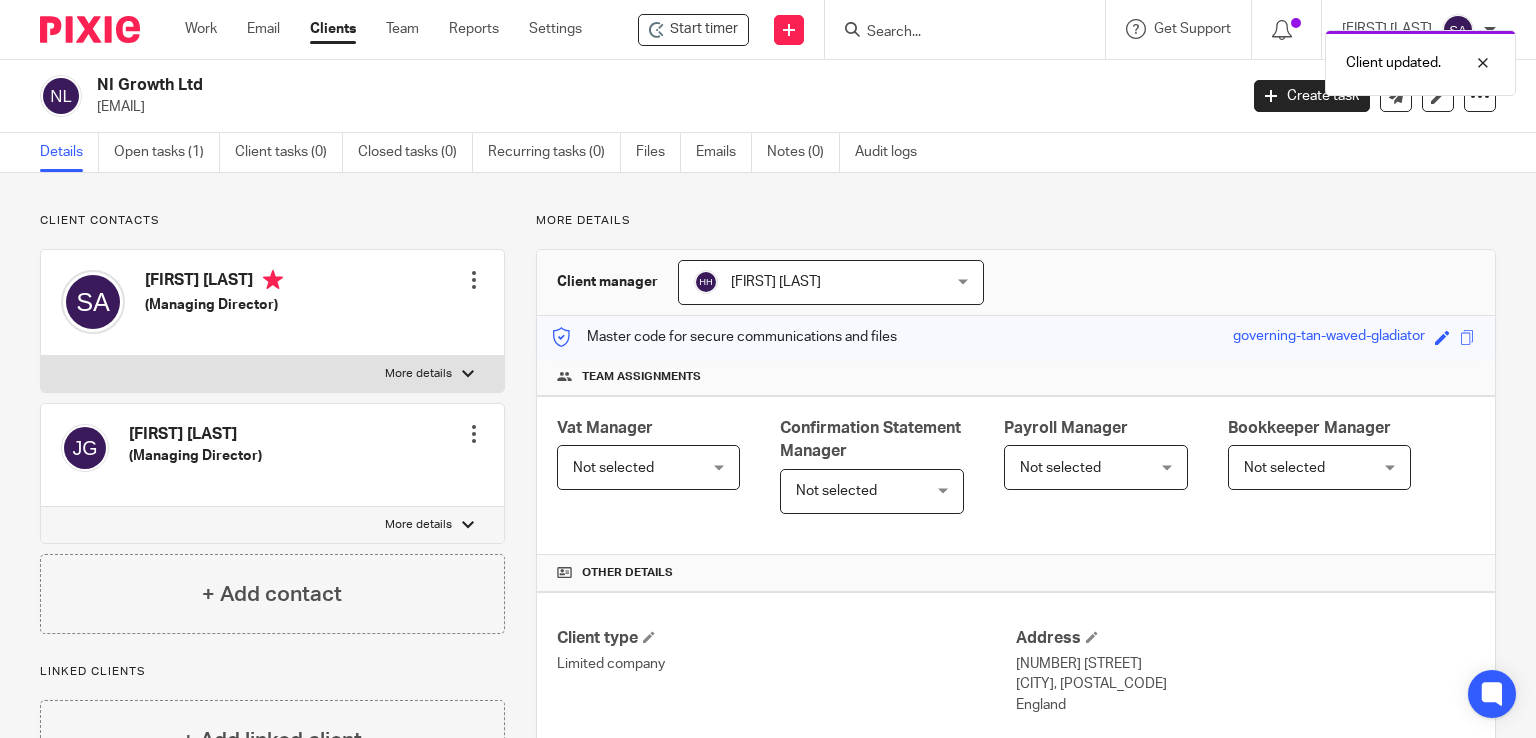 click at bounding box center [474, 280] 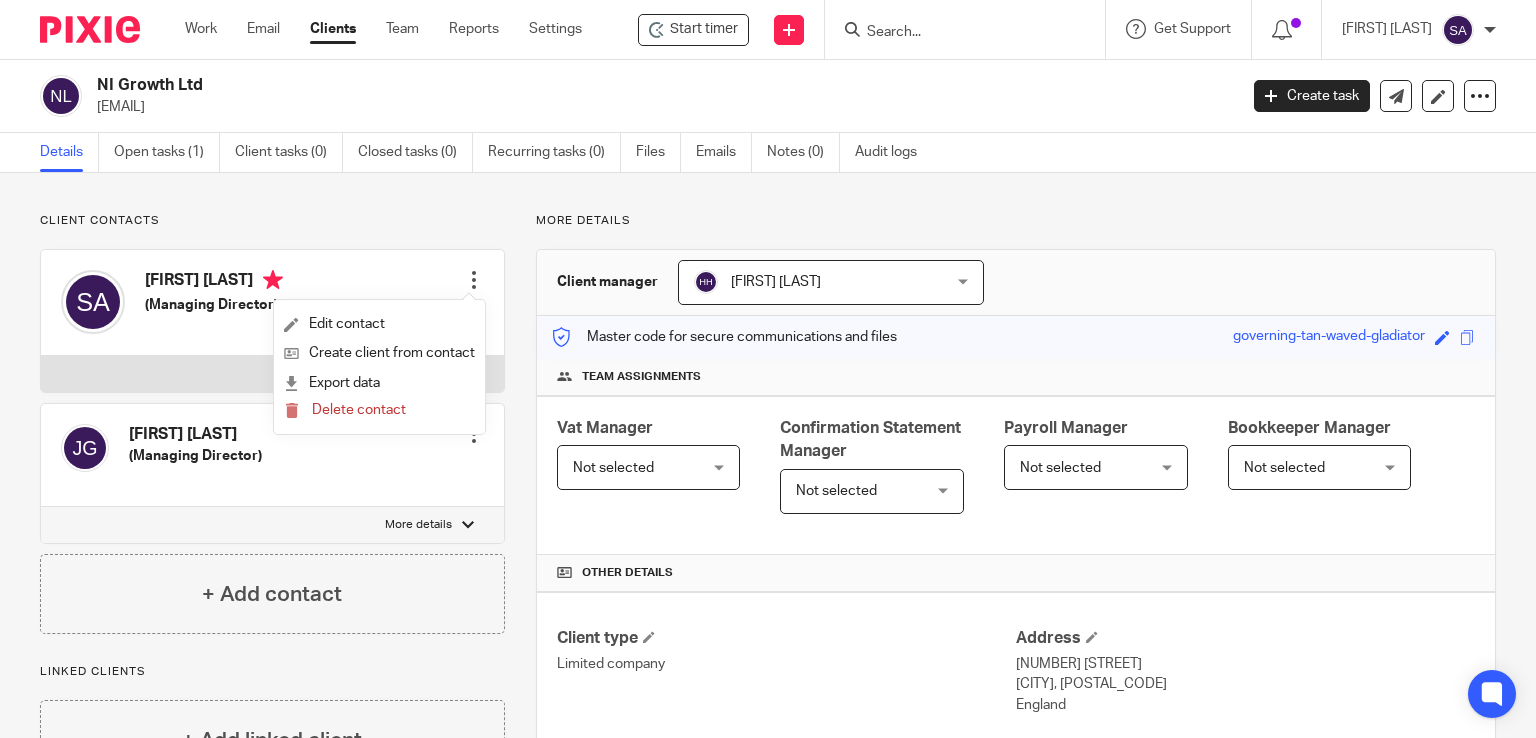 click on "Client updated." at bounding box center [1142, 58] 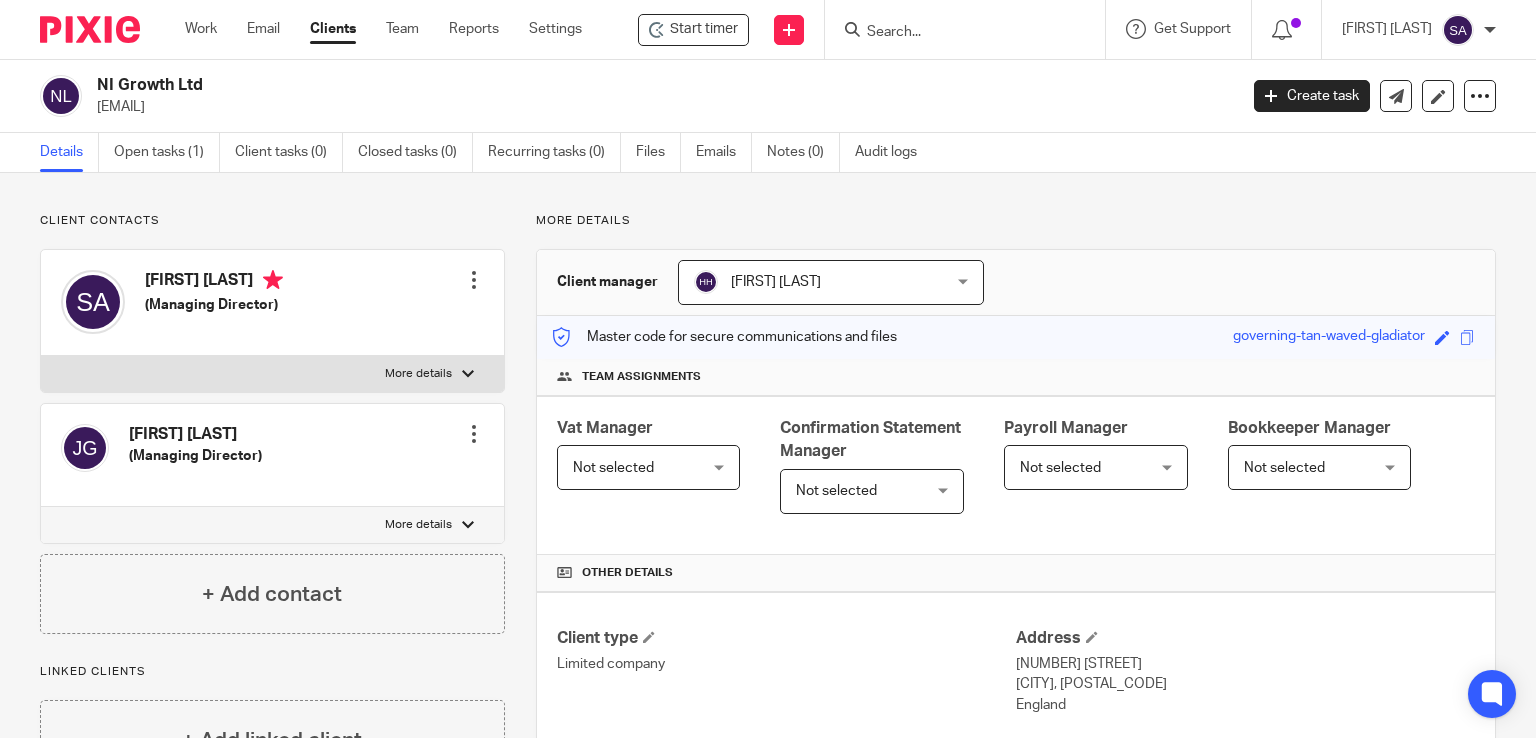 click at bounding box center (955, 33) 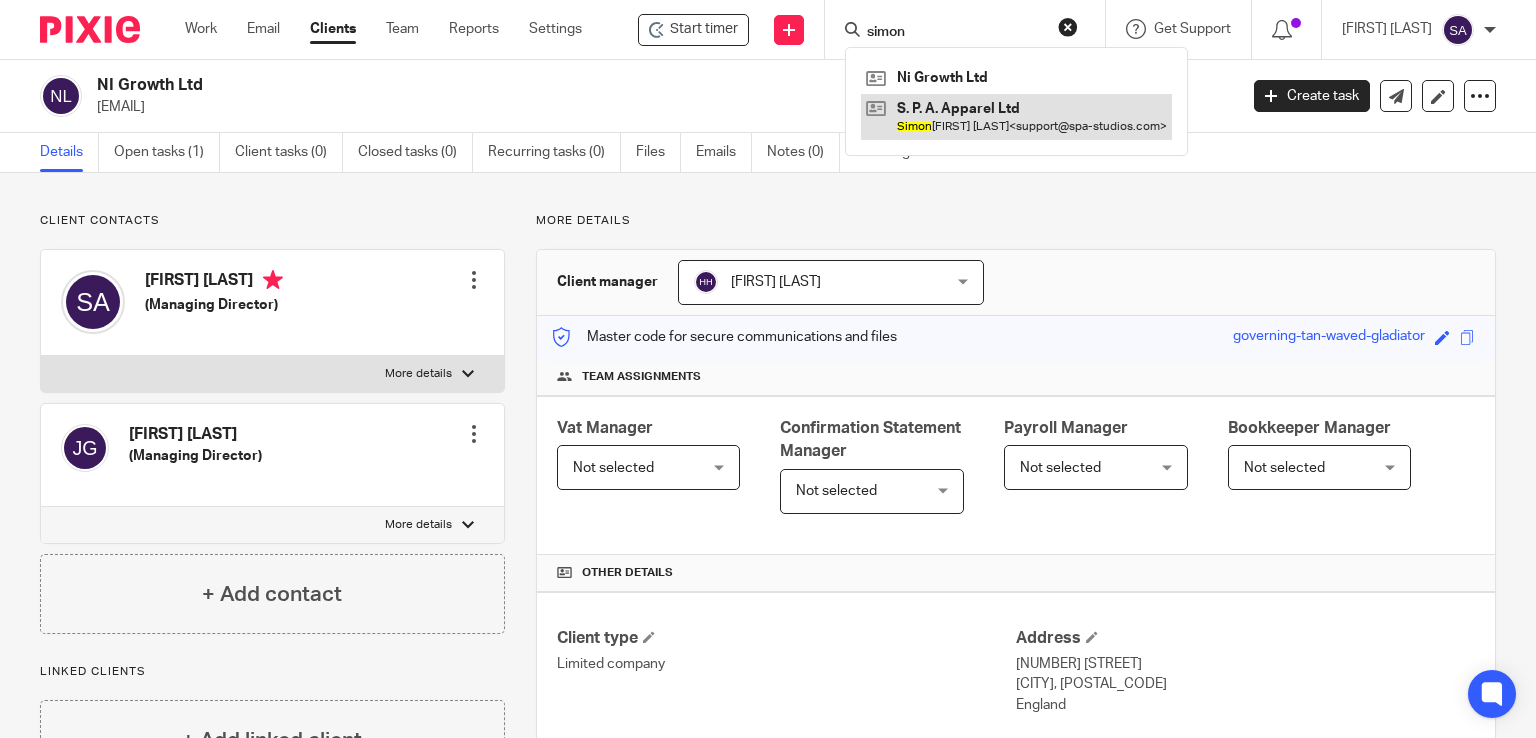 type on "simon" 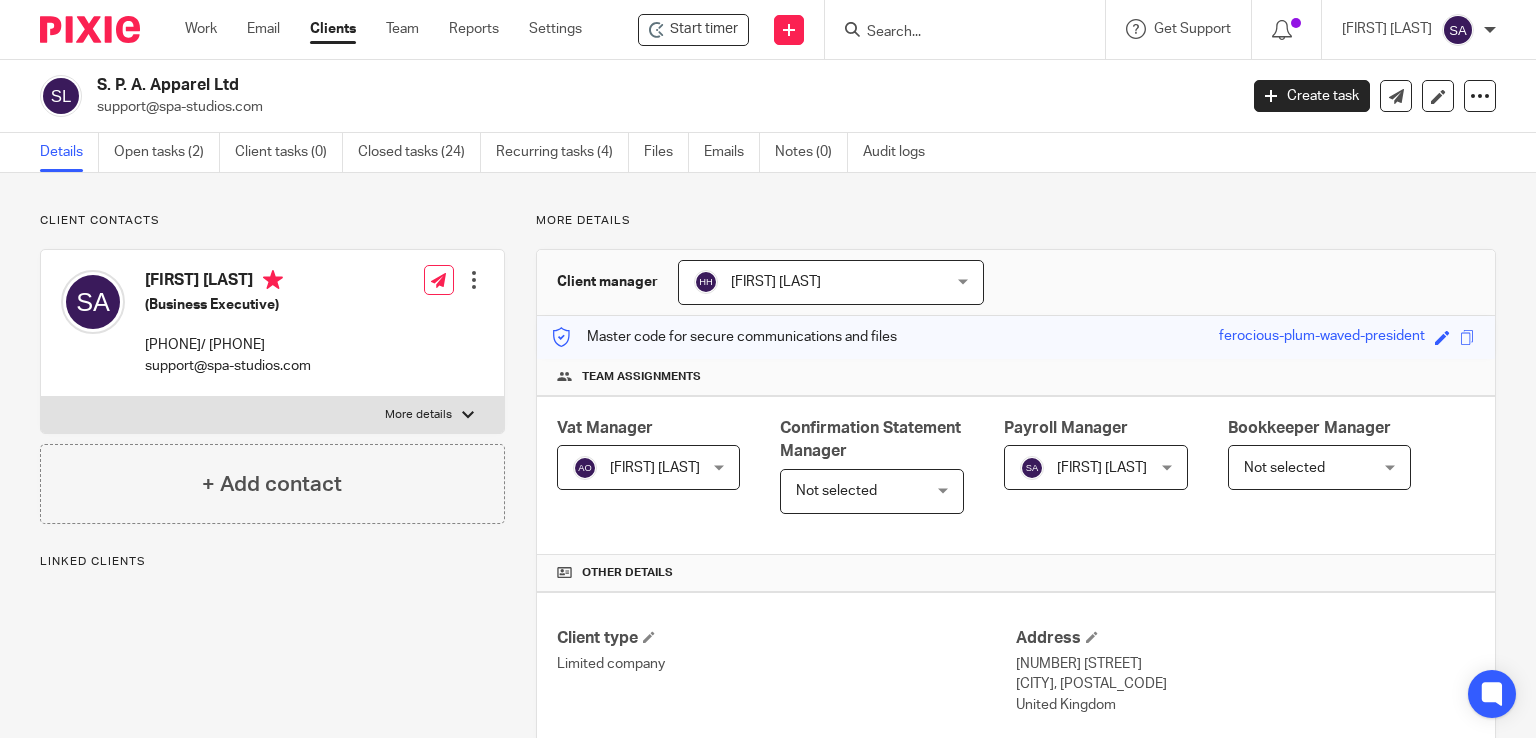 scroll, scrollTop: 0, scrollLeft: 0, axis: both 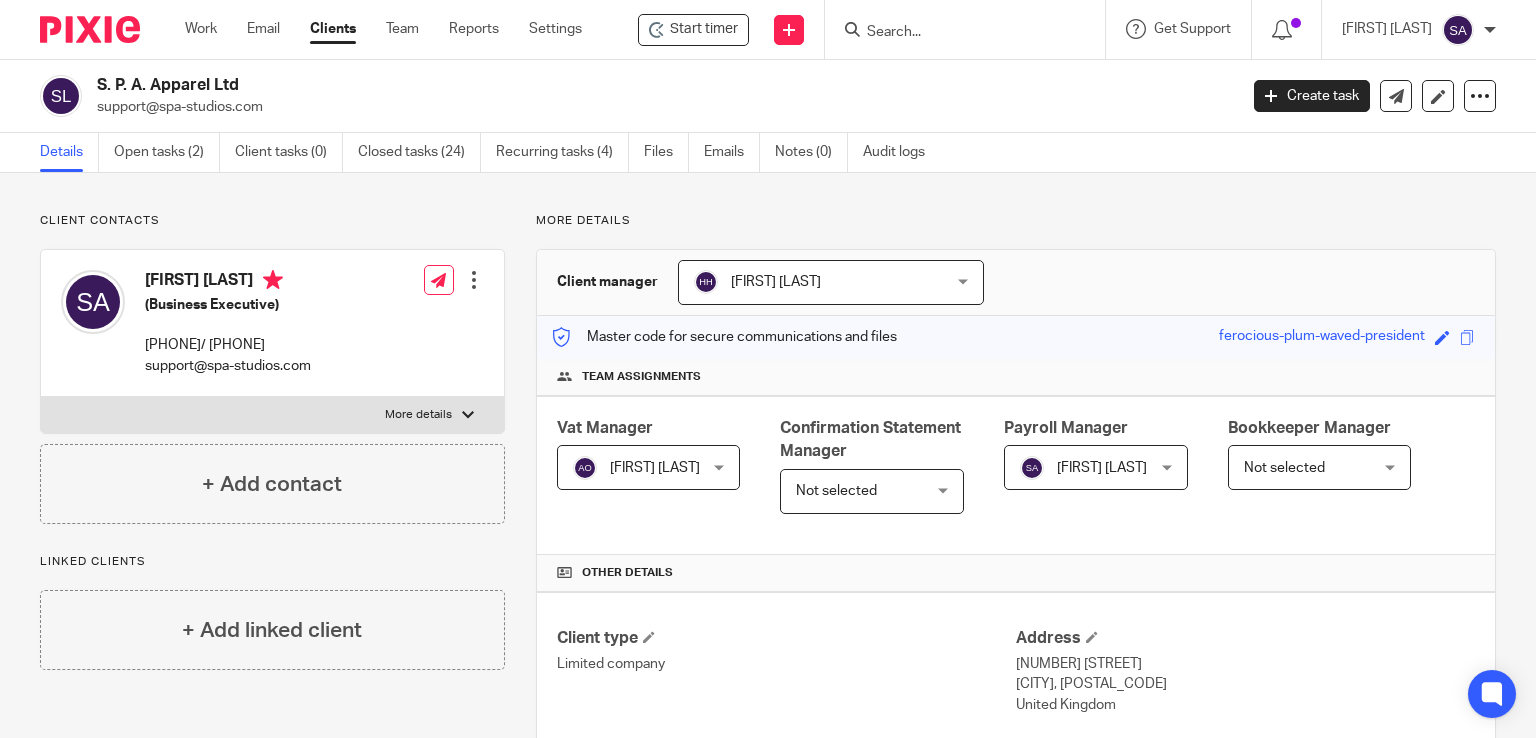 drag, startPoint x: 364, startPoint y: 346, endPoint x: 137, endPoint y: 347, distance: 227.0022 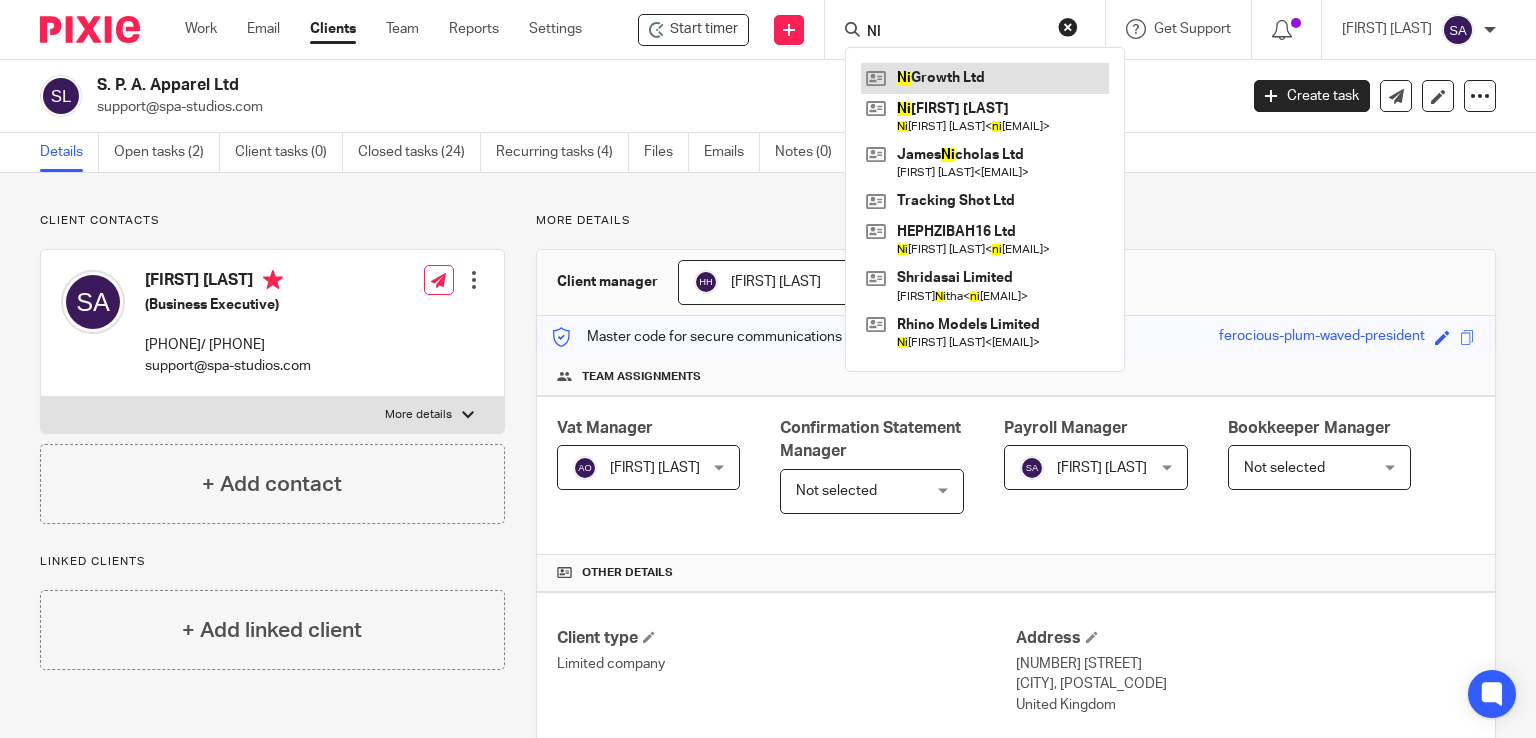 type on "NI" 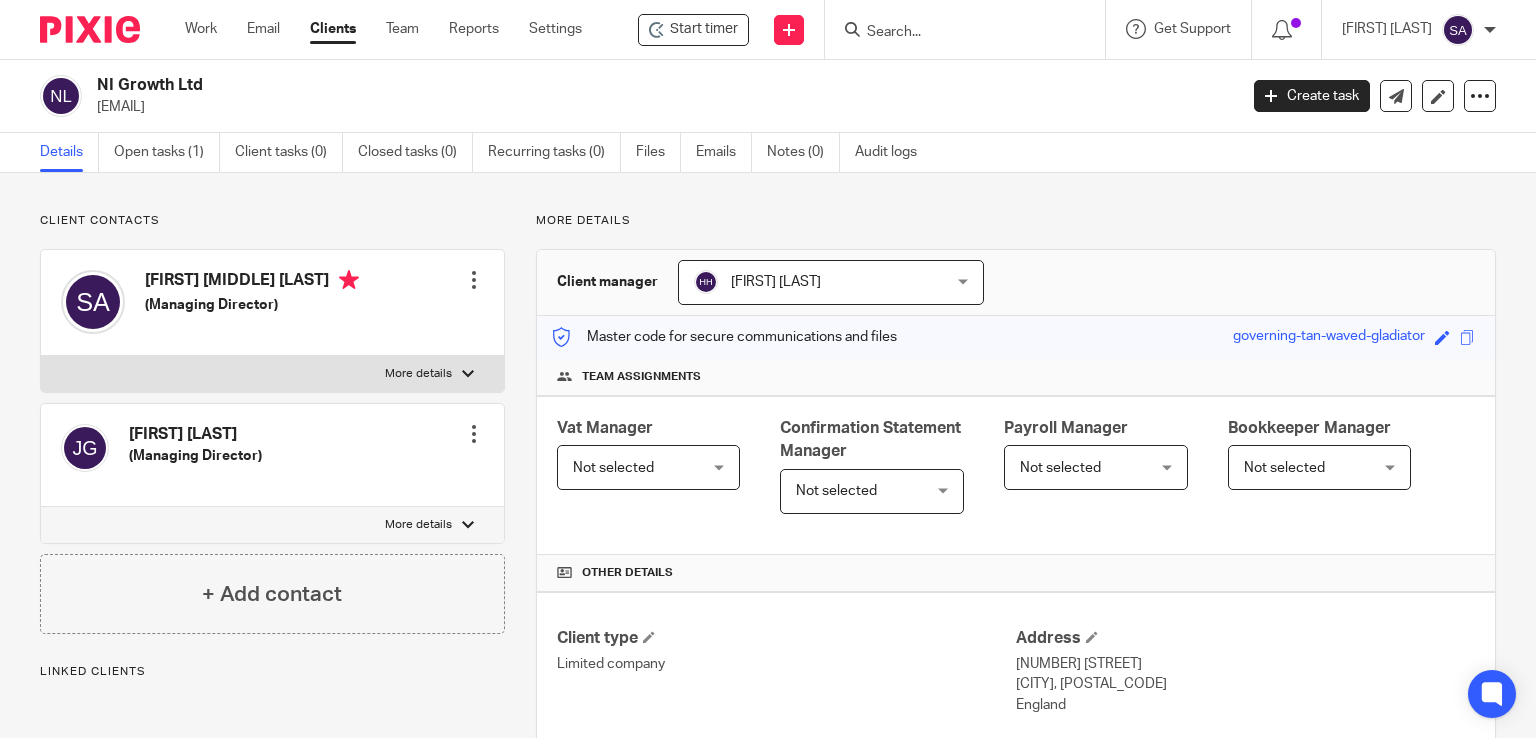 scroll, scrollTop: 0, scrollLeft: 0, axis: both 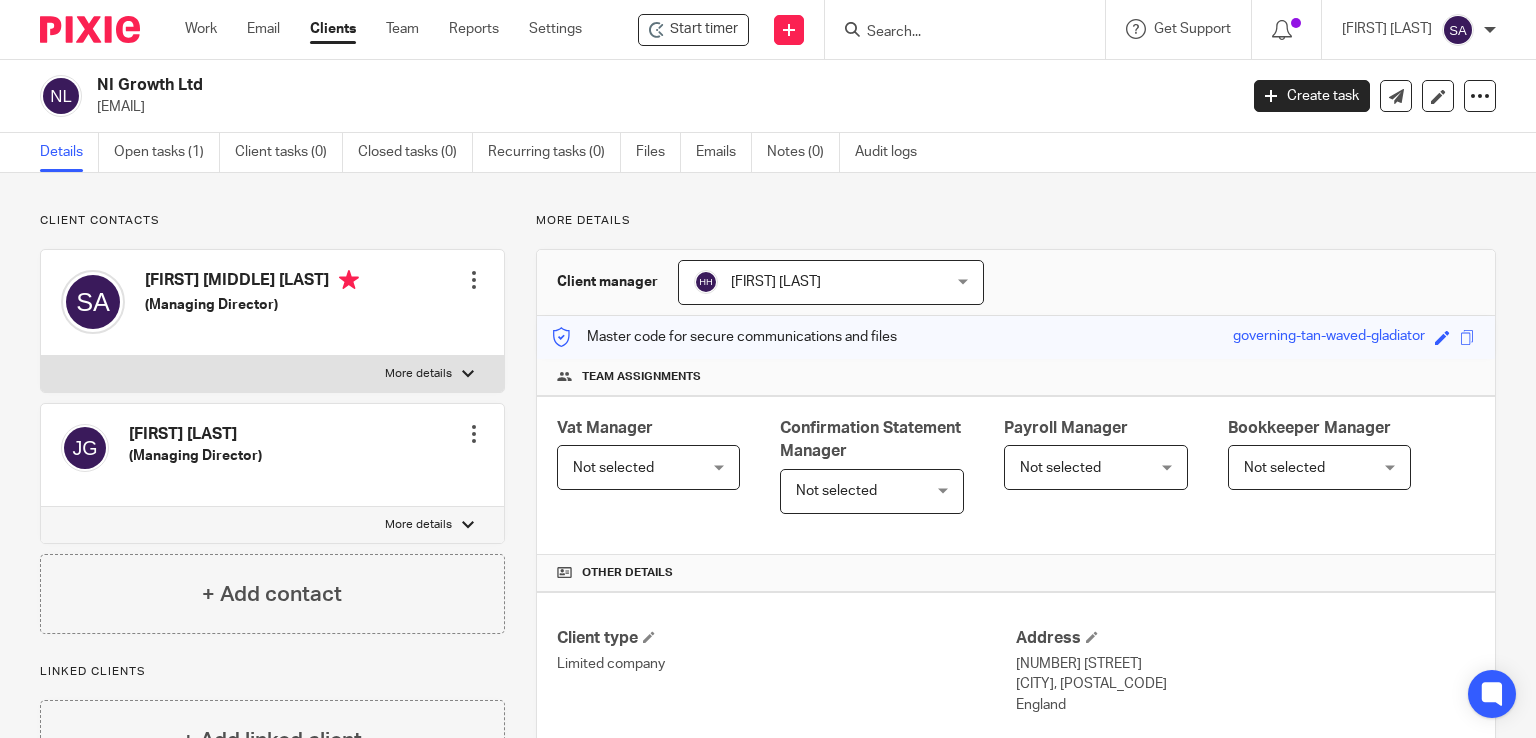 click at bounding box center [474, 280] 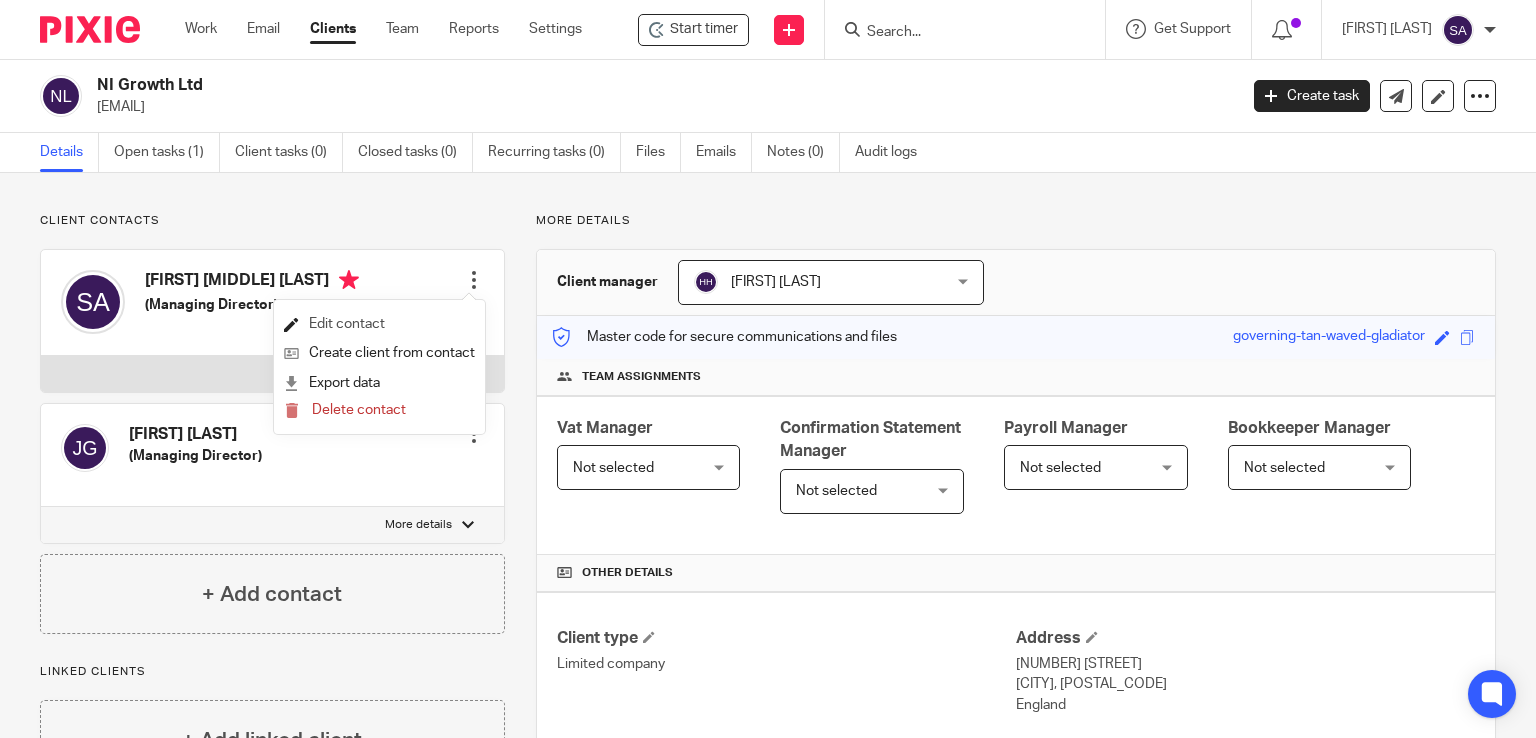 click on "Edit contact" at bounding box center [379, 324] 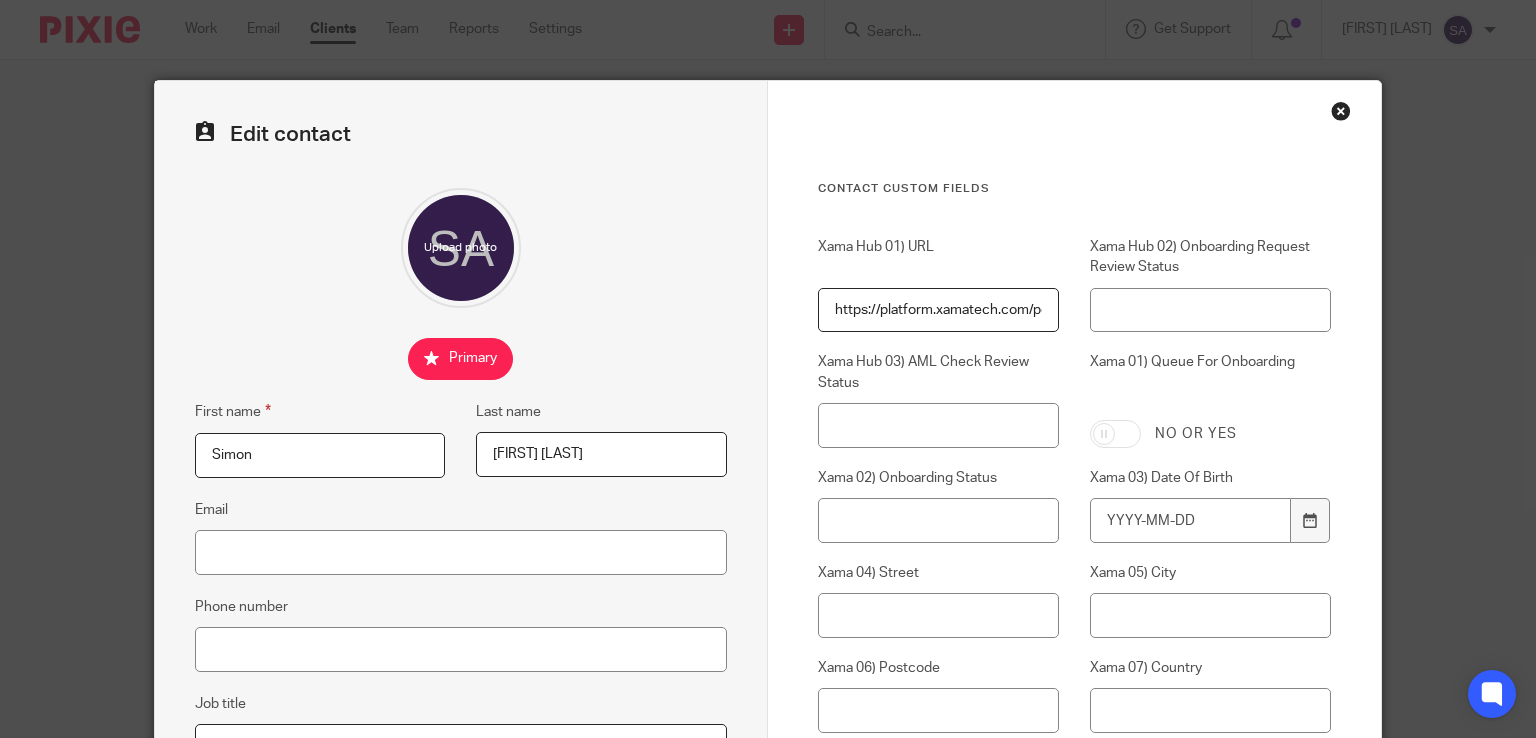 scroll, scrollTop: 0, scrollLeft: 0, axis: both 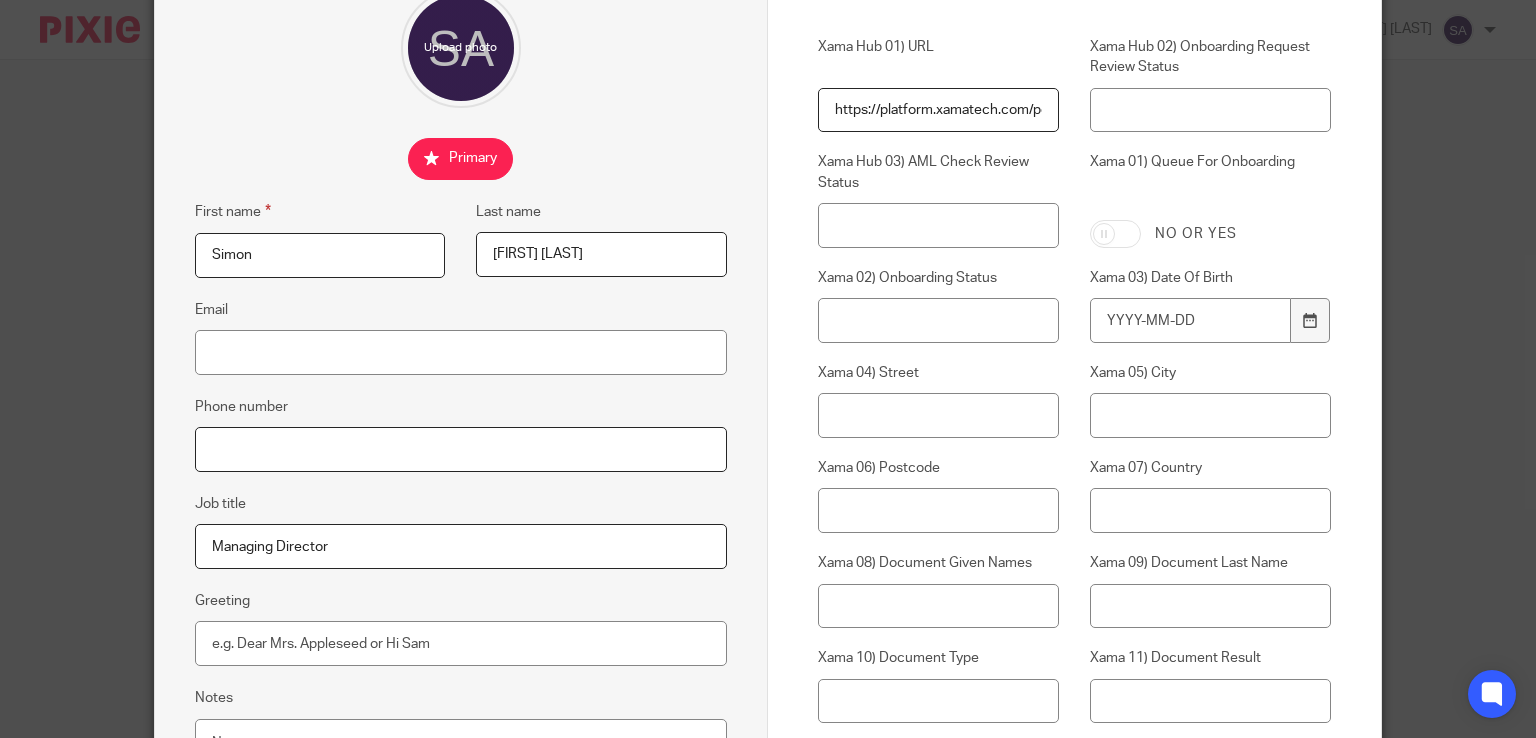click on "Phone number" at bounding box center (461, 449) 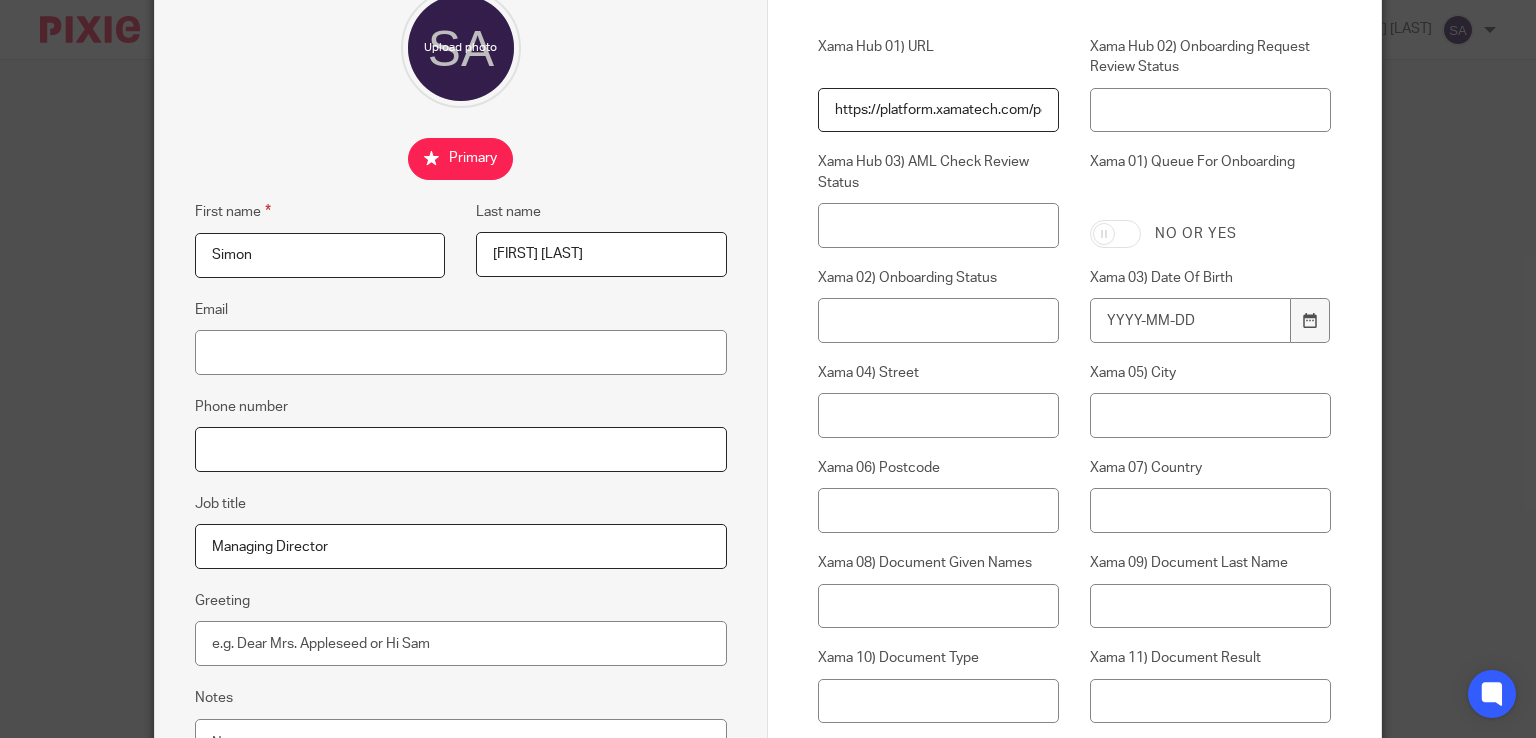 paste on "[PHONE] / [PHONE]" 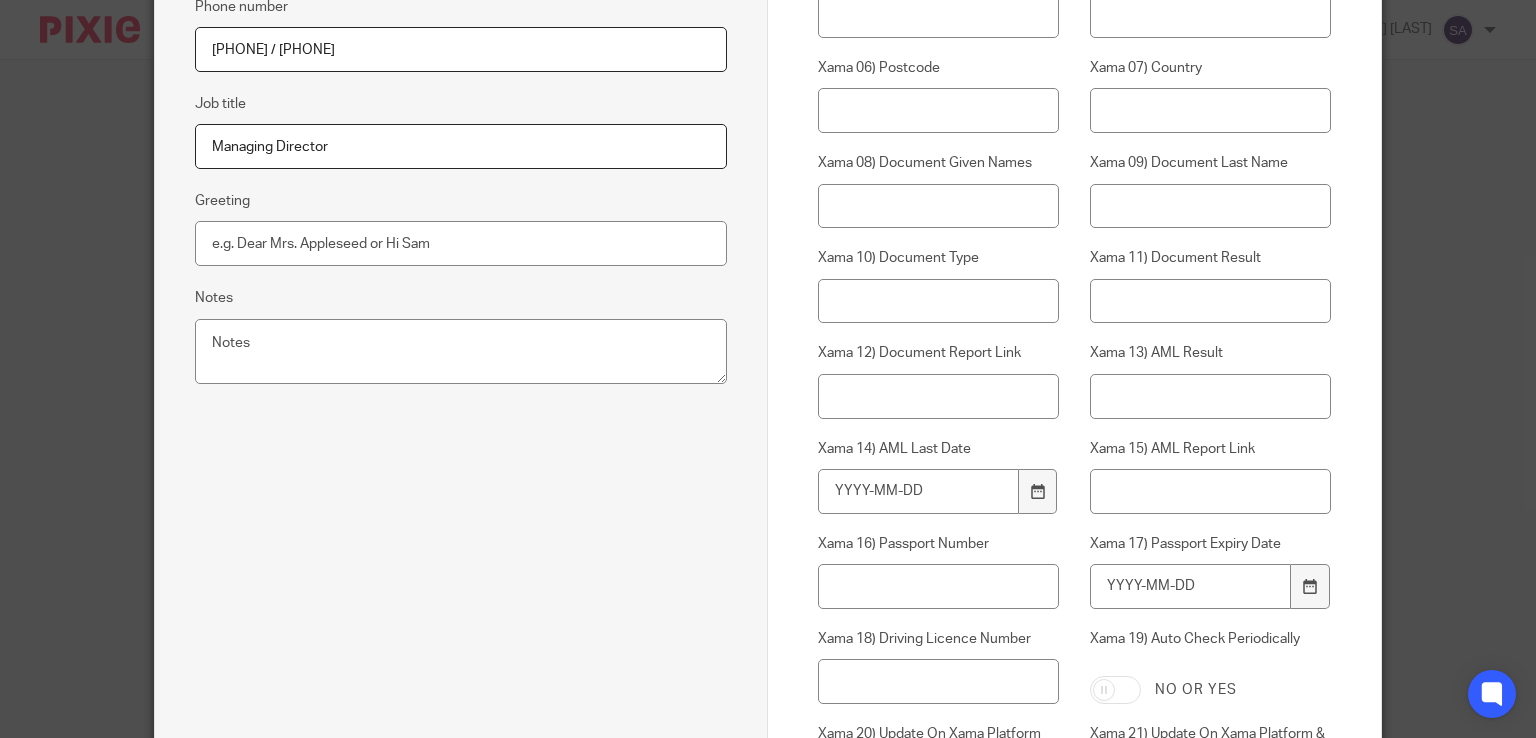 scroll, scrollTop: 900, scrollLeft: 0, axis: vertical 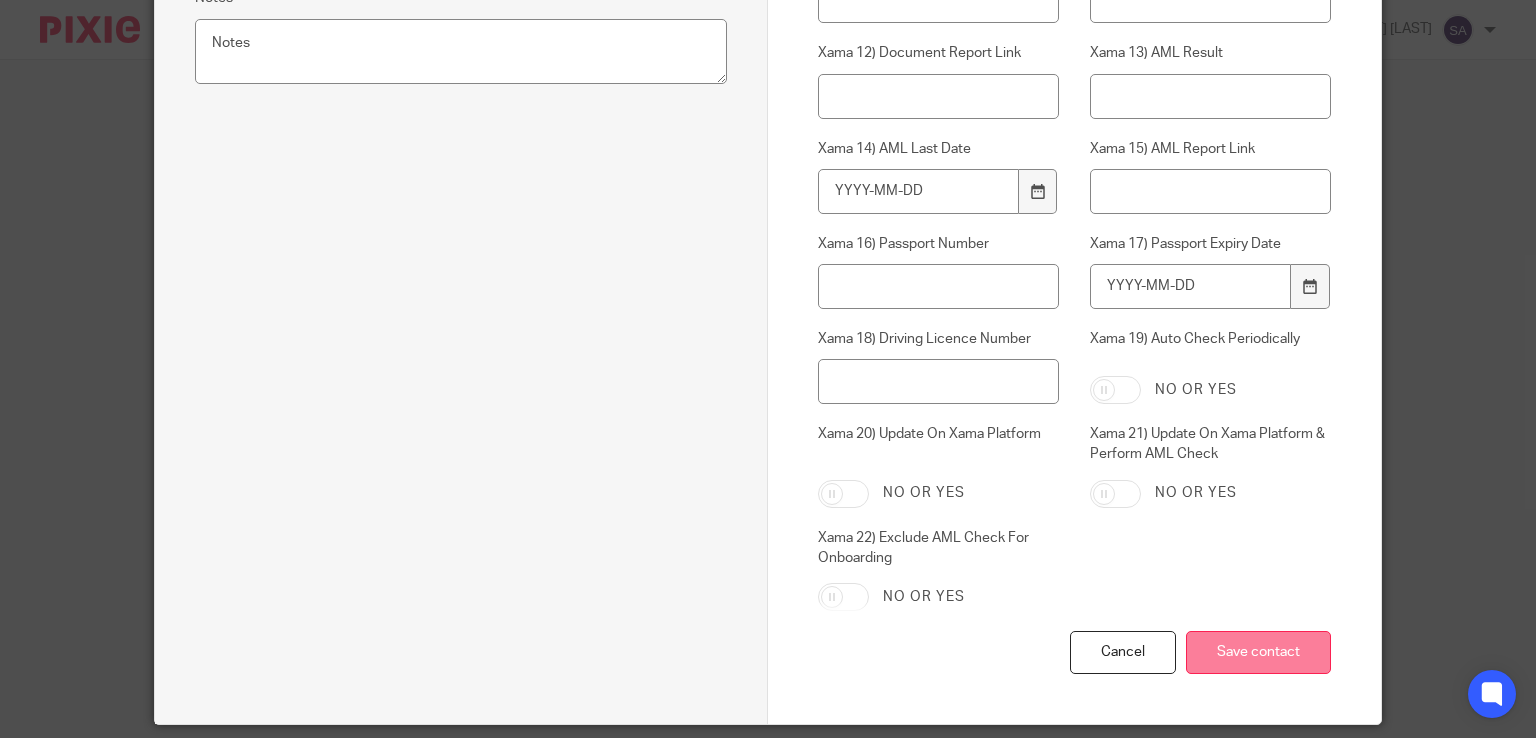 type on "[PHONE] / [PHONE]" 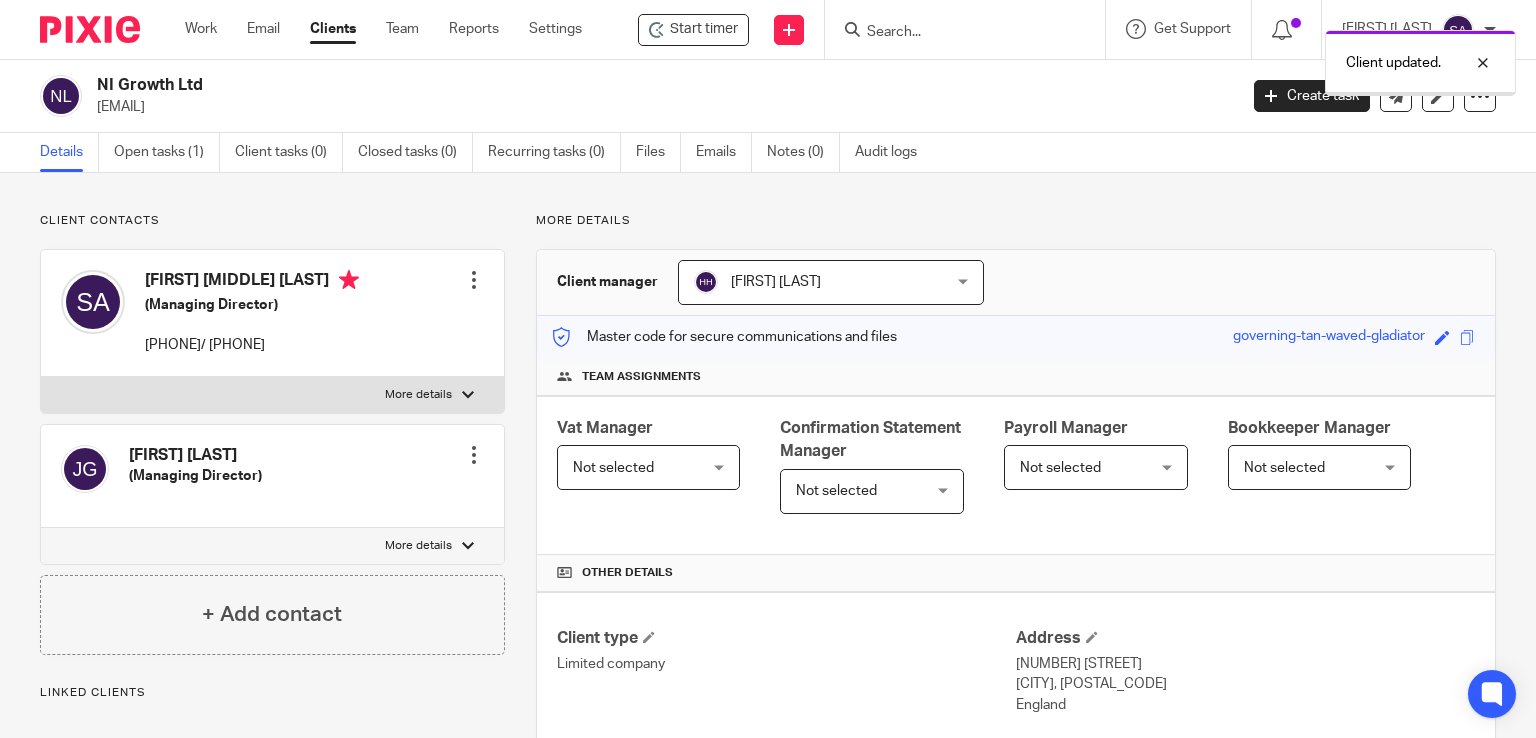scroll, scrollTop: 0, scrollLeft: 0, axis: both 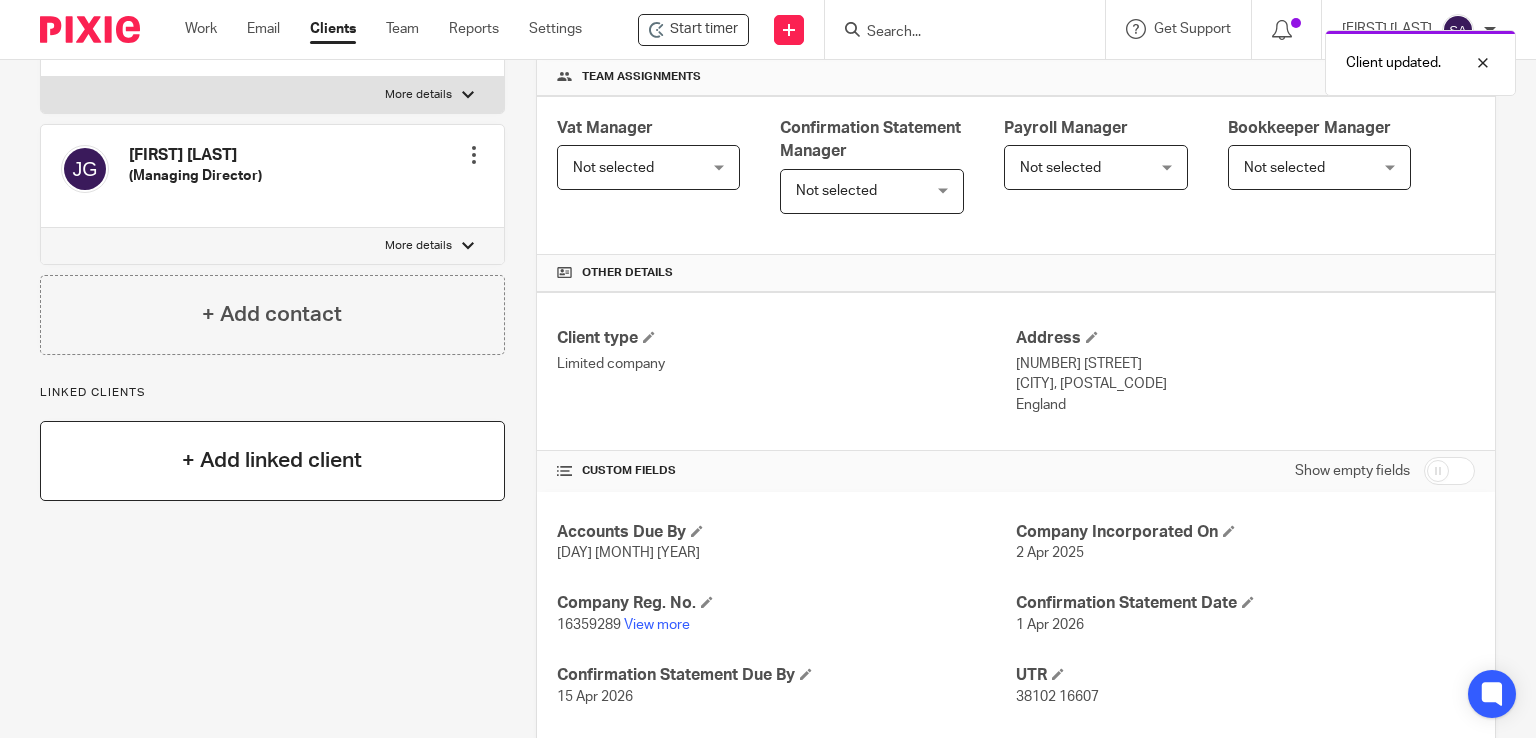 click on "+ Add linked client" at bounding box center (272, 460) 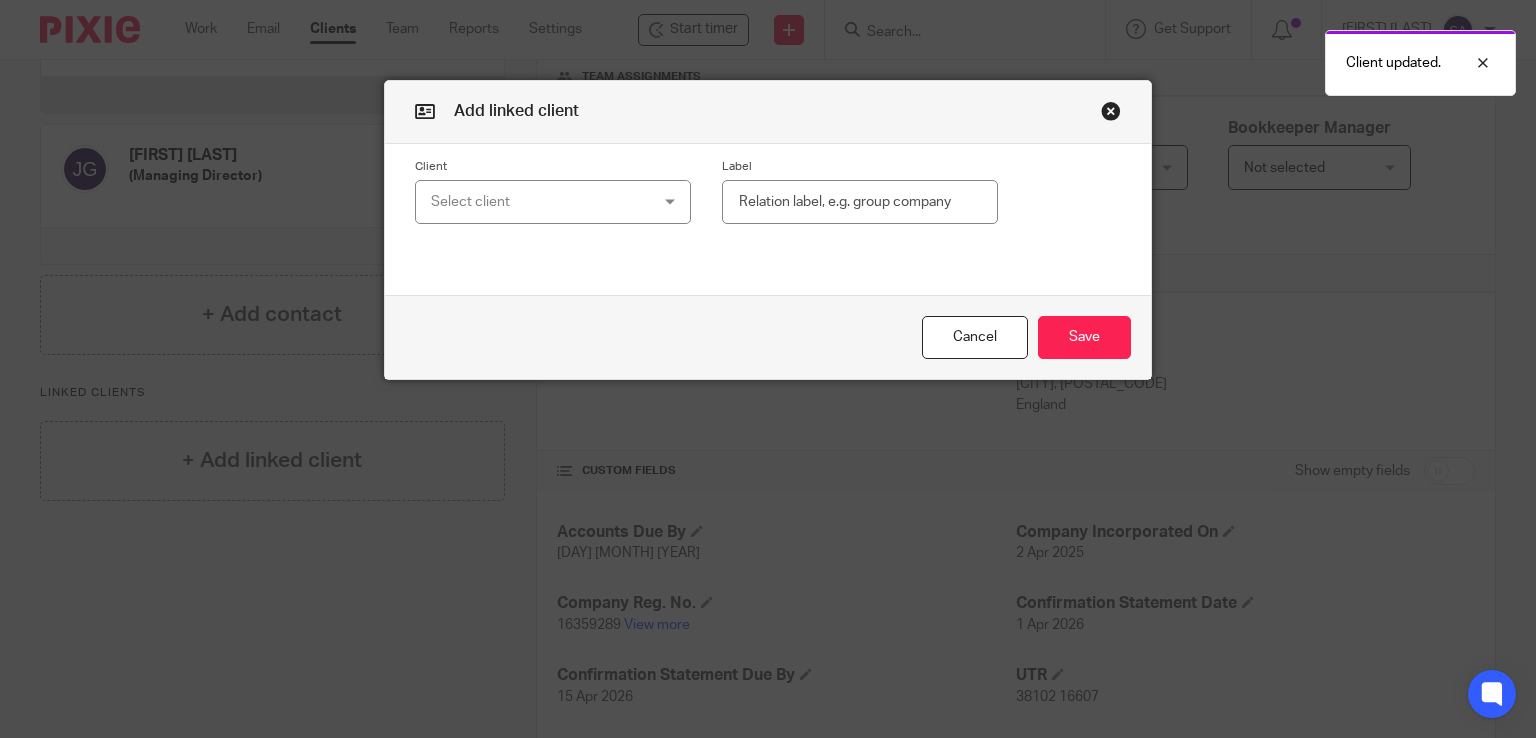 click on "Select client" at bounding box center (553, 202) 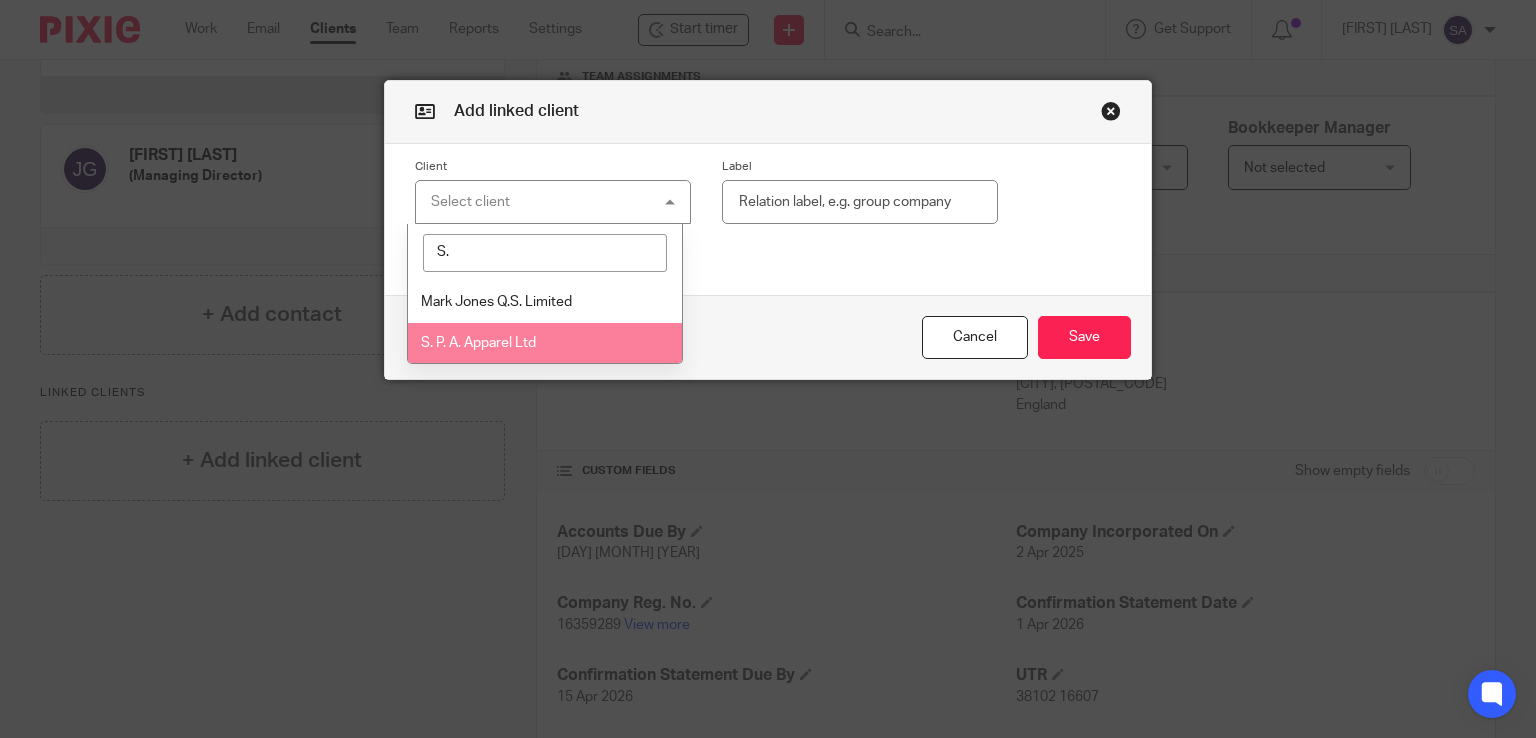 type on "S." 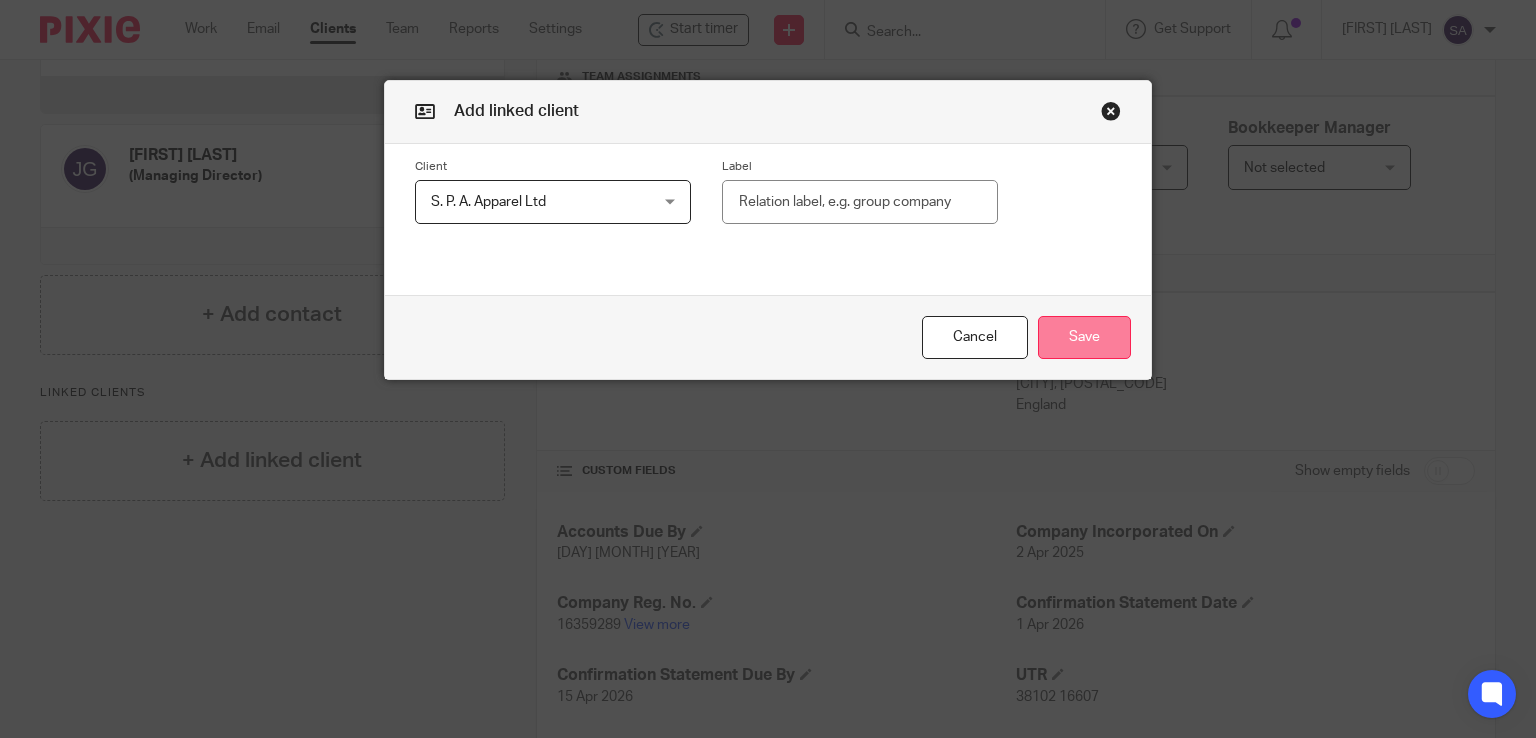 click on "Save" at bounding box center (1084, 337) 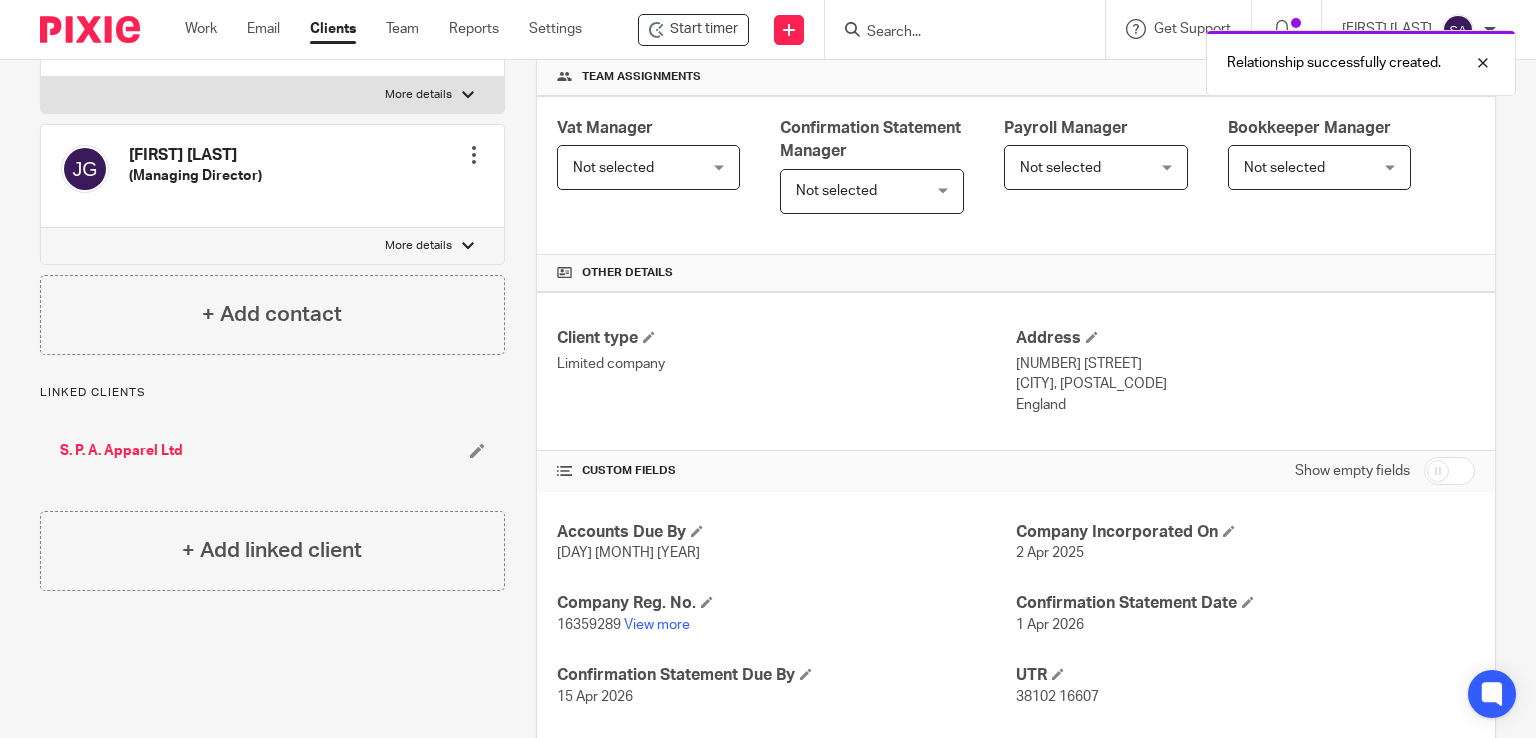 scroll, scrollTop: 0, scrollLeft: 0, axis: both 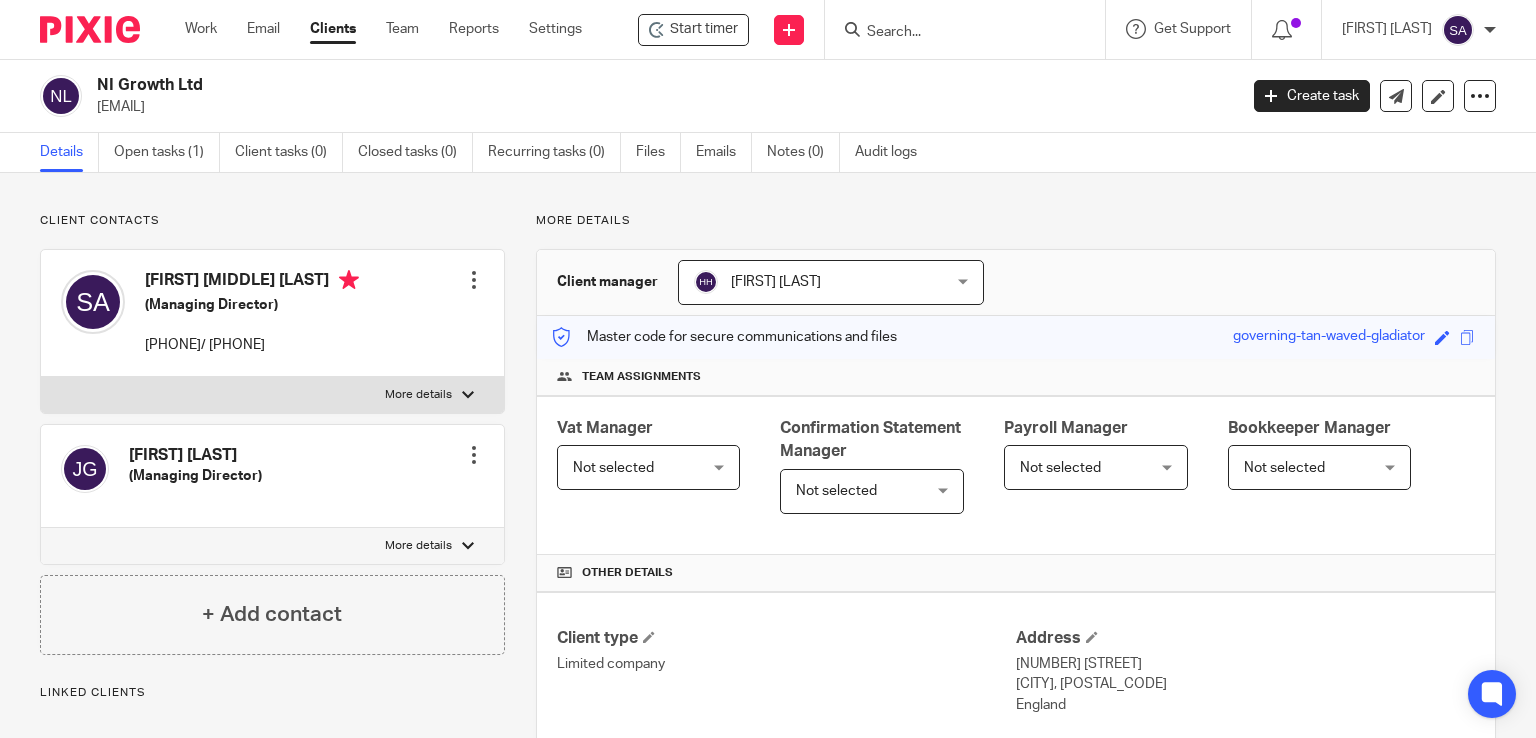 click at bounding box center (61, 96) 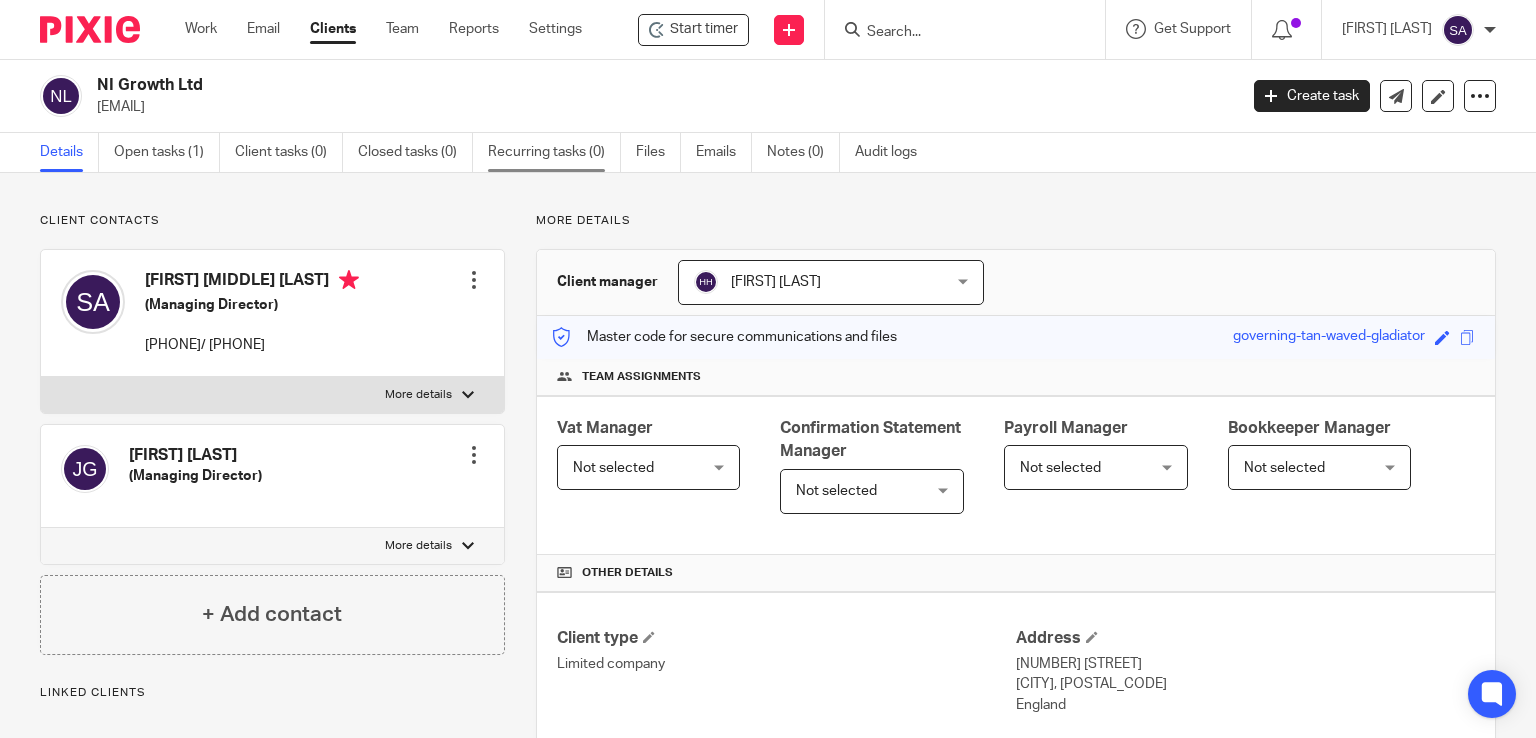 click on "Recurring tasks (0)" at bounding box center [554, 152] 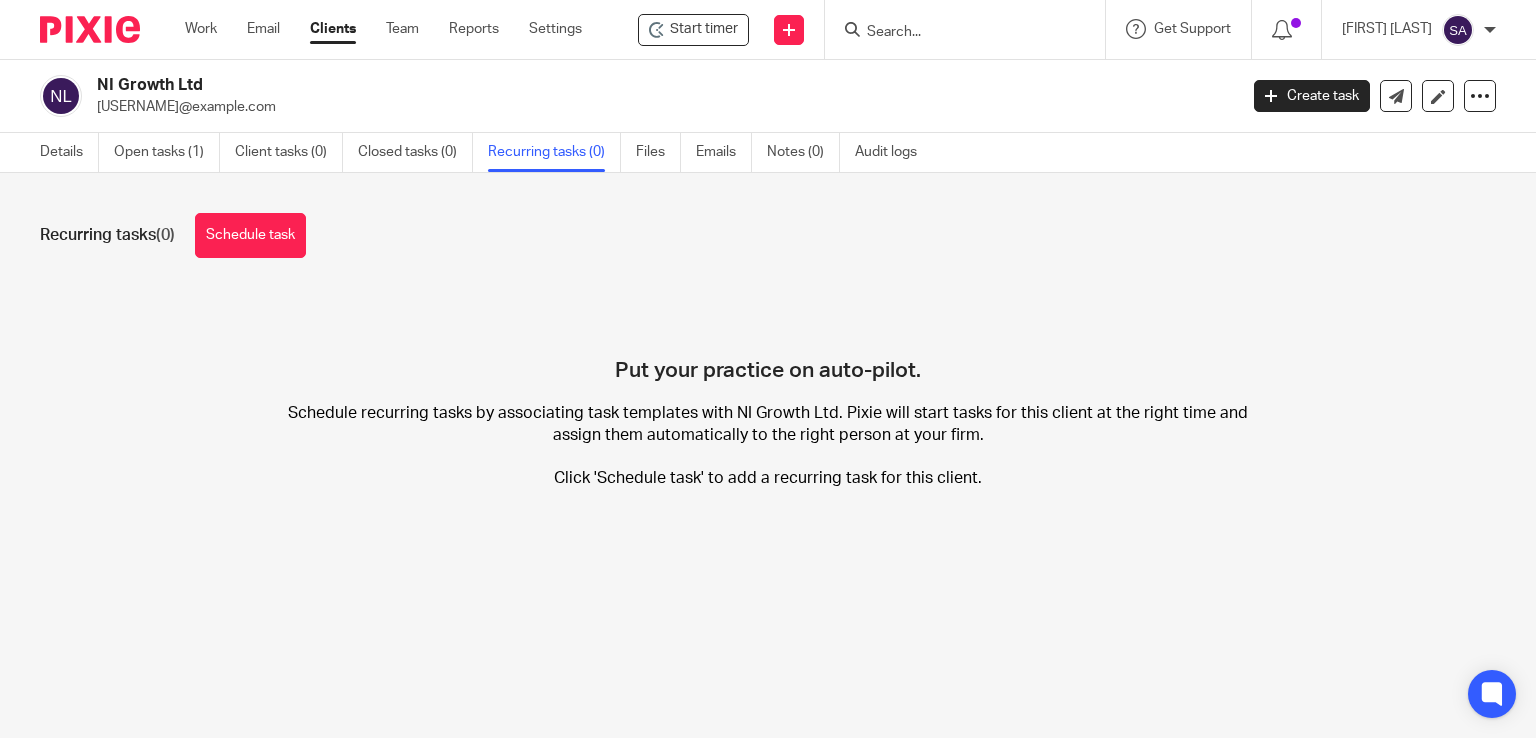 scroll, scrollTop: 0, scrollLeft: 0, axis: both 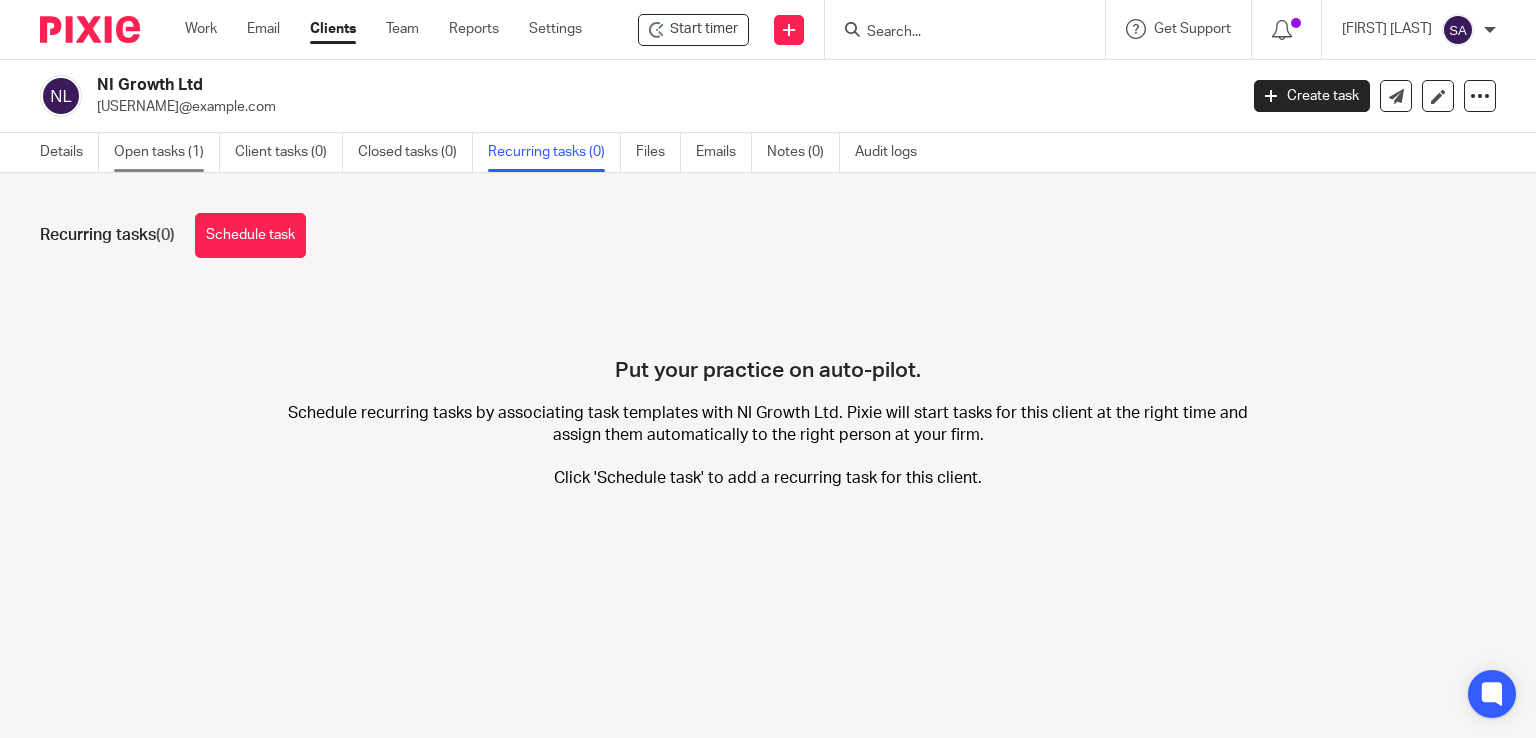 click on "Open tasks (1)" at bounding box center (167, 152) 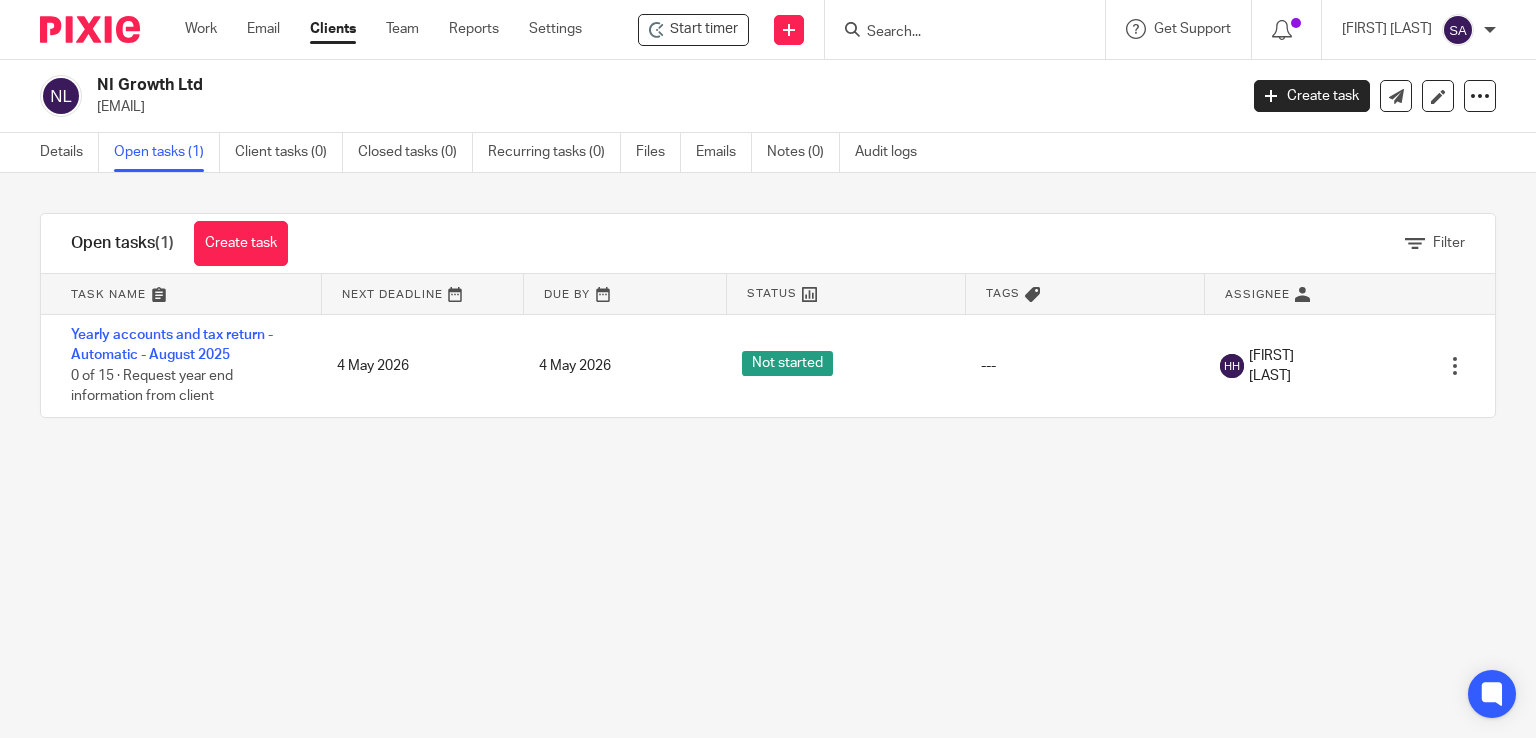 scroll, scrollTop: 0, scrollLeft: 0, axis: both 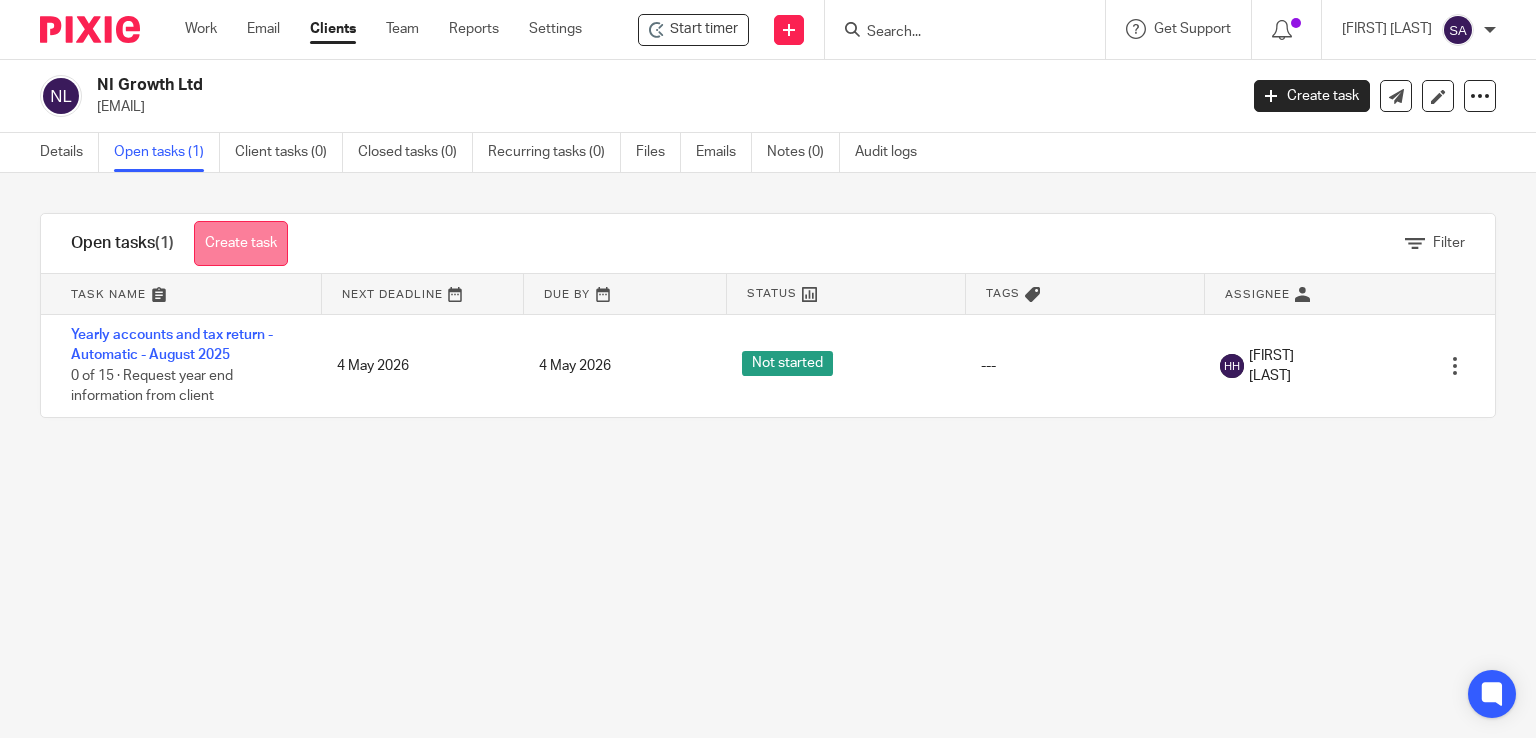 click on "Create task" at bounding box center (241, 243) 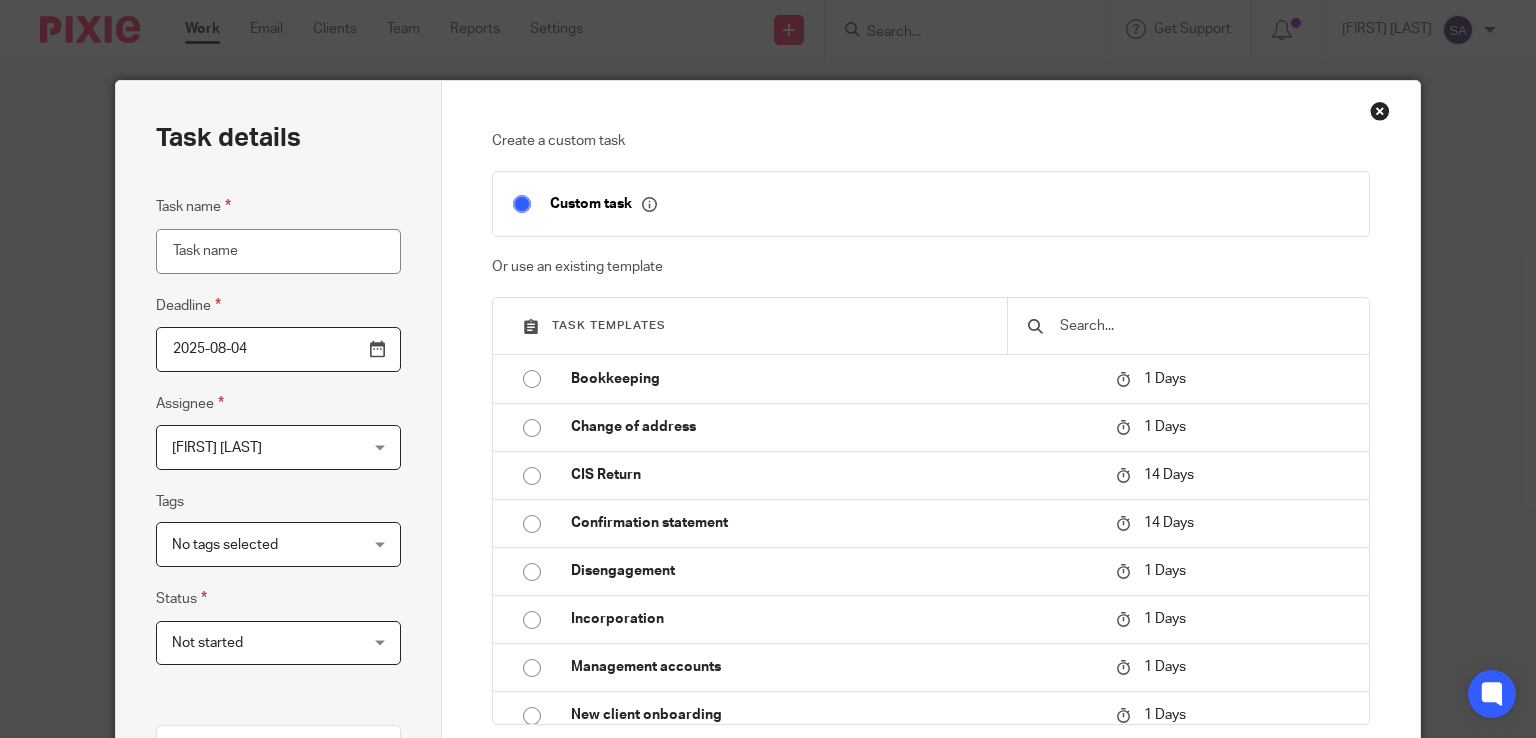 scroll, scrollTop: 0, scrollLeft: 0, axis: both 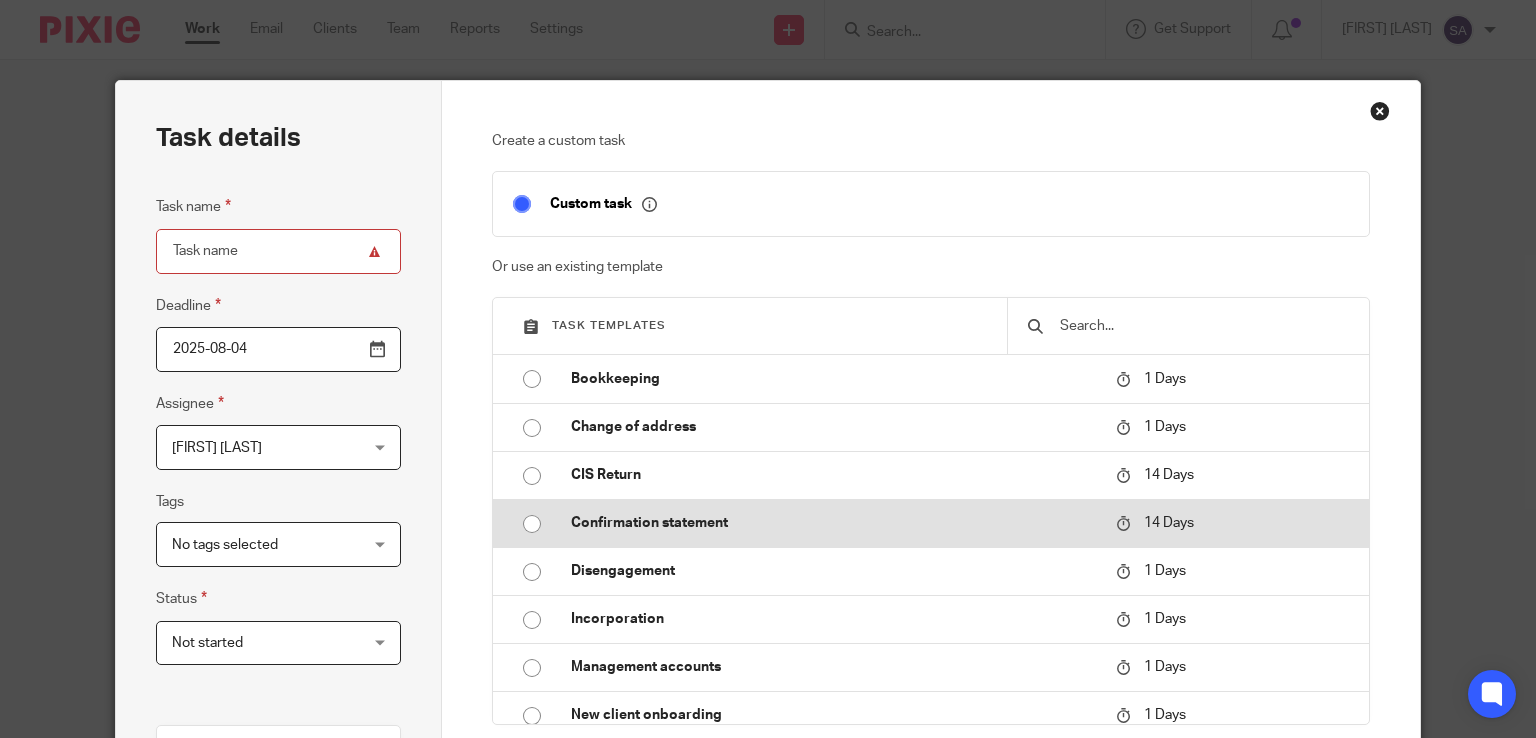 click at bounding box center [522, 523] 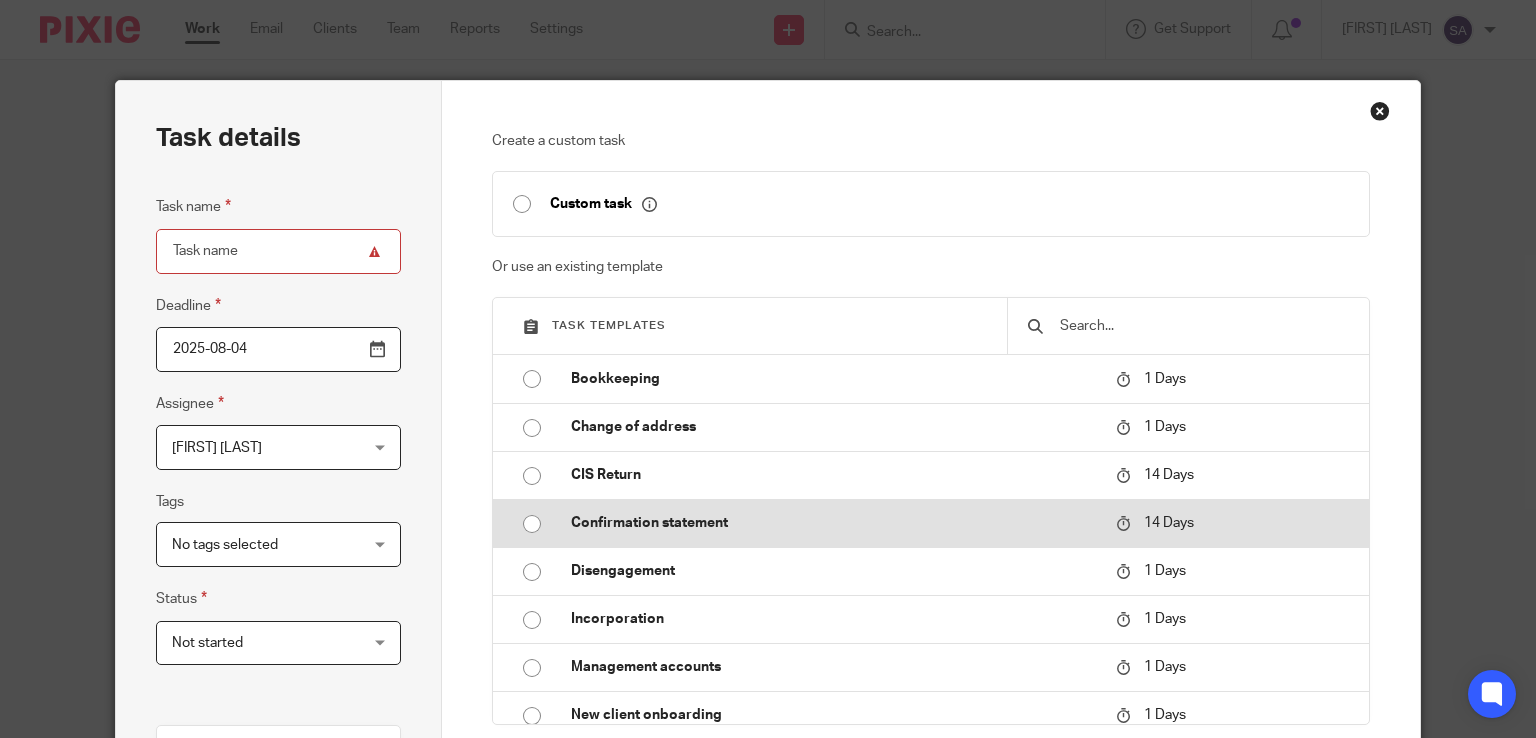 type on "2025-08-18" 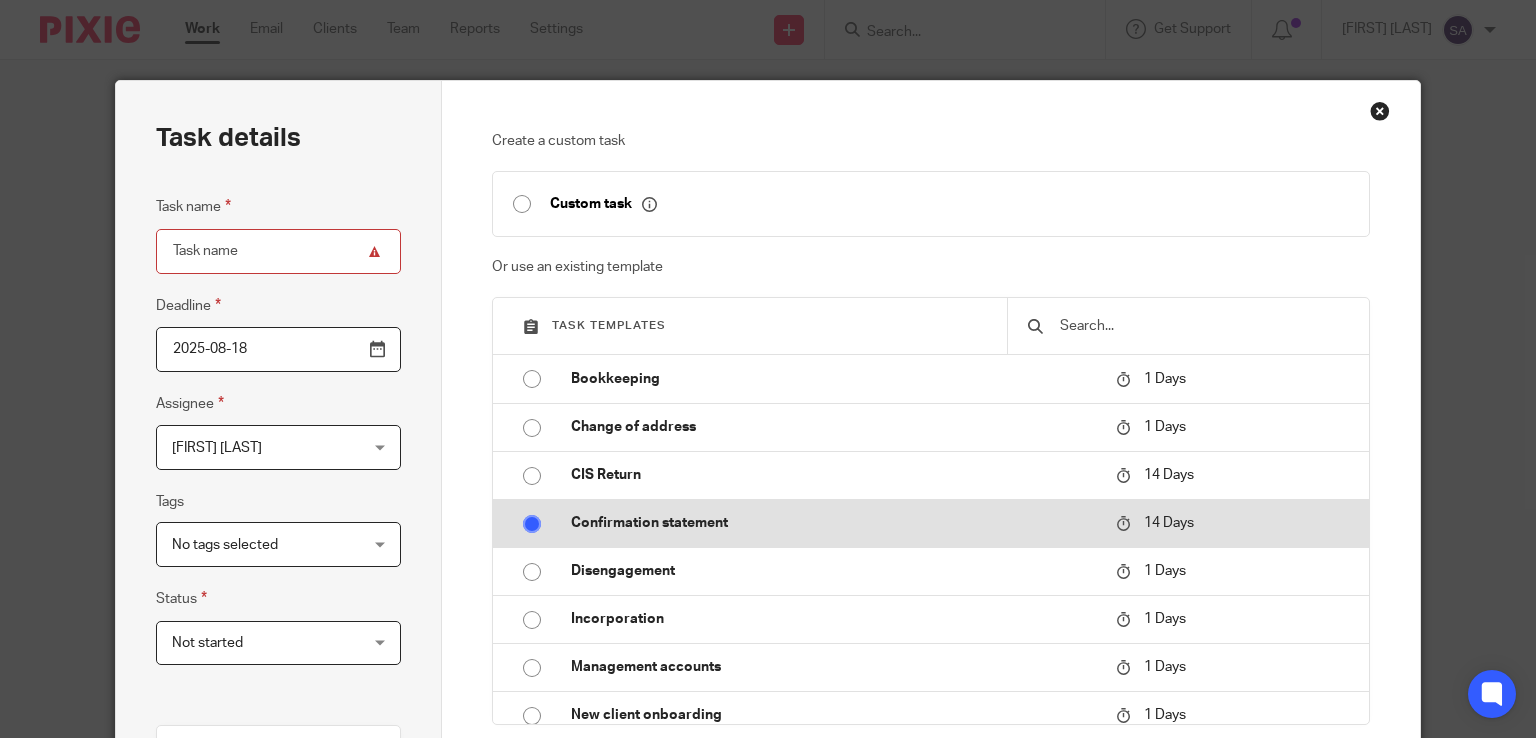 type on "Confirmation statement" 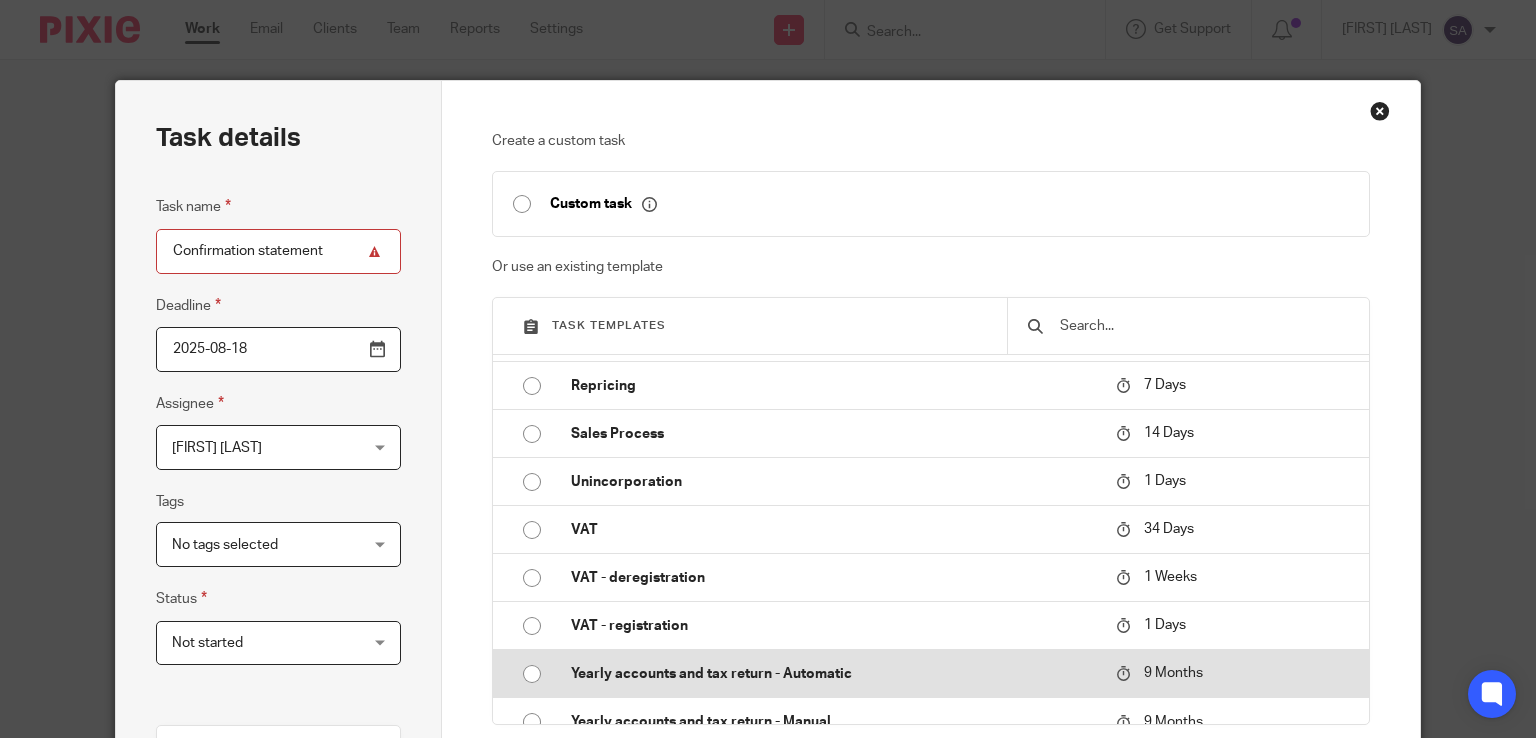 scroll, scrollTop: 923, scrollLeft: 0, axis: vertical 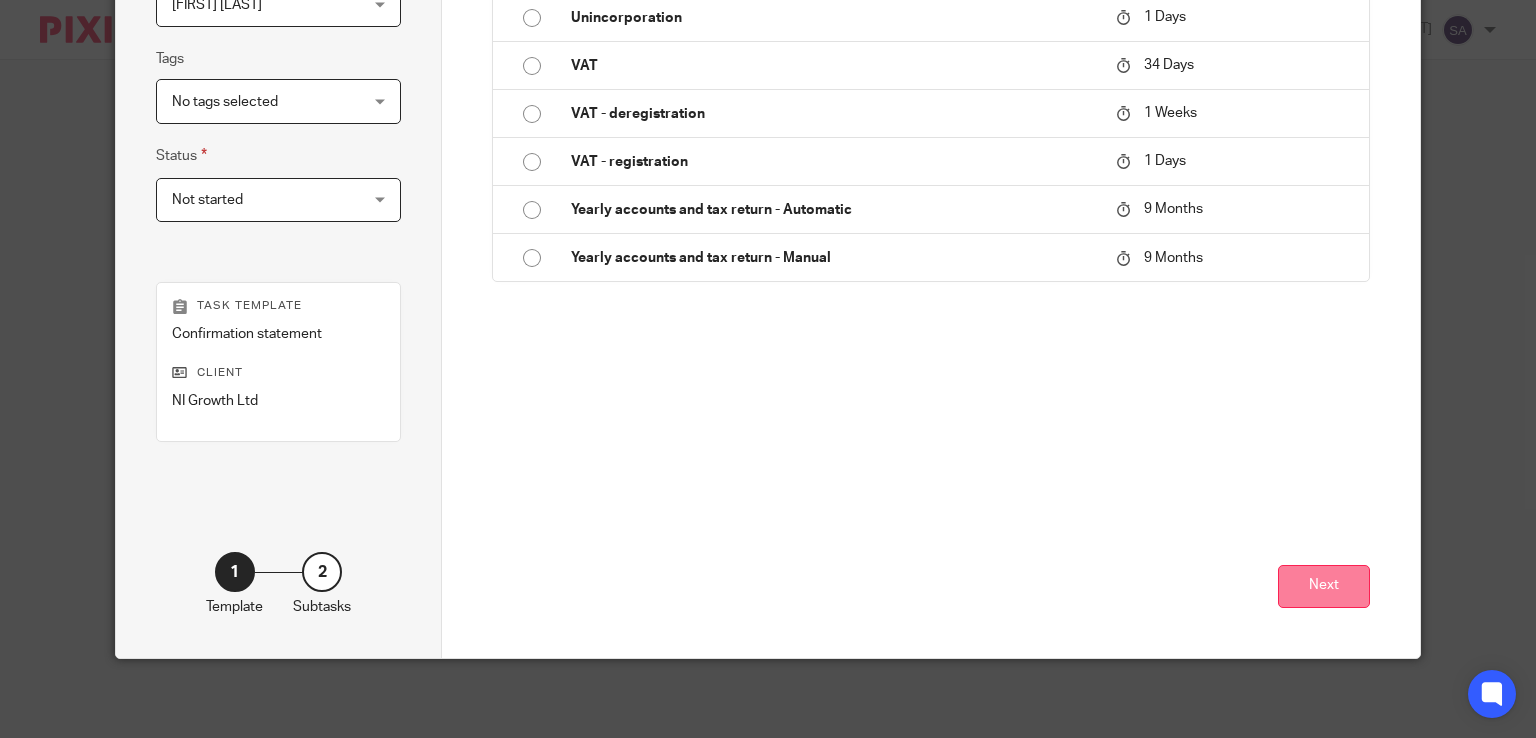 click on "Next" at bounding box center [1324, 586] 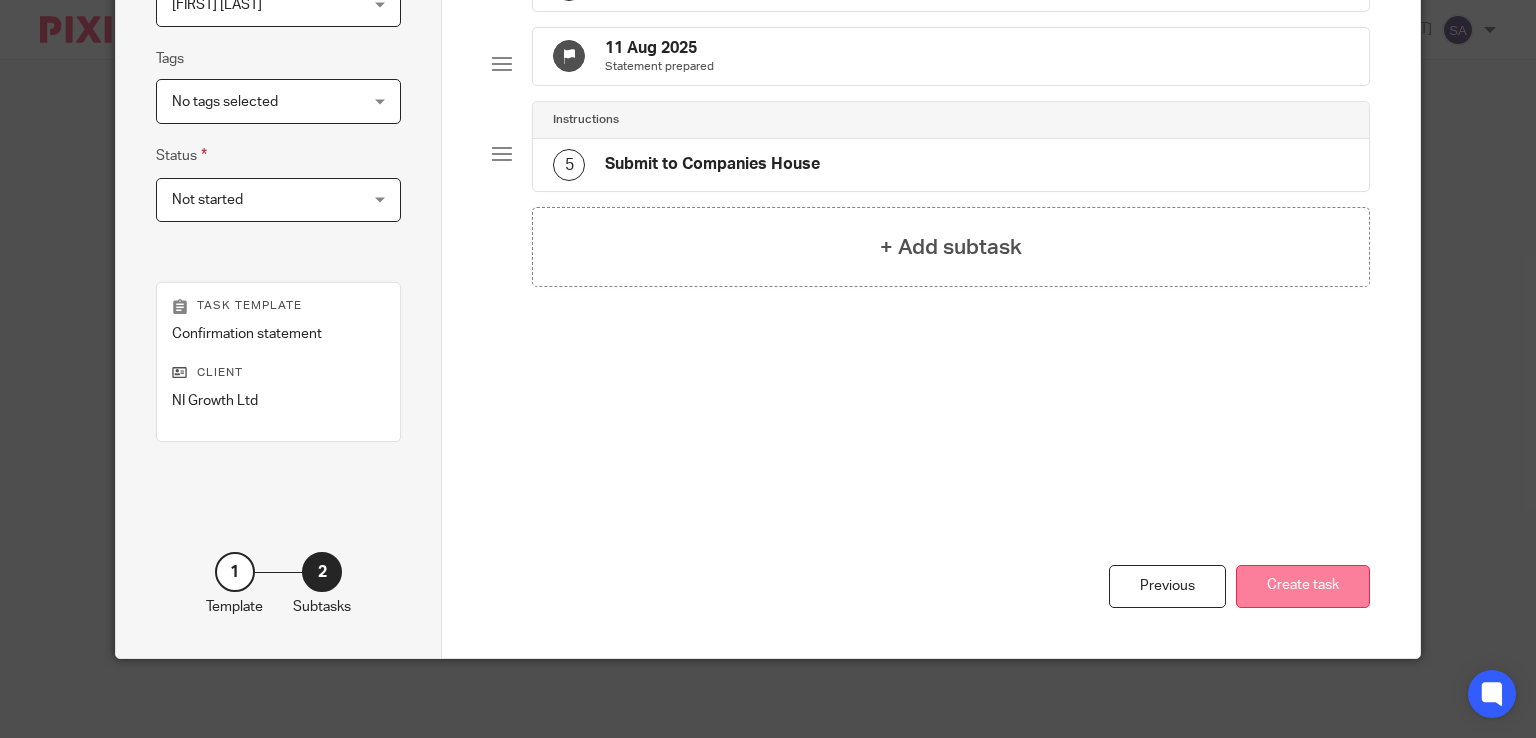 click on "Create task" at bounding box center [1303, 586] 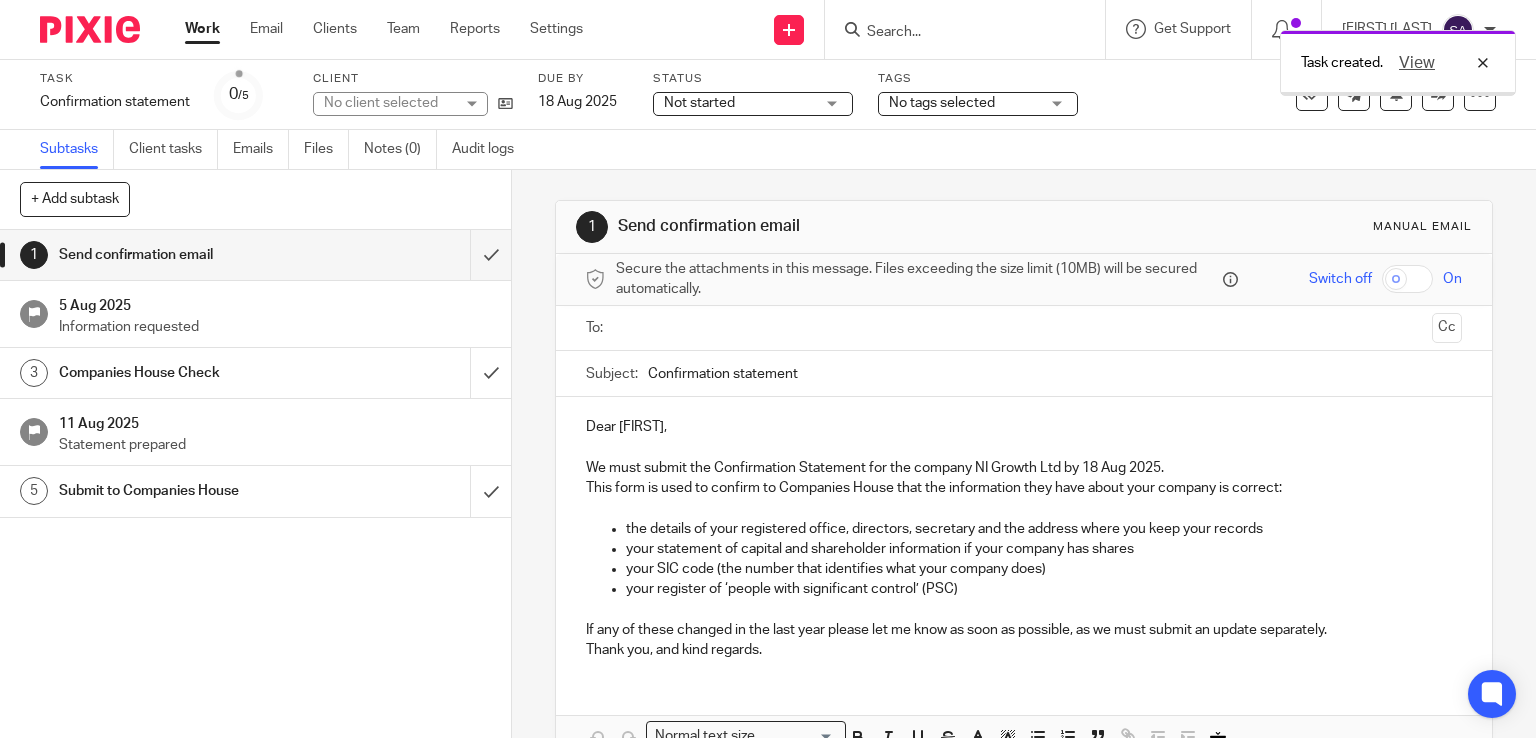 scroll, scrollTop: 0, scrollLeft: 0, axis: both 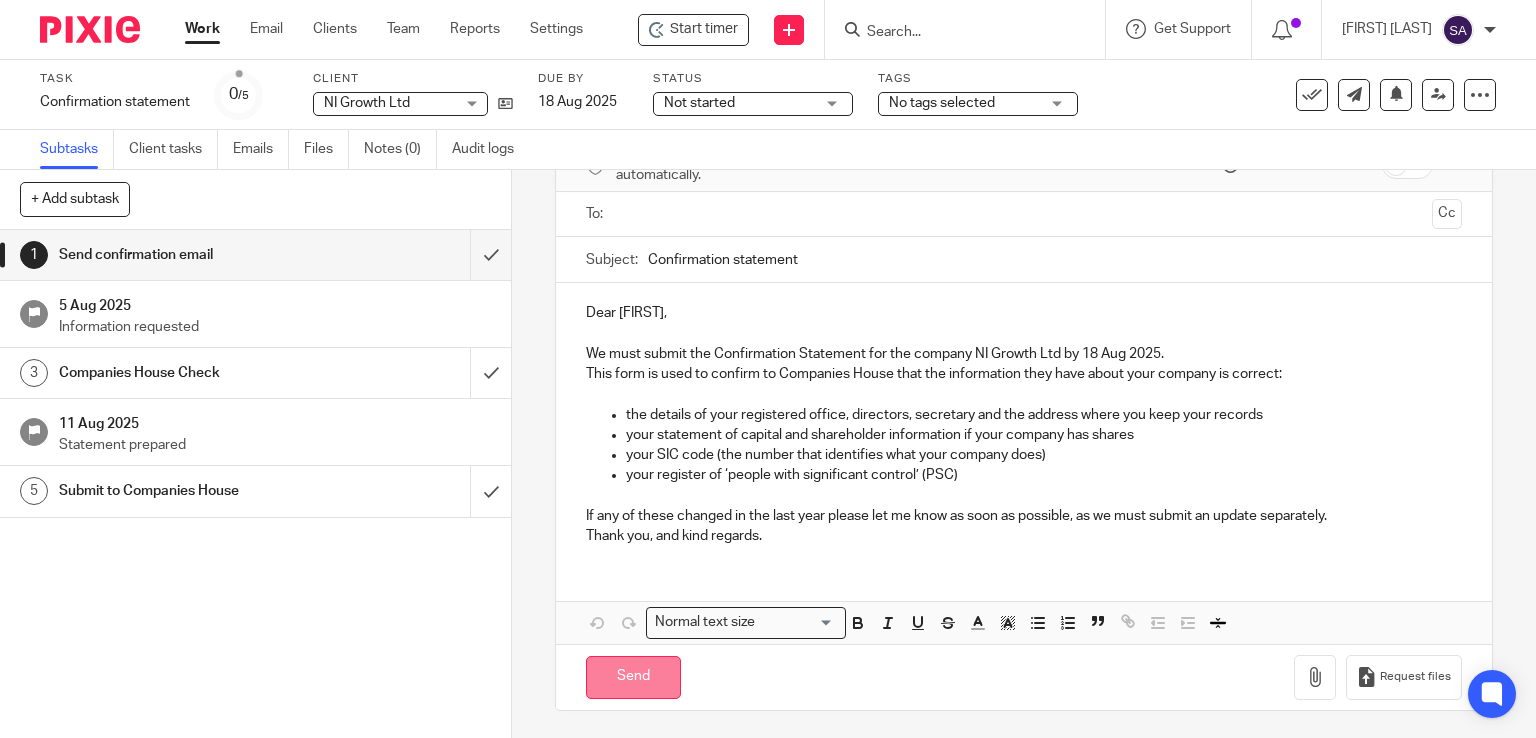 click on "Send" at bounding box center (633, 677) 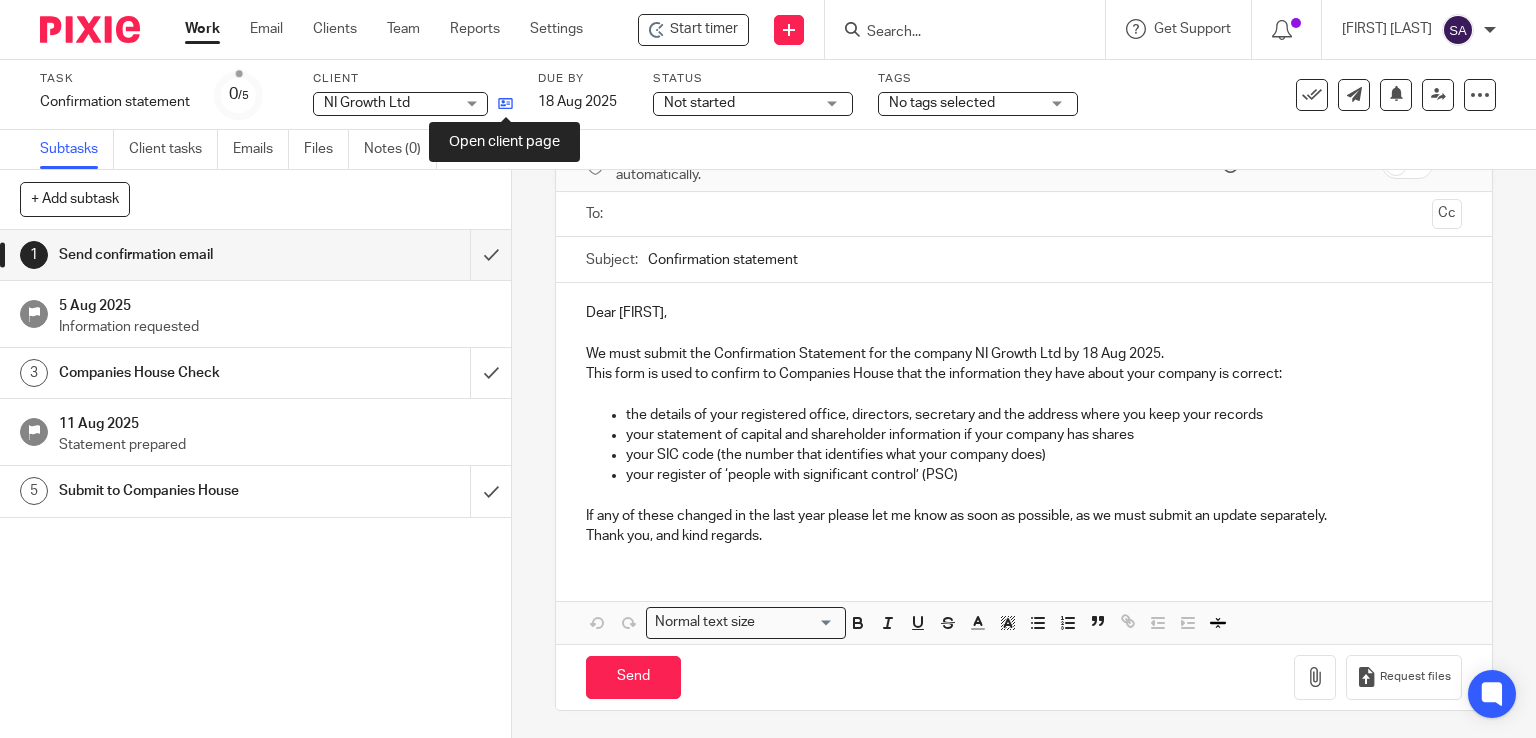 click at bounding box center [505, 103] 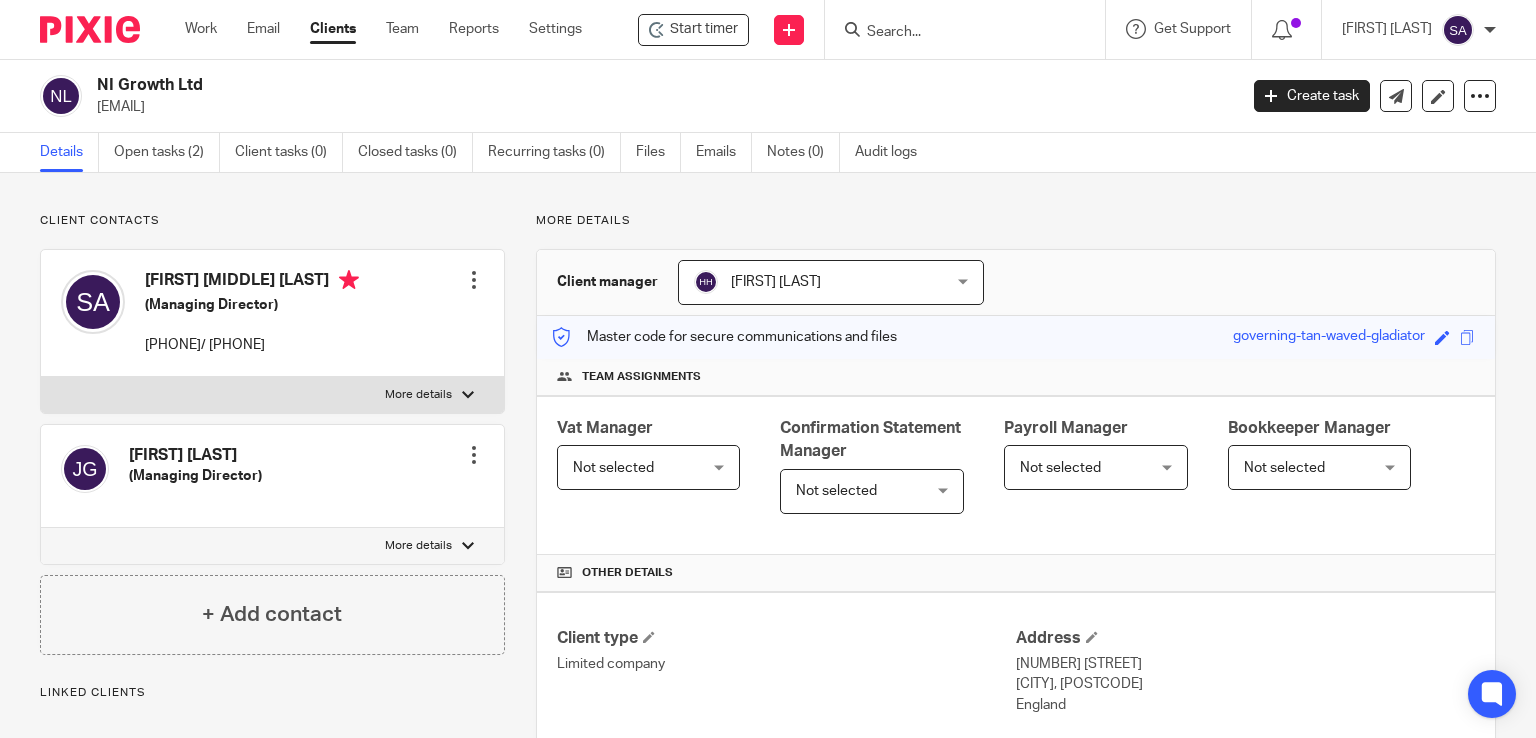 scroll, scrollTop: 0, scrollLeft: 0, axis: both 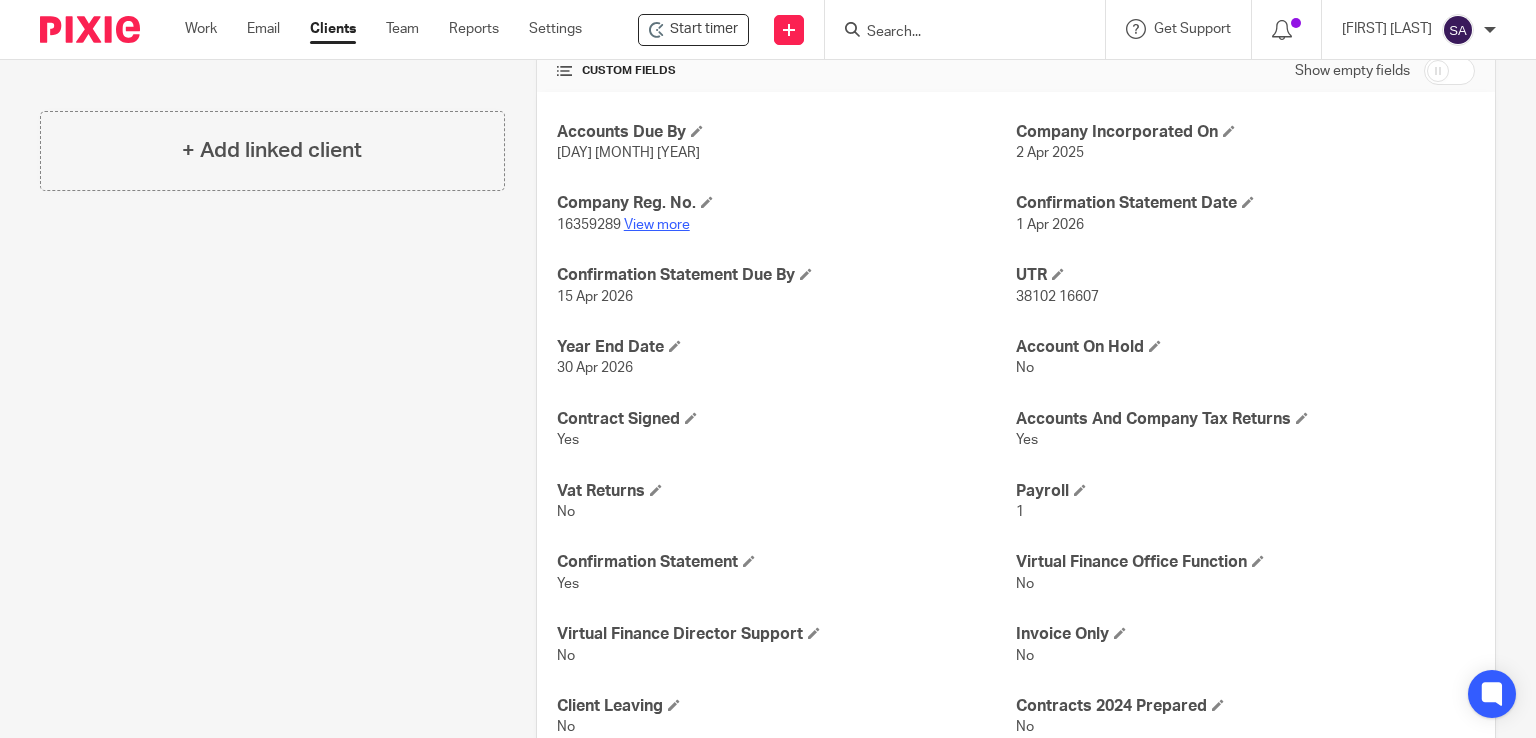 click on "View more" at bounding box center (657, 225) 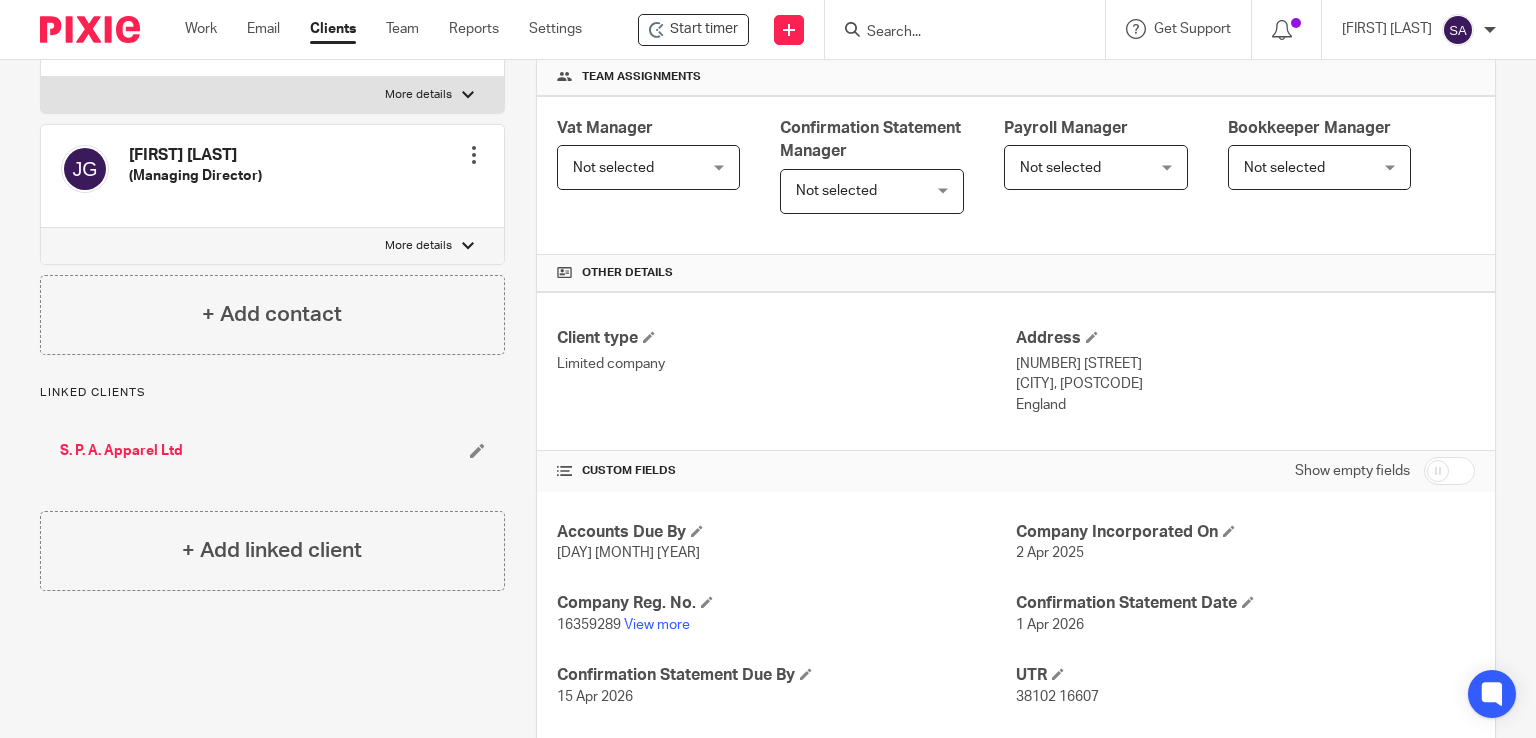 scroll, scrollTop: 0, scrollLeft: 0, axis: both 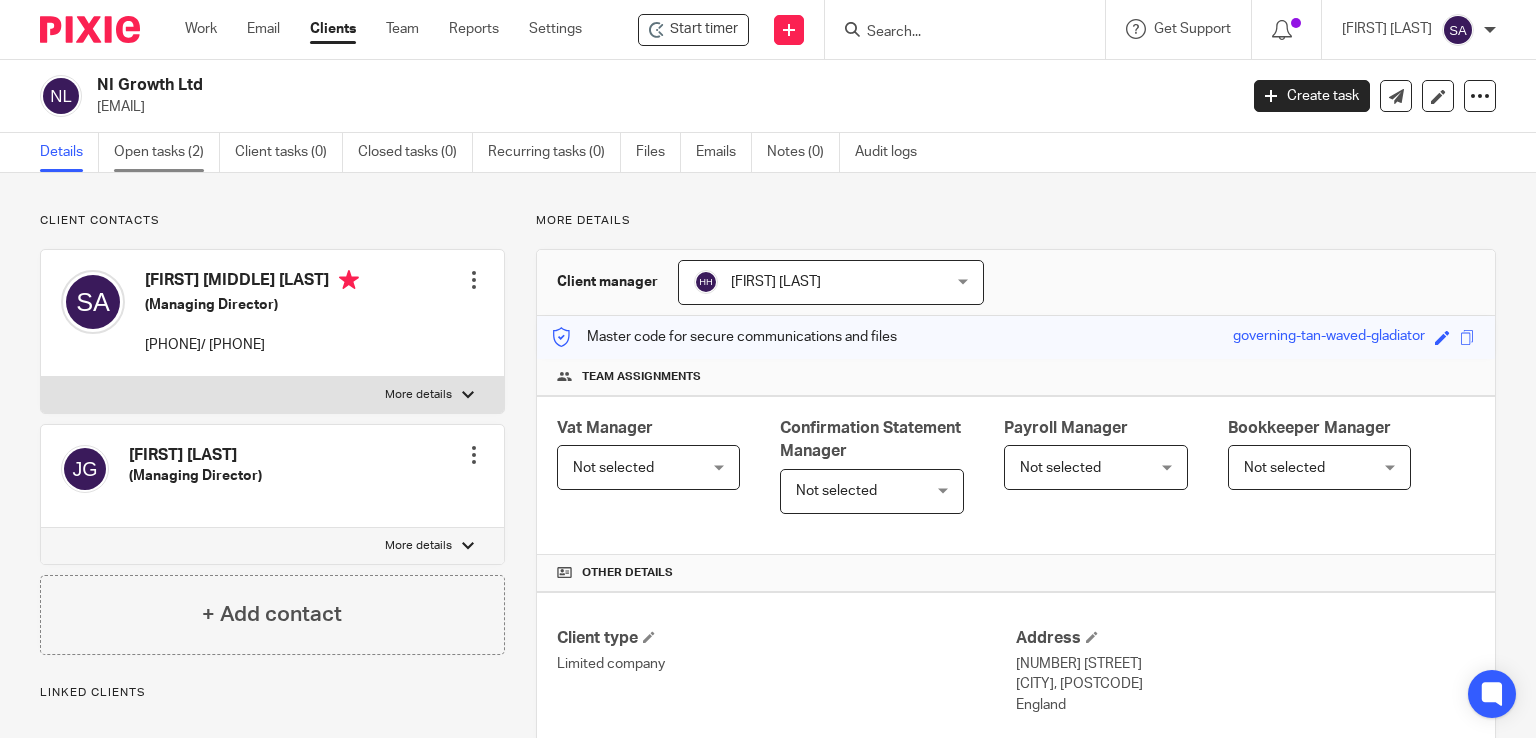 click on "Open tasks (2)" at bounding box center [167, 152] 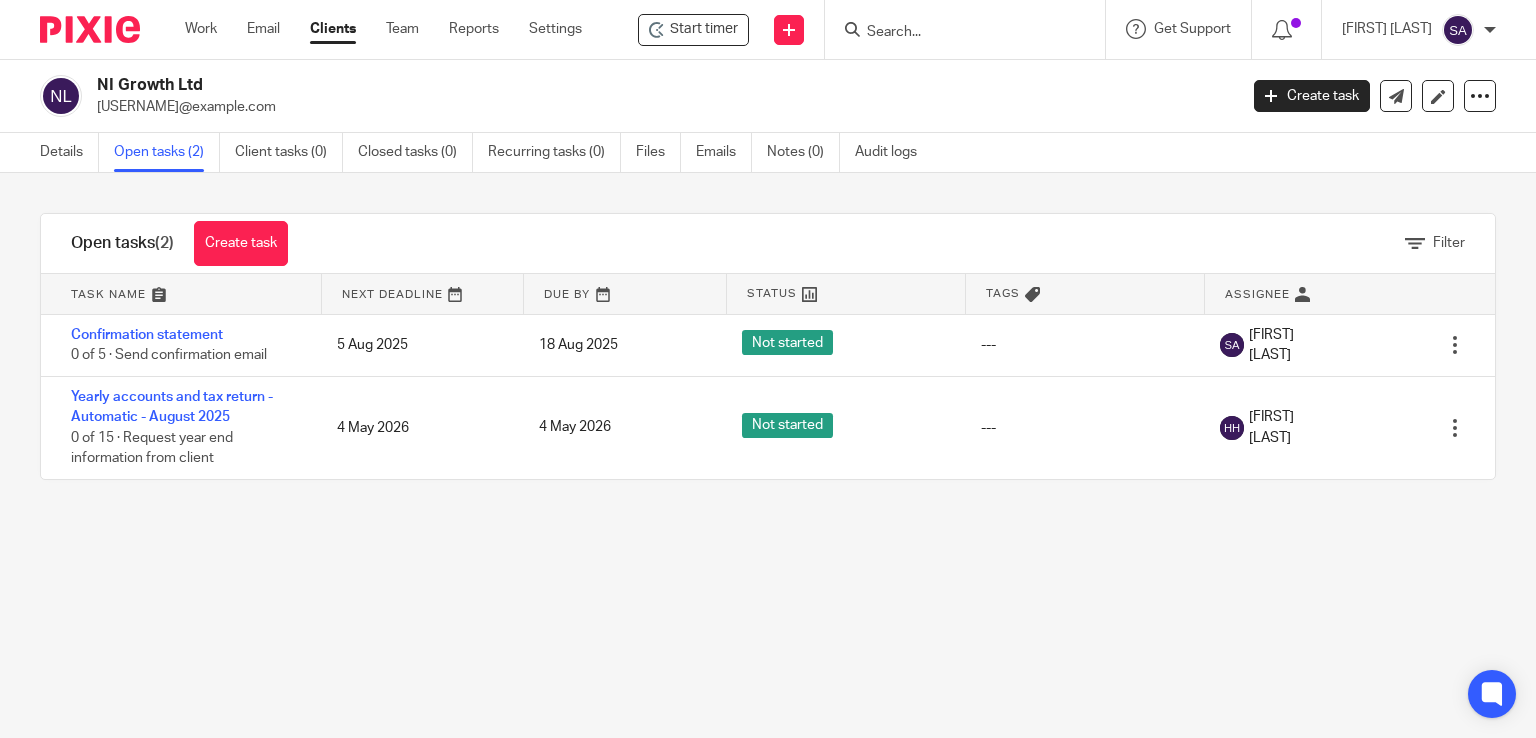 scroll, scrollTop: 0, scrollLeft: 0, axis: both 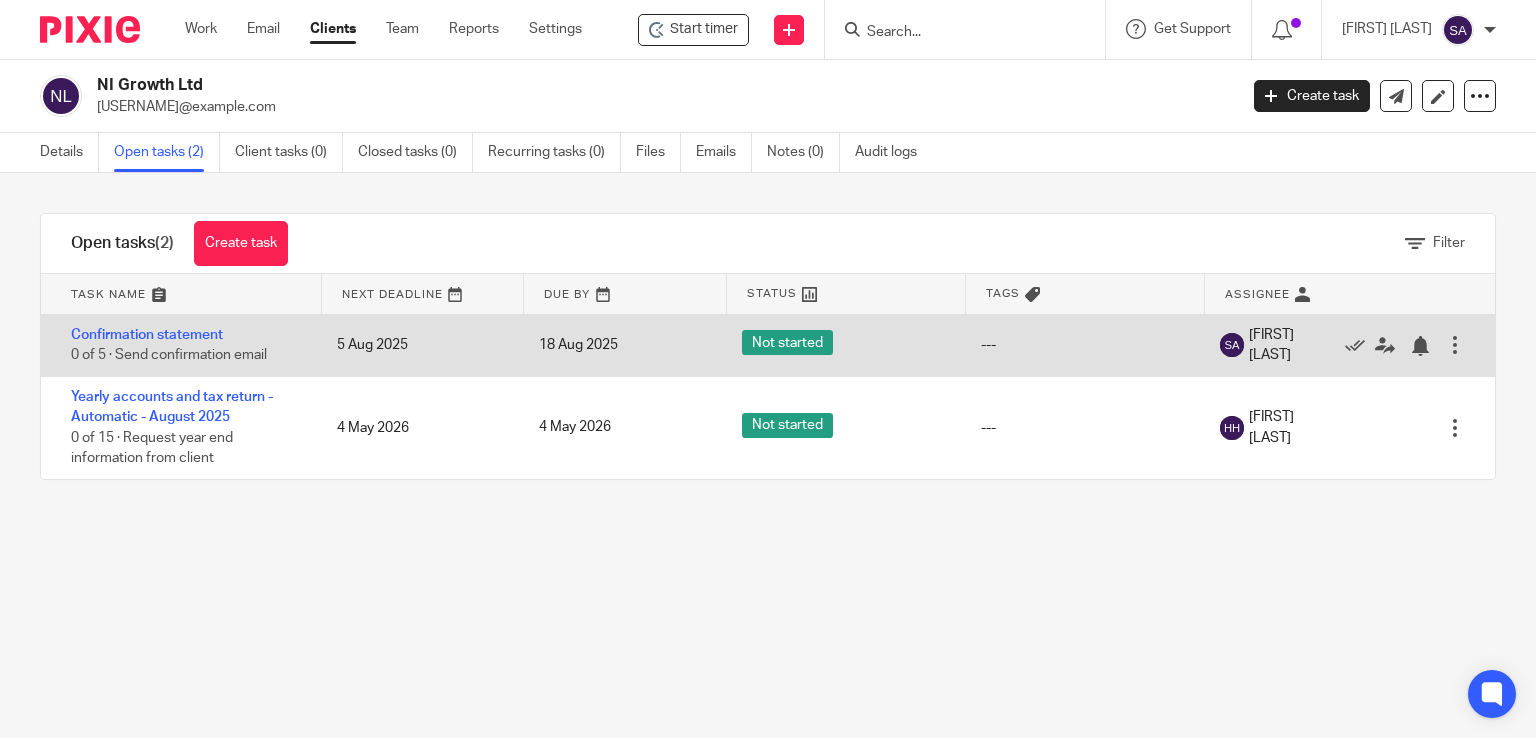 click at bounding box center [1455, 345] 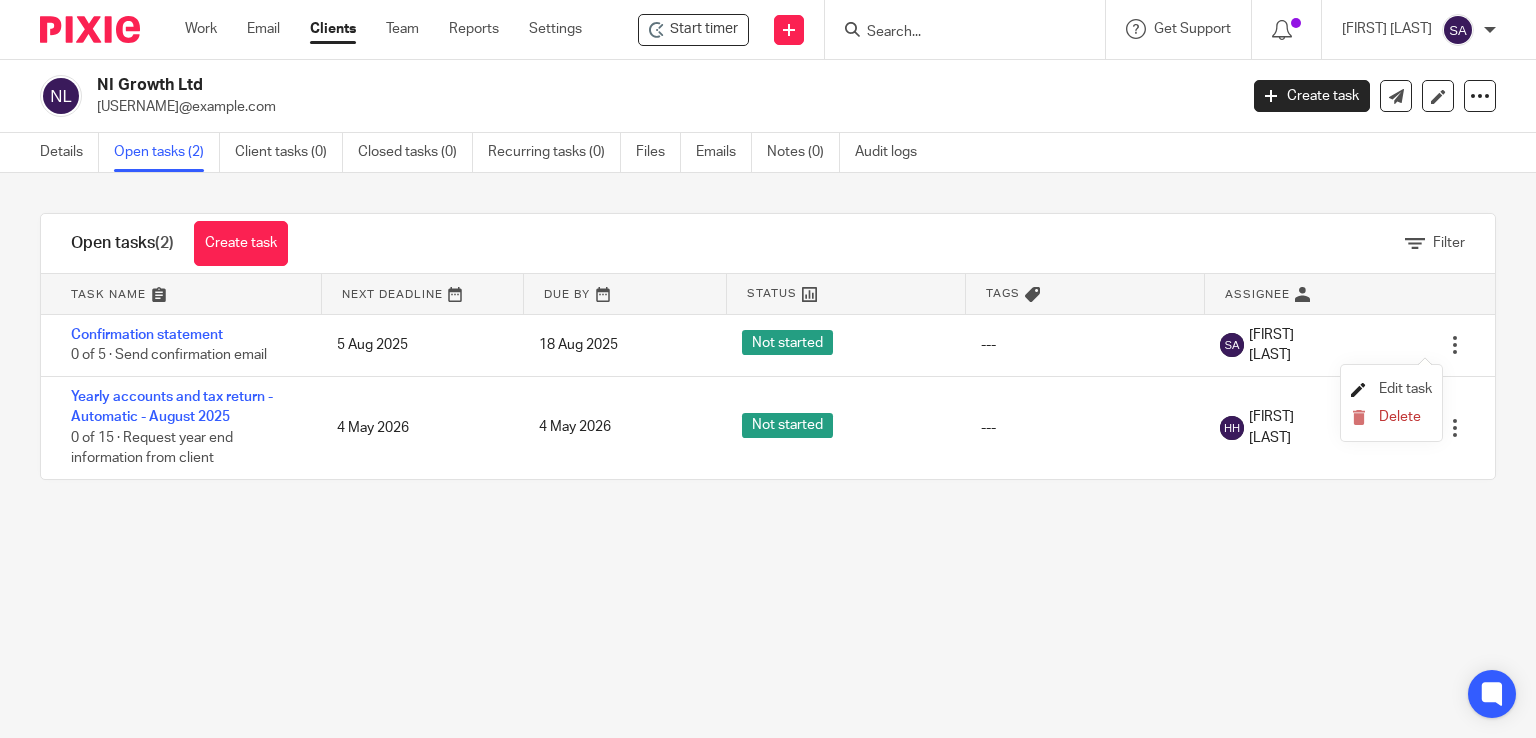 click on "Edit task" at bounding box center (1405, 389) 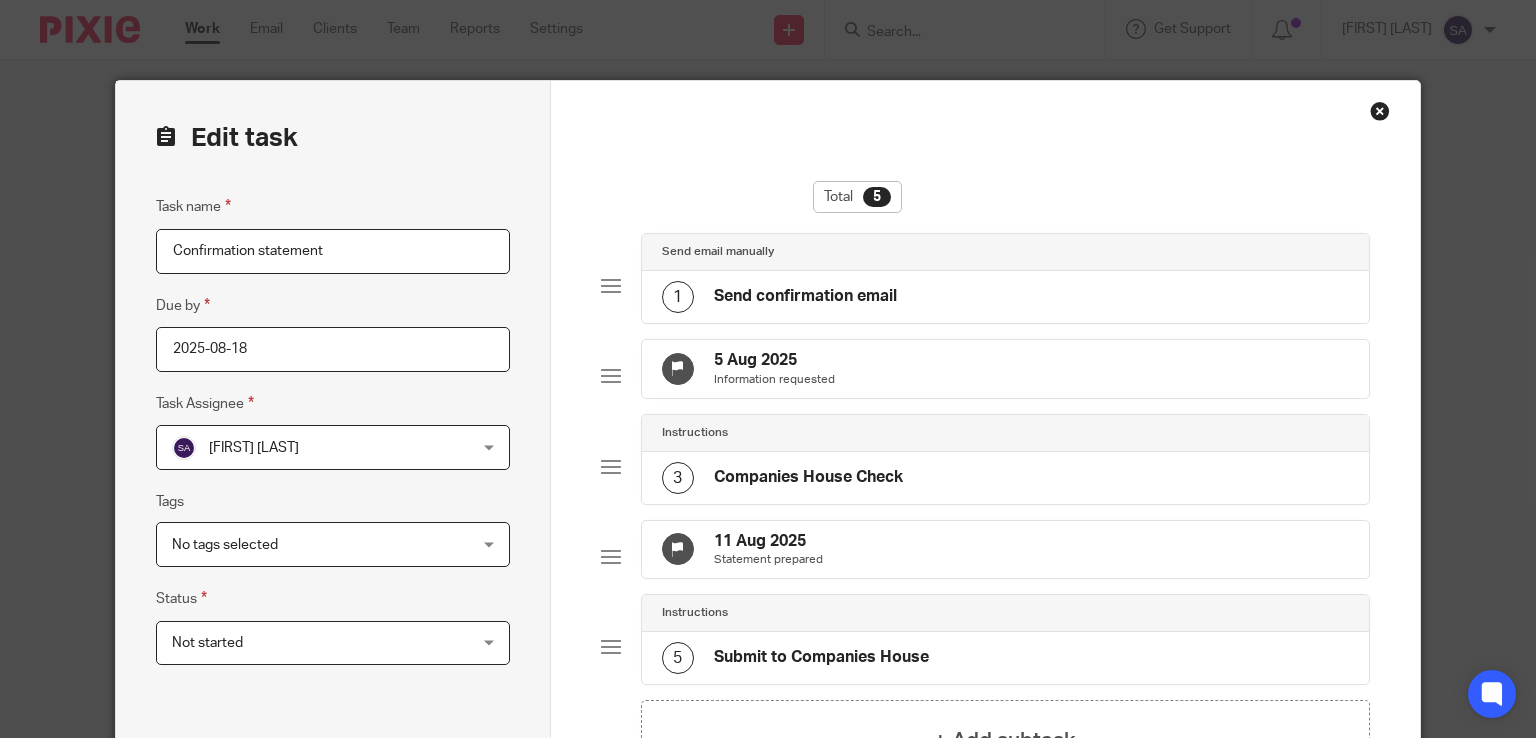 scroll, scrollTop: 0, scrollLeft: 0, axis: both 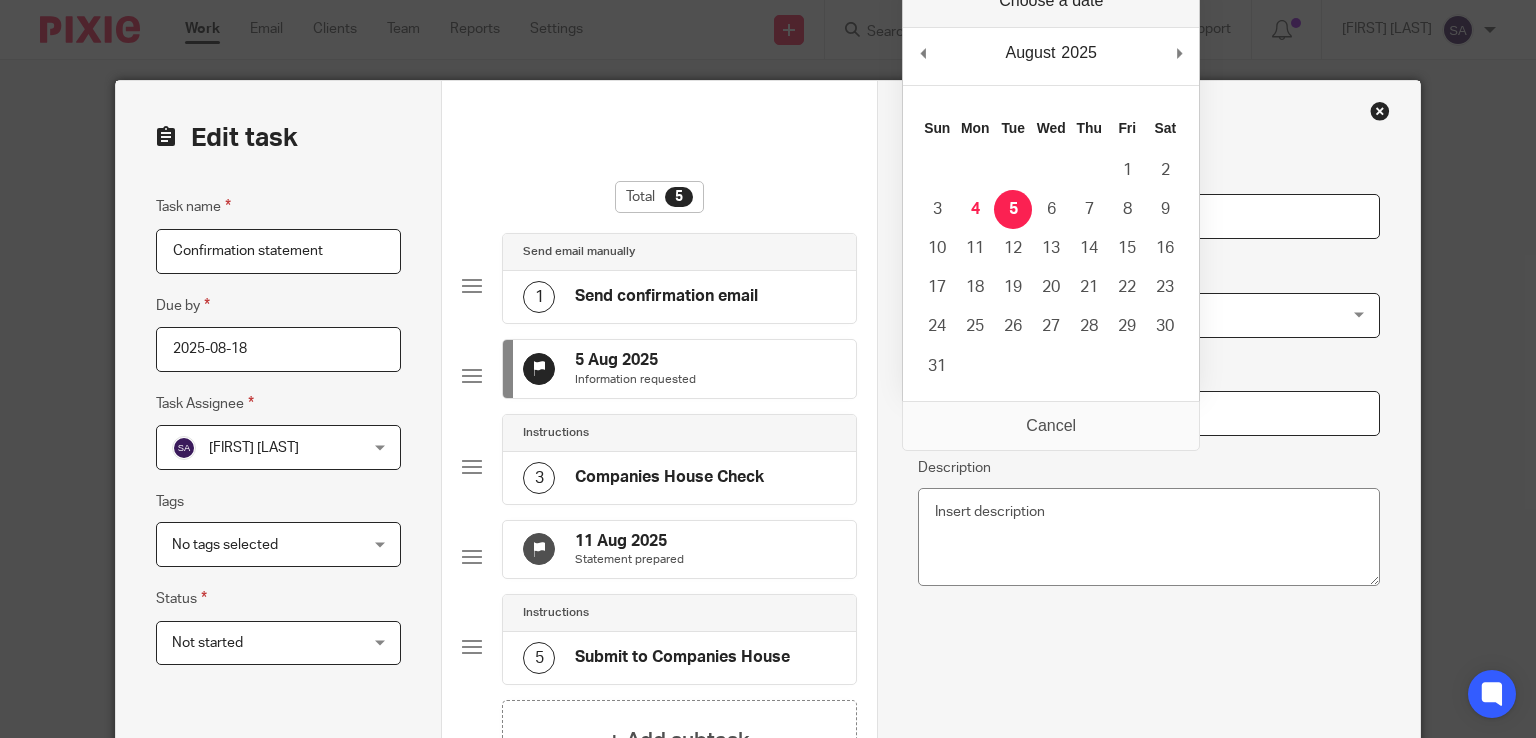 click on "2025-08-05" at bounding box center (1149, 413) 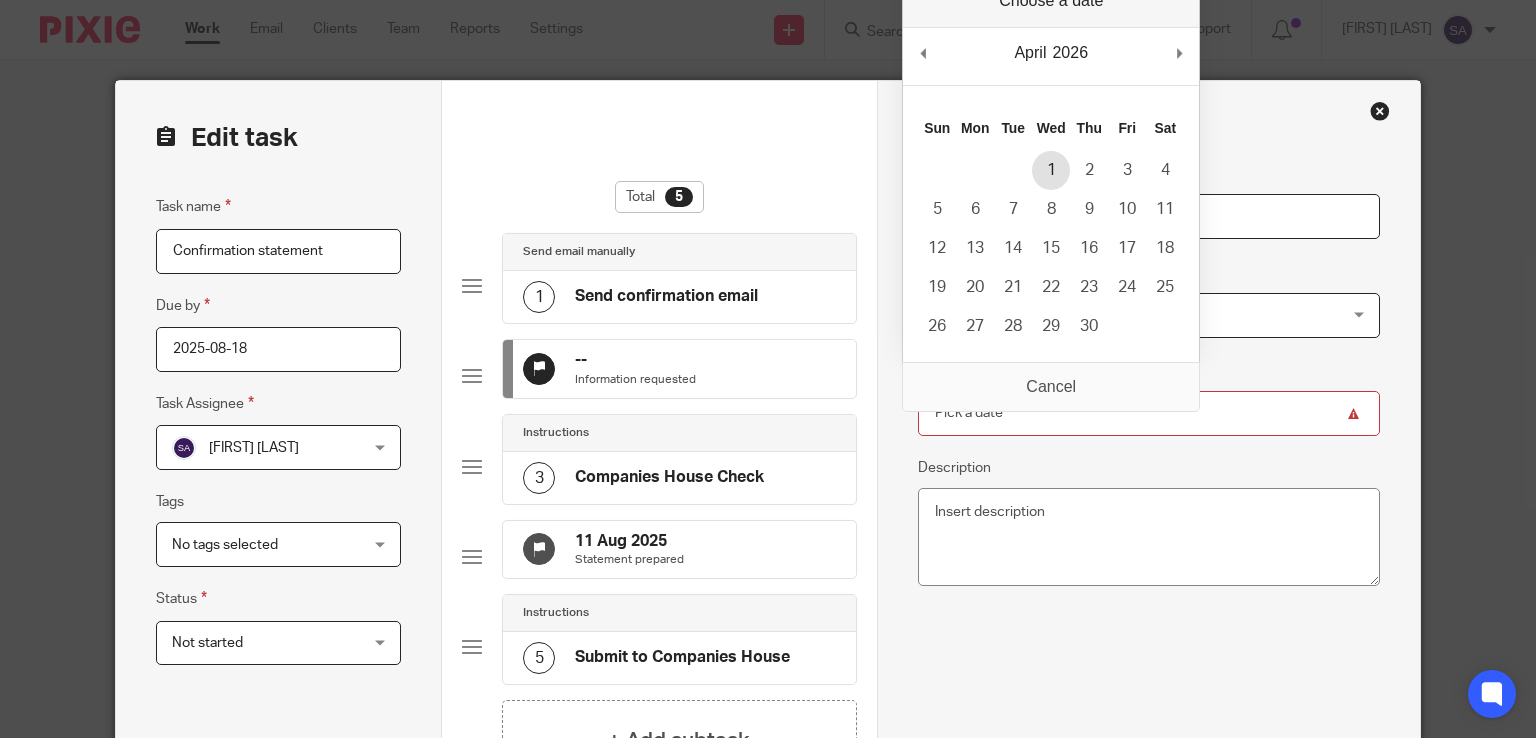 type on "2026-04-01" 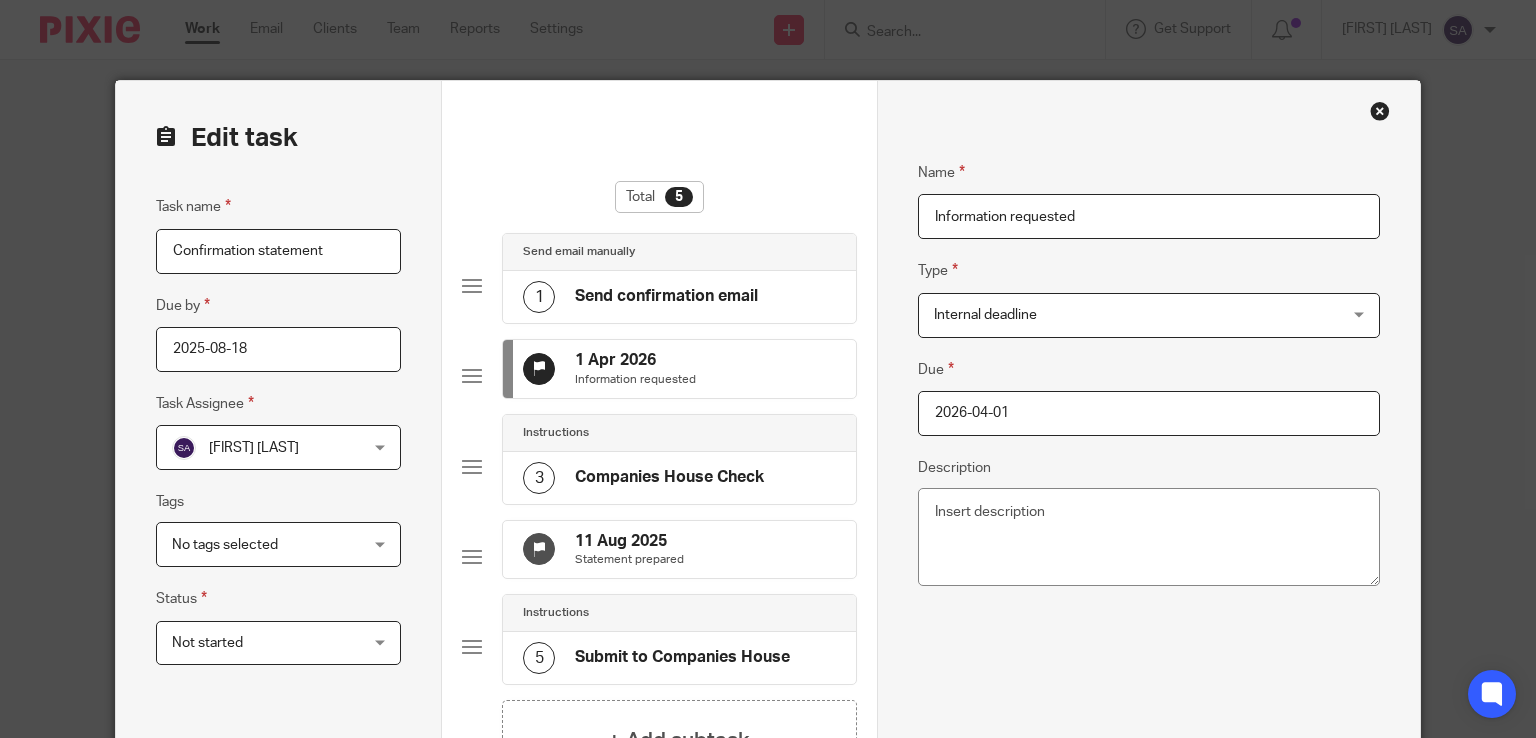 click on "11 Aug 2025
Statement prepared" 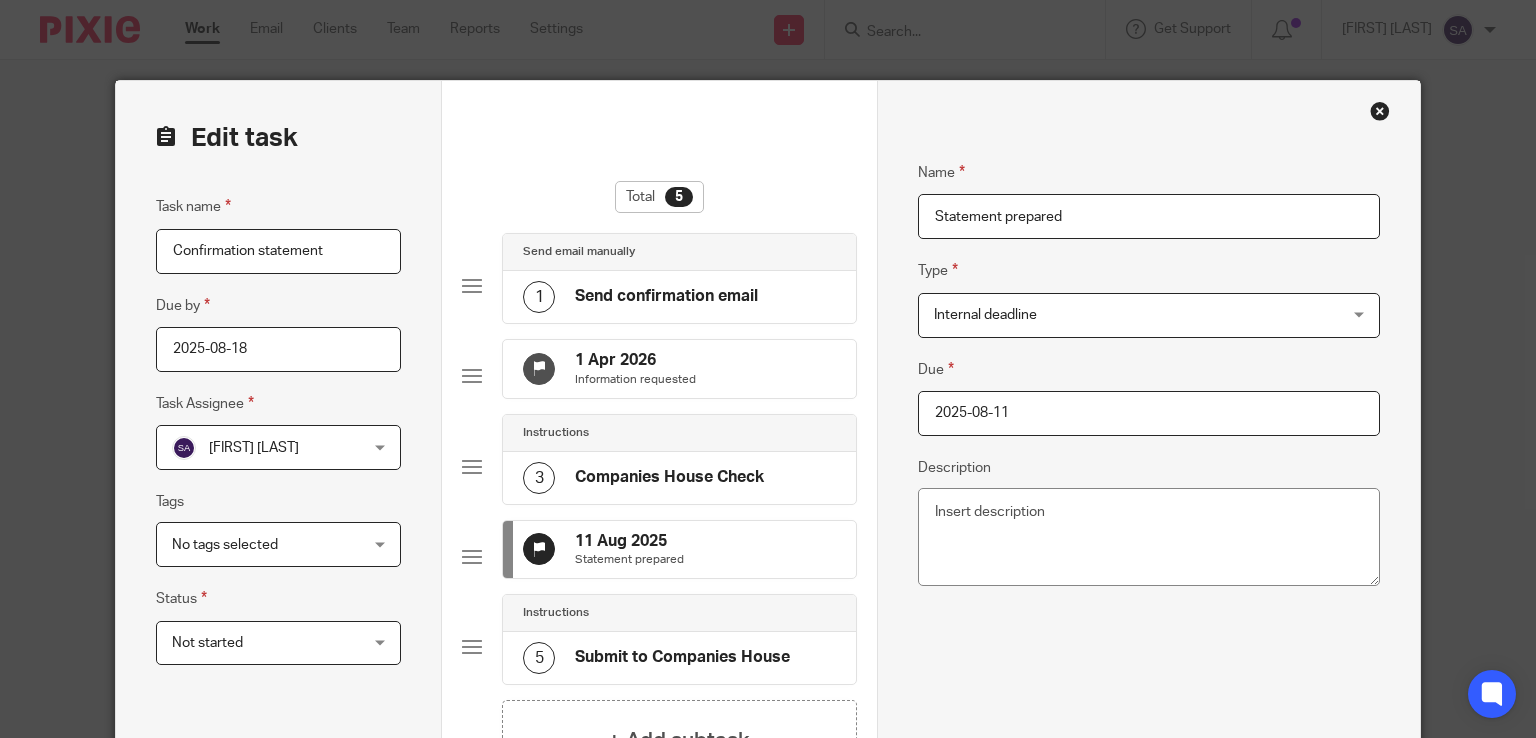 click on "2025-08-11" at bounding box center [1149, 413] 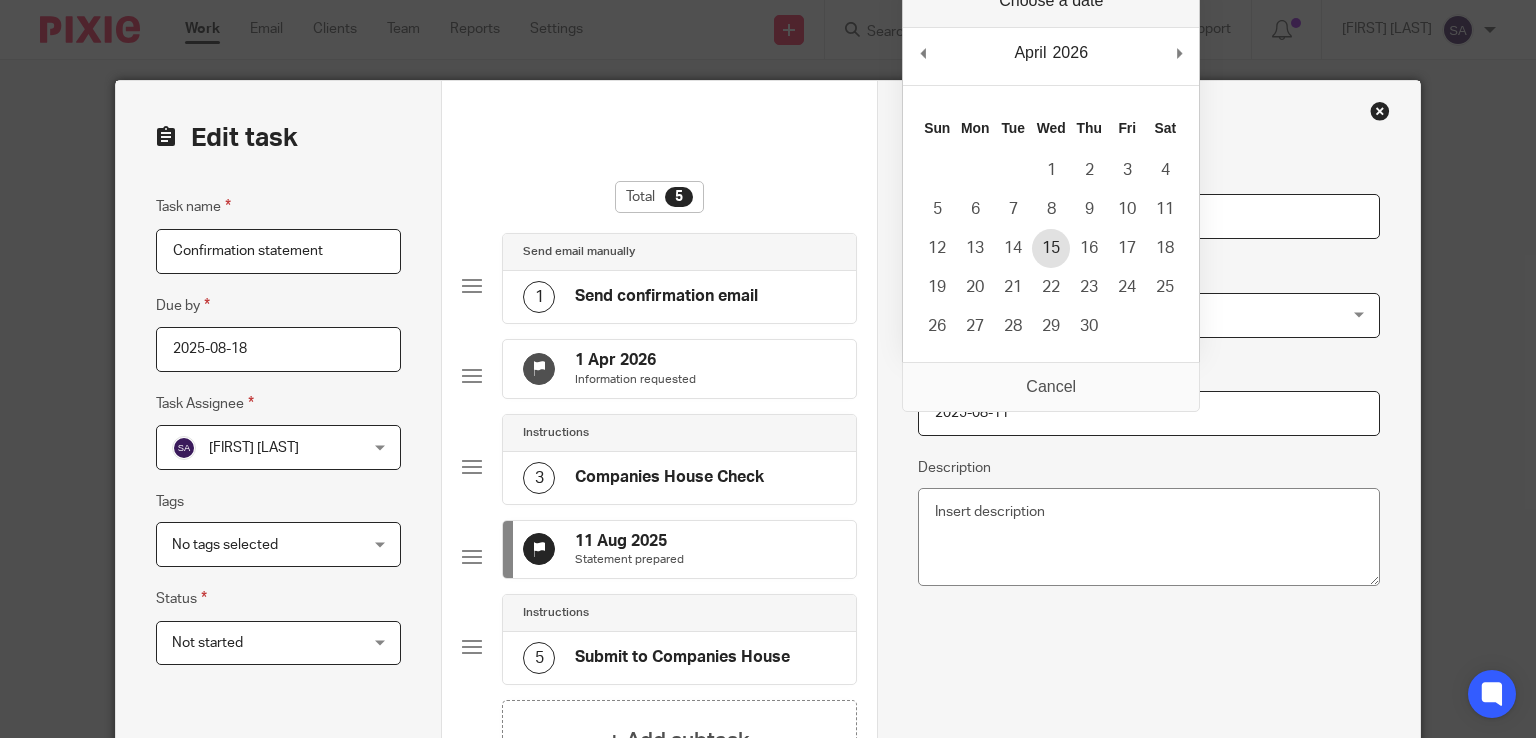 type on "2026-04-15" 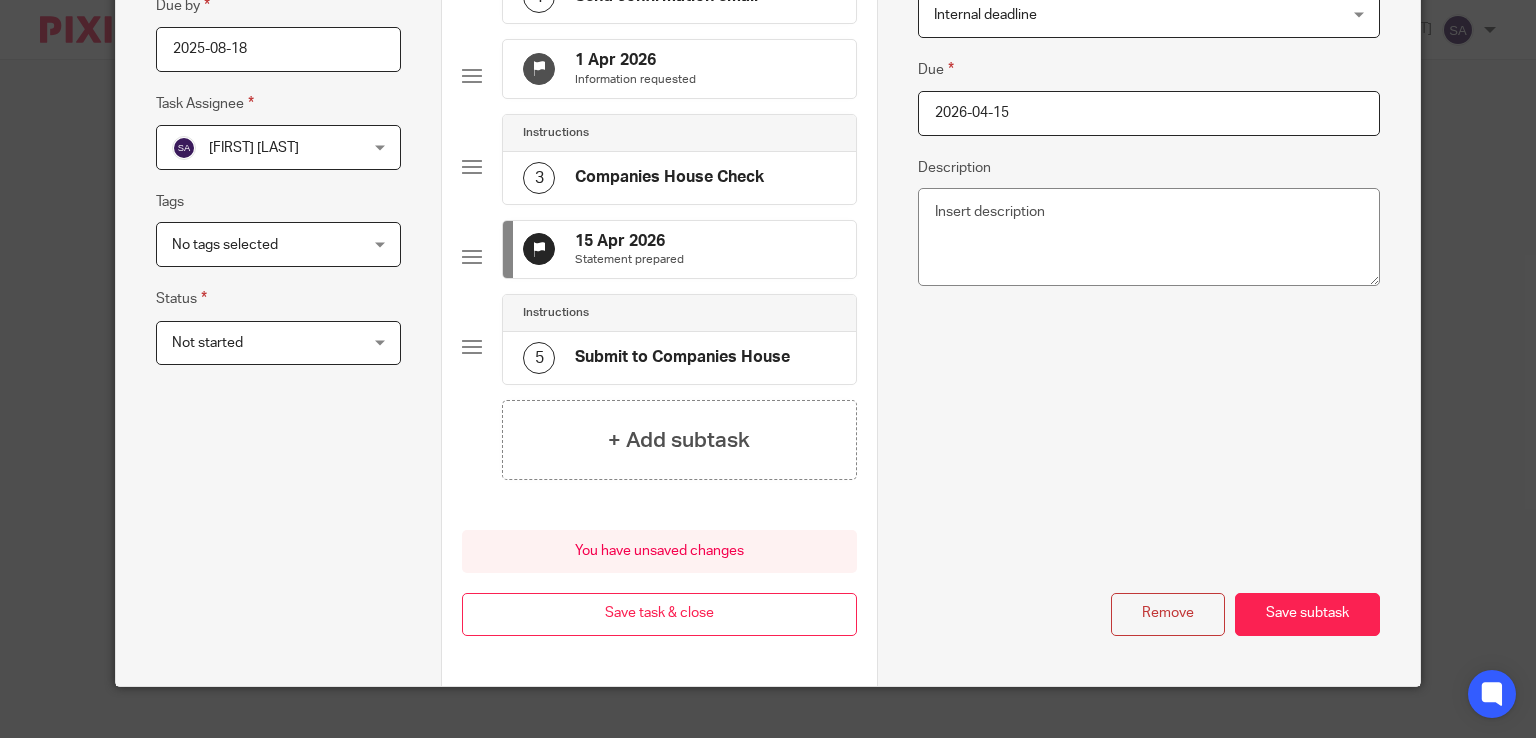 scroll, scrollTop: 358, scrollLeft: 0, axis: vertical 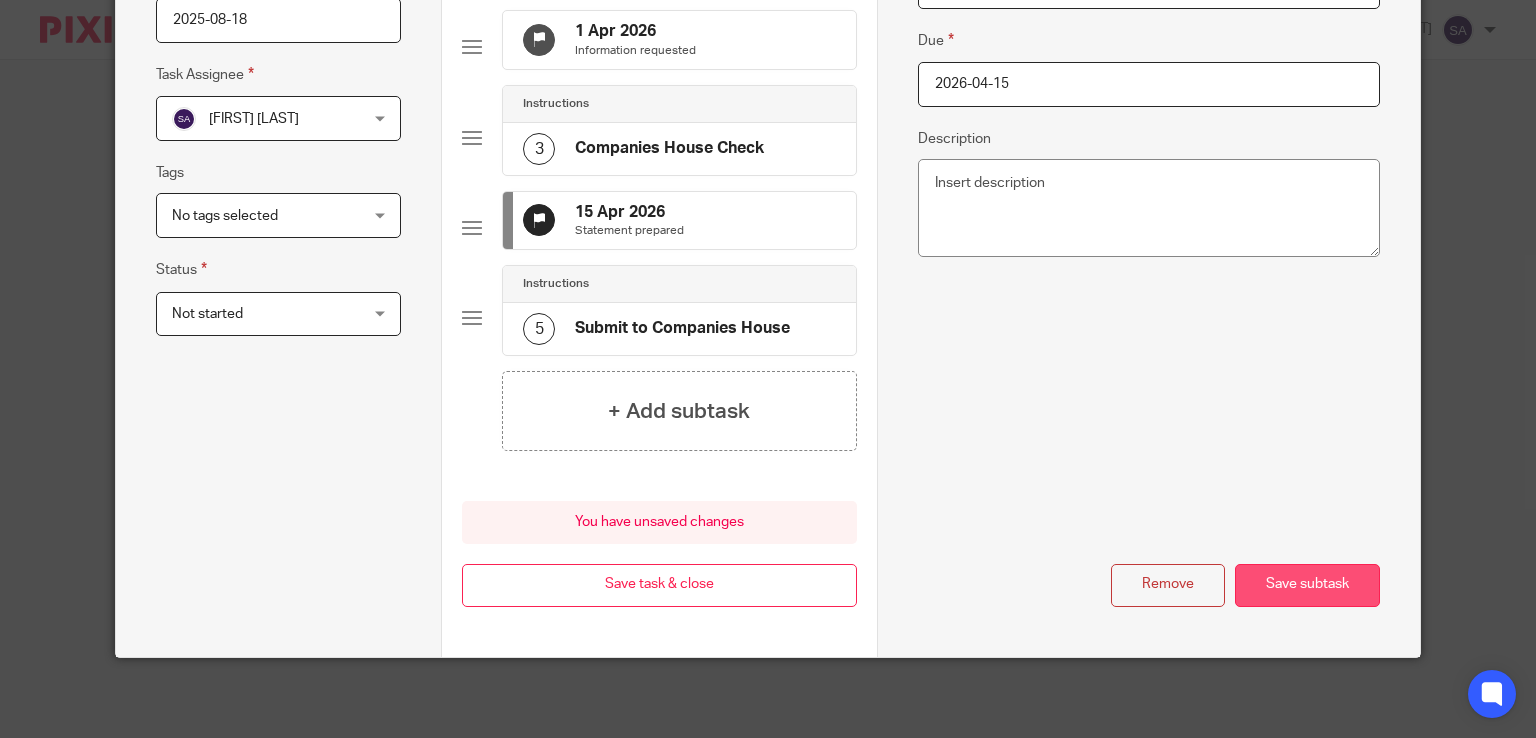 click on "Save subtask" at bounding box center (1307, 585) 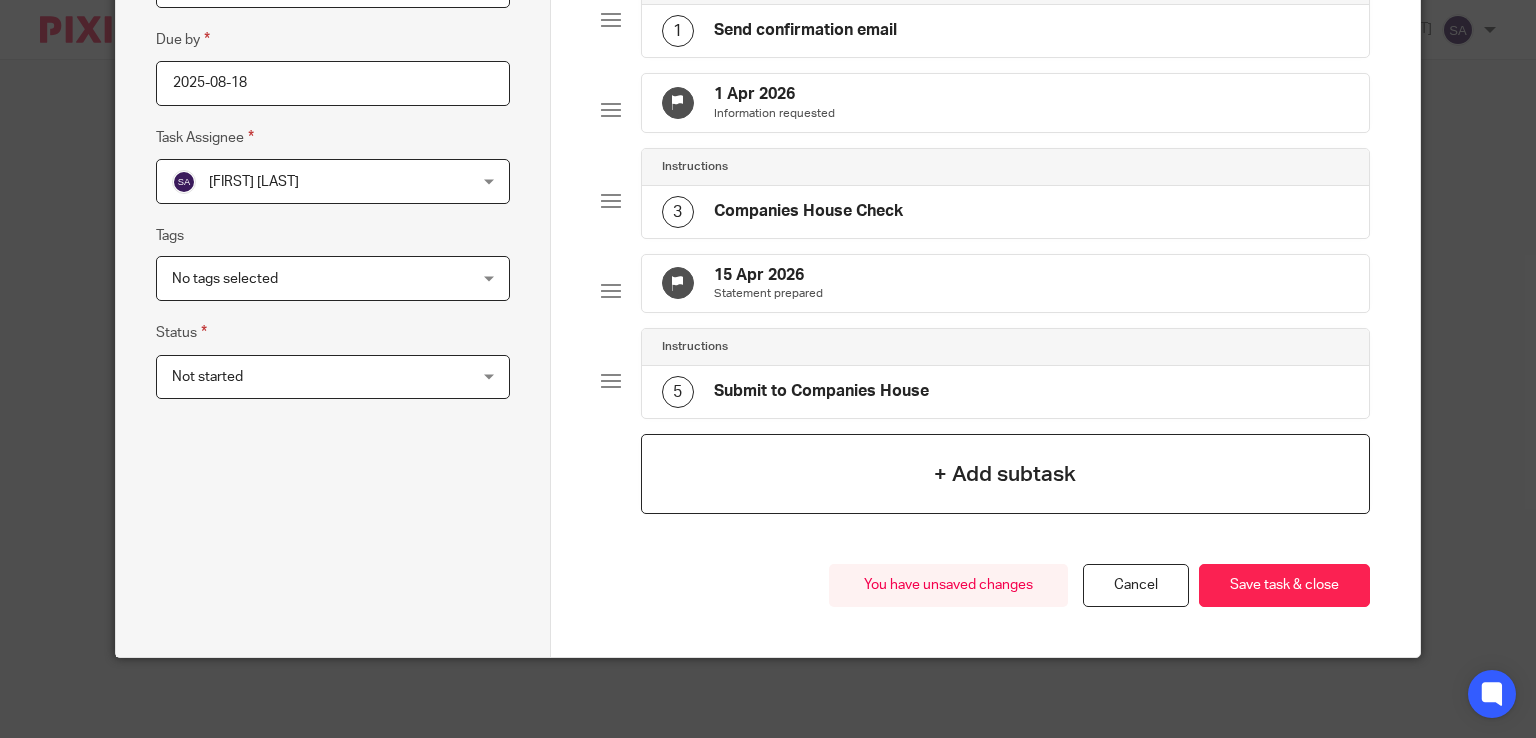scroll, scrollTop: 296, scrollLeft: 0, axis: vertical 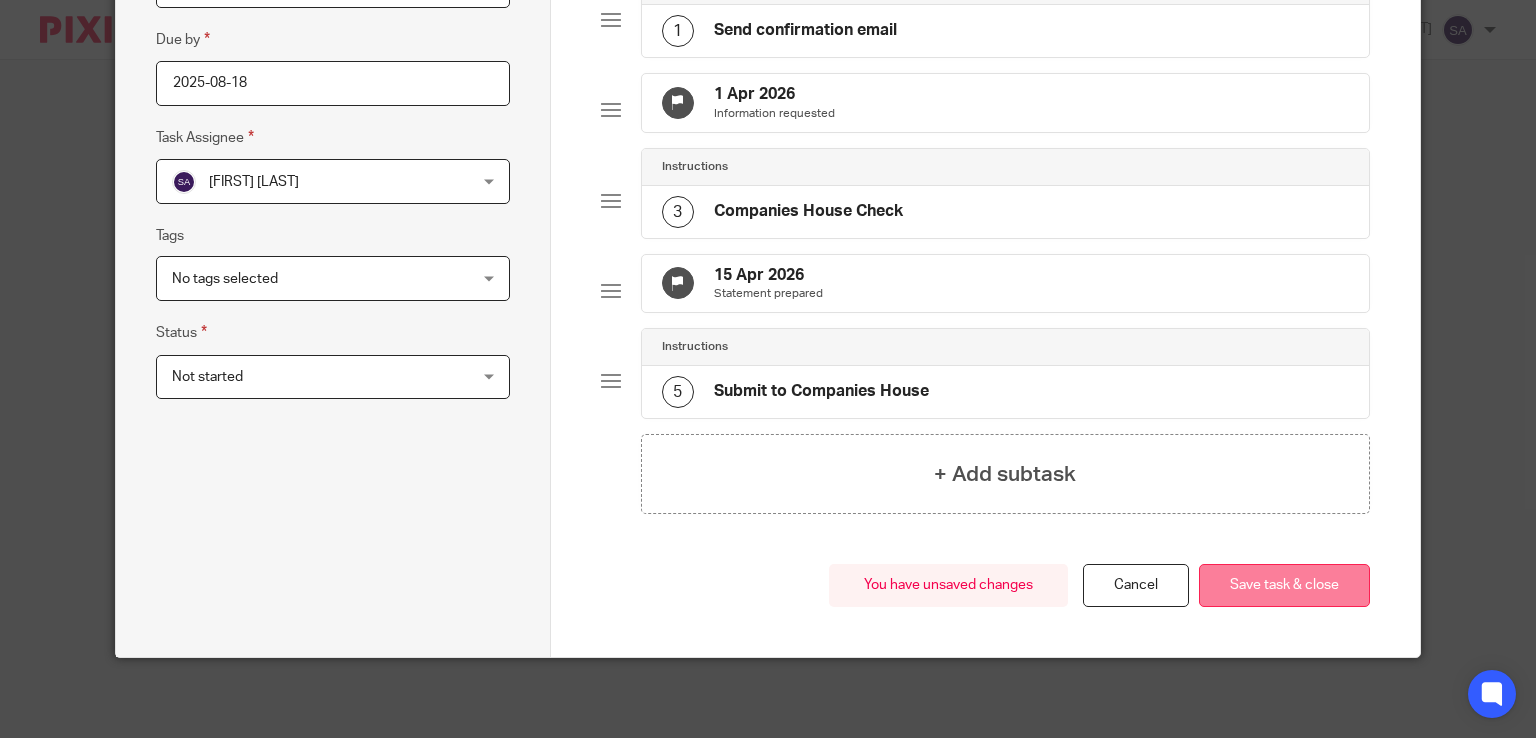 click on "Save task & close" at bounding box center [1284, 585] 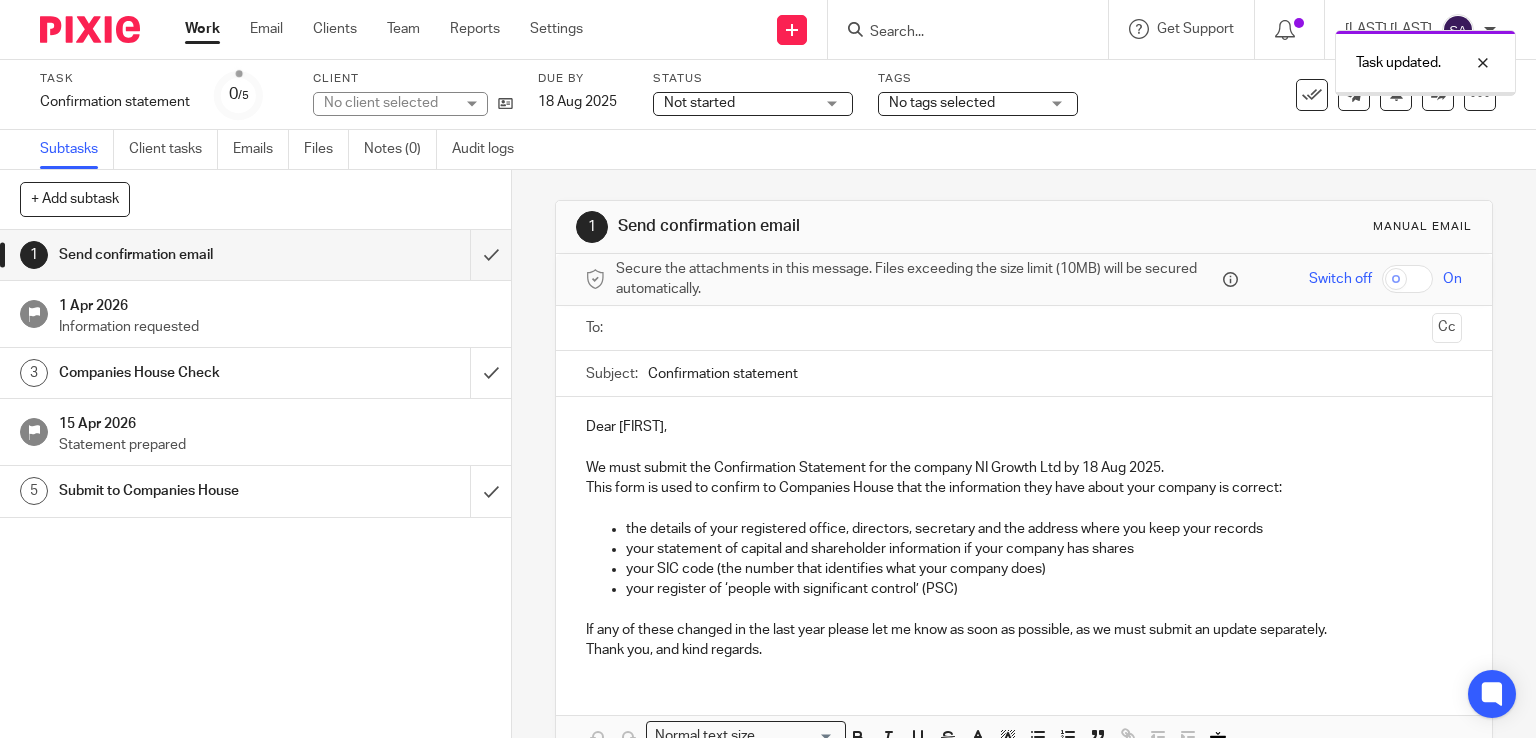 scroll, scrollTop: 0, scrollLeft: 0, axis: both 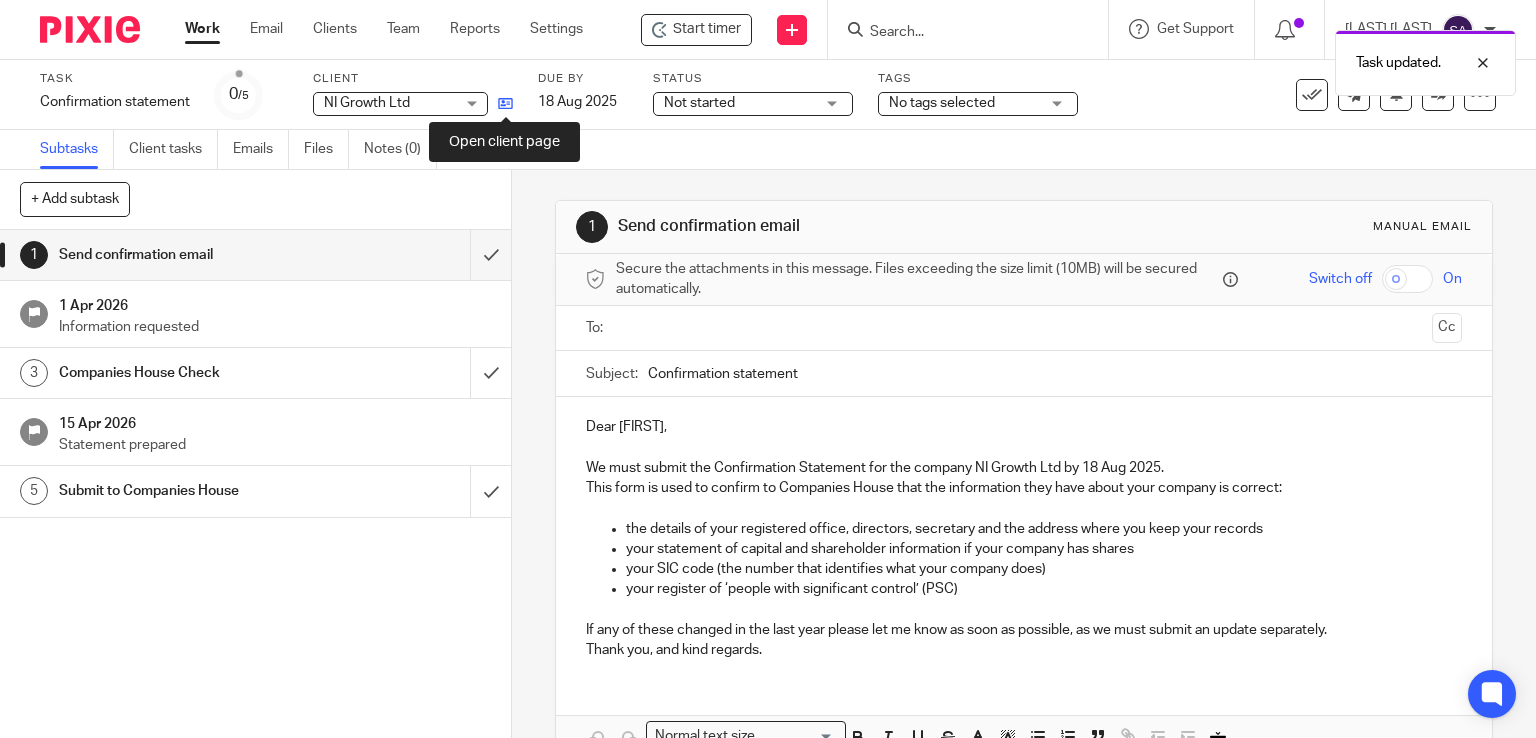 click at bounding box center [505, 103] 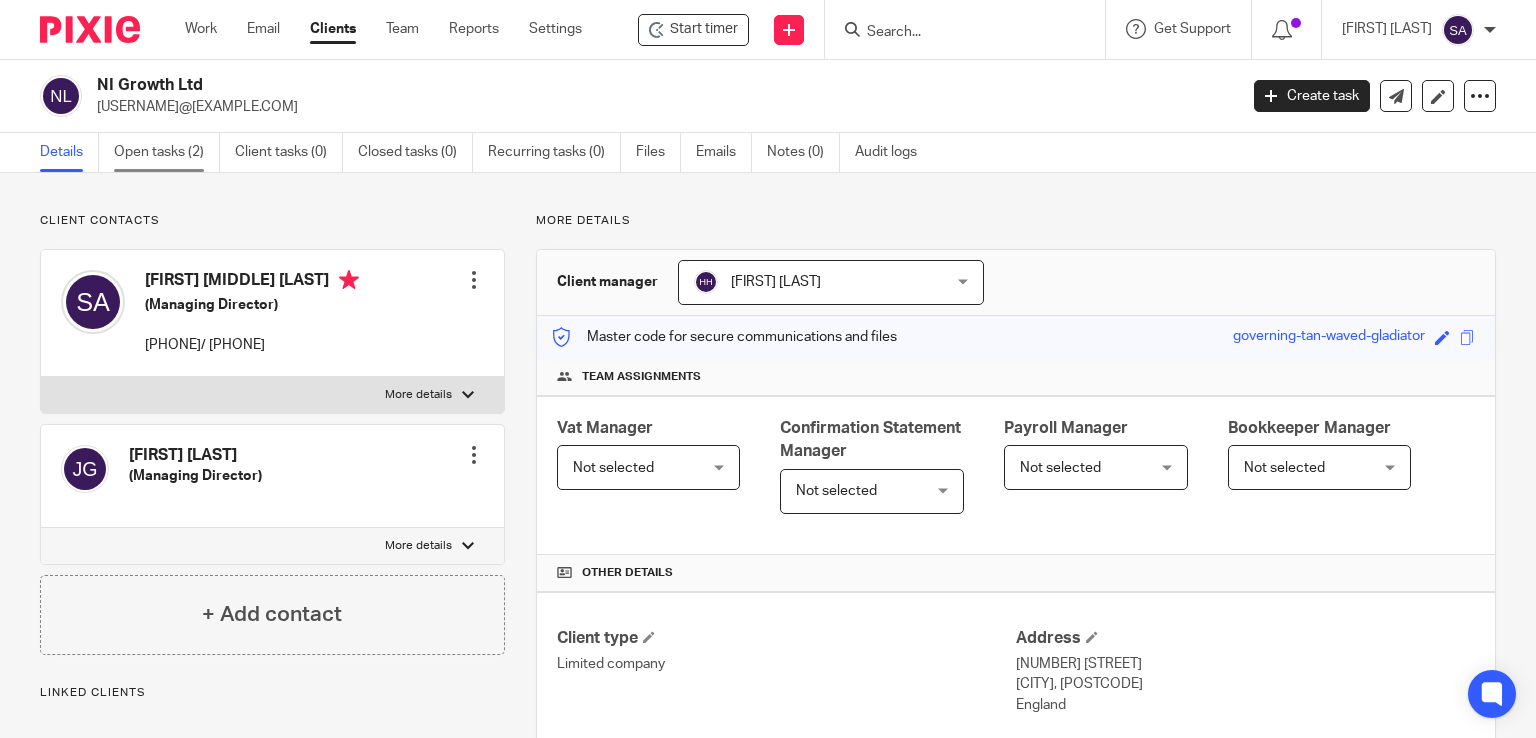 scroll, scrollTop: 0, scrollLeft: 0, axis: both 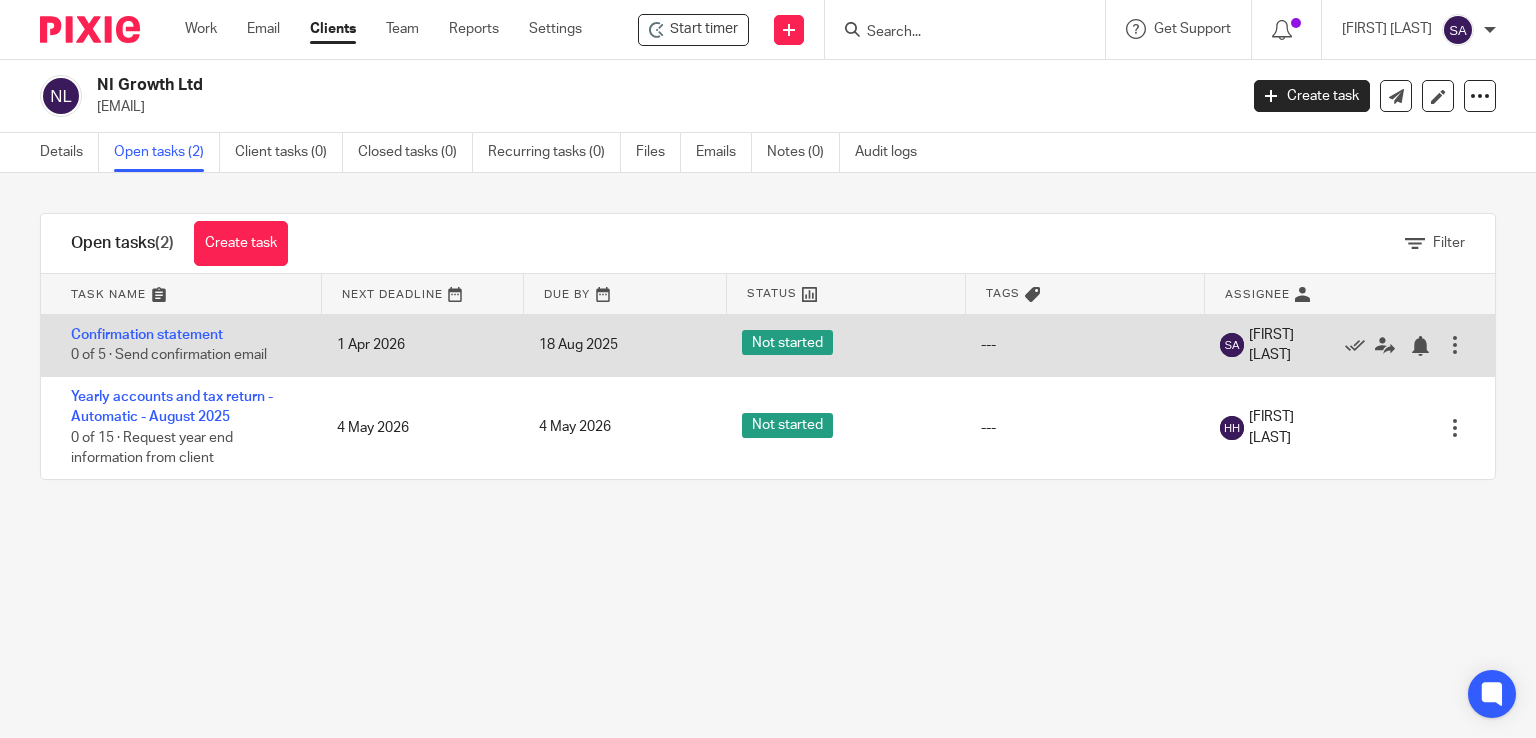 click at bounding box center [1455, 345] 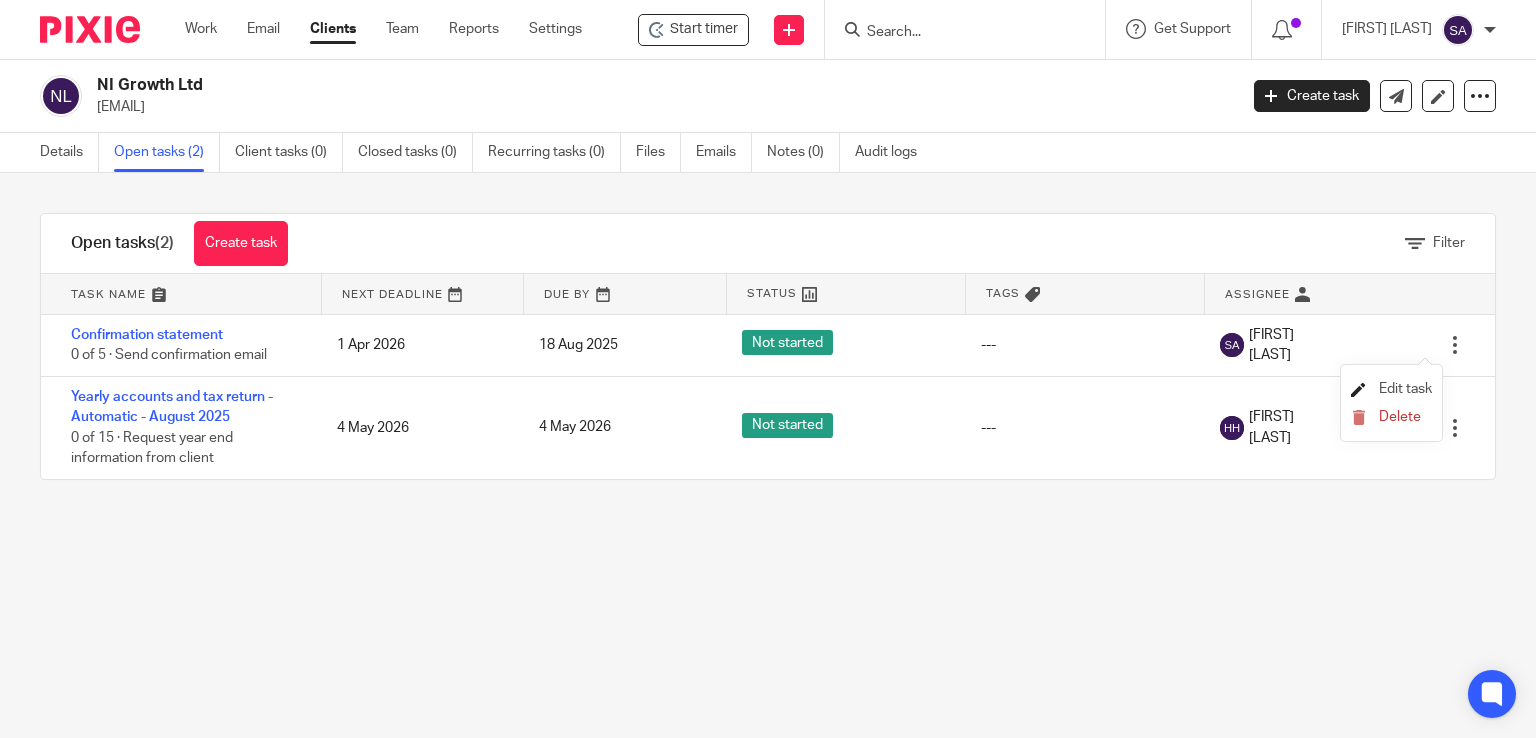 click on "Edit task" at bounding box center (1405, 389) 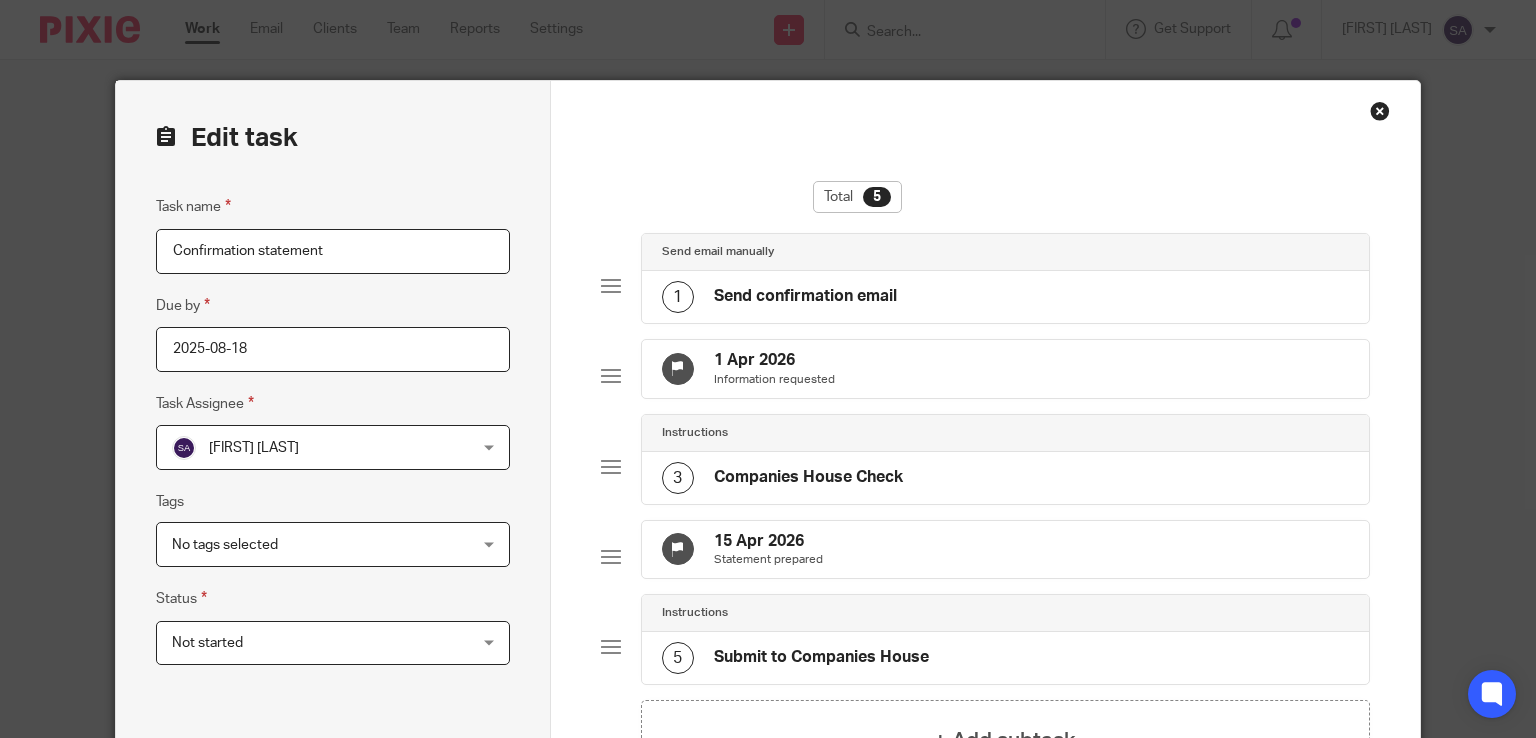 scroll, scrollTop: 0, scrollLeft: 0, axis: both 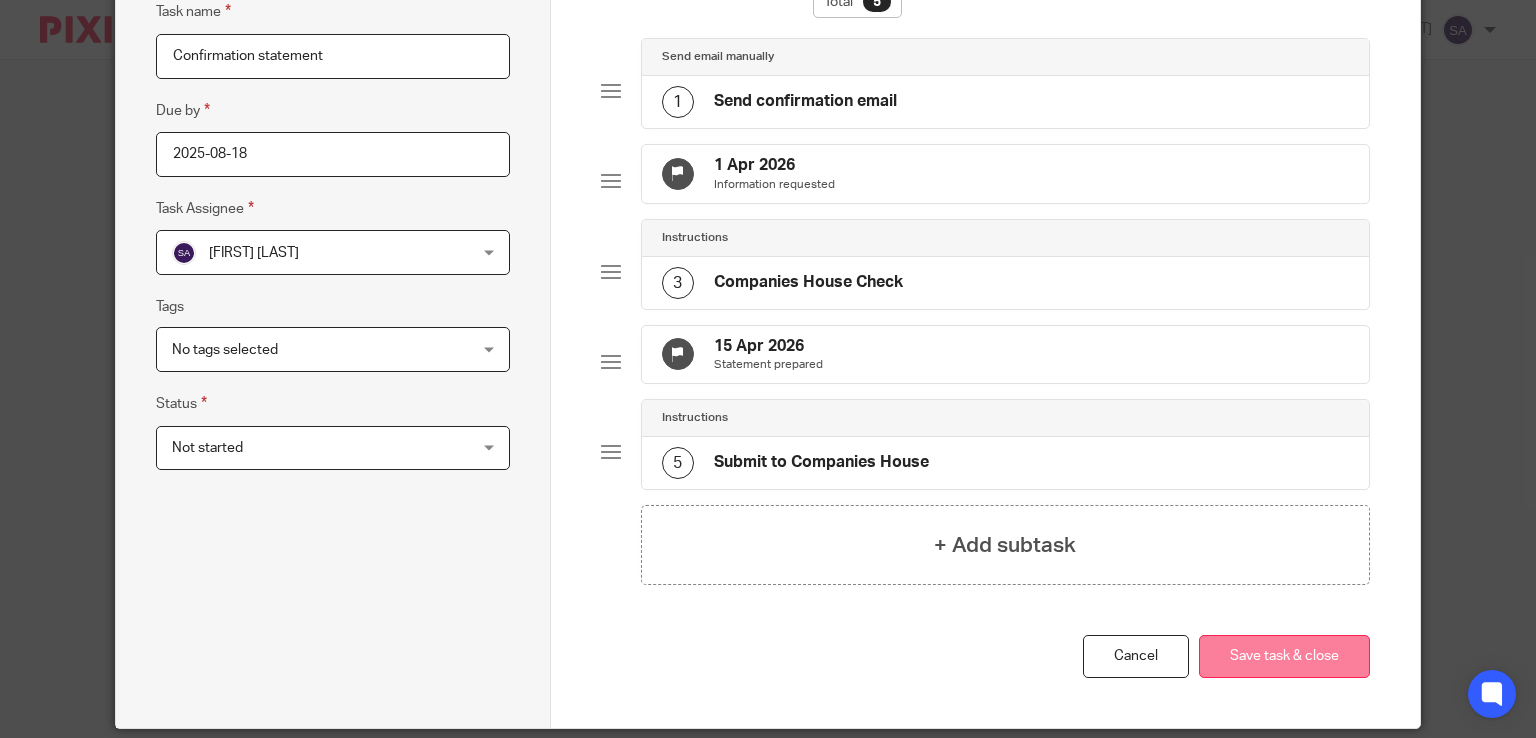 click on "Save task & close" at bounding box center [1284, 656] 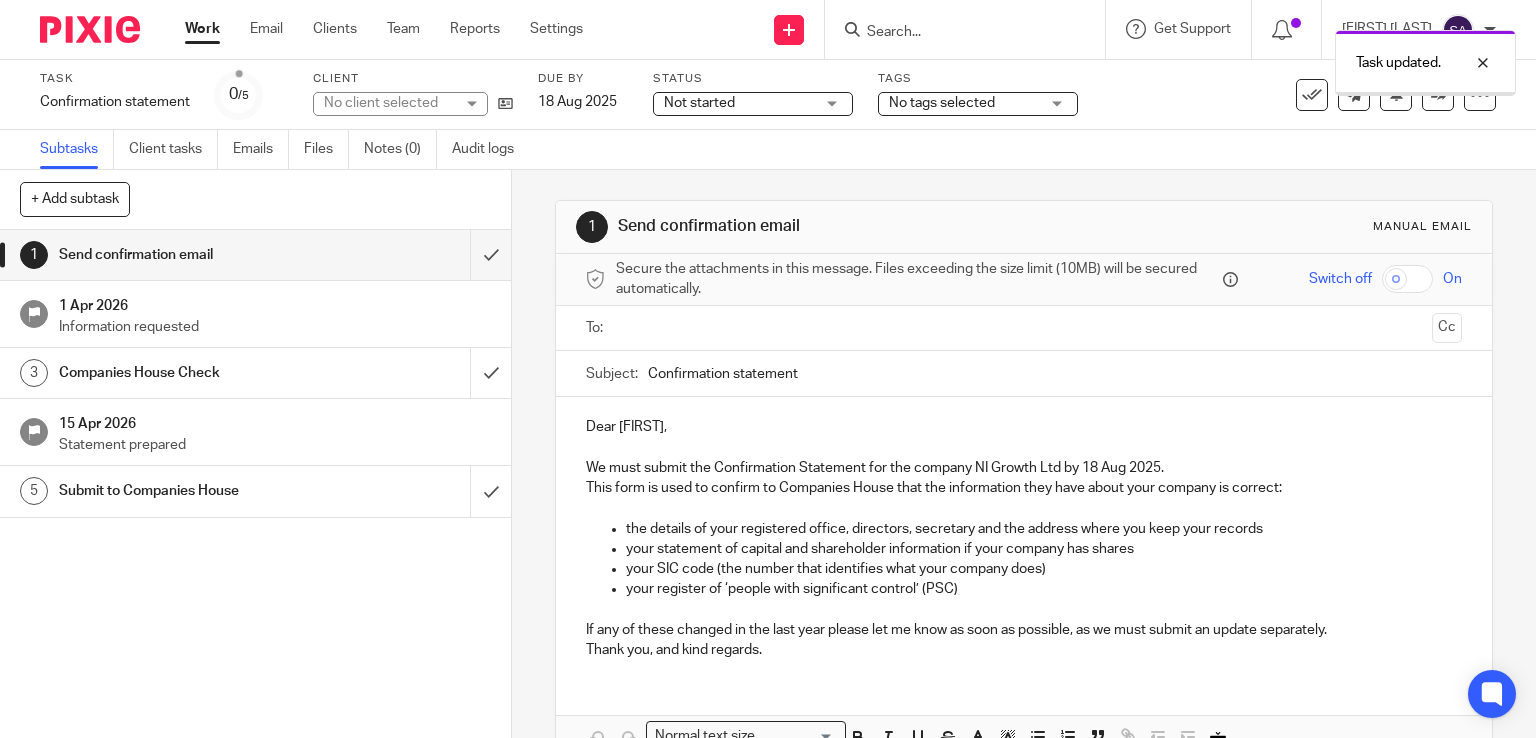 scroll, scrollTop: 0, scrollLeft: 0, axis: both 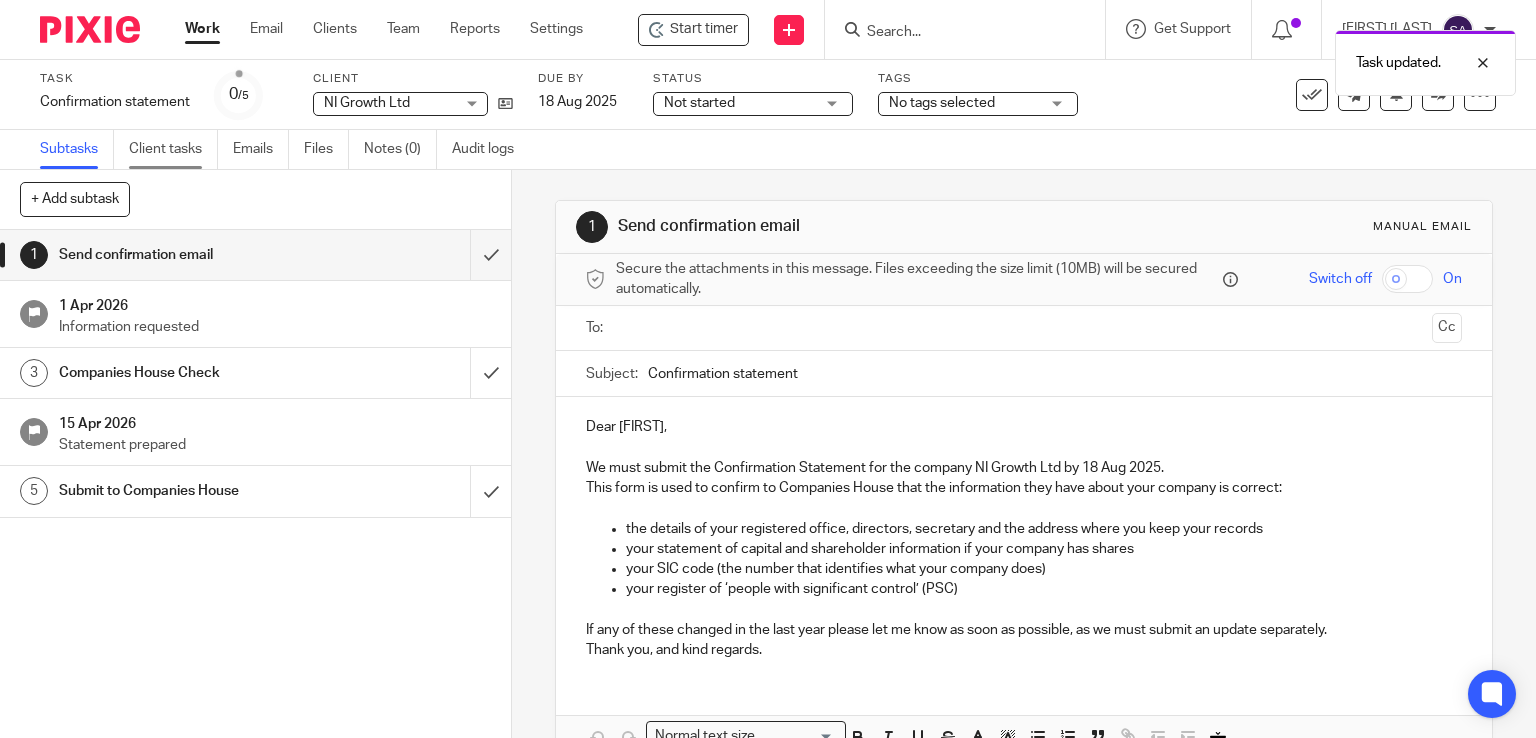 click on "Client tasks" at bounding box center (173, 149) 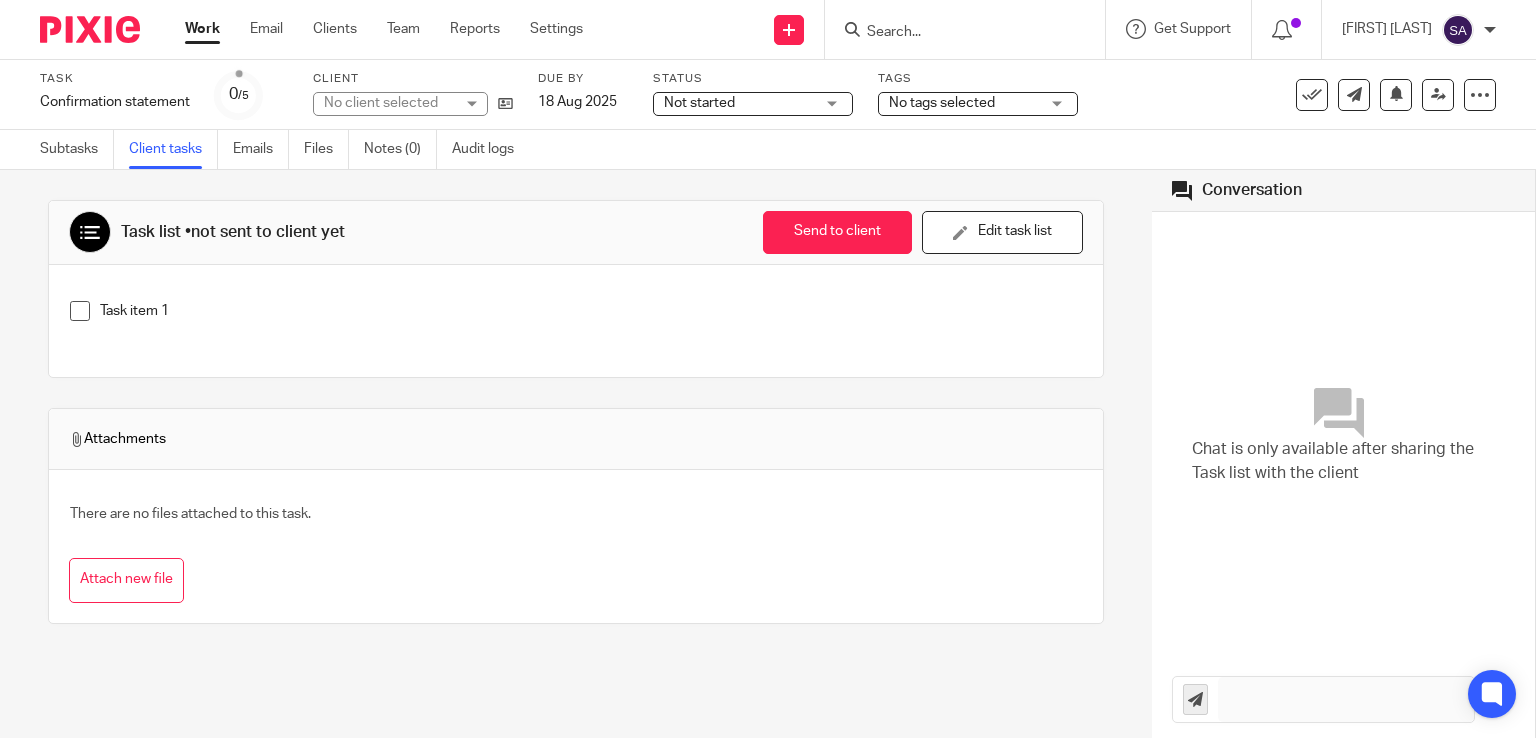 scroll, scrollTop: 0, scrollLeft: 0, axis: both 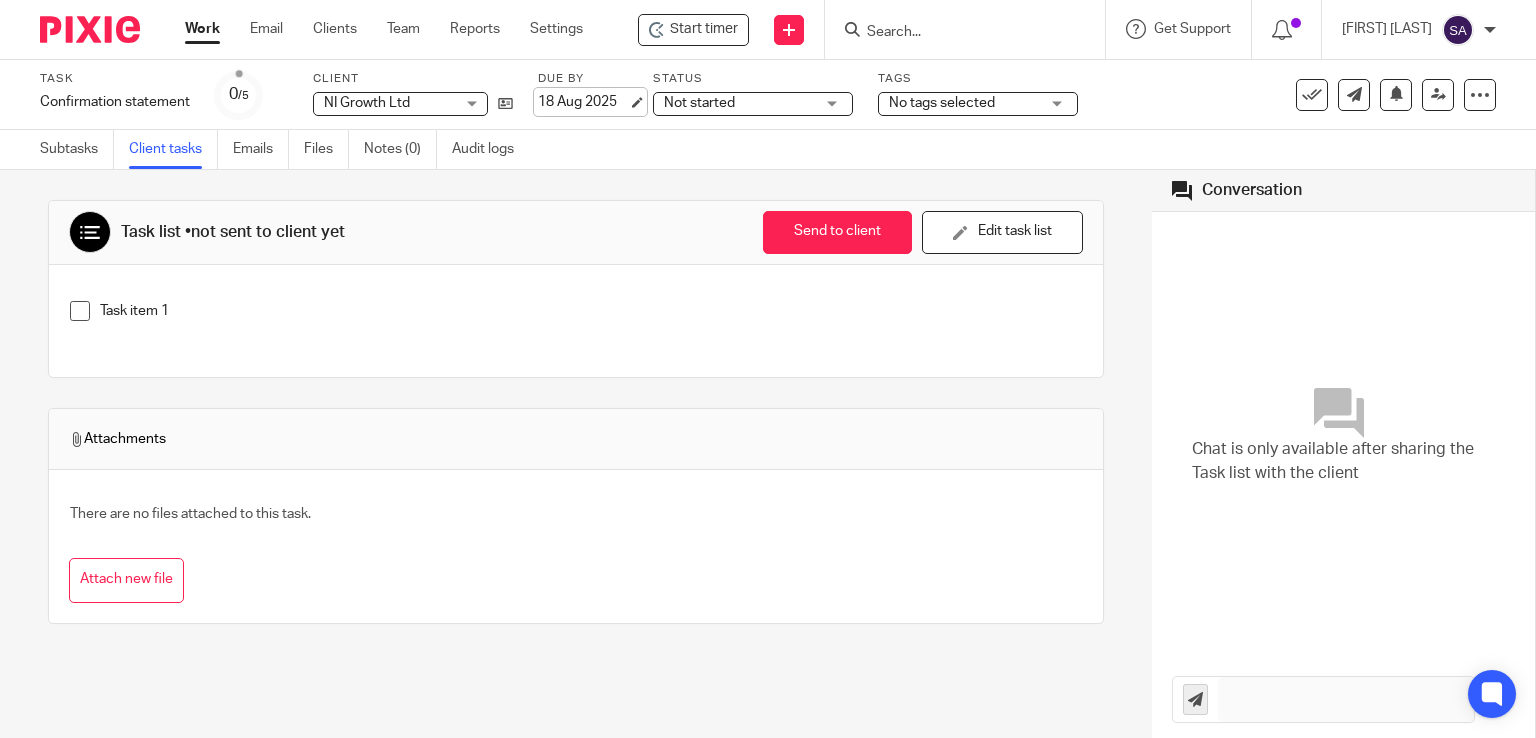 click on "18 Aug 2025" at bounding box center [583, 102] 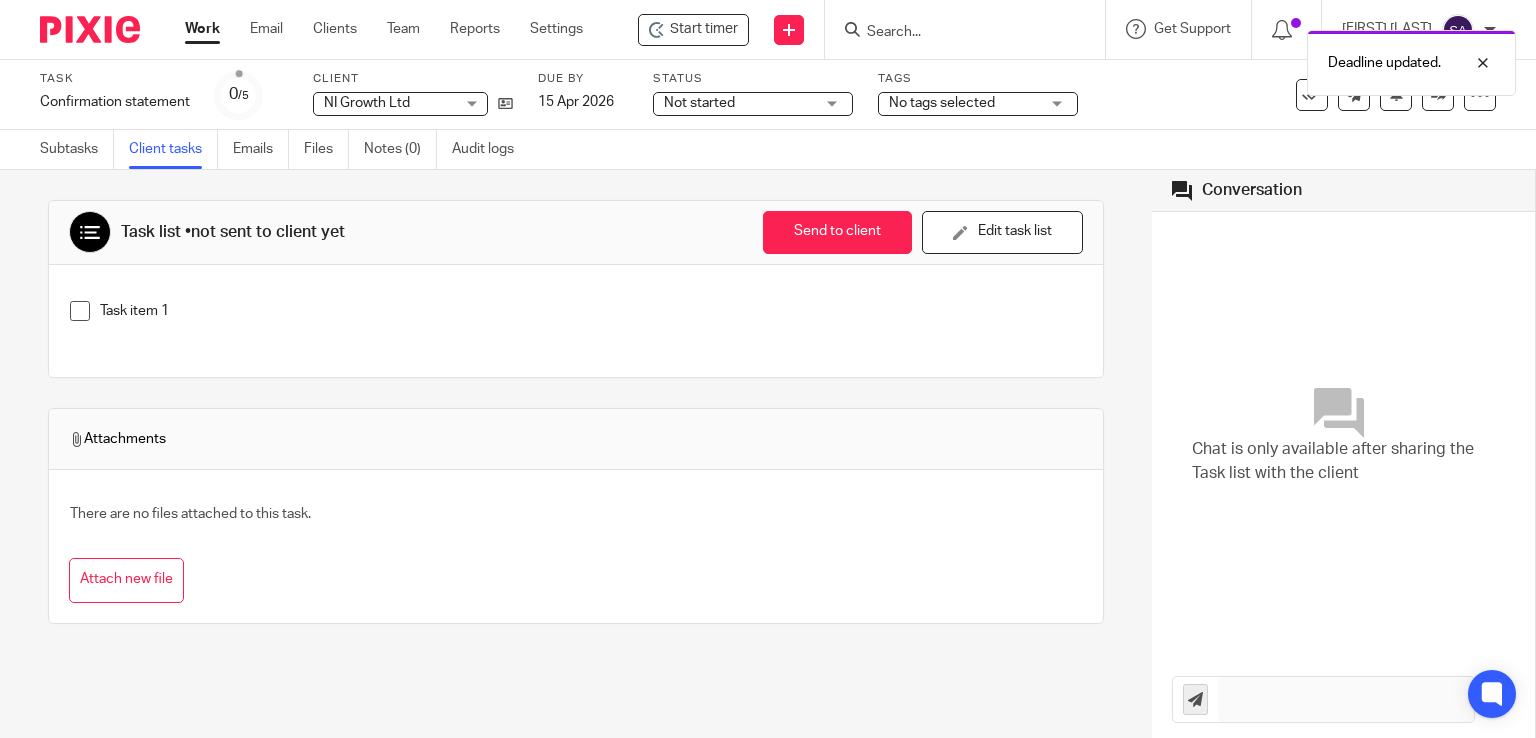 click on "Attachments" at bounding box center (576, 439) 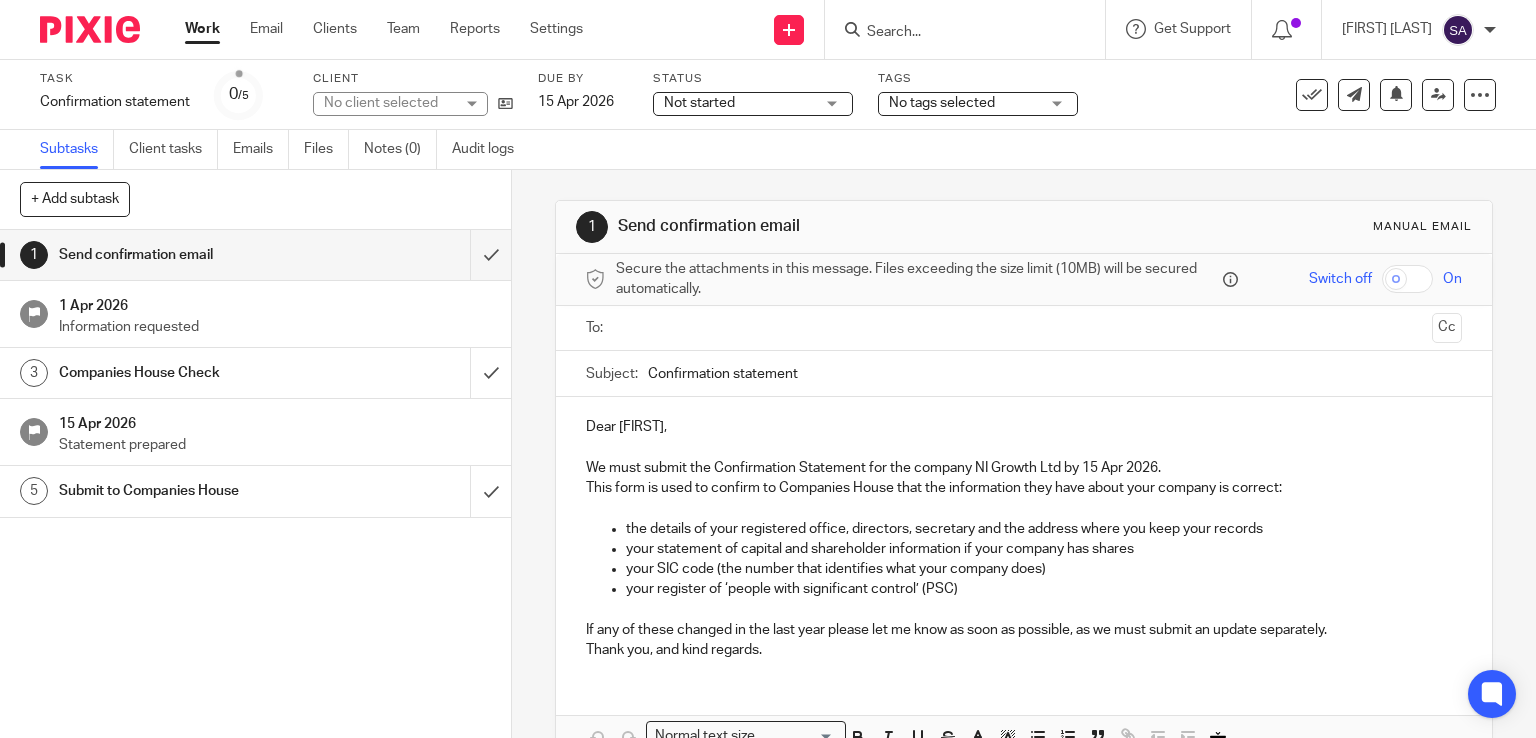 scroll, scrollTop: 0, scrollLeft: 0, axis: both 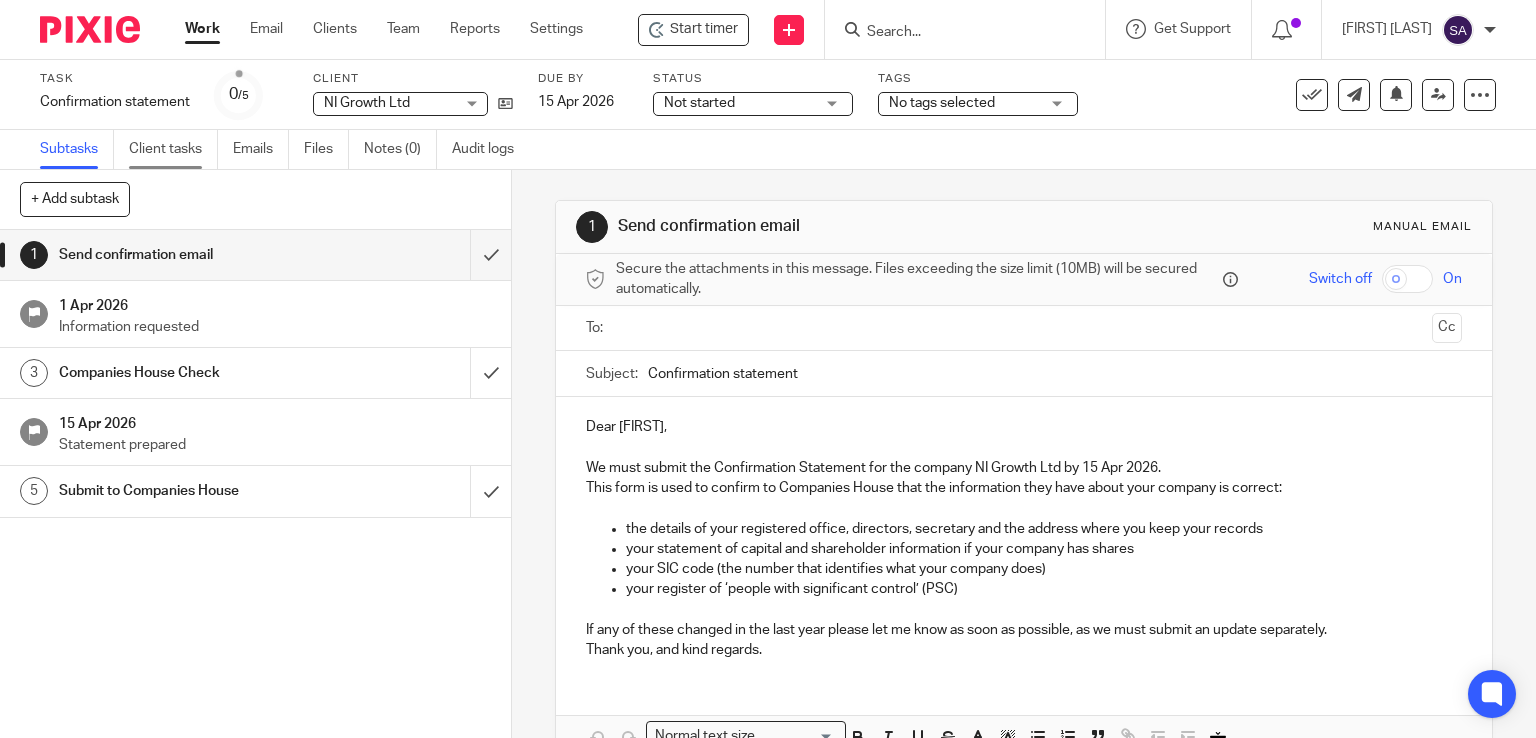 click on "Client tasks" at bounding box center [173, 149] 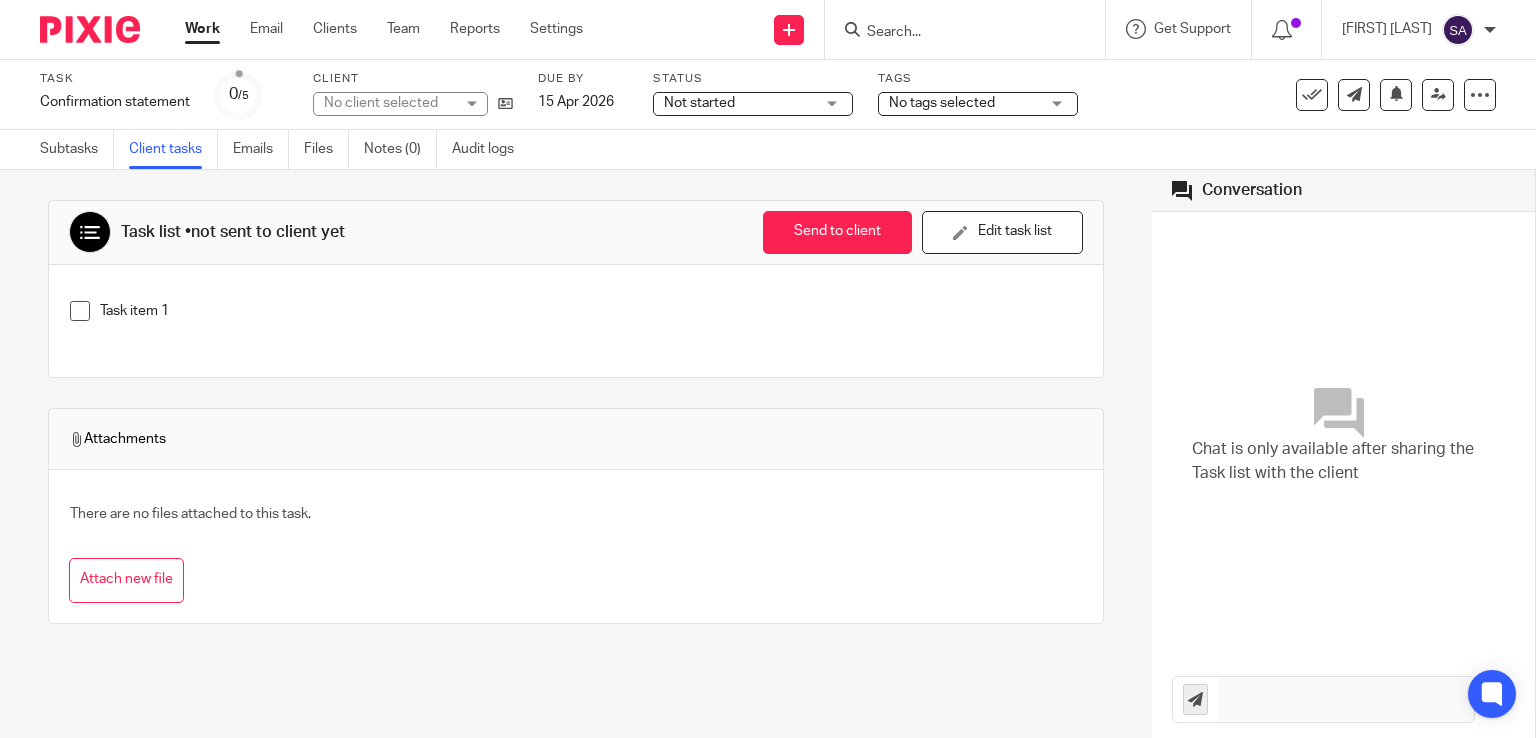 scroll, scrollTop: 0, scrollLeft: 0, axis: both 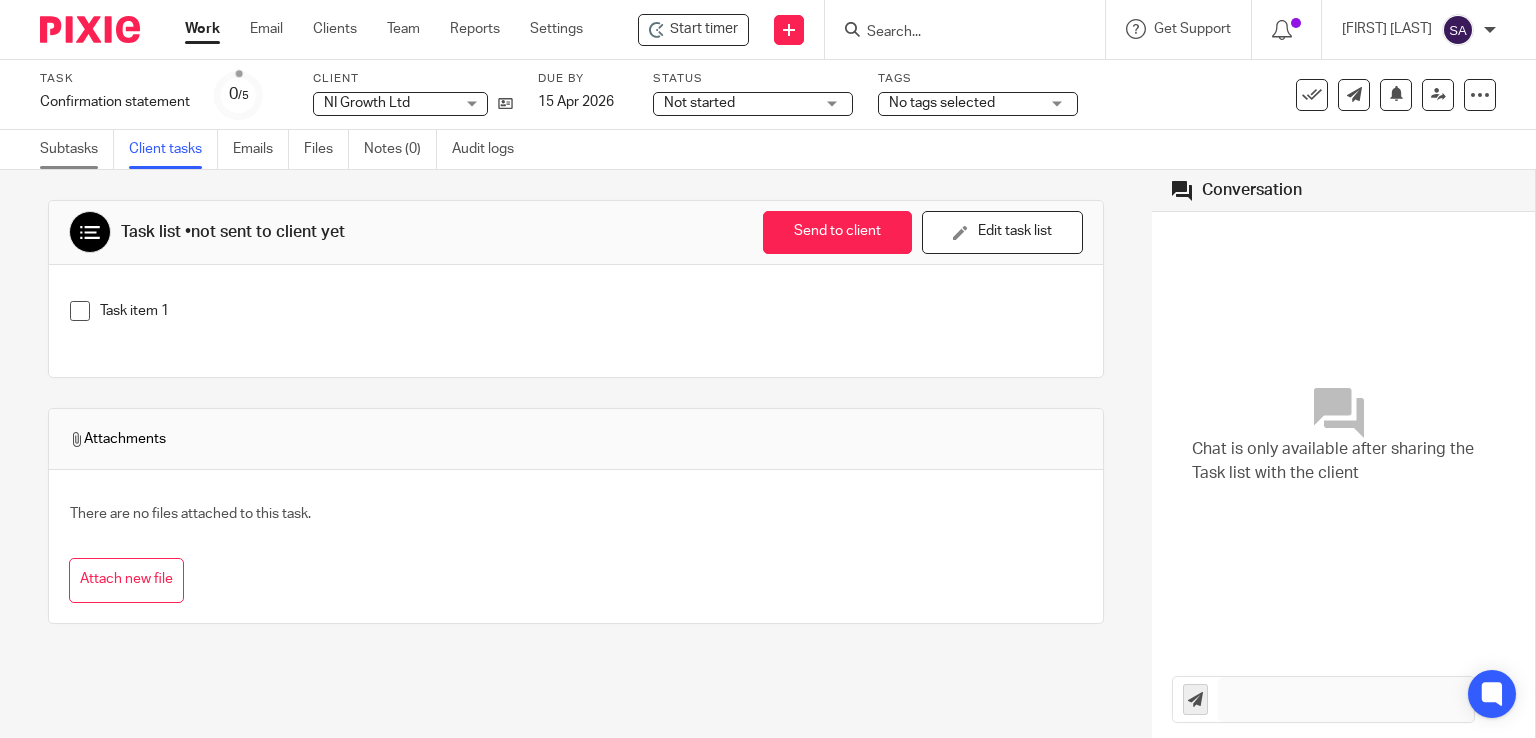 click on "Subtasks" at bounding box center (77, 149) 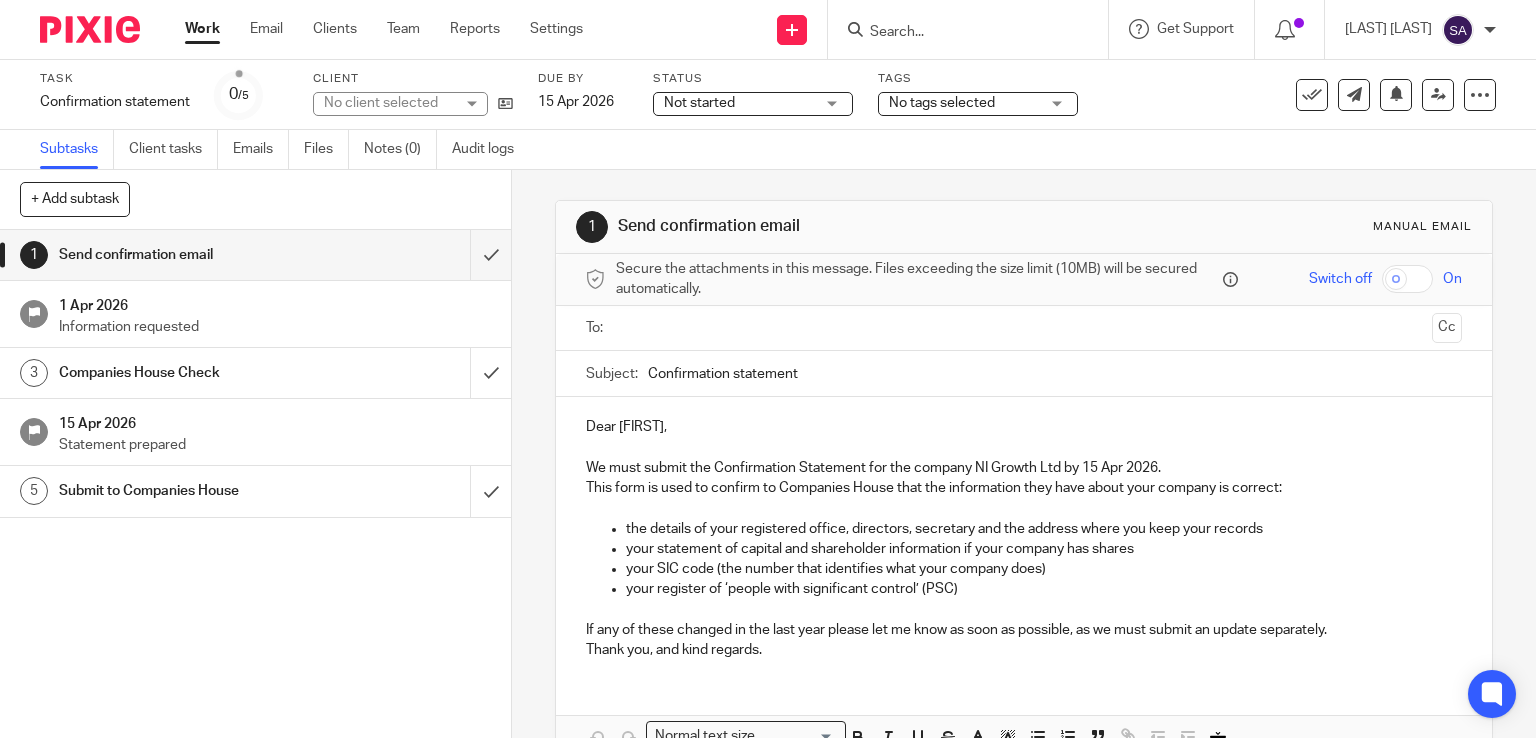 scroll, scrollTop: 0, scrollLeft: 0, axis: both 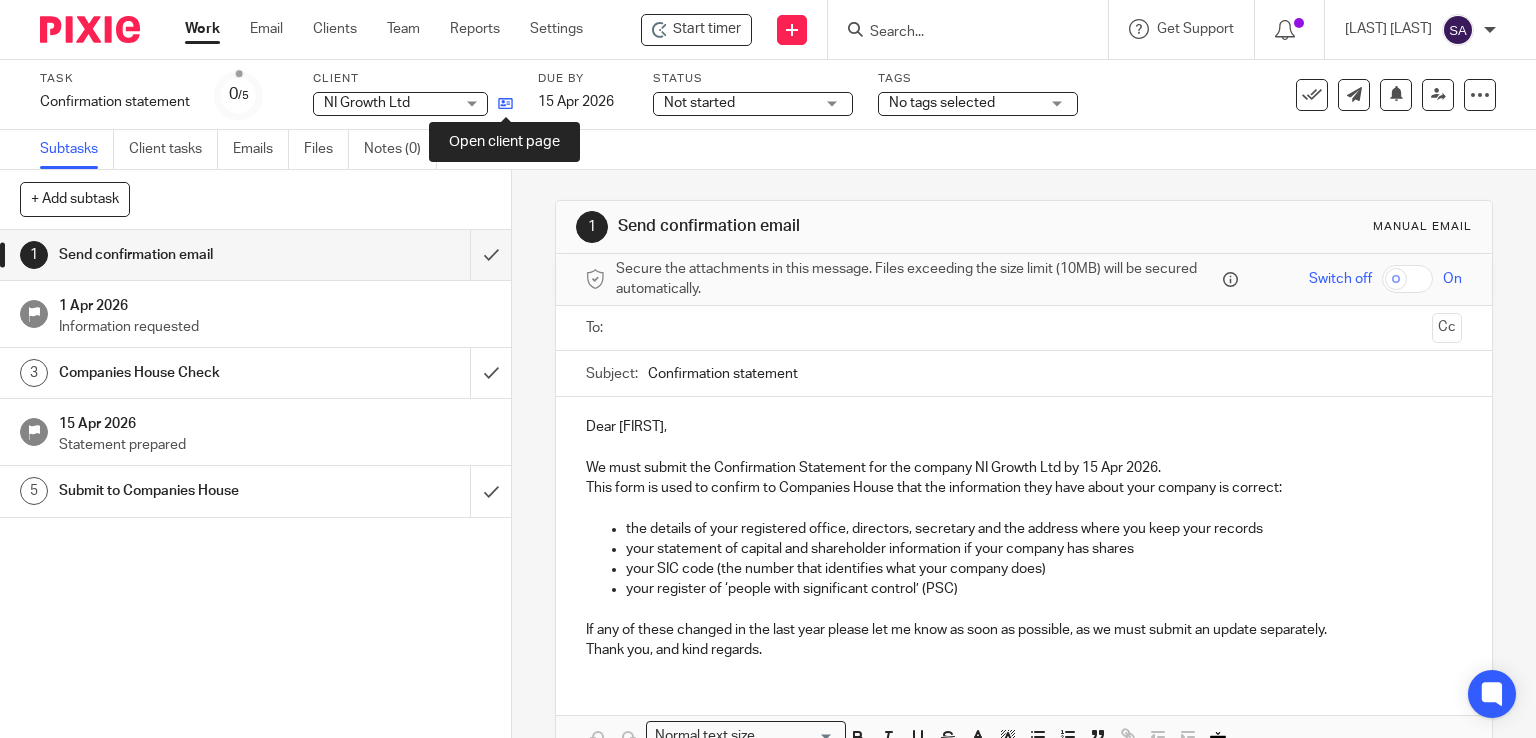 click at bounding box center [505, 103] 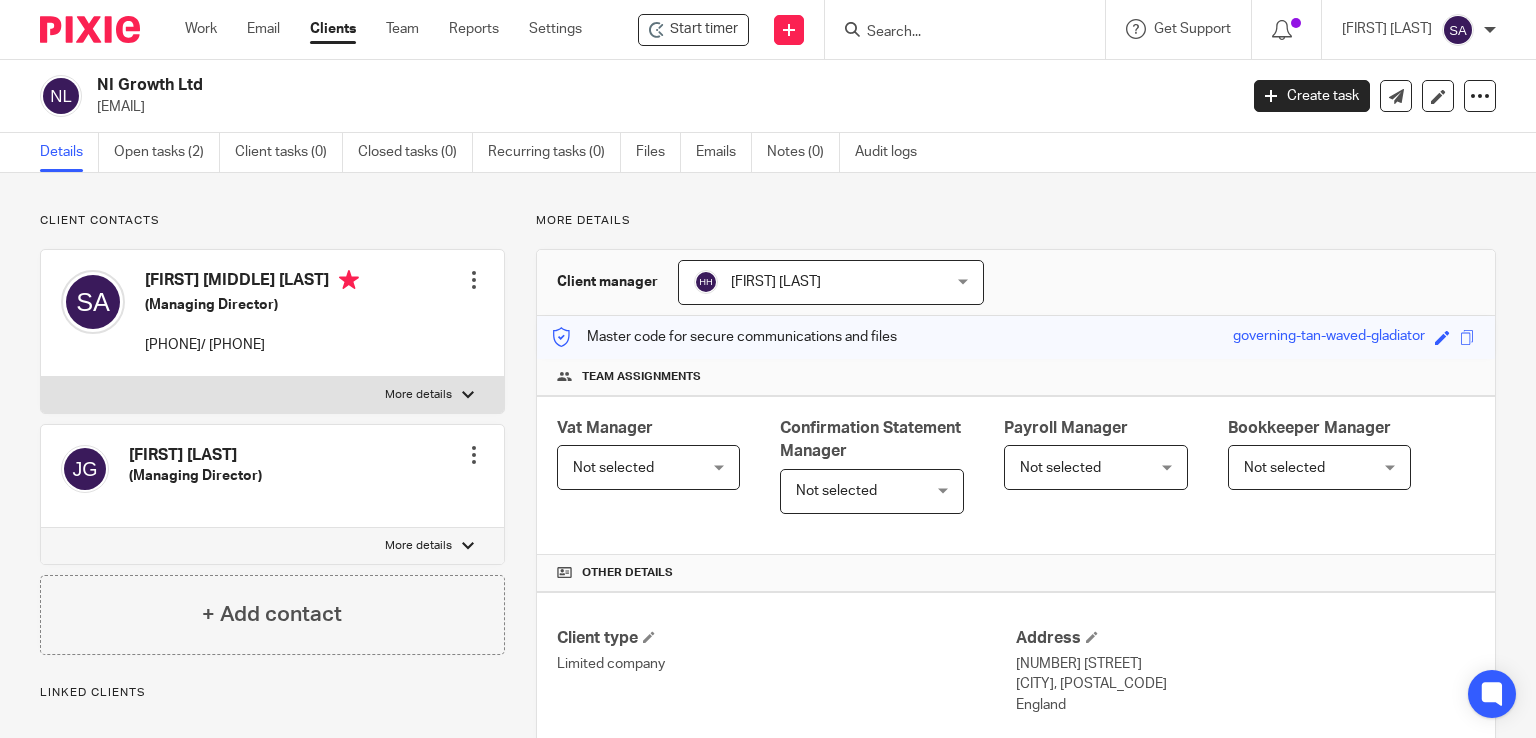 scroll, scrollTop: 0, scrollLeft: 0, axis: both 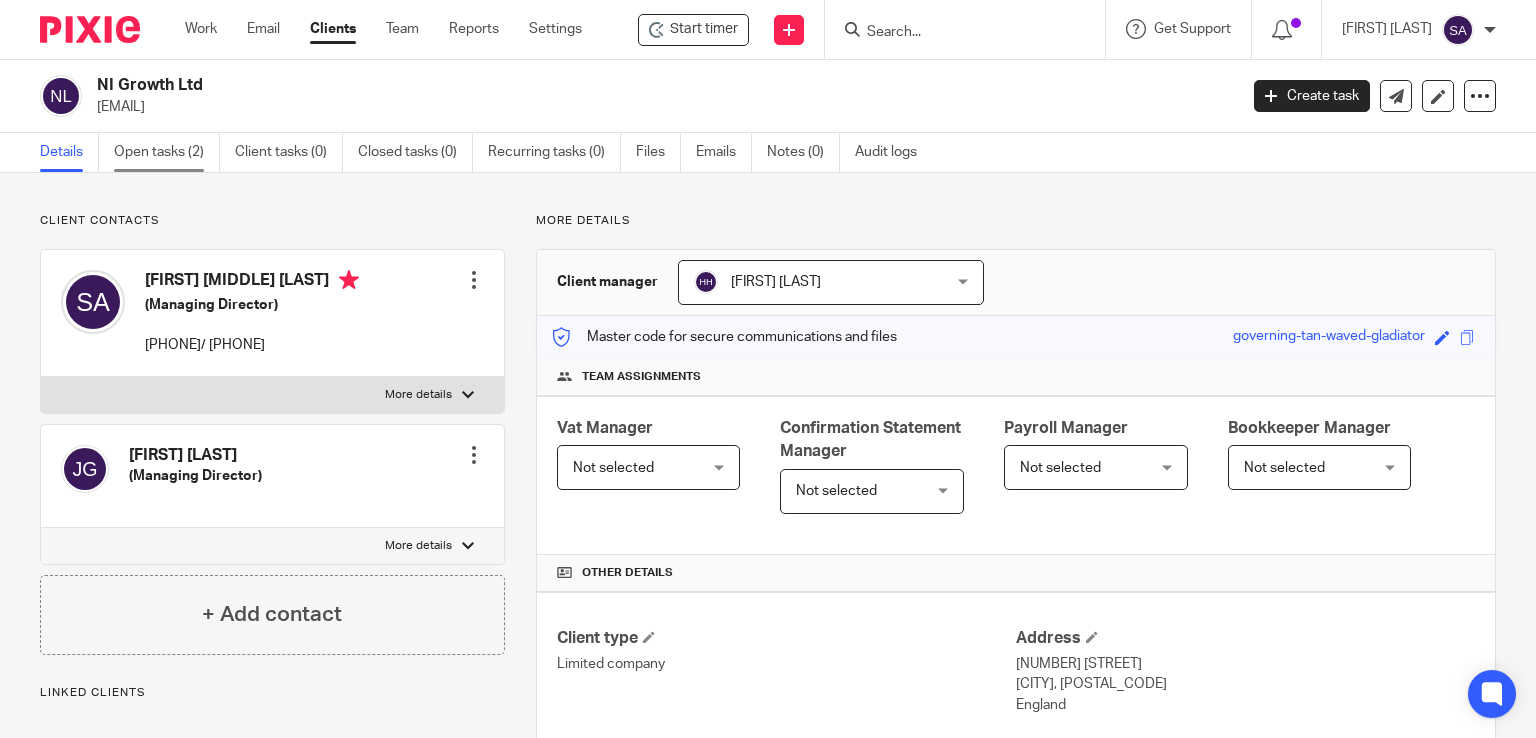 click on "Open tasks (2)" at bounding box center (167, 152) 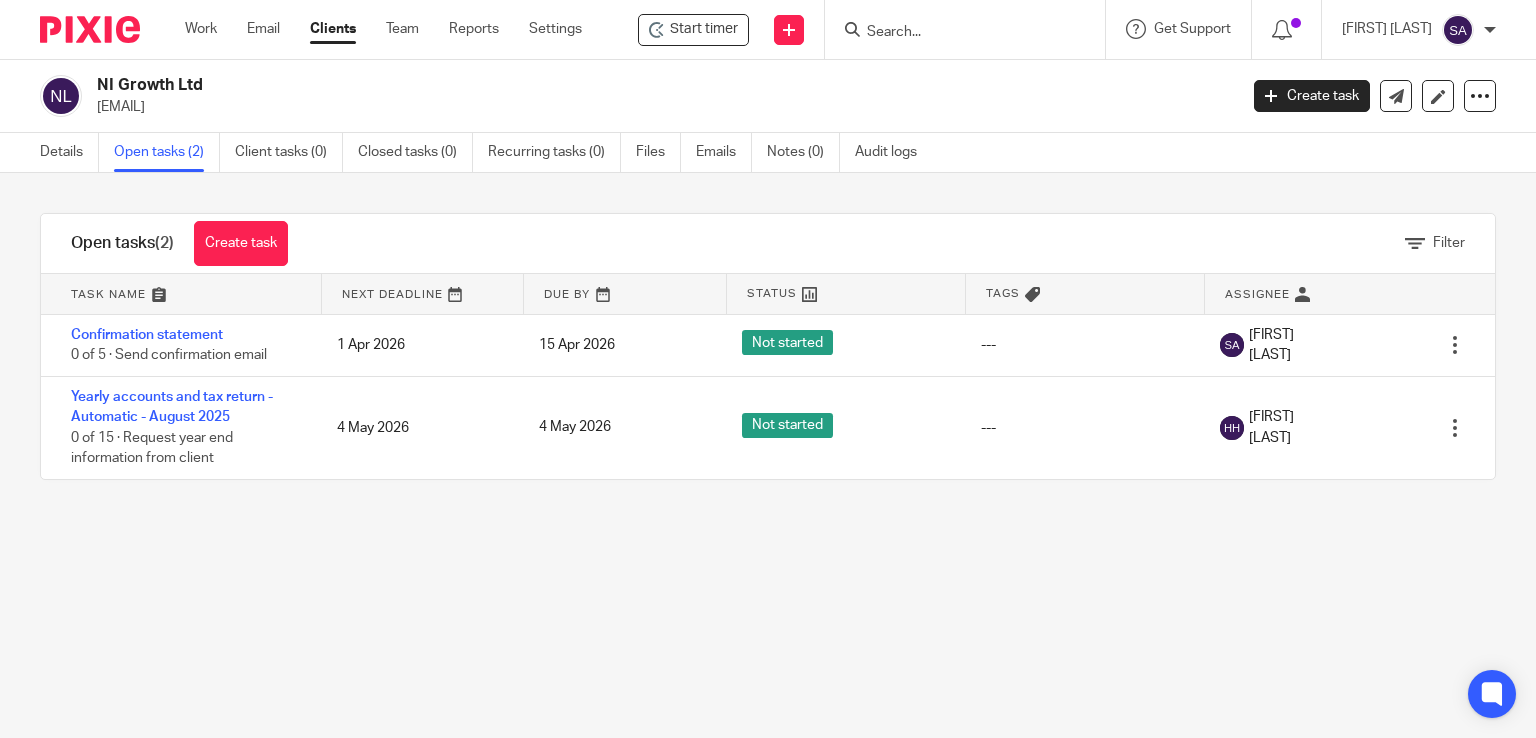 scroll, scrollTop: 0, scrollLeft: 0, axis: both 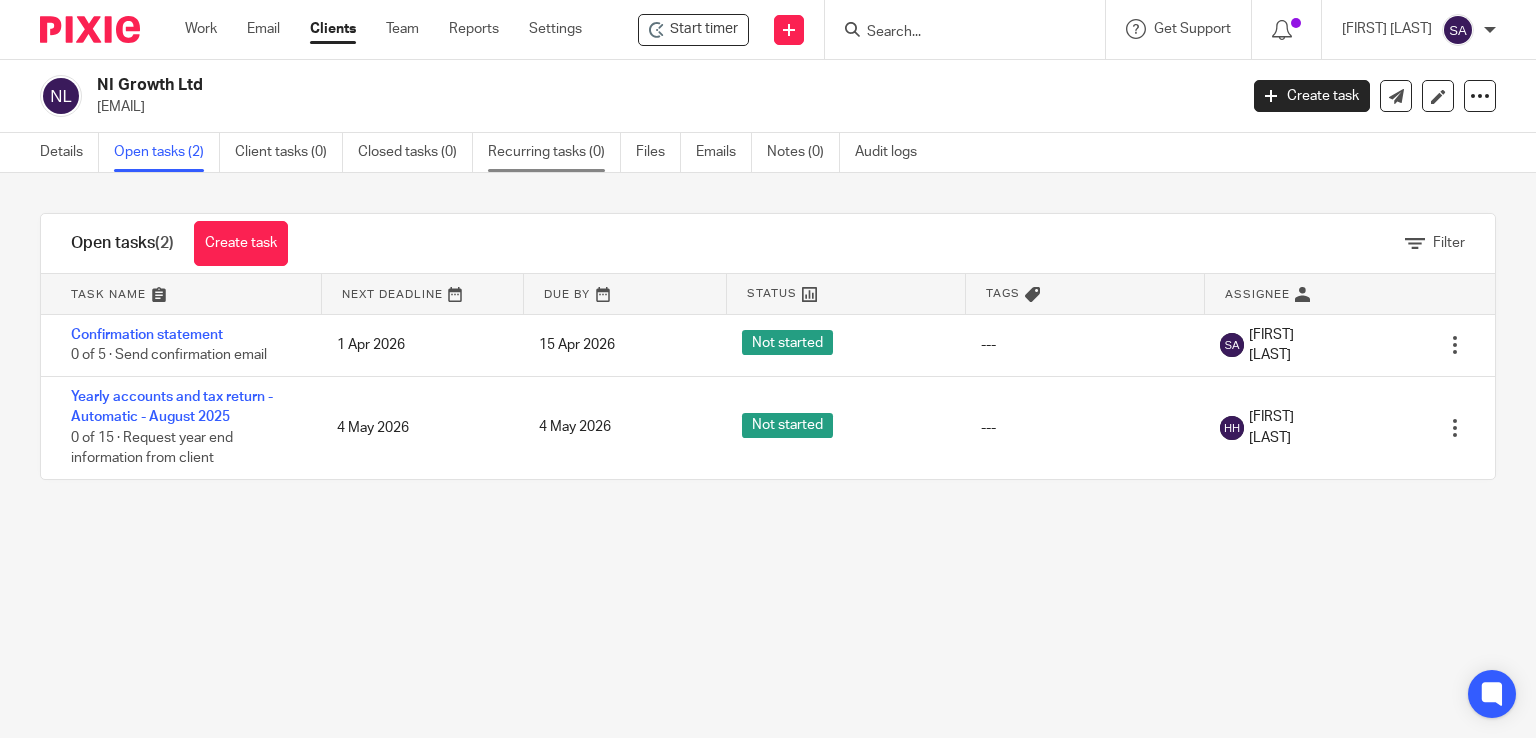 click on "Recurring tasks (0)" at bounding box center [554, 152] 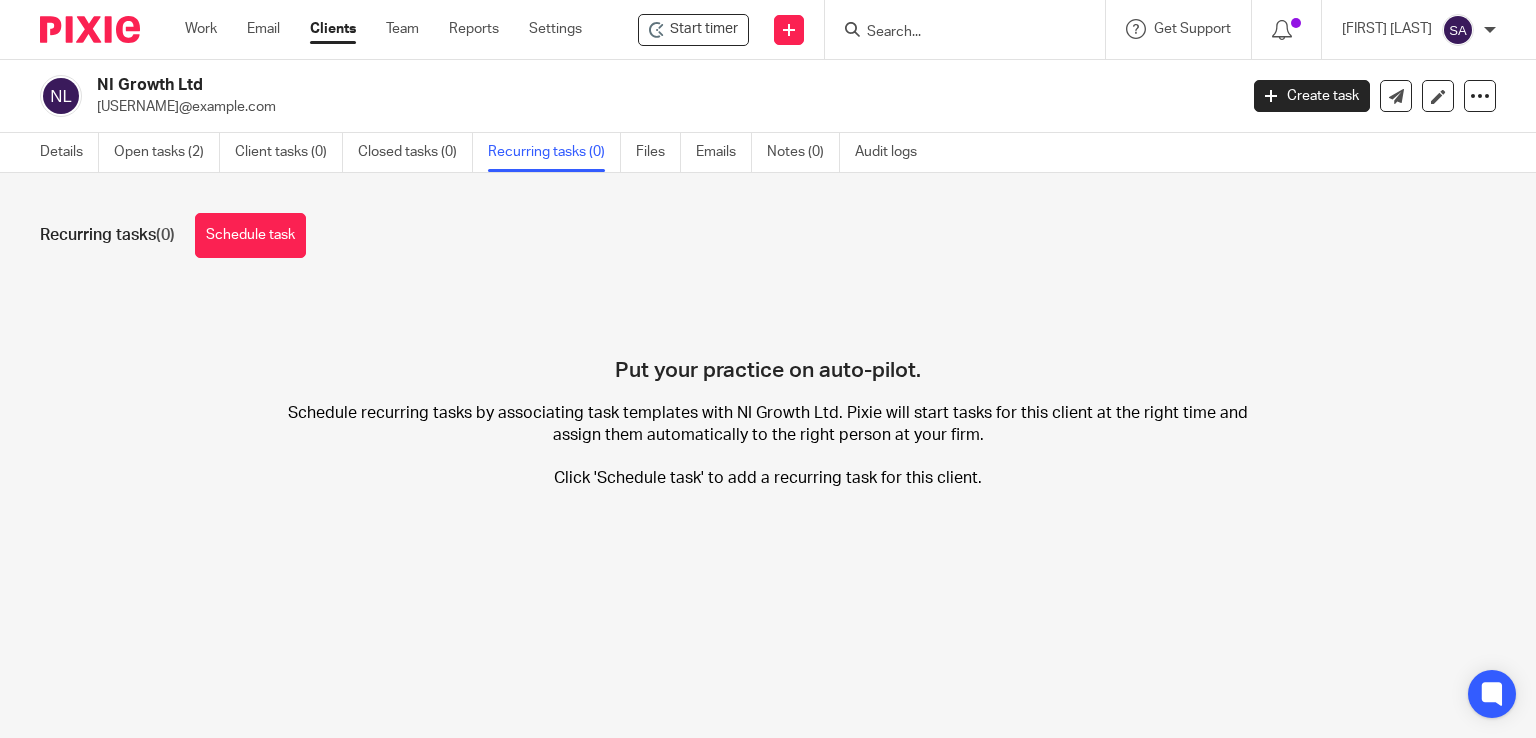 scroll, scrollTop: 0, scrollLeft: 0, axis: both 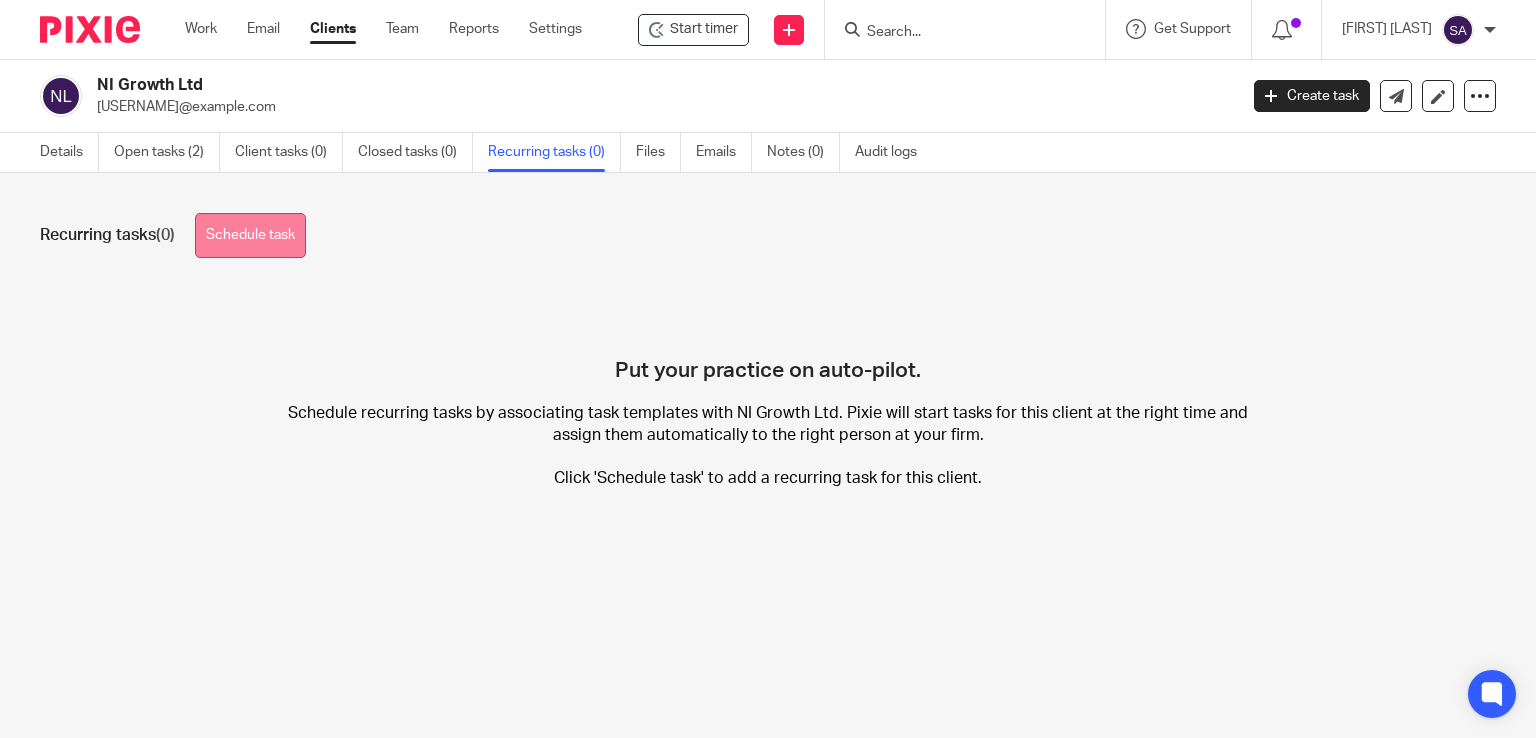 click on "Schedule task" at bounding box center [250, 235] 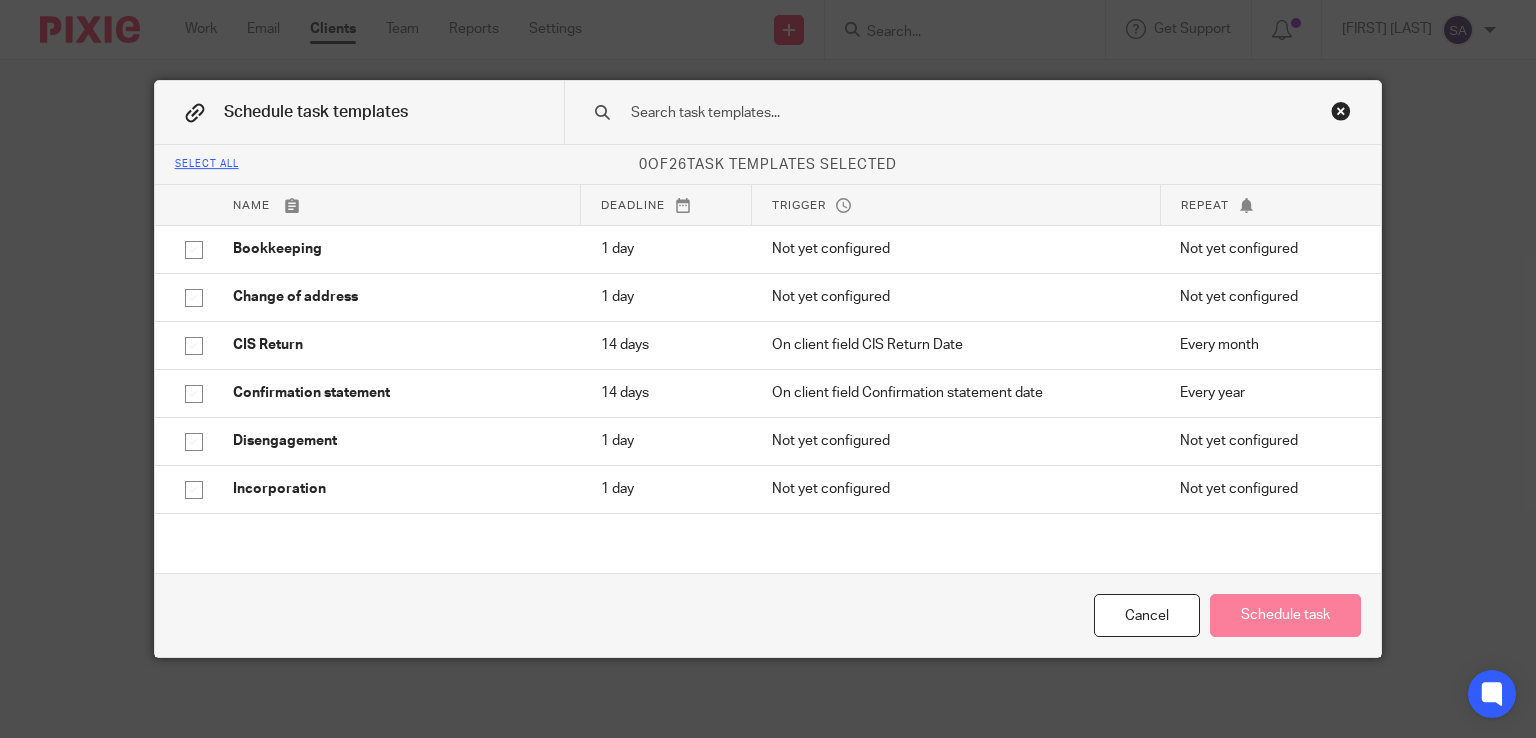 scroll, scrollTop: 0, scrollLeft: 0, axis: both 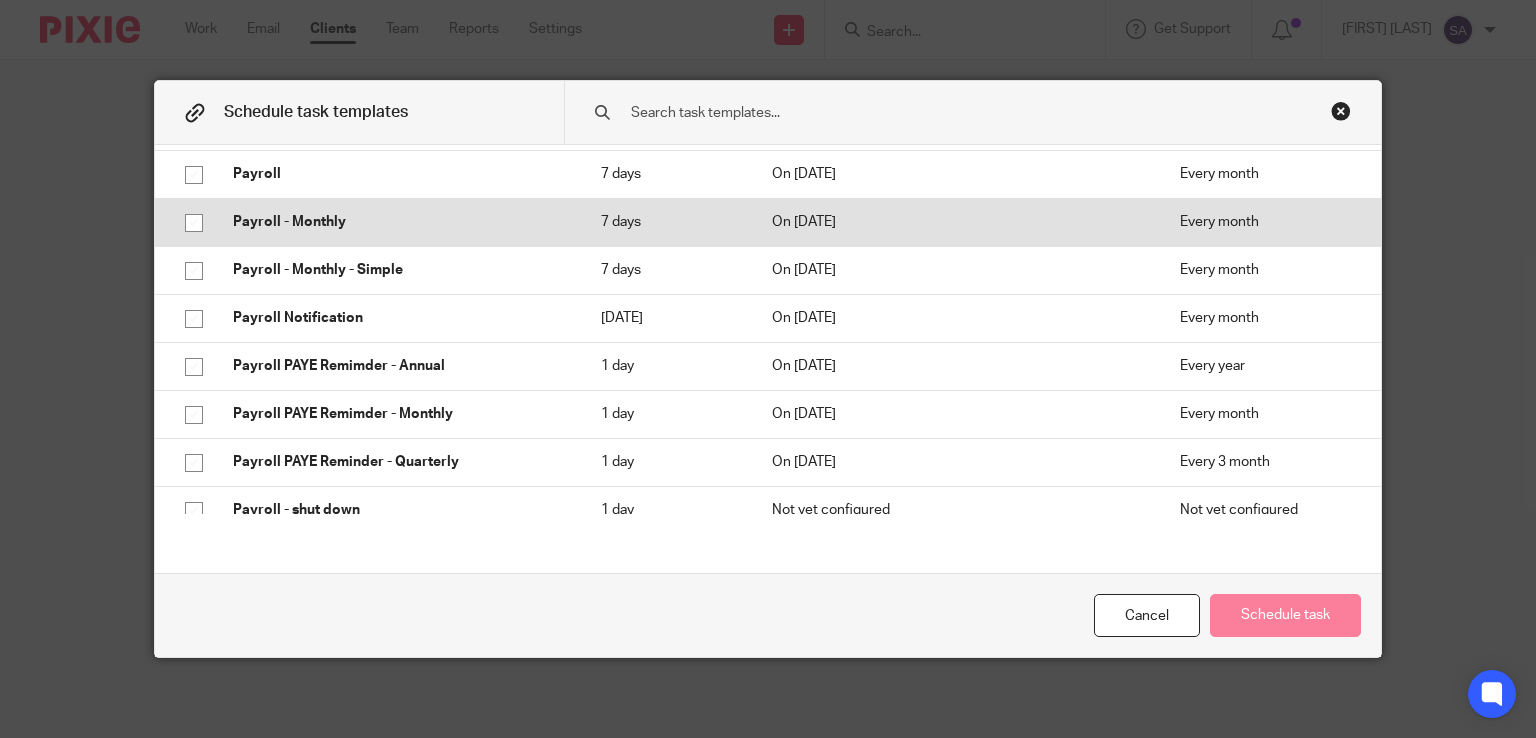 click at bounding box center [194, 223] 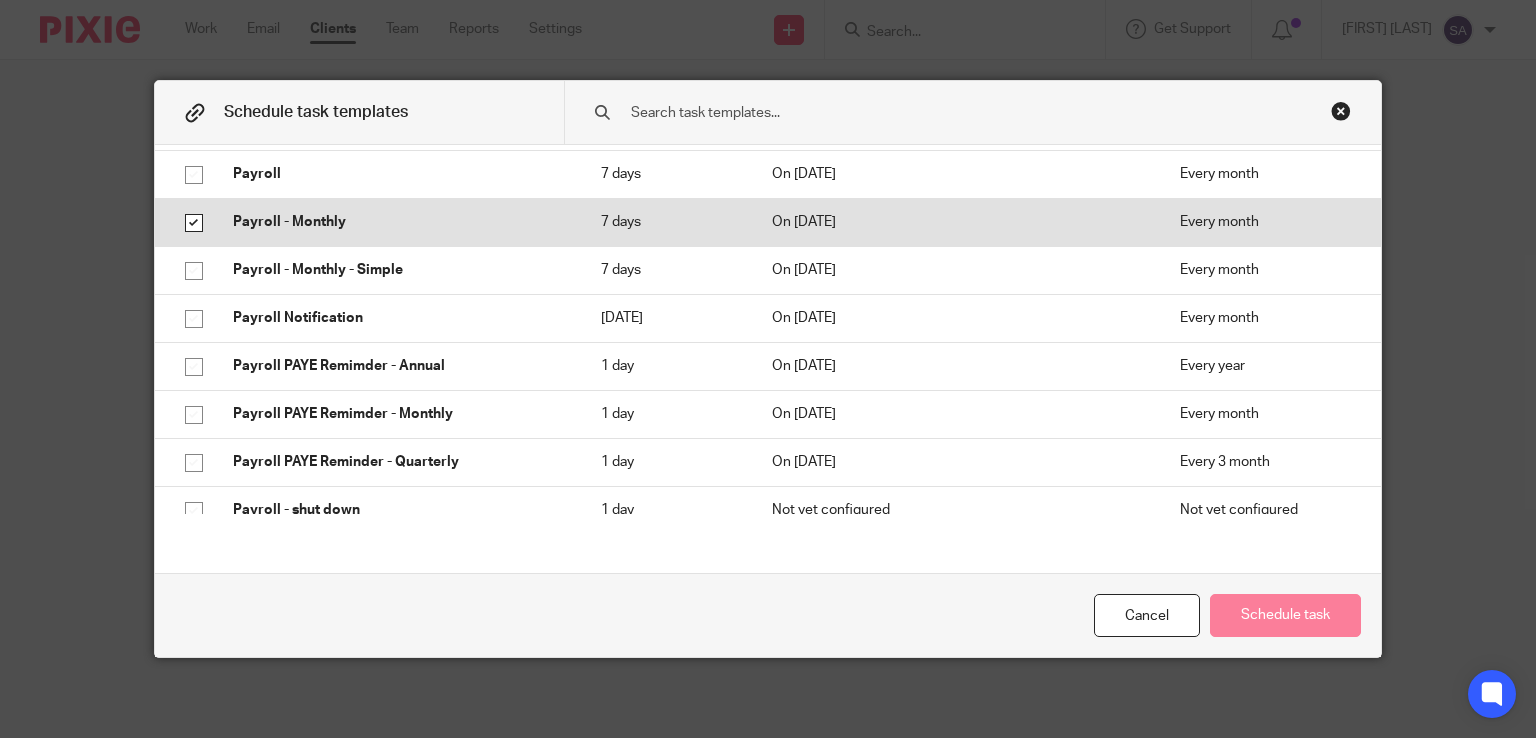 checkbox on "true" 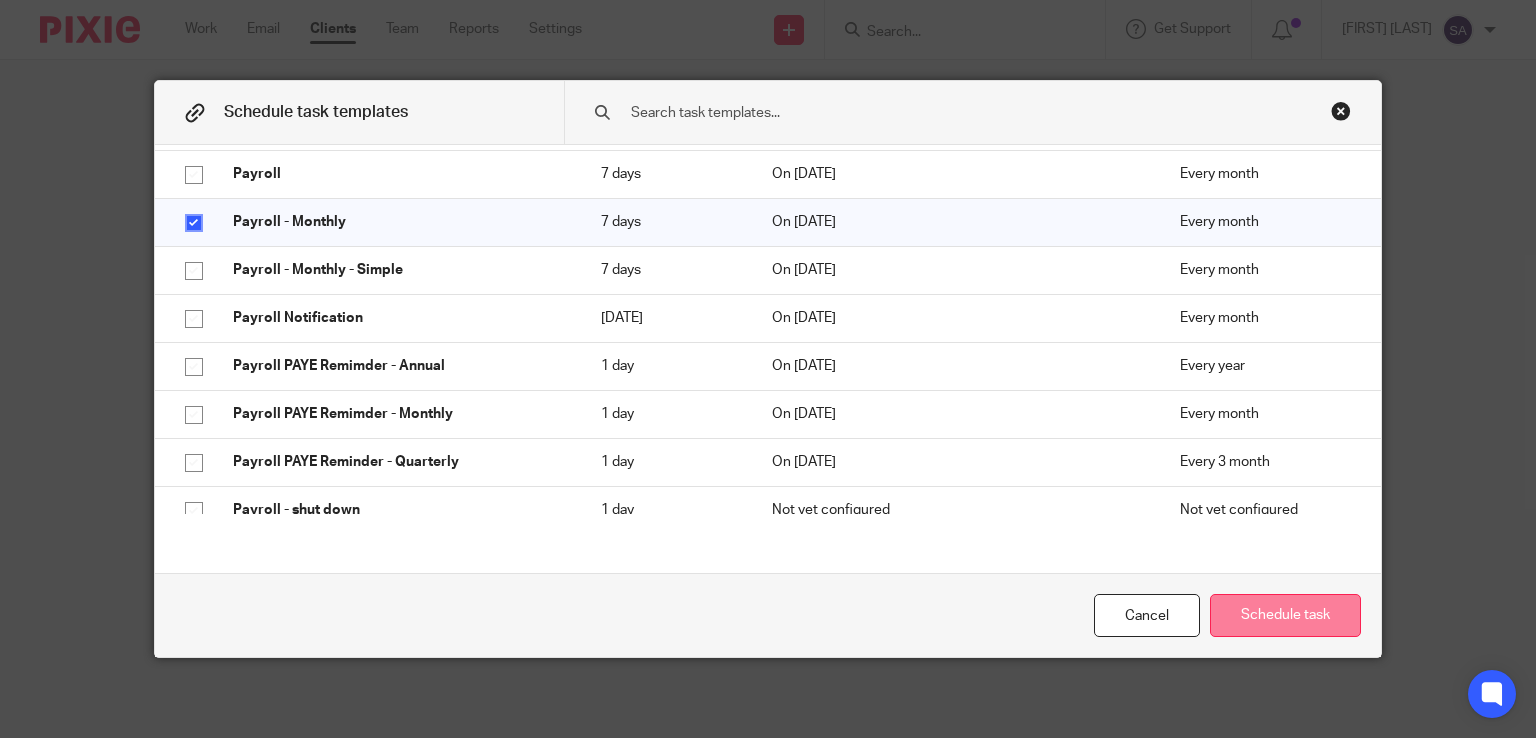 click on "Schedule task" at bounding box center [1285, 615] 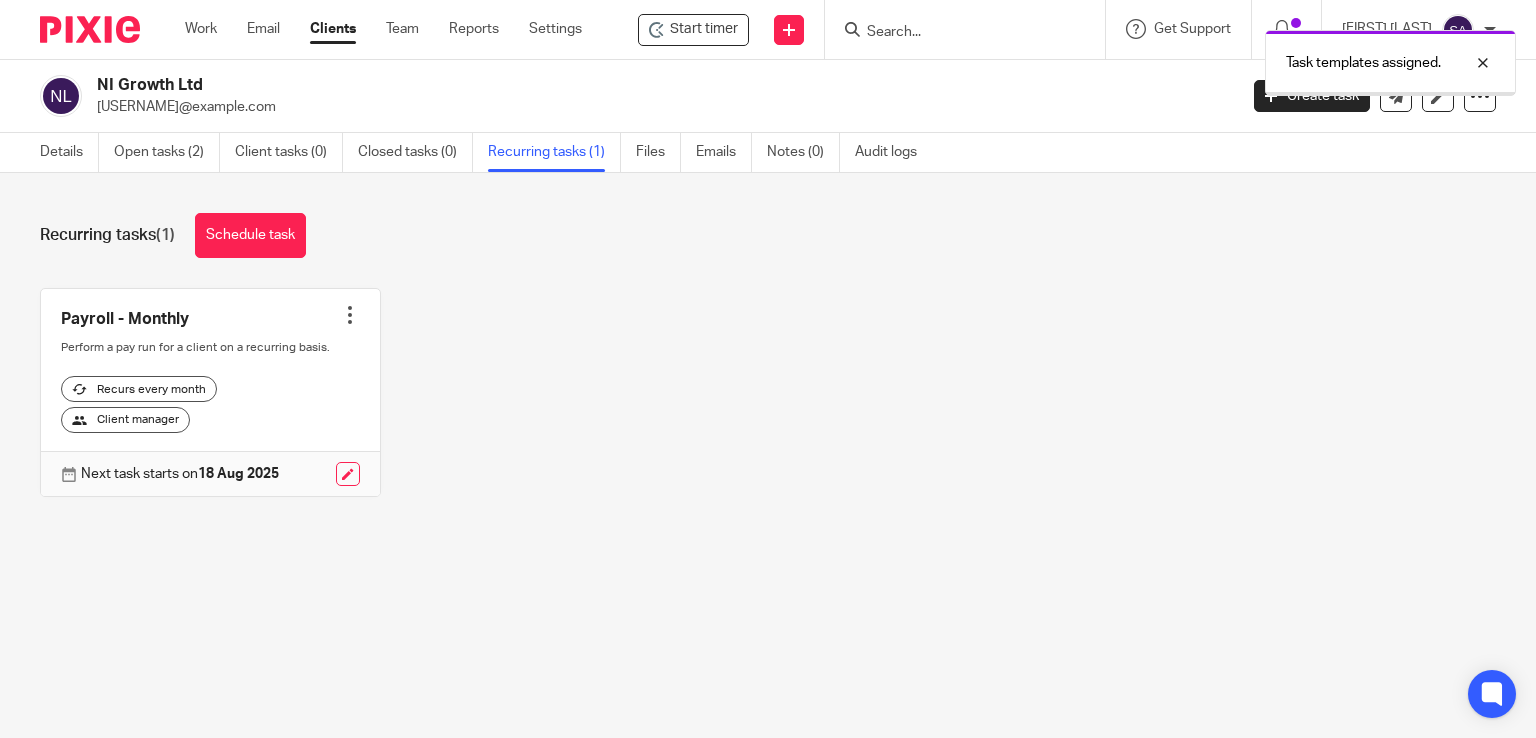 scroll, scrollTop: 0, scrollLeft: 0, axis: both 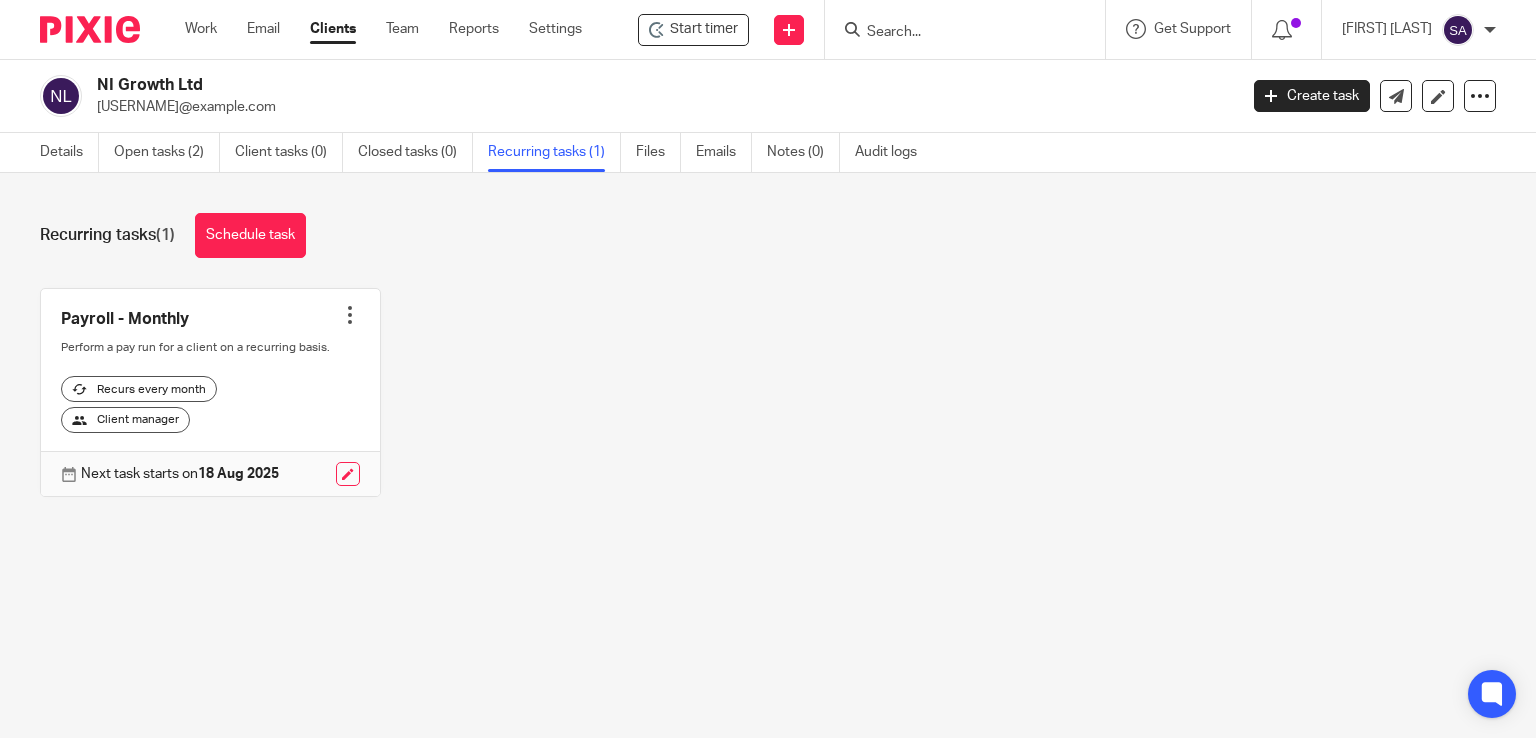 click on "Recurring tasks (1)" at bounding box center (554, 152) 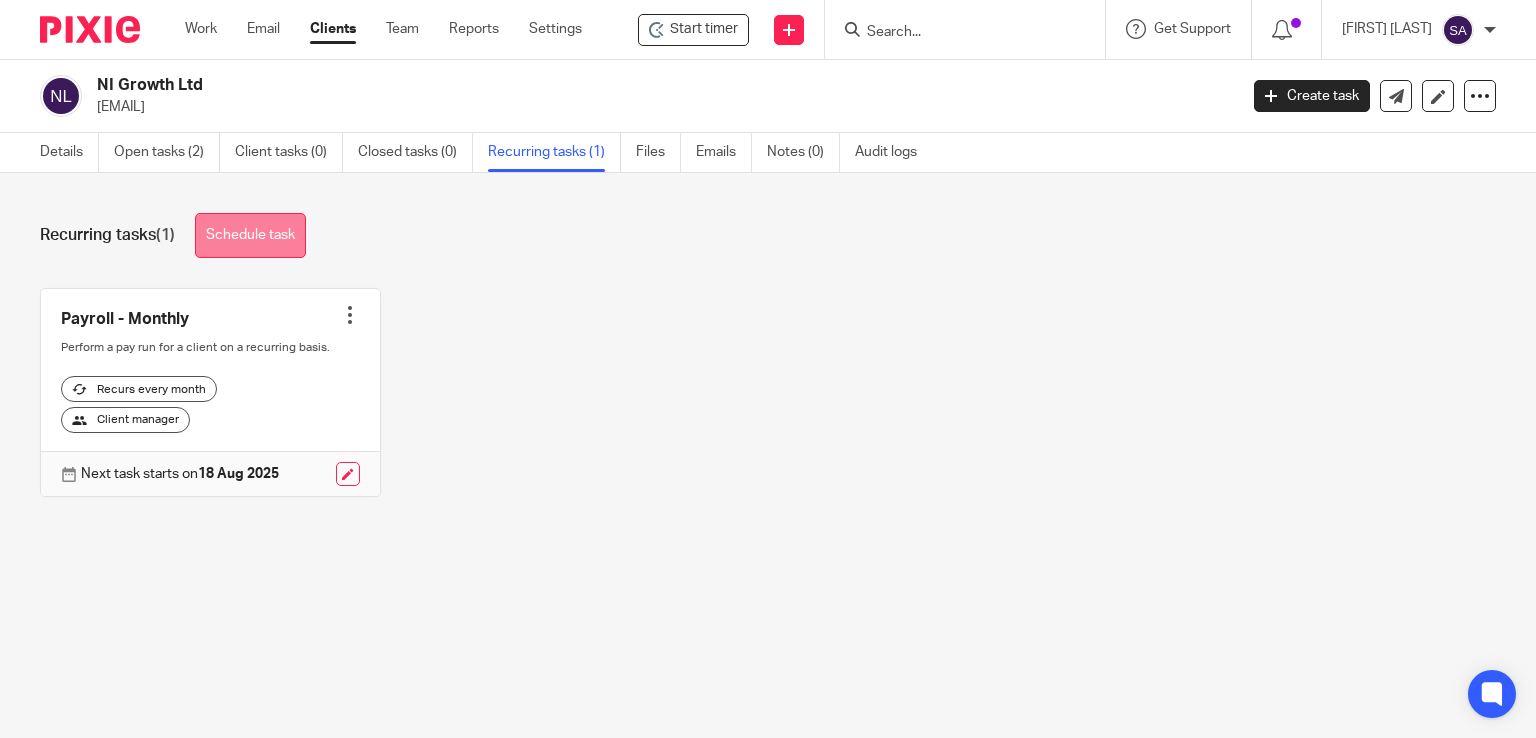 scroll, scrollTop: 0, scrollLeft: 0, axis: both 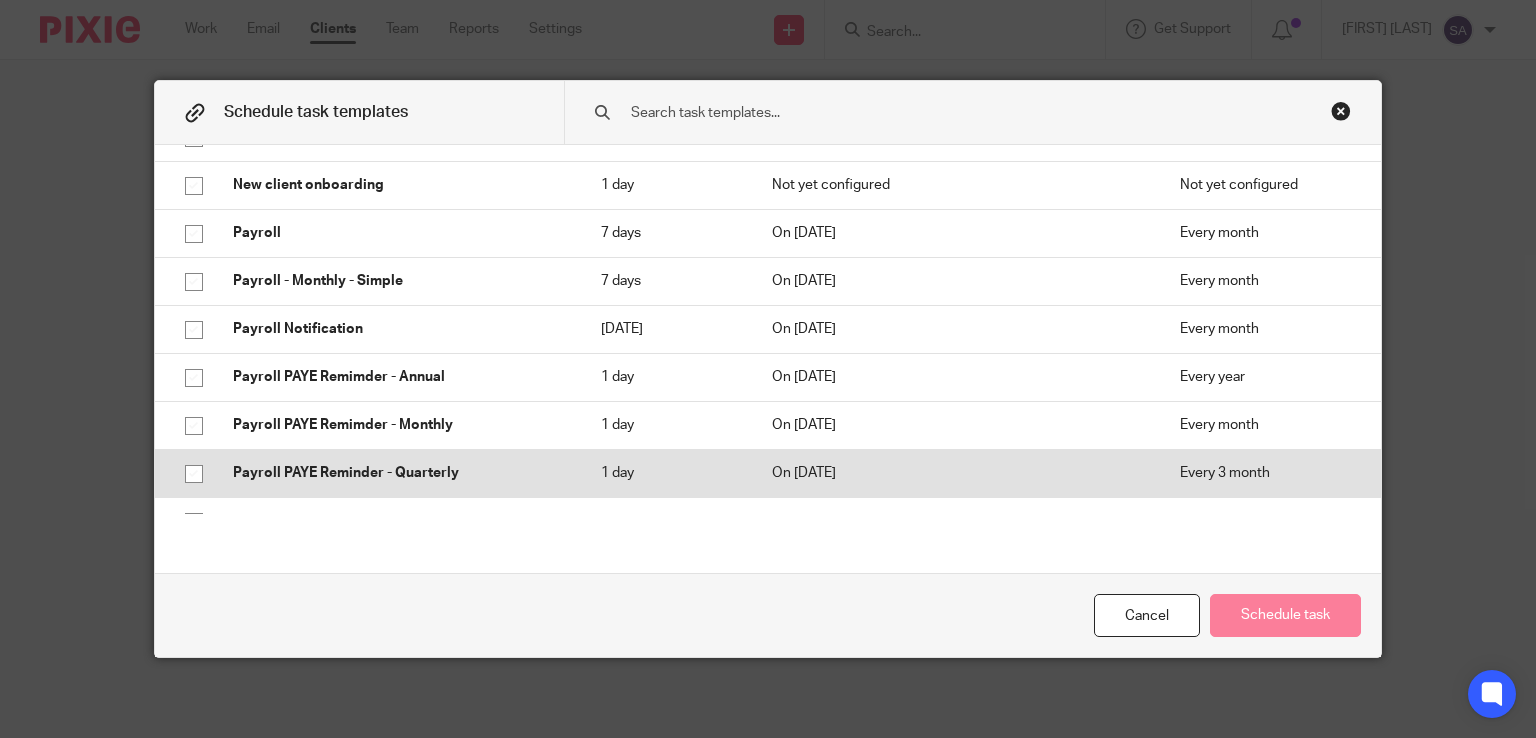 click on "Payroll PAYE Reminder - Quarterly" at bounding box center (397, 473) 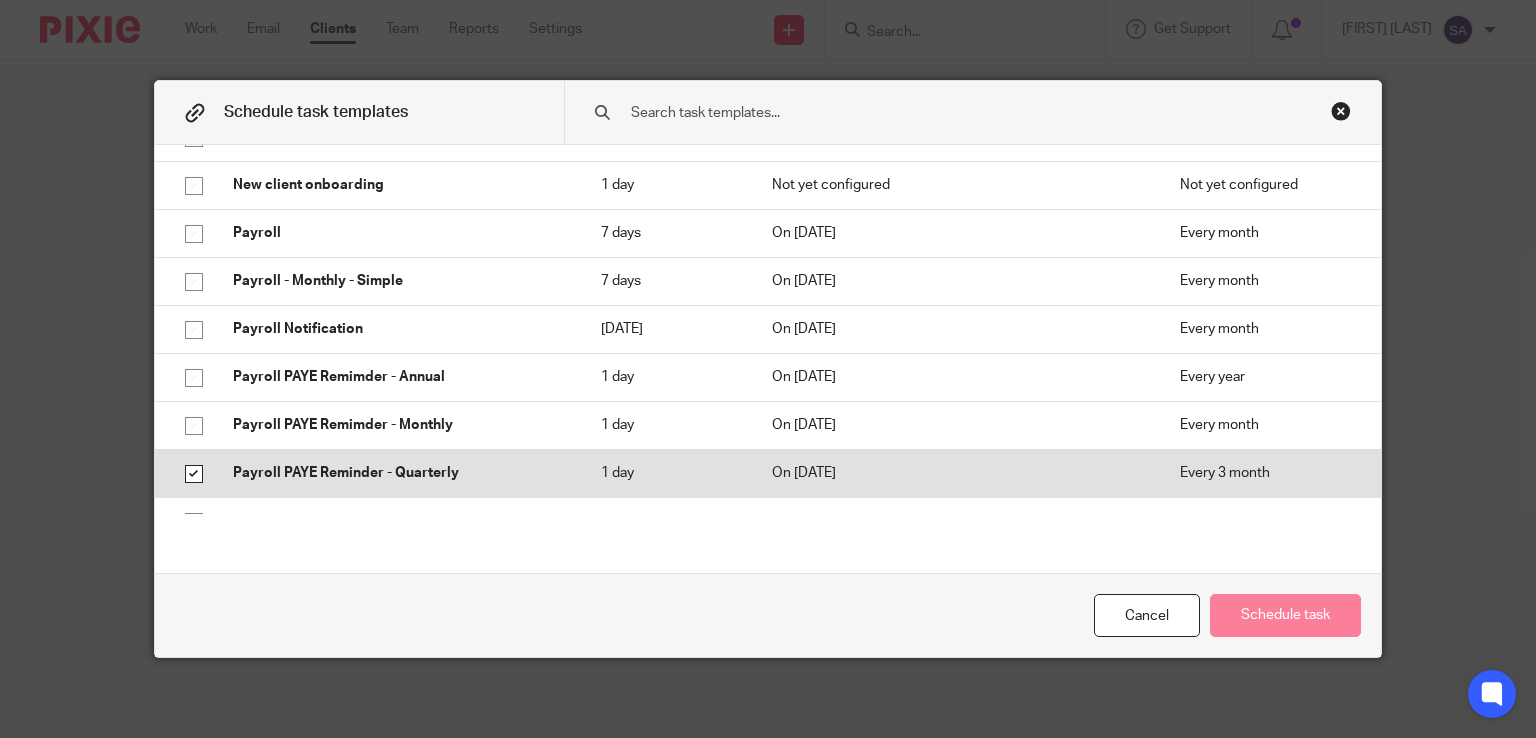 checkbox on "true" 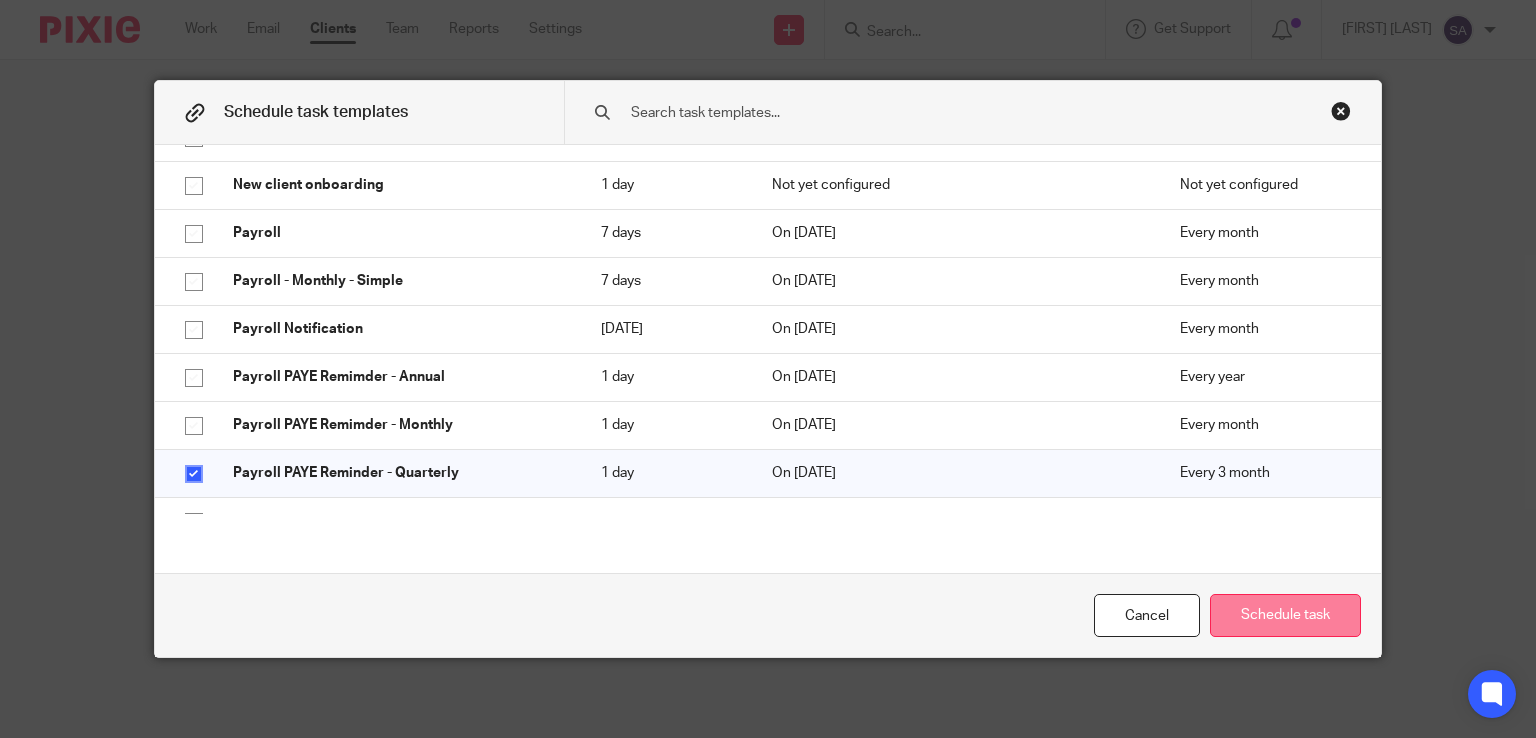 click on "Schedule task" at bounding box center (1285, 615) 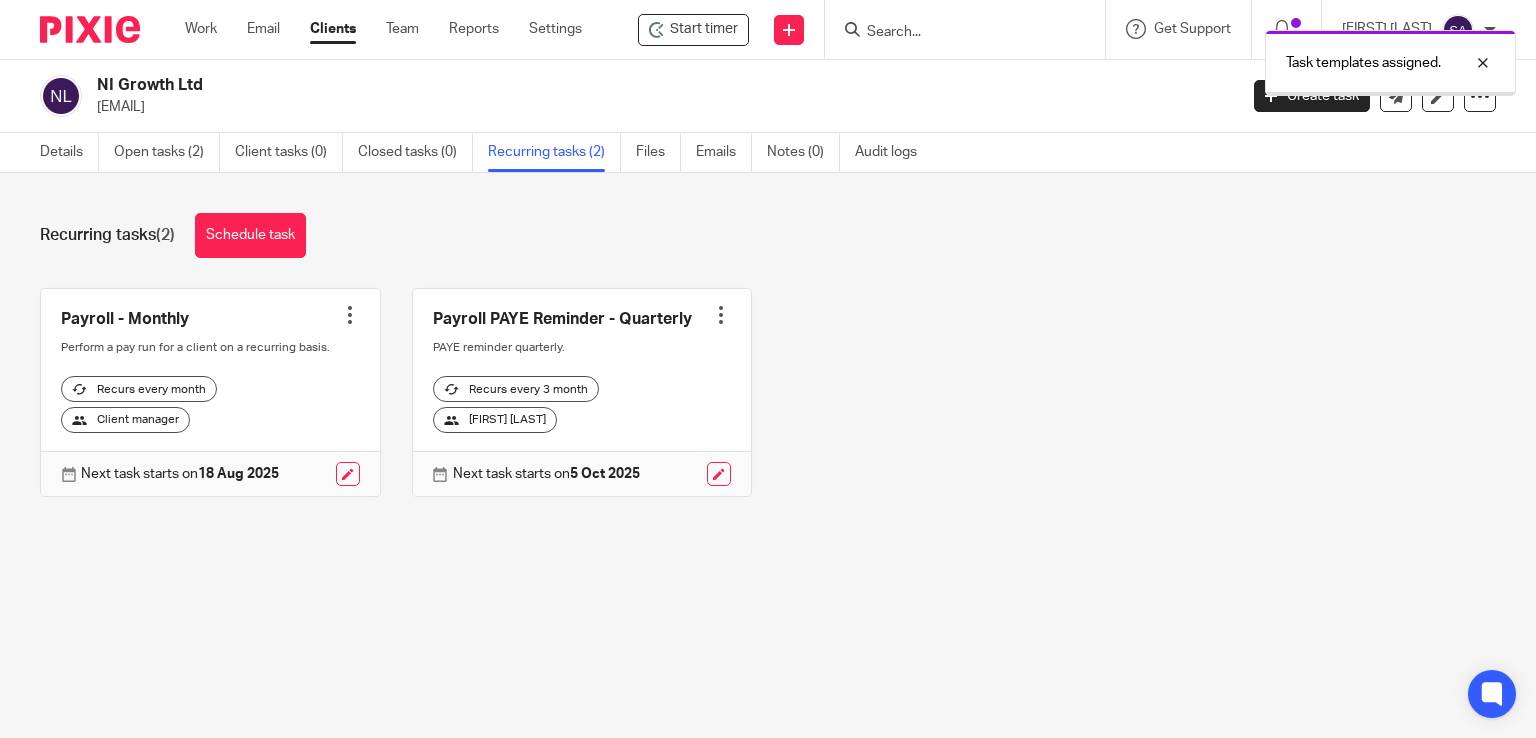 scroll, scrollTop: 0, scrollLeft: 0, axis: both 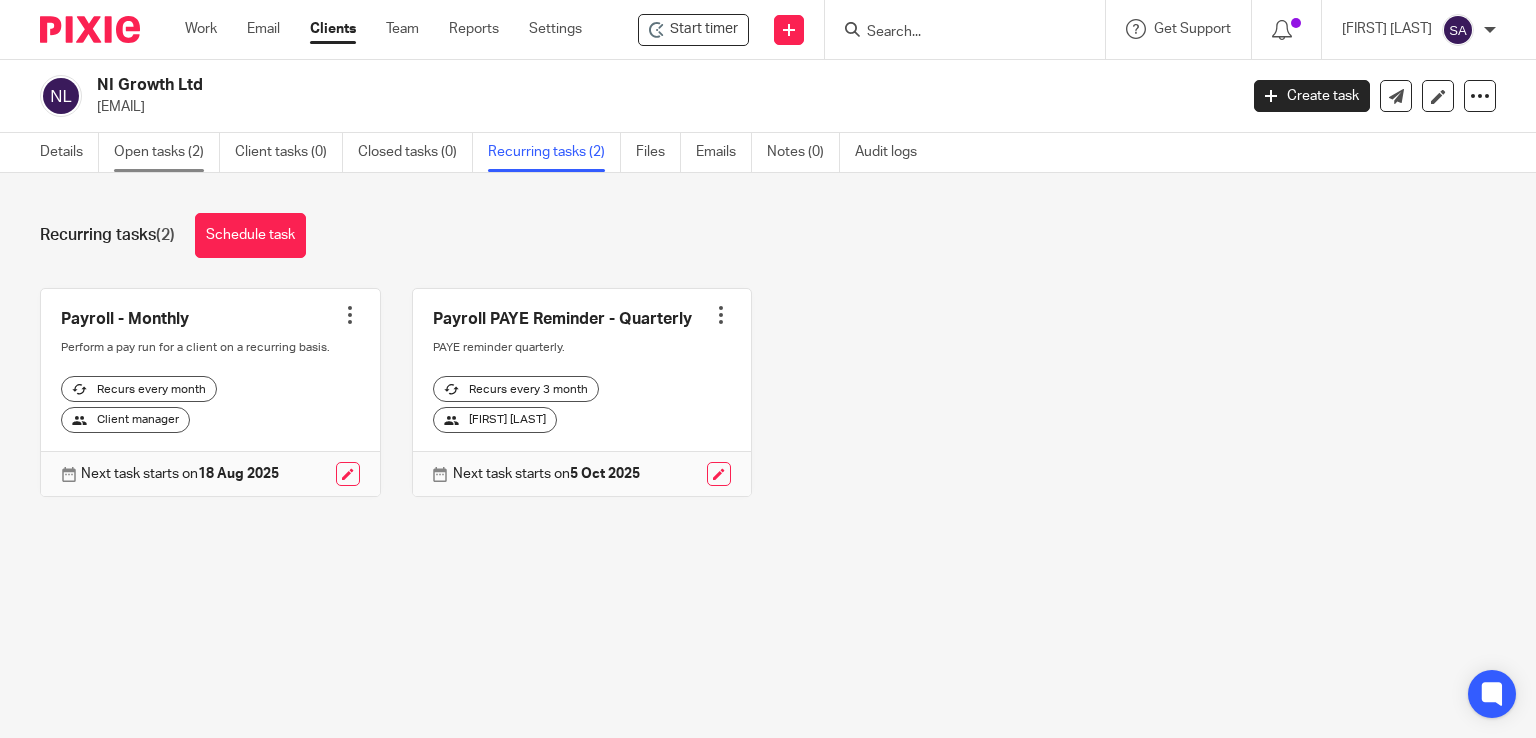 click on "Open tasks (2)" at bounding box center (167, 152) 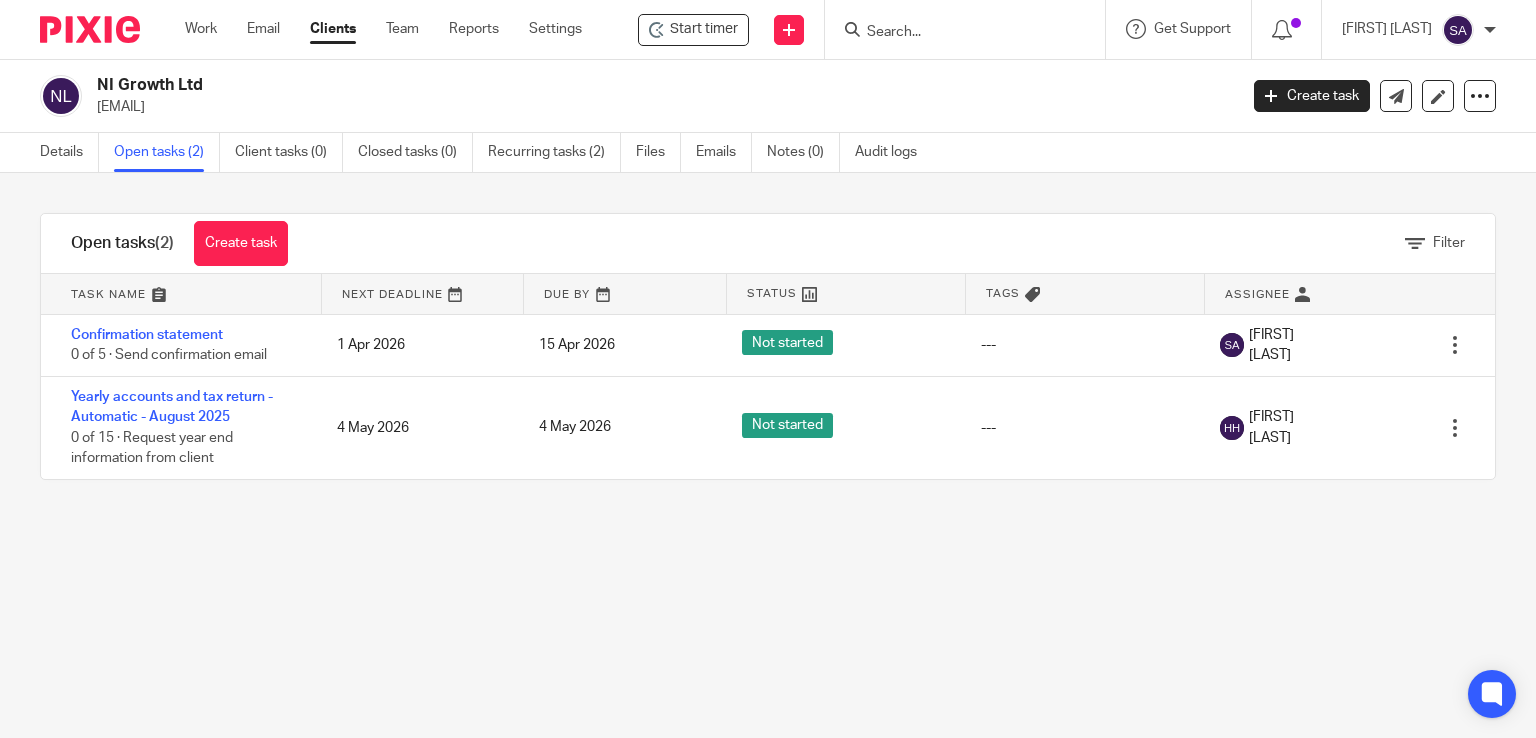 scroll, scrollTop: 0, scrollLeft: 0, axis: both 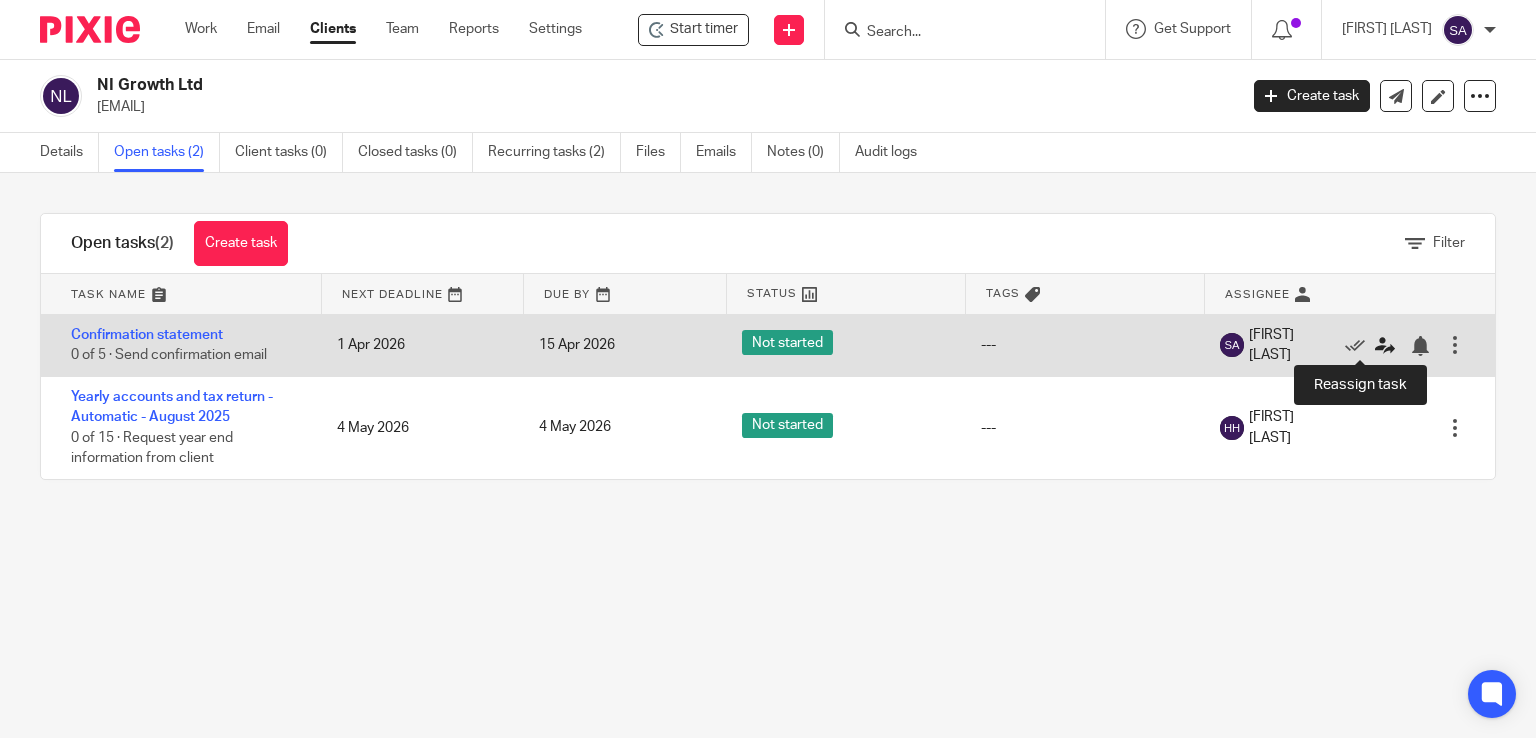 click at bounding box center (1385, 346) 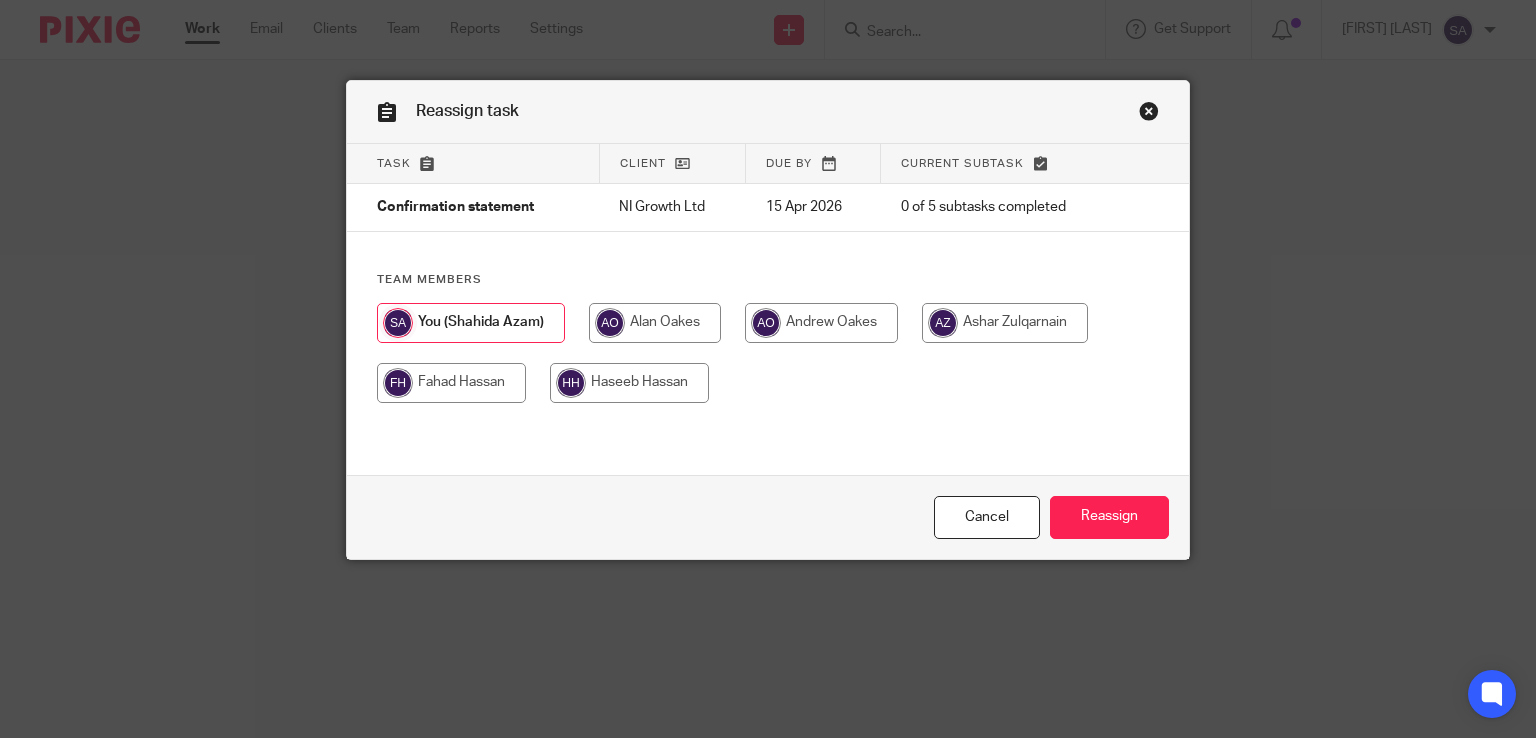 scroll, scrollTop: 0, scrollLeft: 0, axis: both 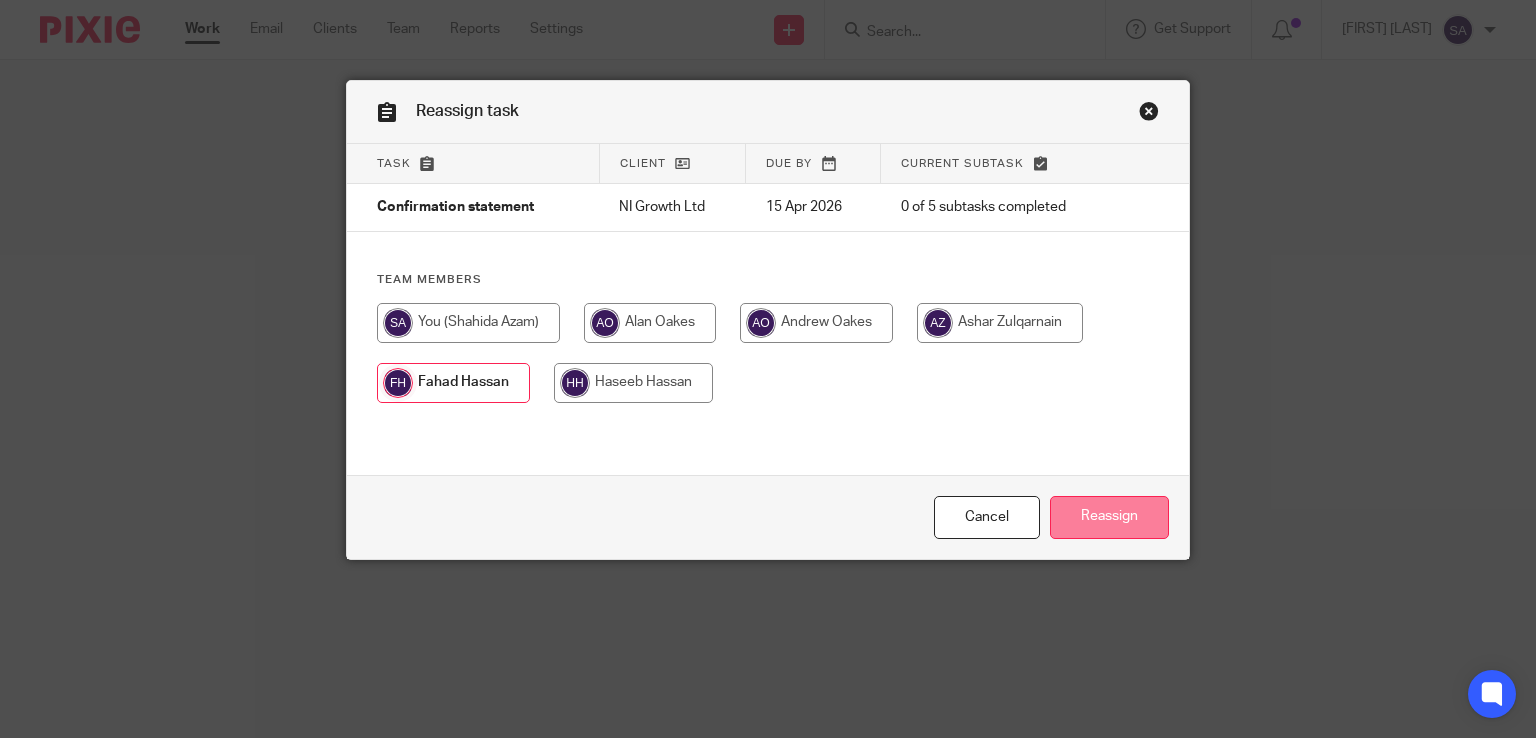click on "Reassign" at bounding box center [1109, 517] 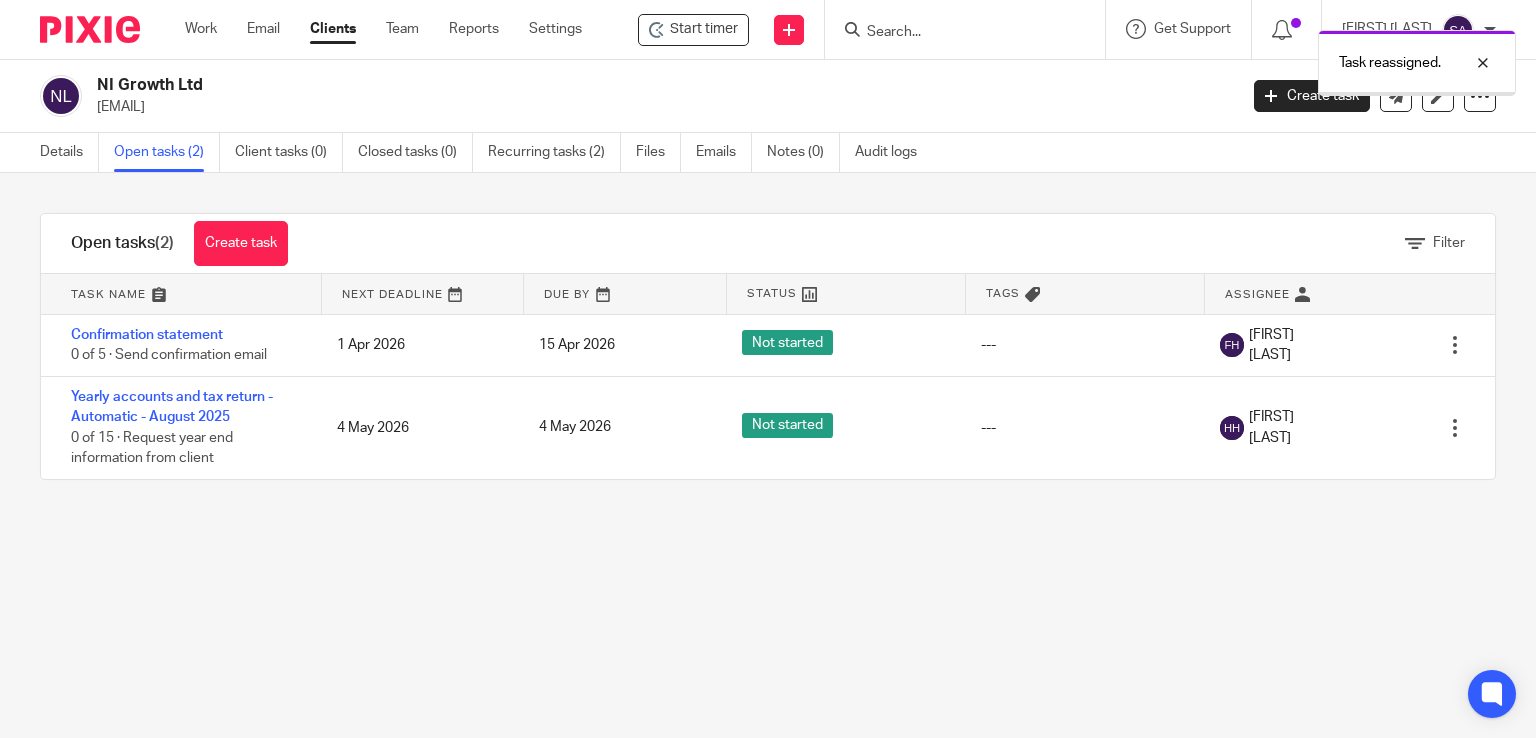 scroll, scrollTop: 0, scrollLeft: 0, axis: both 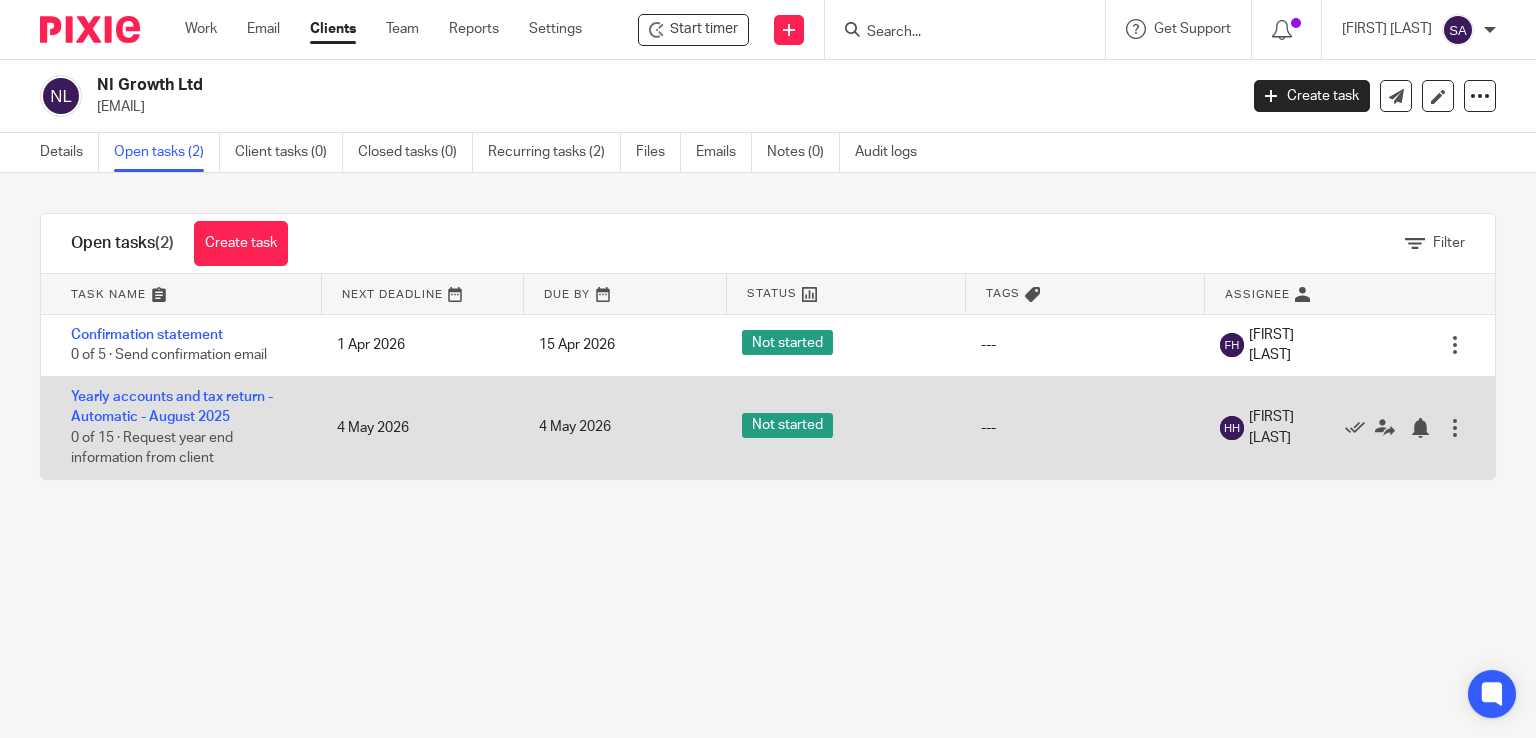 click at bounding box center [1455, 428] 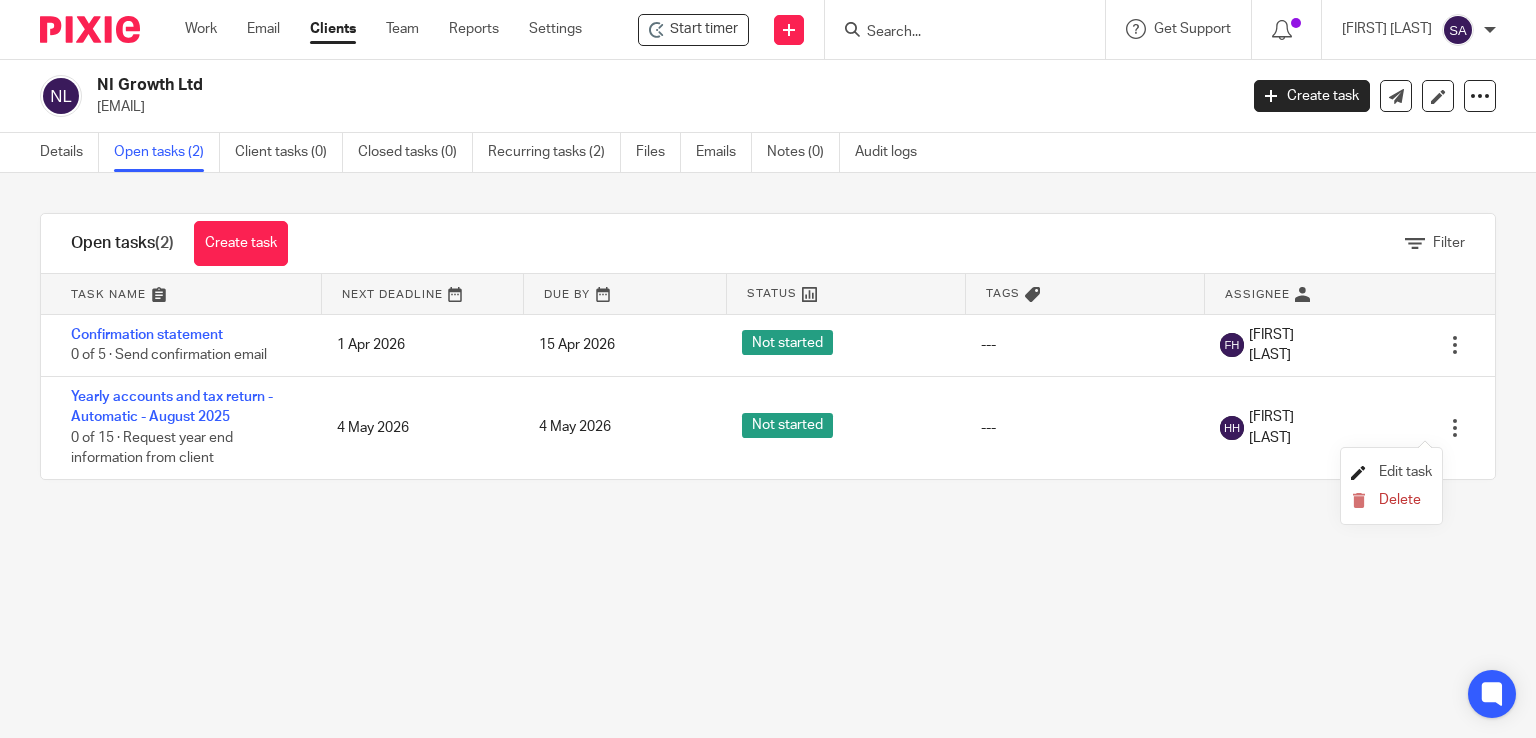 click on "Edit task" at bounding box center [1405, 472] 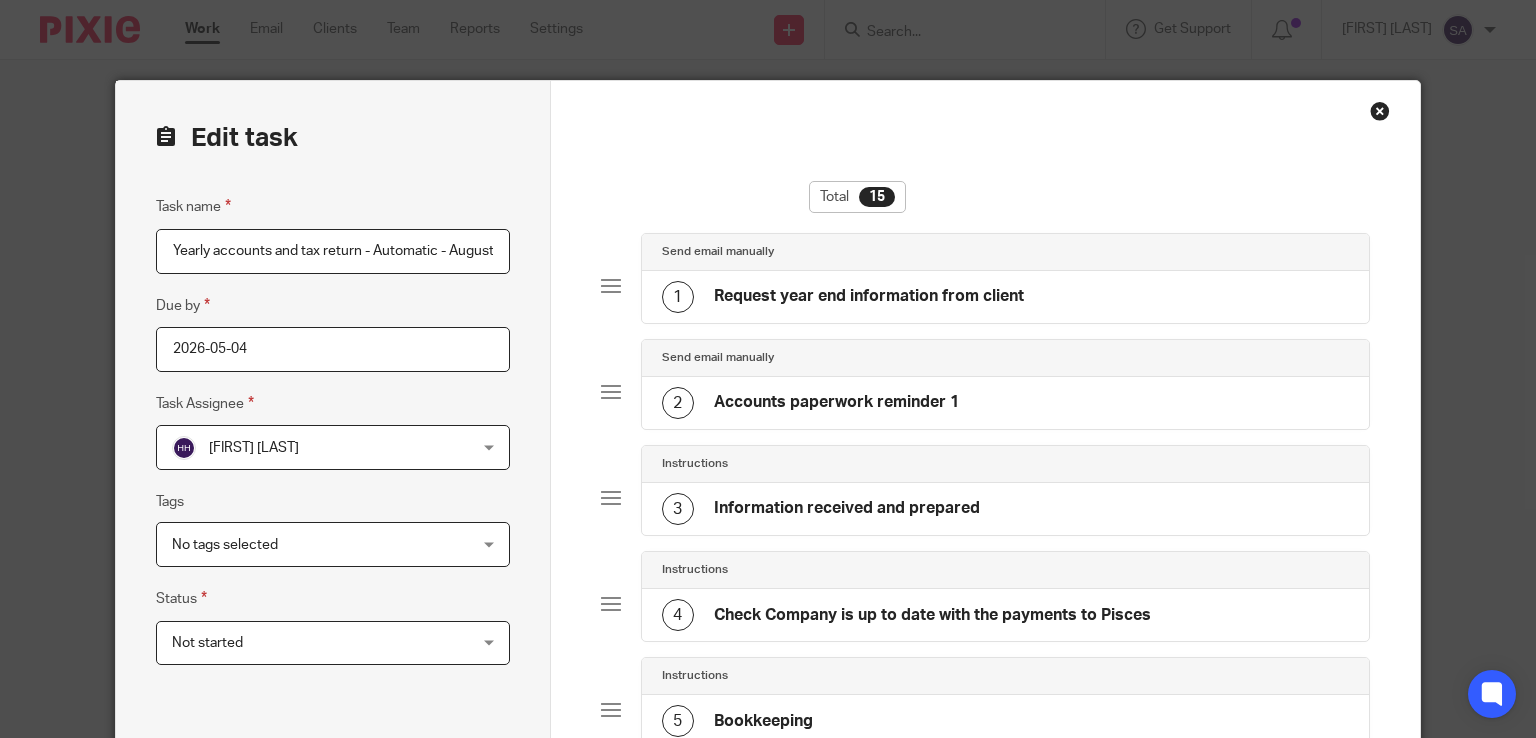 scroll, scrollTop: 0, scrollLeft: 0, axis: both 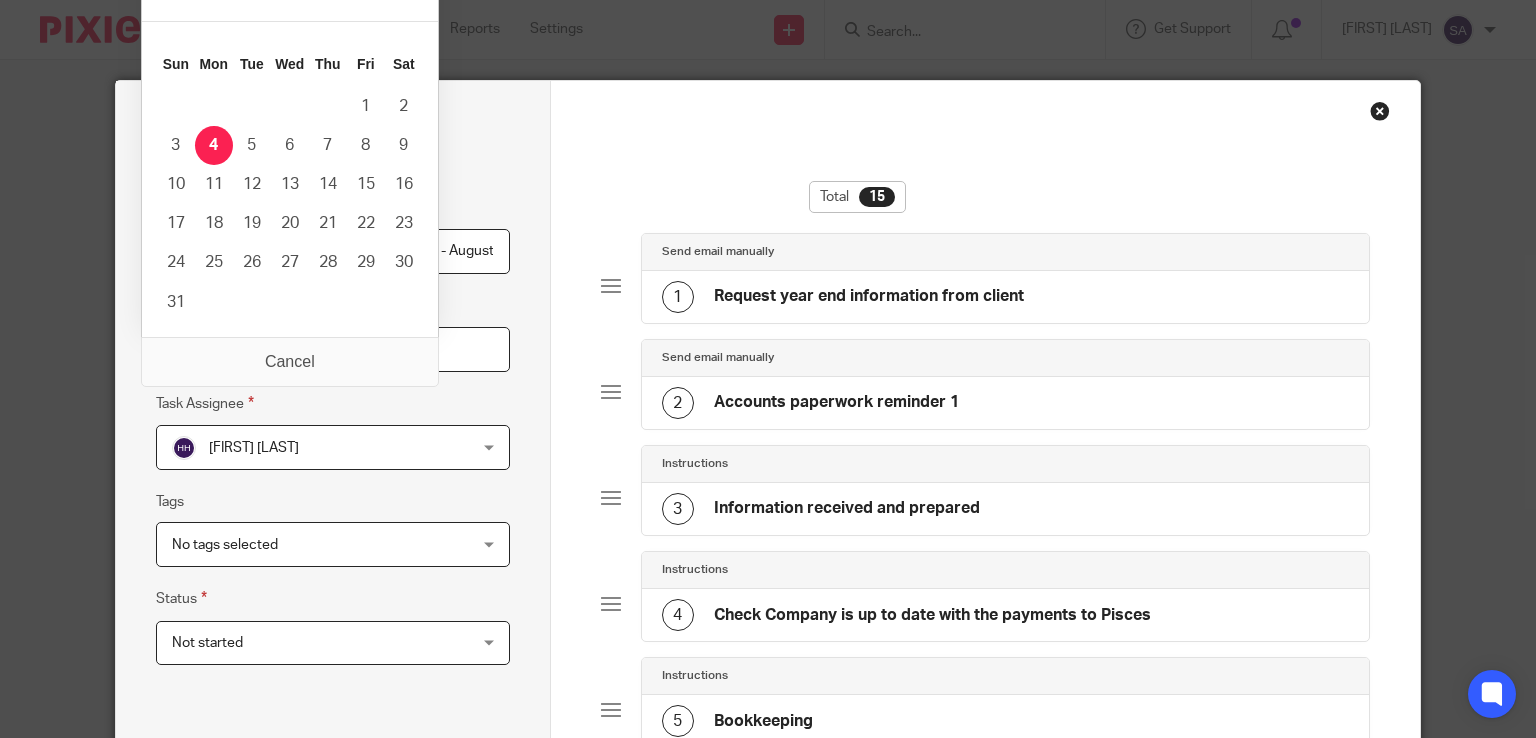 click on "Task name   Yearly accounts and tax return - Automatic - August 2025   Due by     2026-05-04   Task Assignee
Haseeb Hassan
Haseeb Hassan
Alan Oakes
Andrew Oakes
Ashar Zulqarnain
Fahad Hassan
Haseeb Hassan
Shahida Azam
12     Tags
No tags selected
Accounts Submitted
Client on hold
Company Closing
Dormant Accounts
In review
In review (client)
Ready to file
Ready to send to Client
Records received
Reminders Sent.
Self-Assessments: Not To Be Drafted & Submitted Email Confirmation in Folder" at bounding box center [333, 1100] 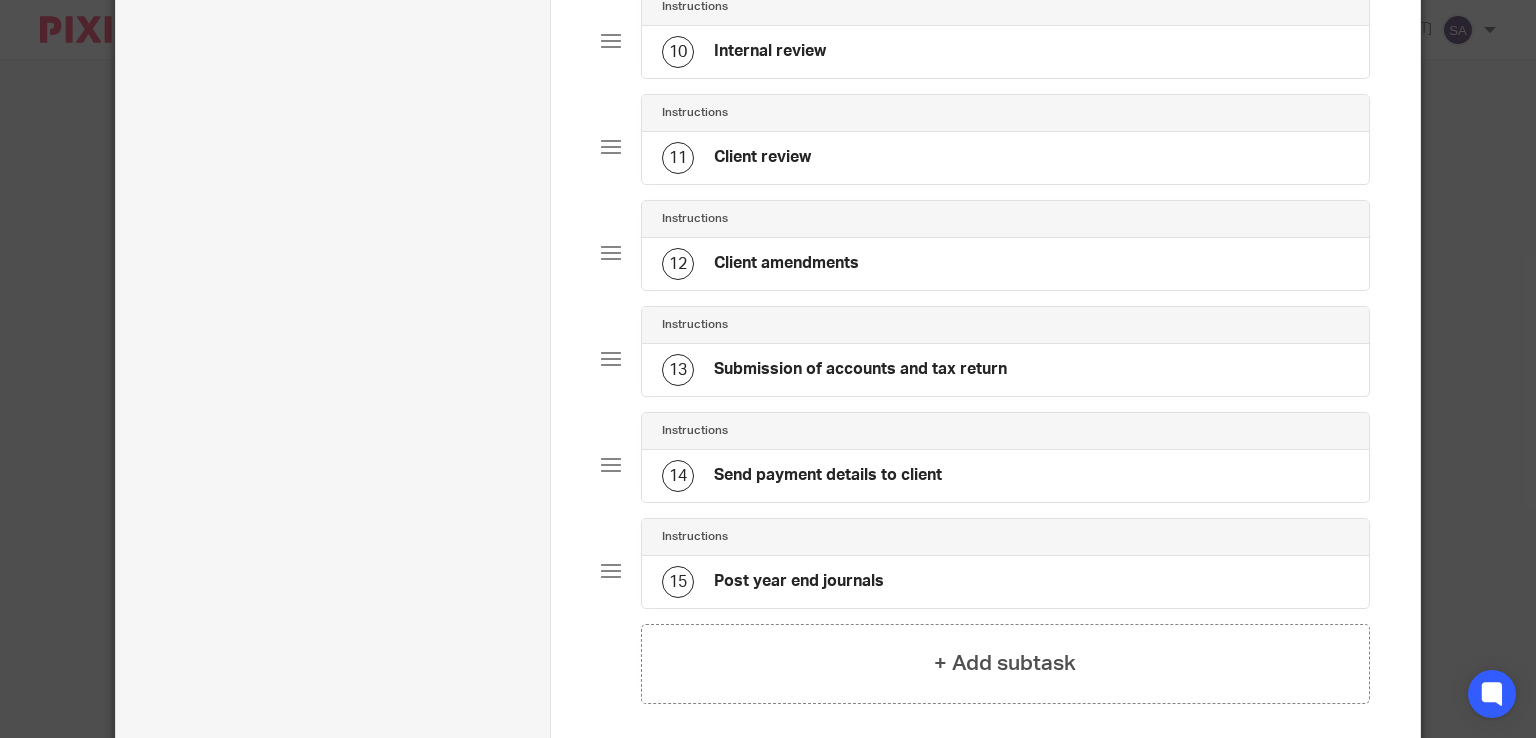 scroll, scrollTop: 1380, scrollLeft: 0, axis: vertical 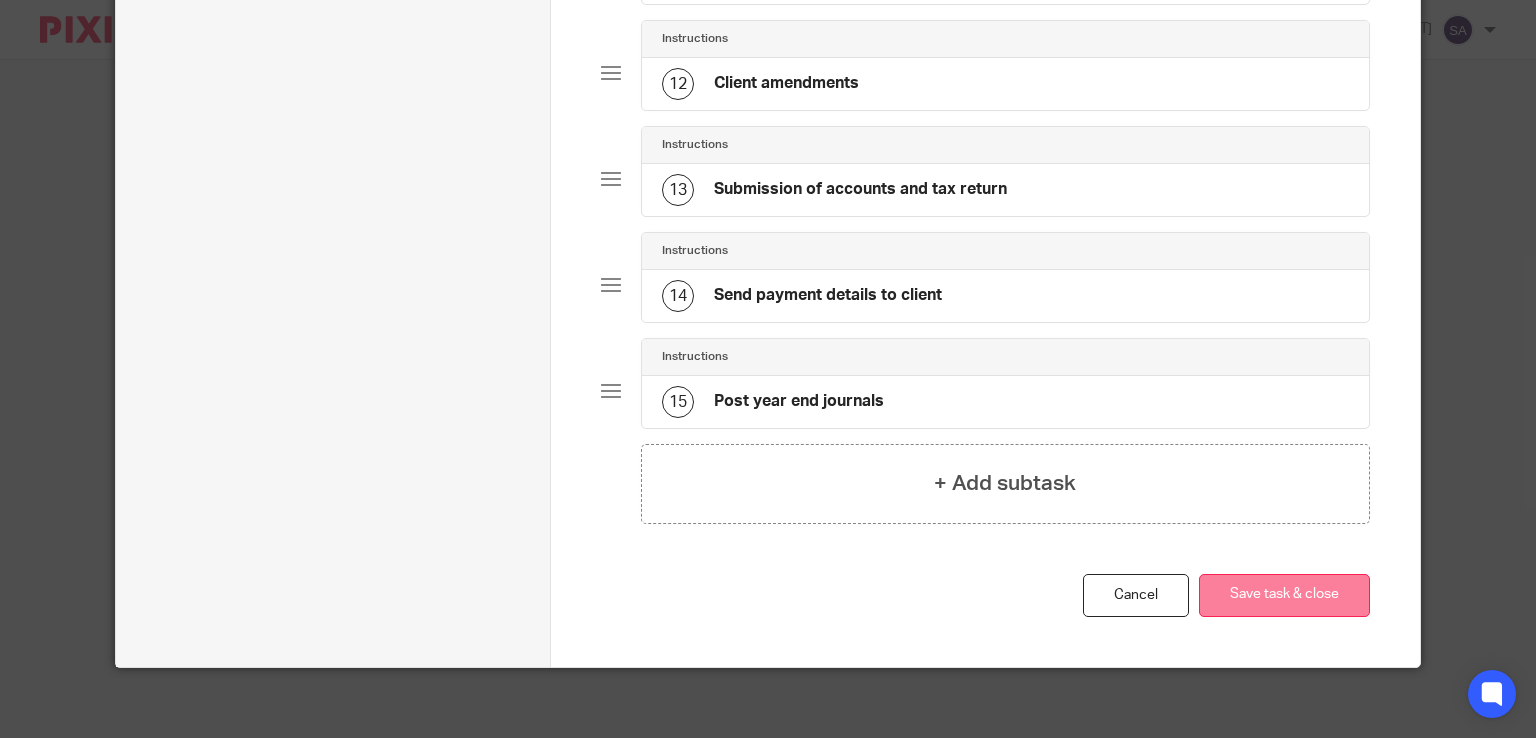 drag, startPoint x: 1317, startPoint y: 593, endPoint x: 918, endPoint y: 517, distance: 406.1736 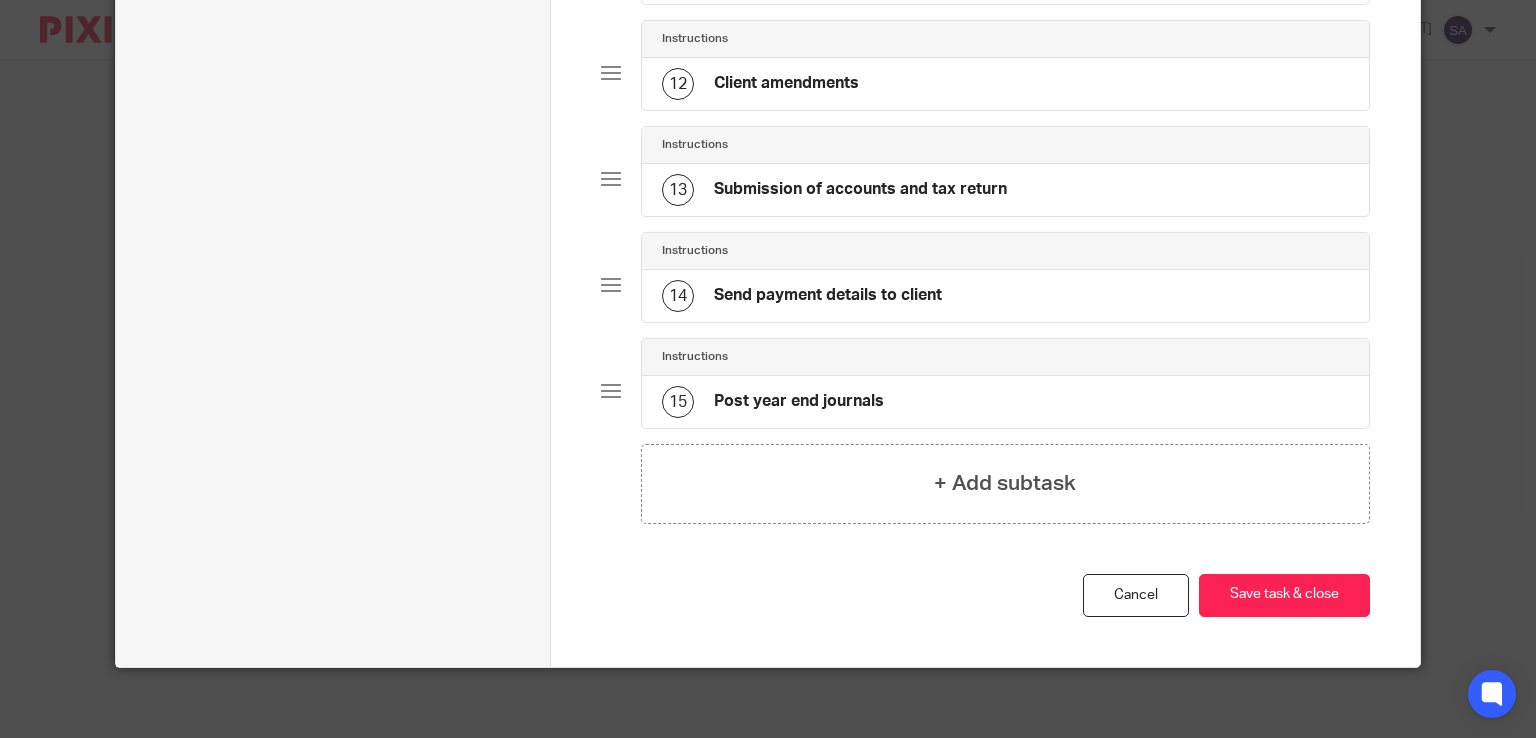 click on "Save task & close" at bounding box center [1284, 595] 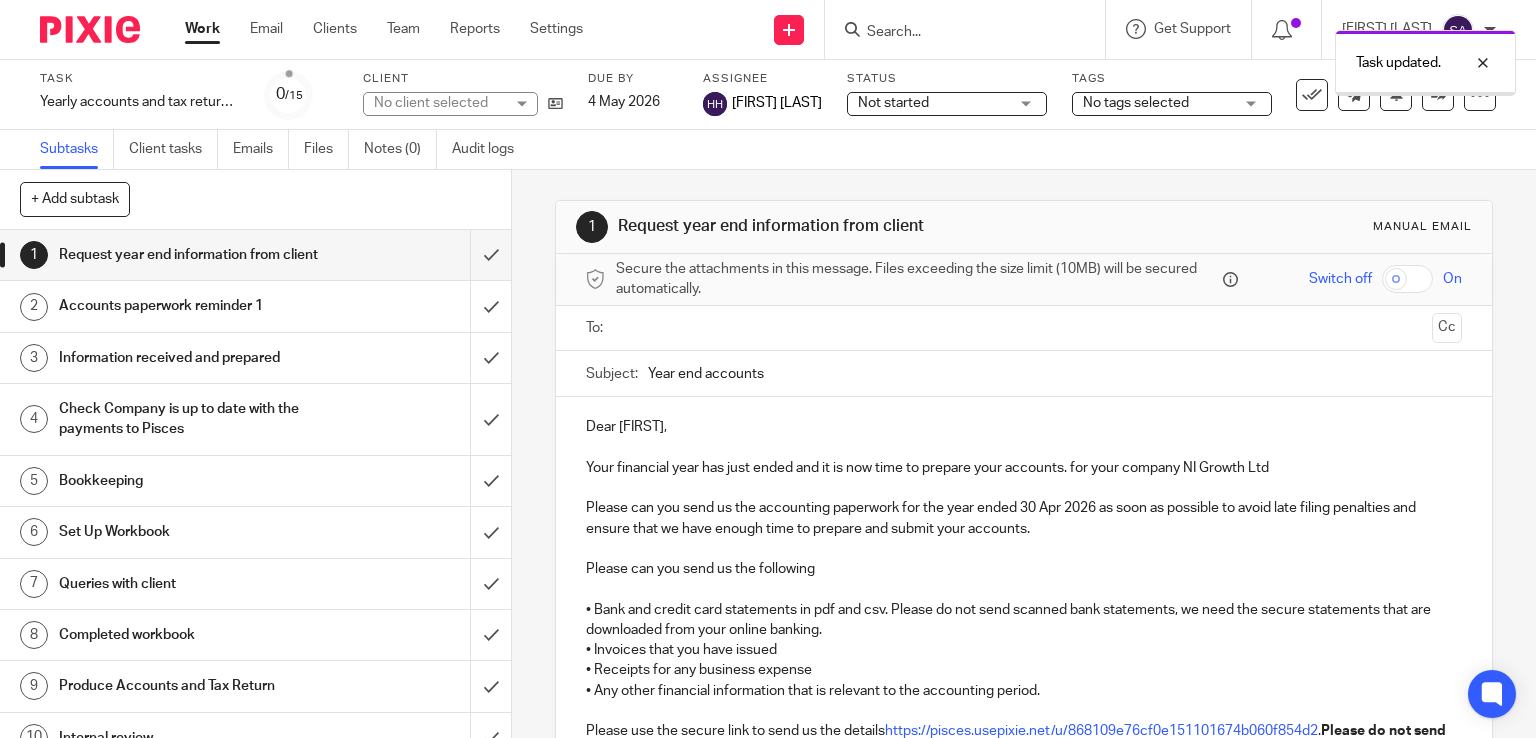 scroll, scrollTop: 0, scrollLeft: 0, axis: both 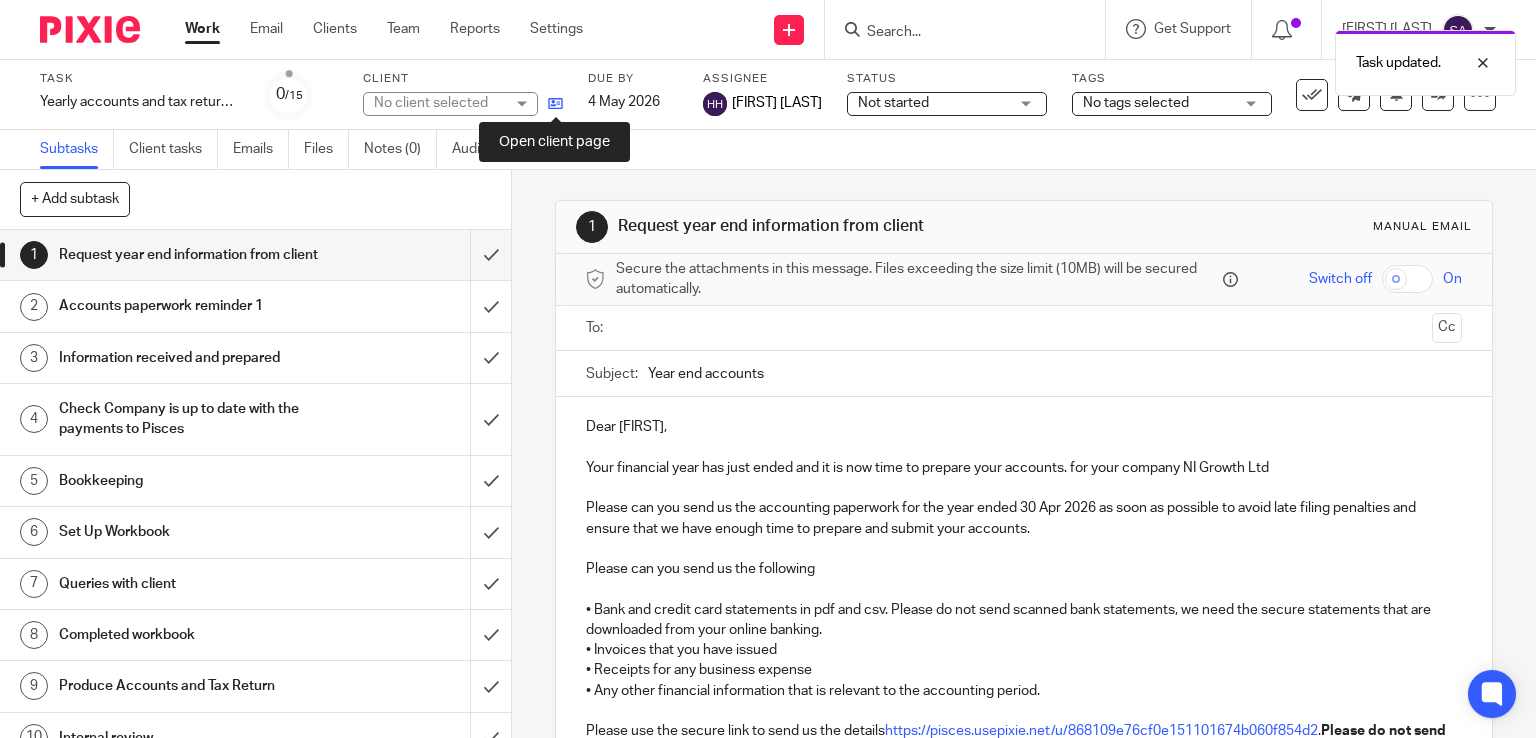 click at bounding box center [555, 103] 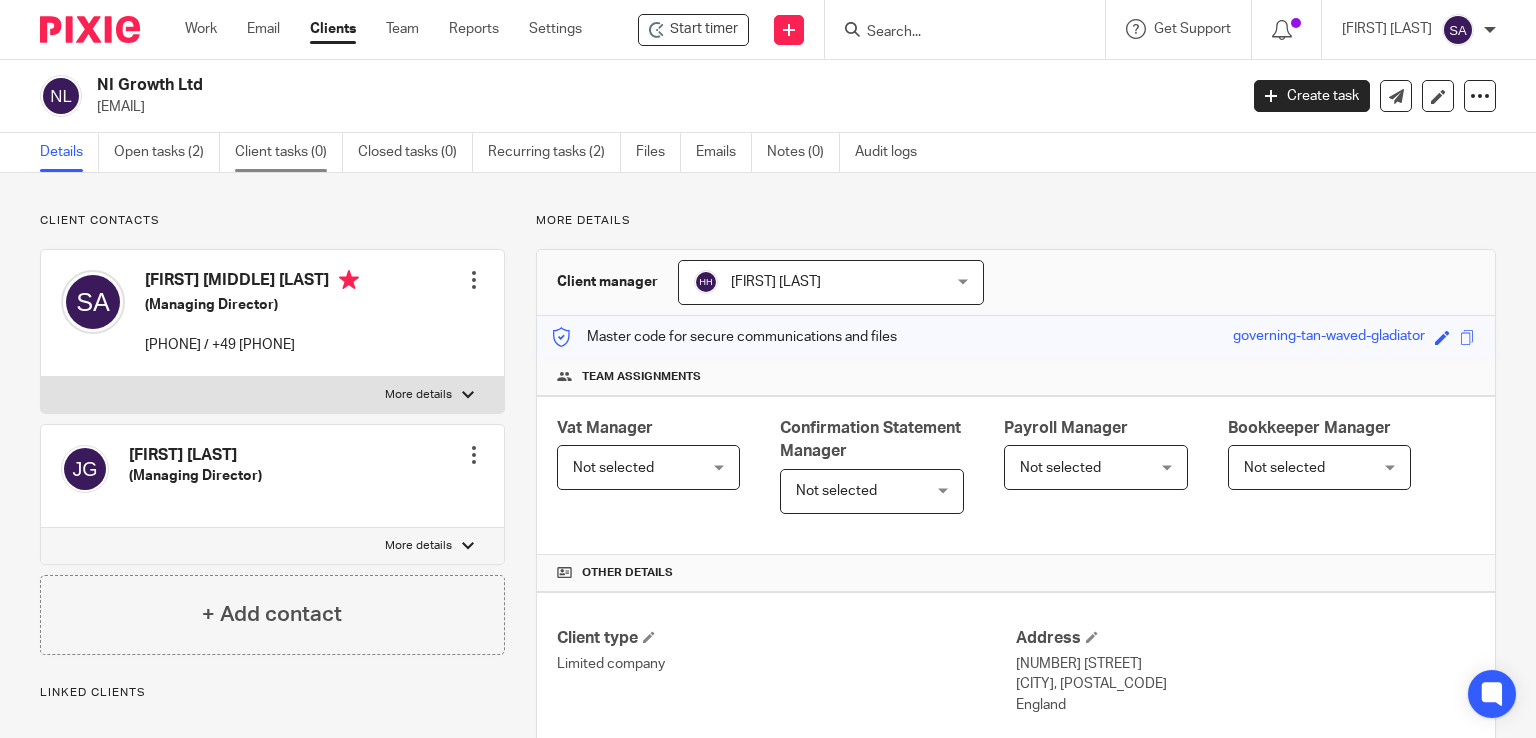 scroll, scrollTop: 0, scrollLeft: 0, axis: both 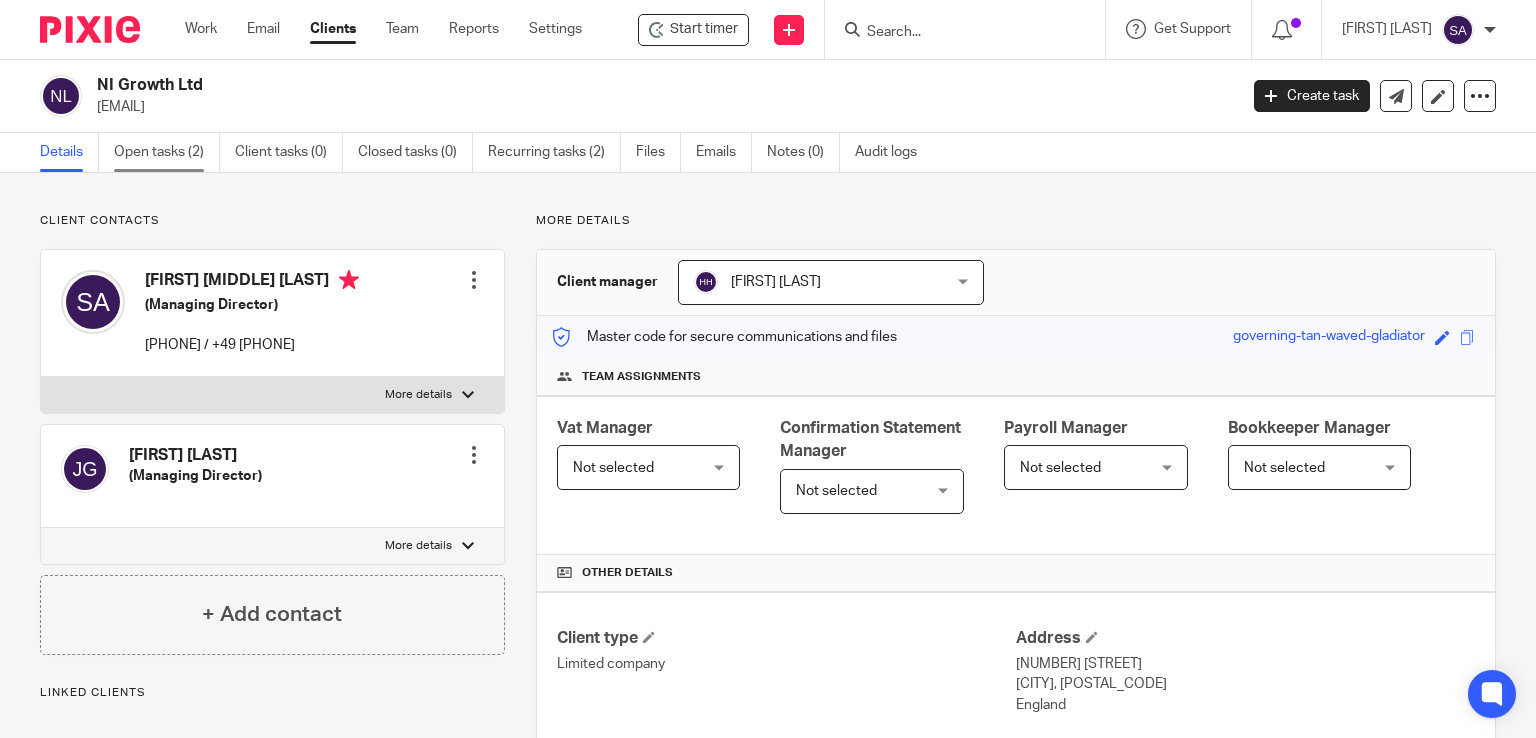 click on "Open tasks (2)" at bounding box center [167, 152] 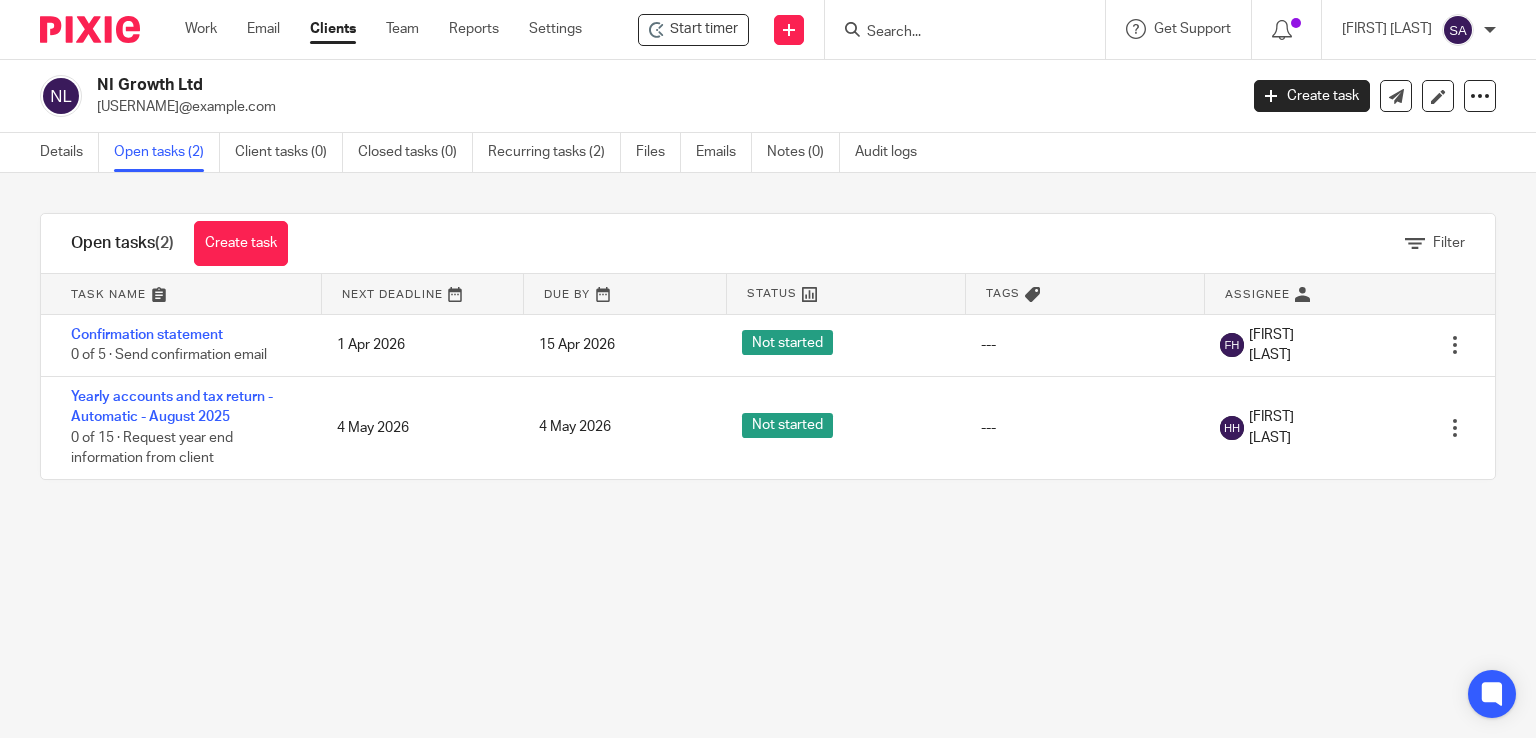 scroll, scrollTop: 0, scrollLeft: 0, axis: both 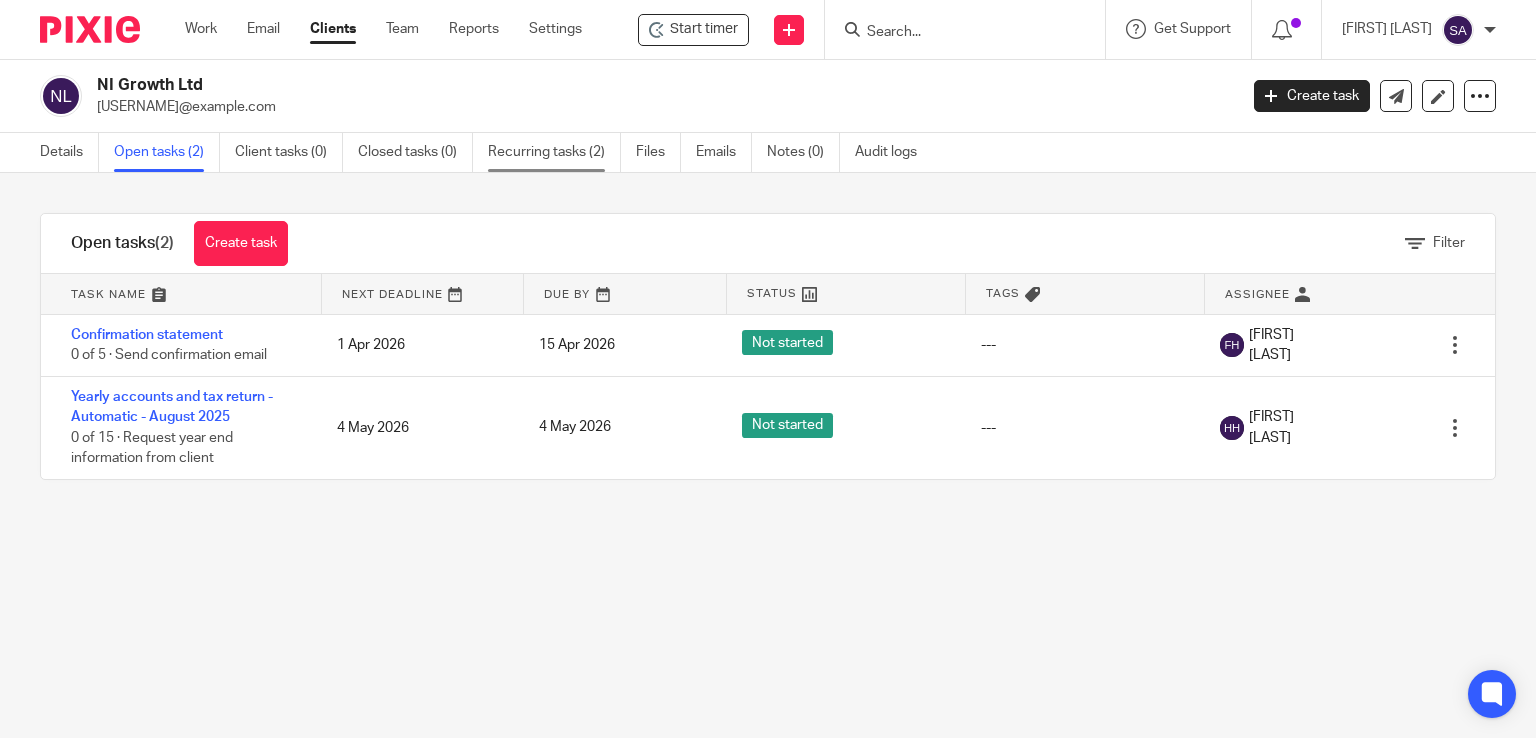 click on "Recurring tasks (2)" at bounding box center [554, 152] 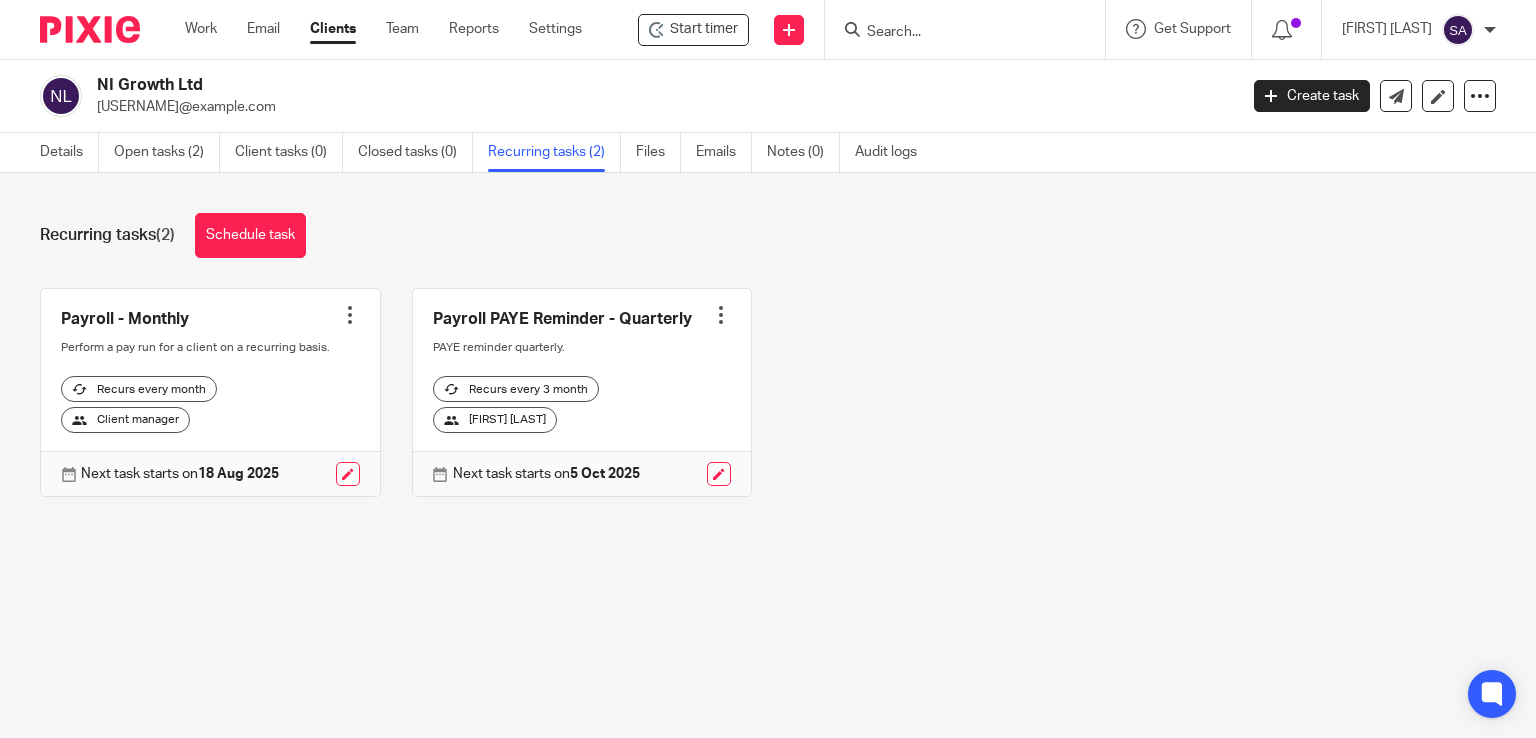 scroll, scrollTop: 0, scrollLeft: 0, axis: both 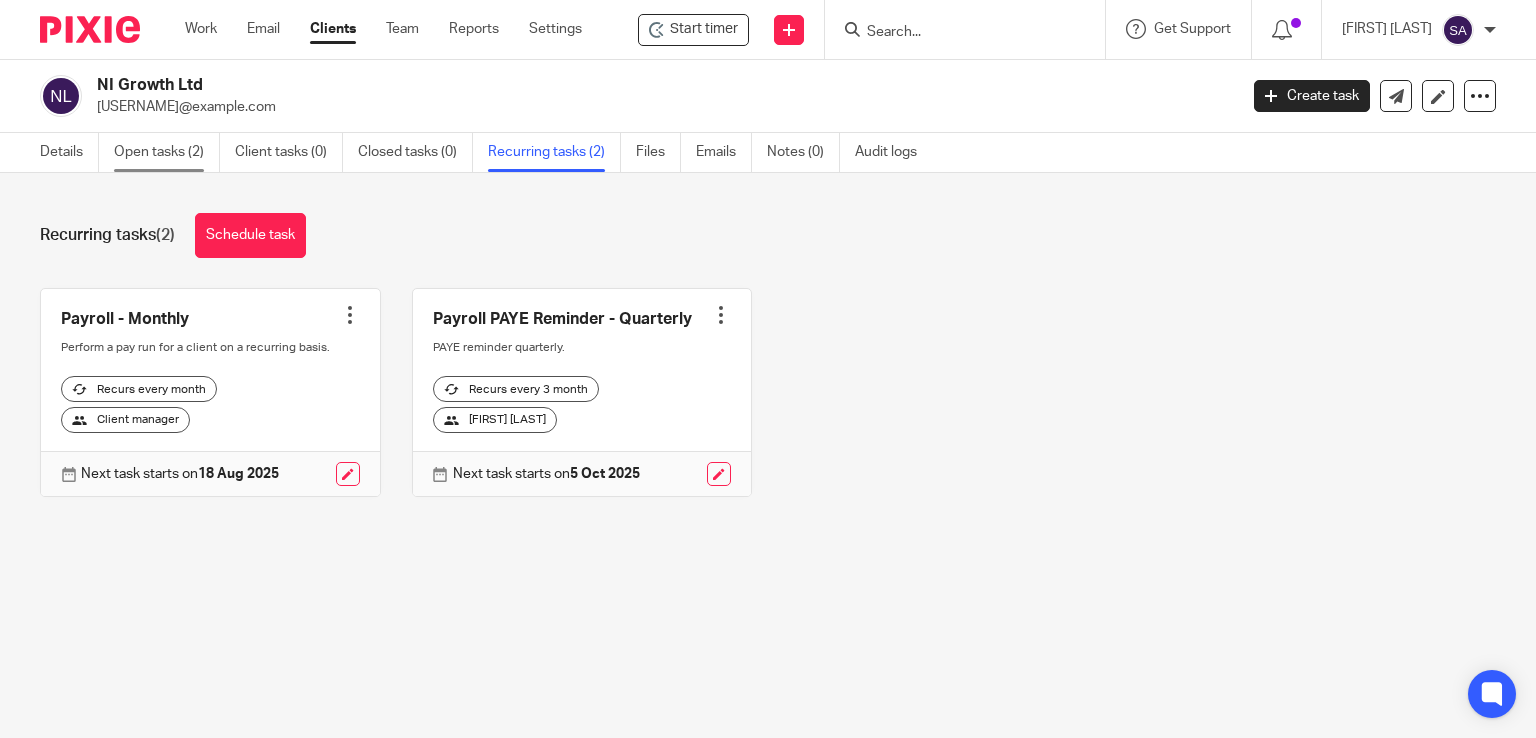 click on "Open tasks (2)" at bounding box center (167, 152) 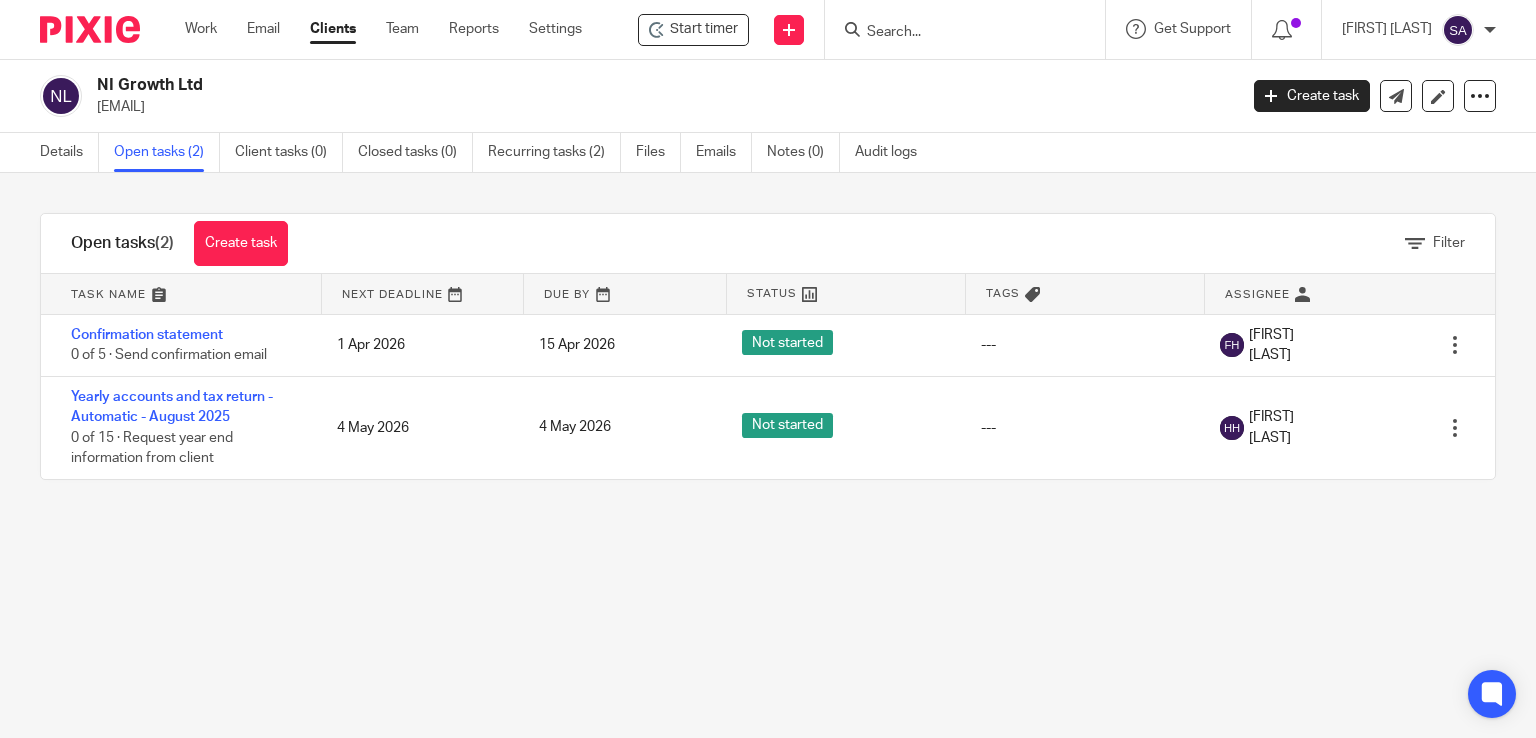 scroll, scrollTop: 0, scrollLeft: 0, axis: both 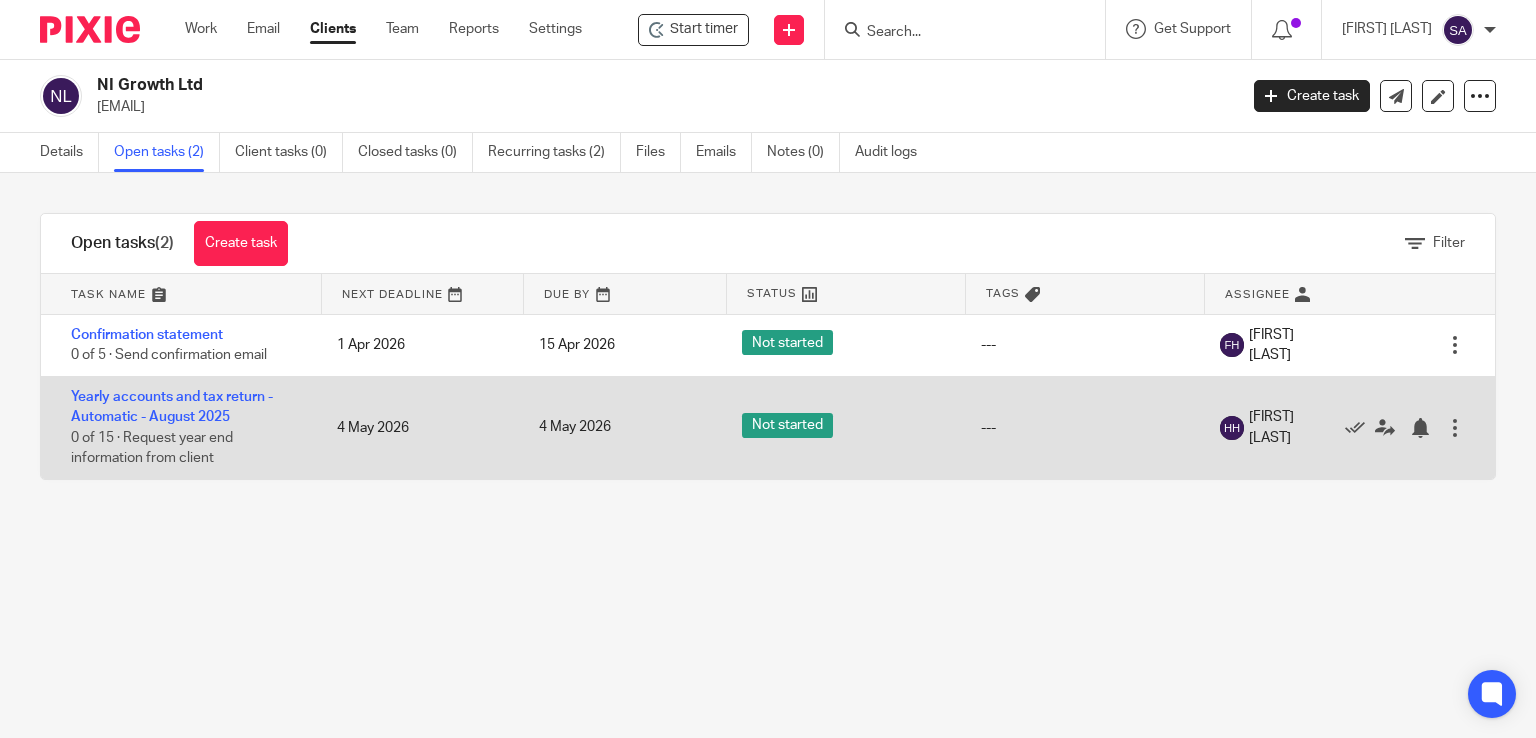 click at bounding box center [1455, 428] 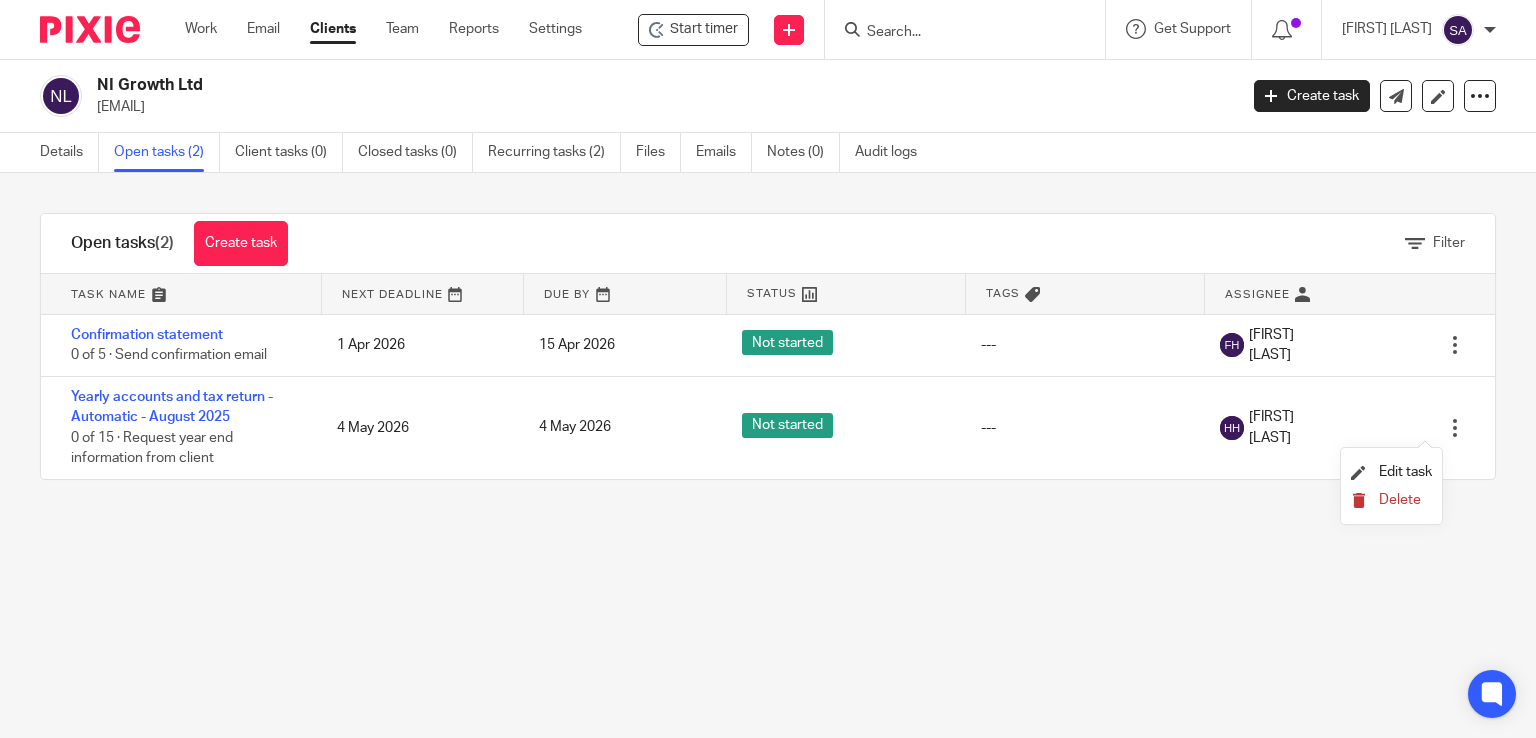 click on "Delete" at bounding box center (1400, 500) 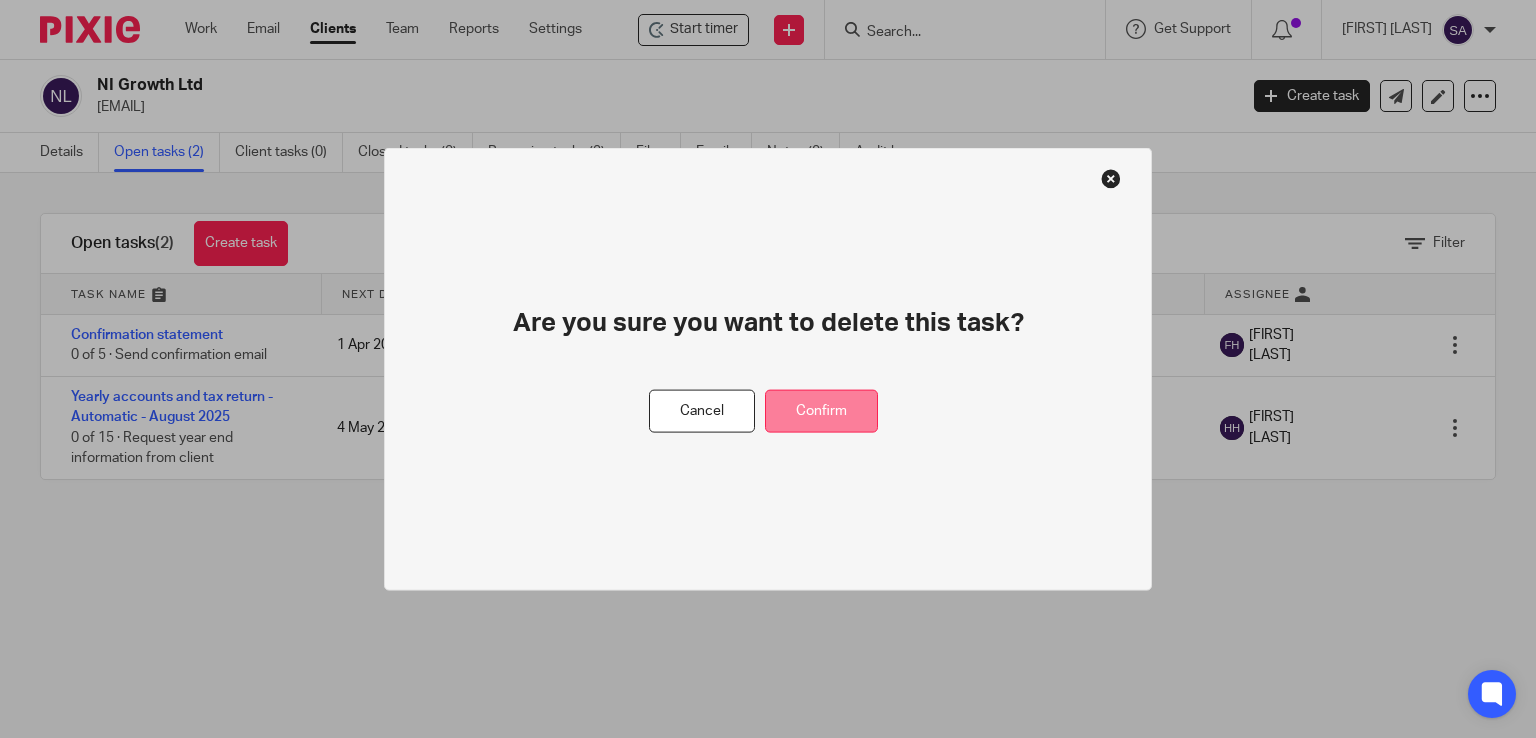 click on "Confirm" at bounding box center (821, 411) 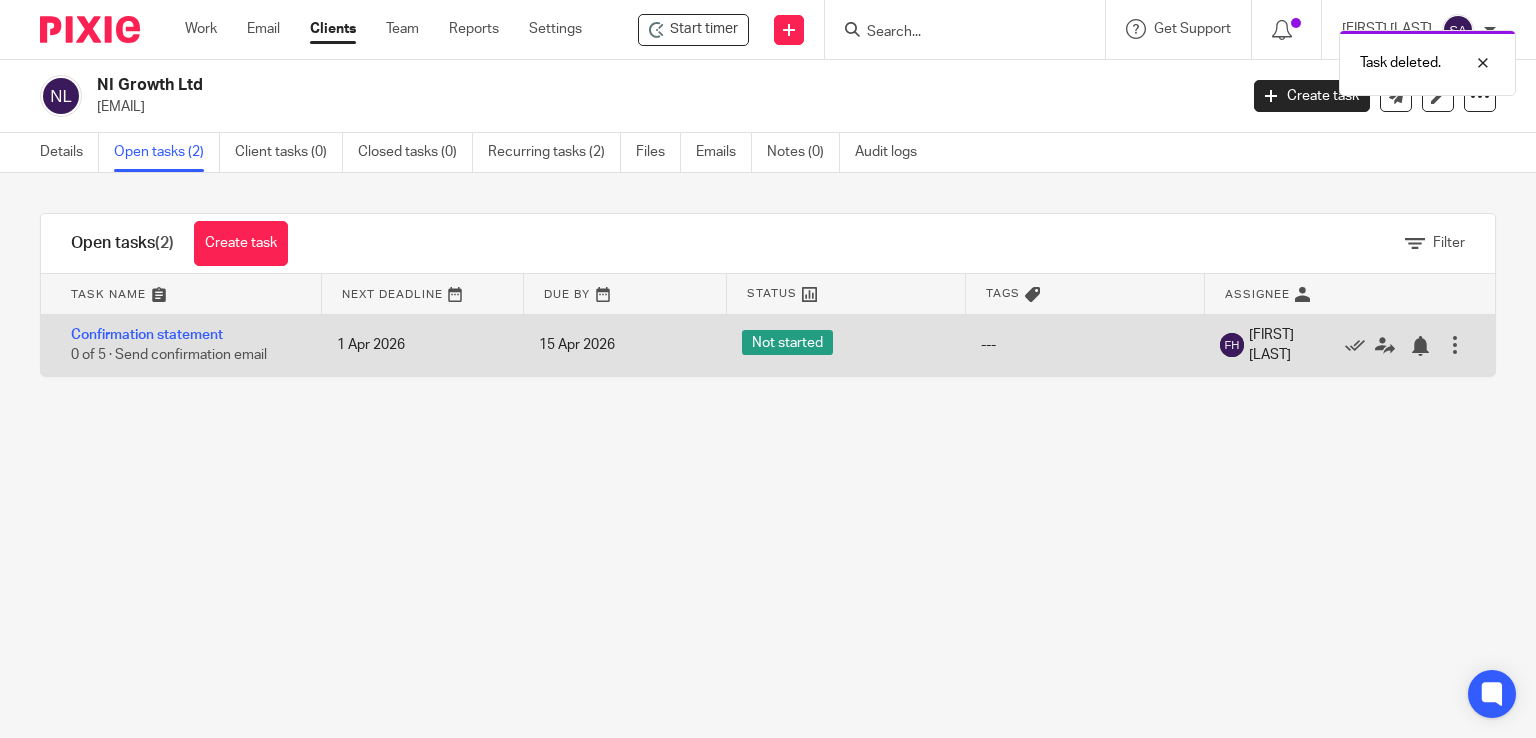 click at bounding box center [1455, 345] 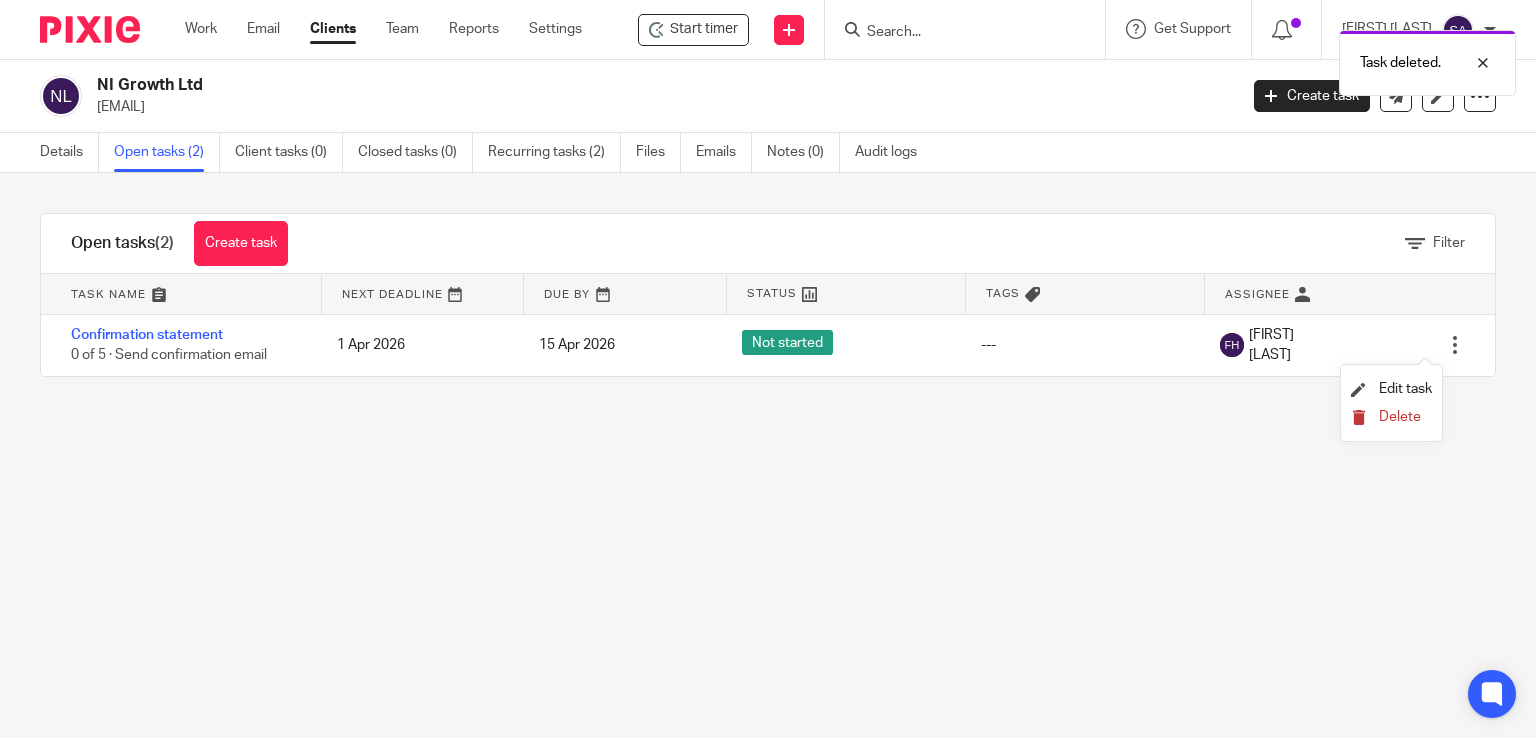 click on "Delete" at bounding box center [1400, 417] 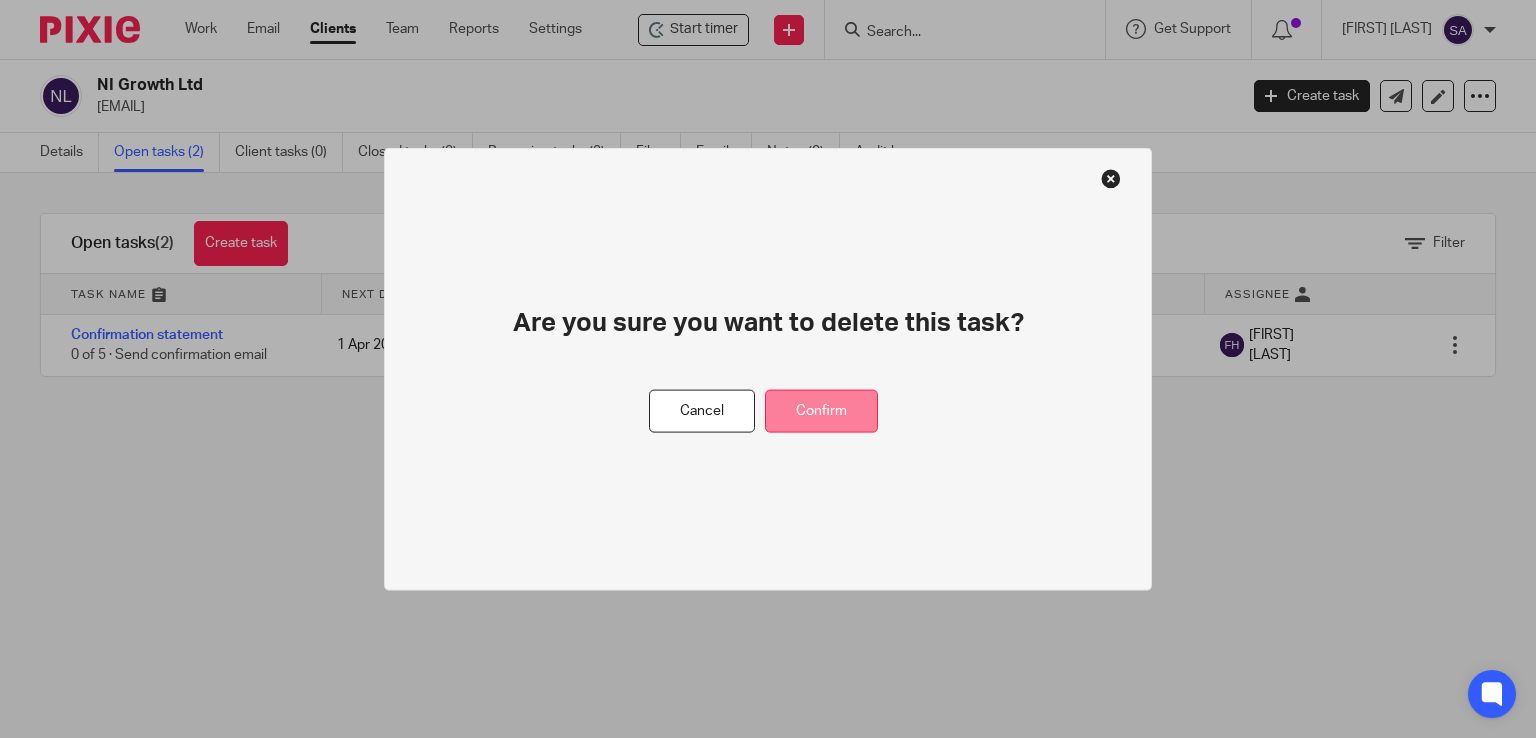 click on "Confirm" at bounding box center (821, 411) 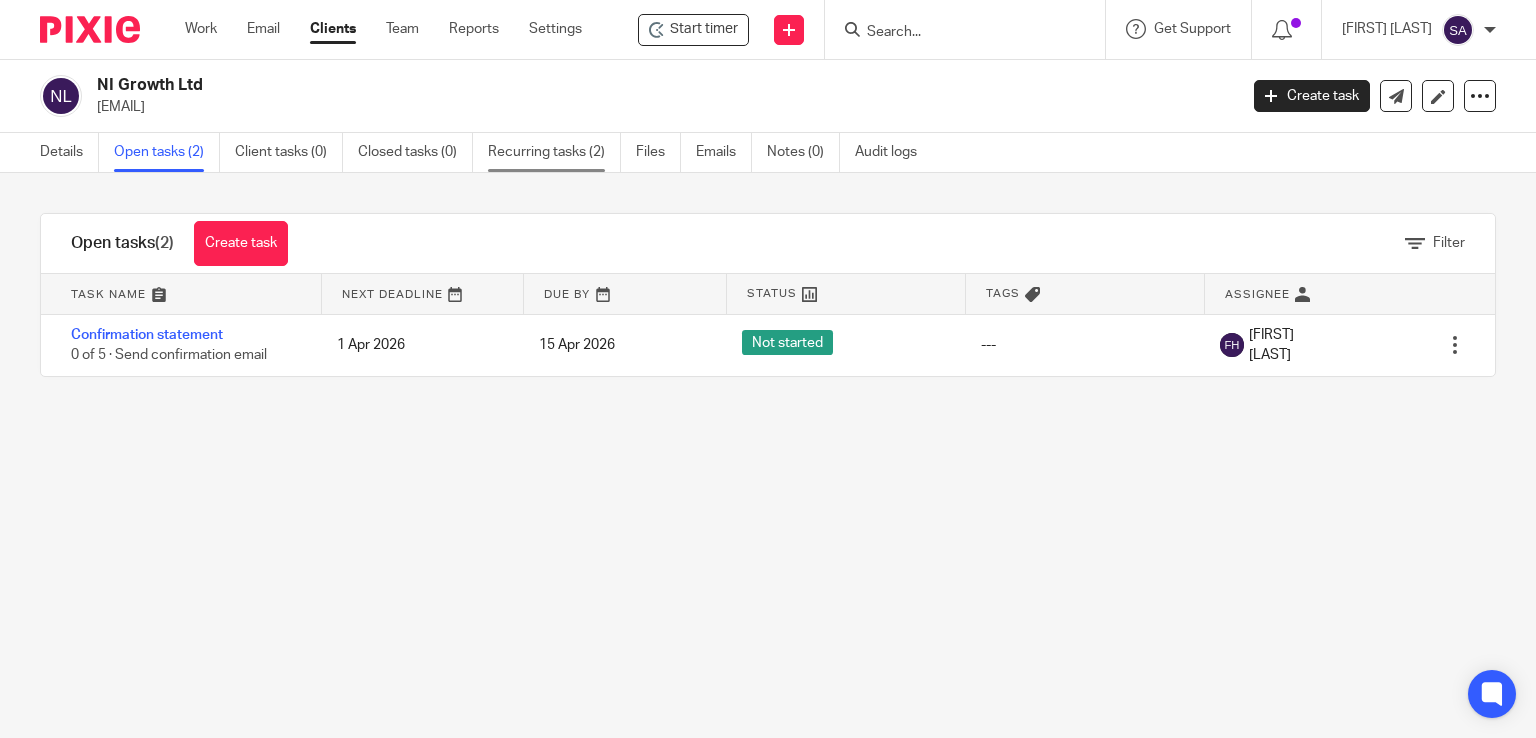 click on "Recurring tasks (2)" at bounding box center (554, 152) 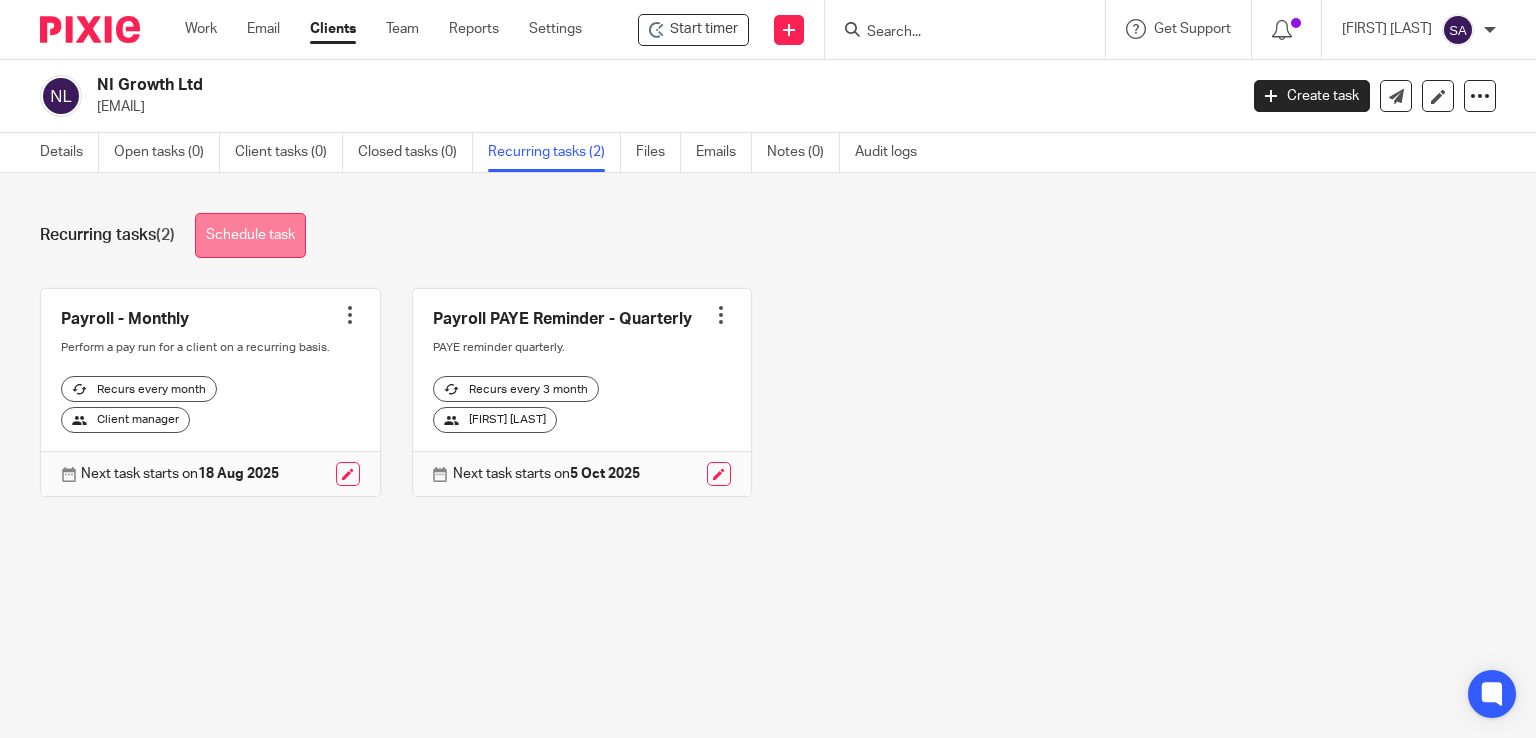 scroll, scrollTop: 0, scrollLeft: 0, axis: both 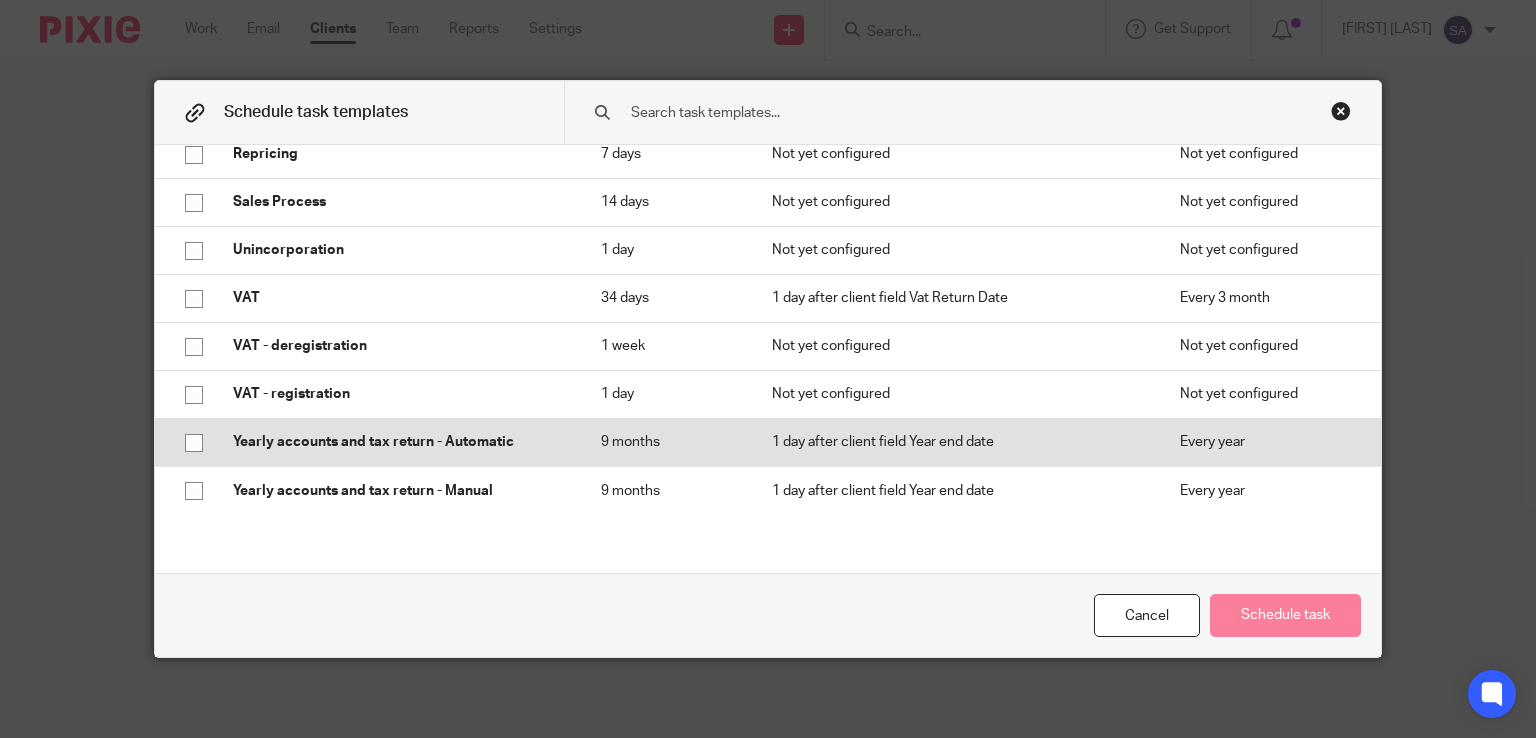 click at bounding box center (194, 443) 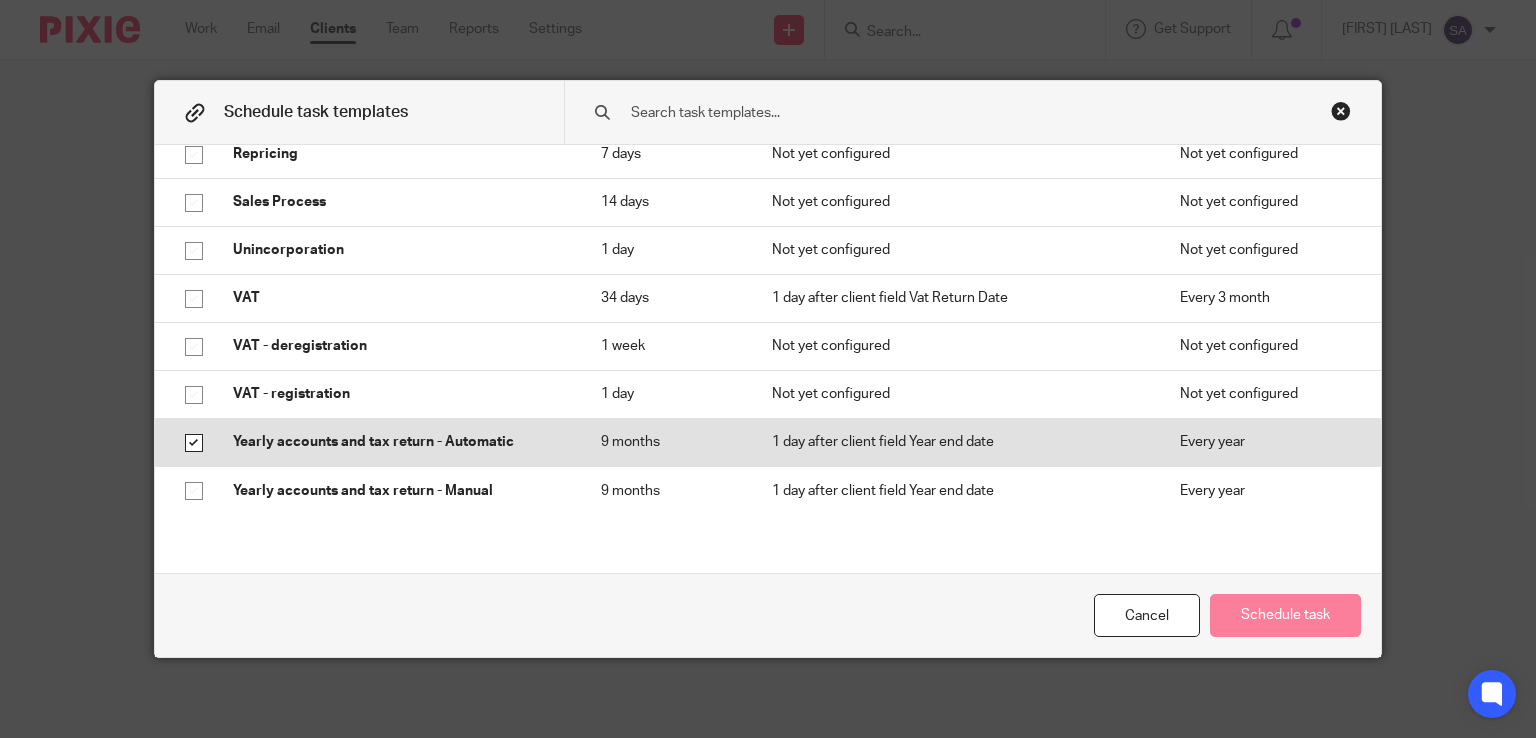 checkbox on "true" 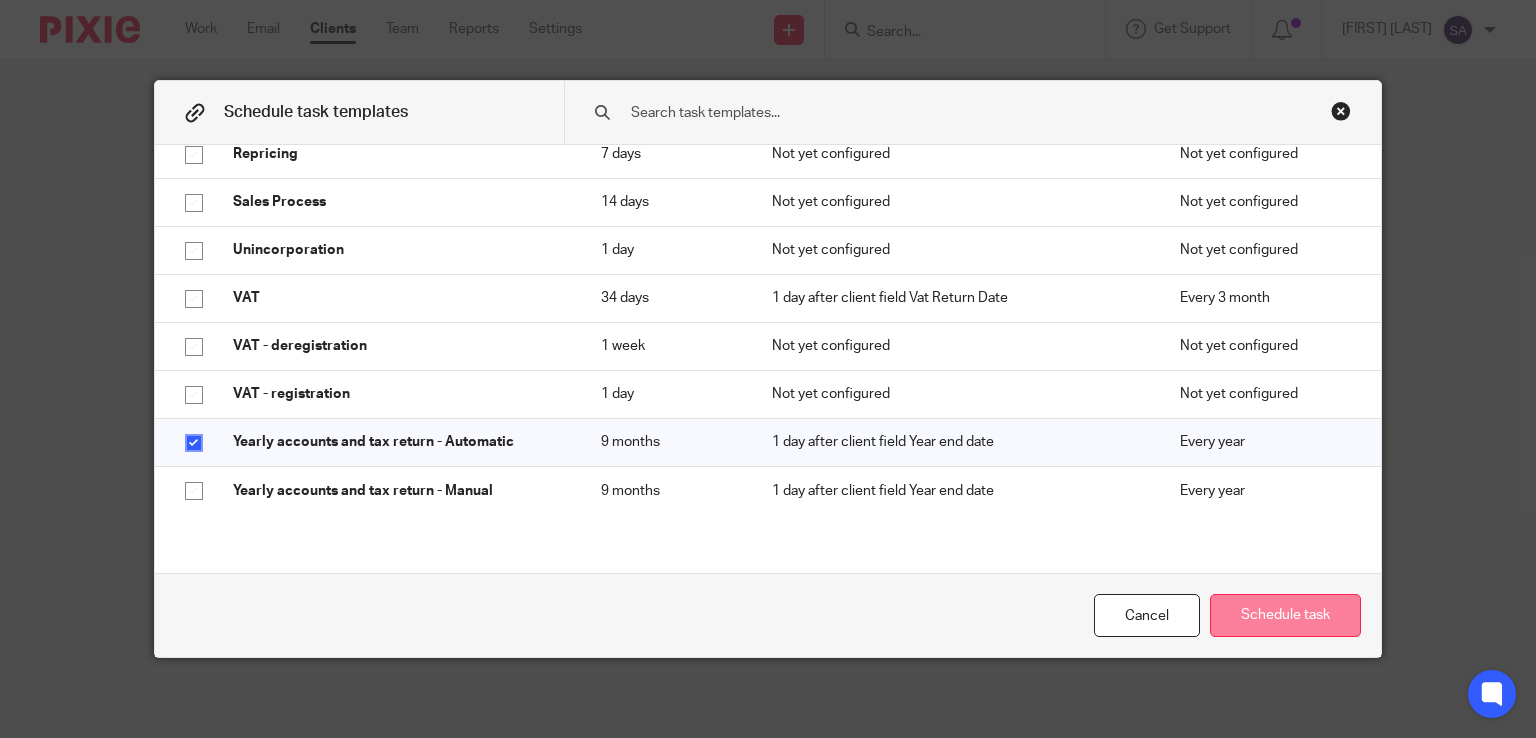 click on "Schedule task" at bounding box center [1285, 615] 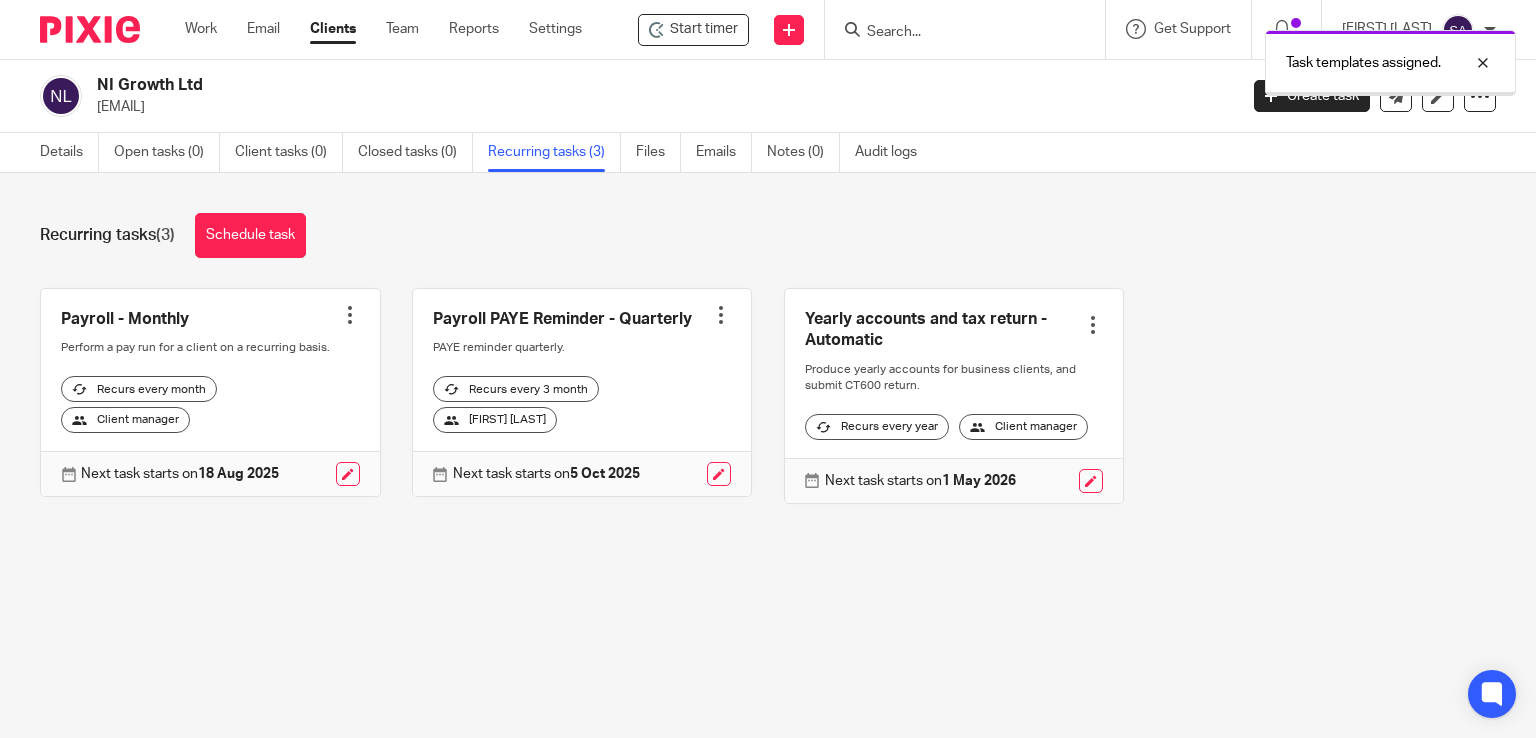 scroll, scrollTop: 0, scrollLeft: 0, axis: both 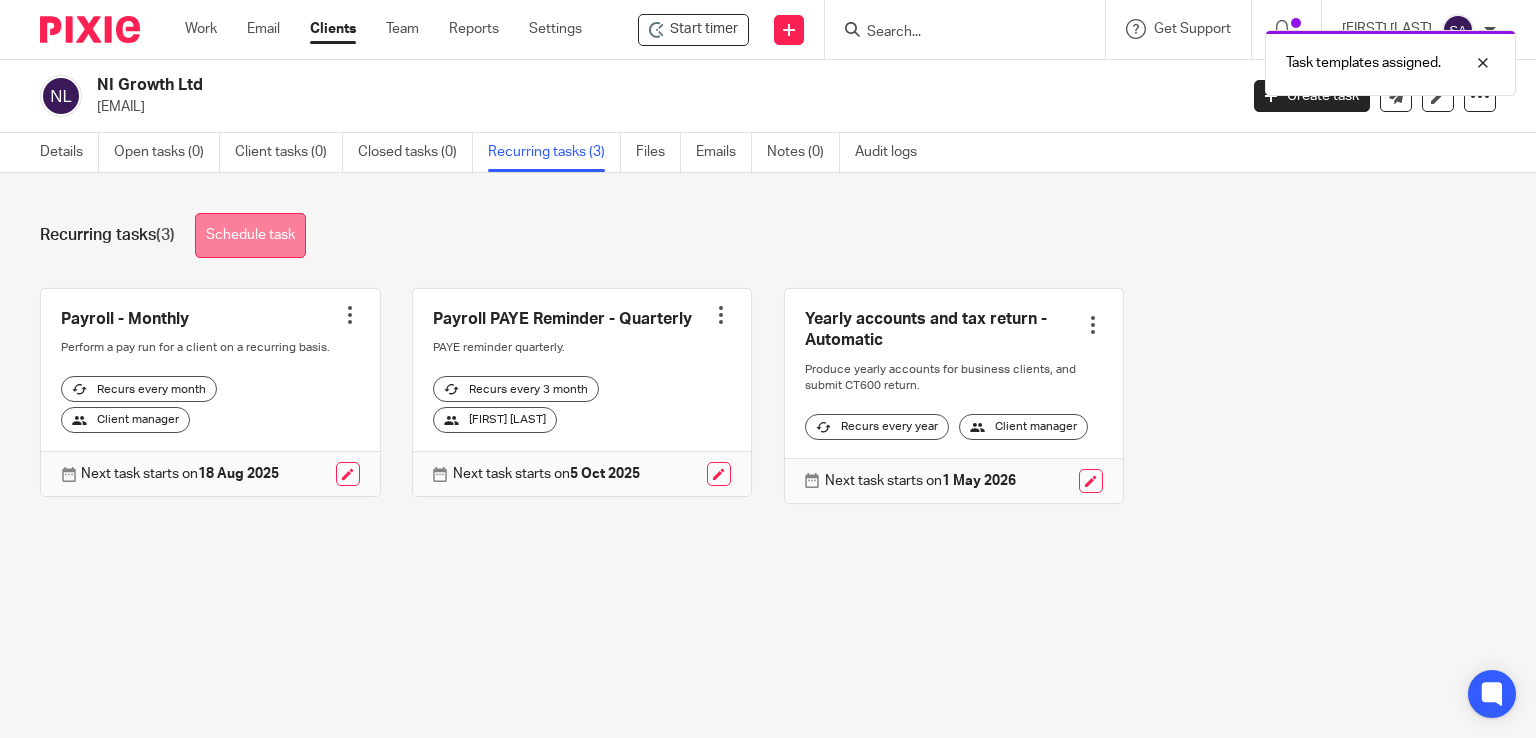 click on "Schedule task" at bounding box center (250, 235) 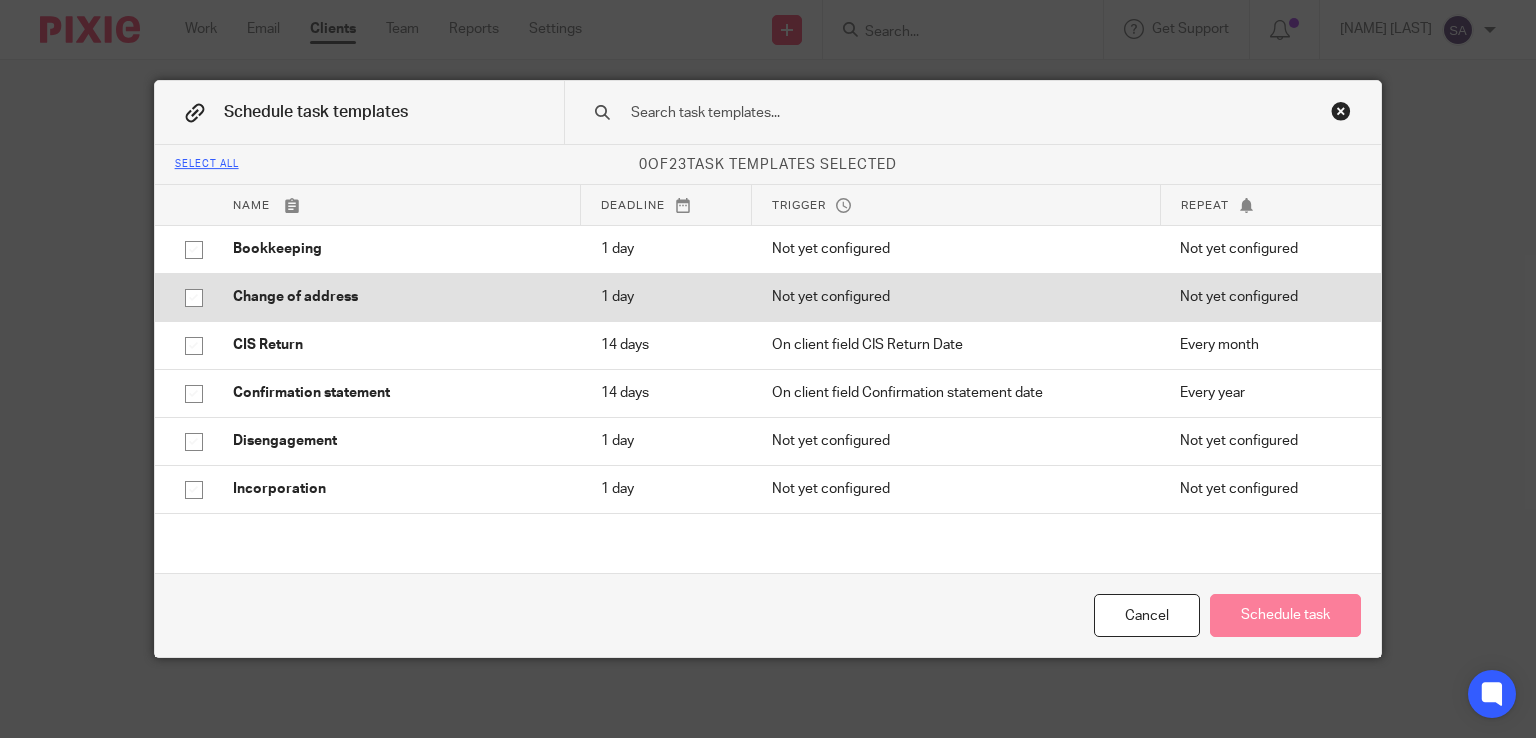 scroll, scrollTop: 0, scrollLeft: 0, axis: both 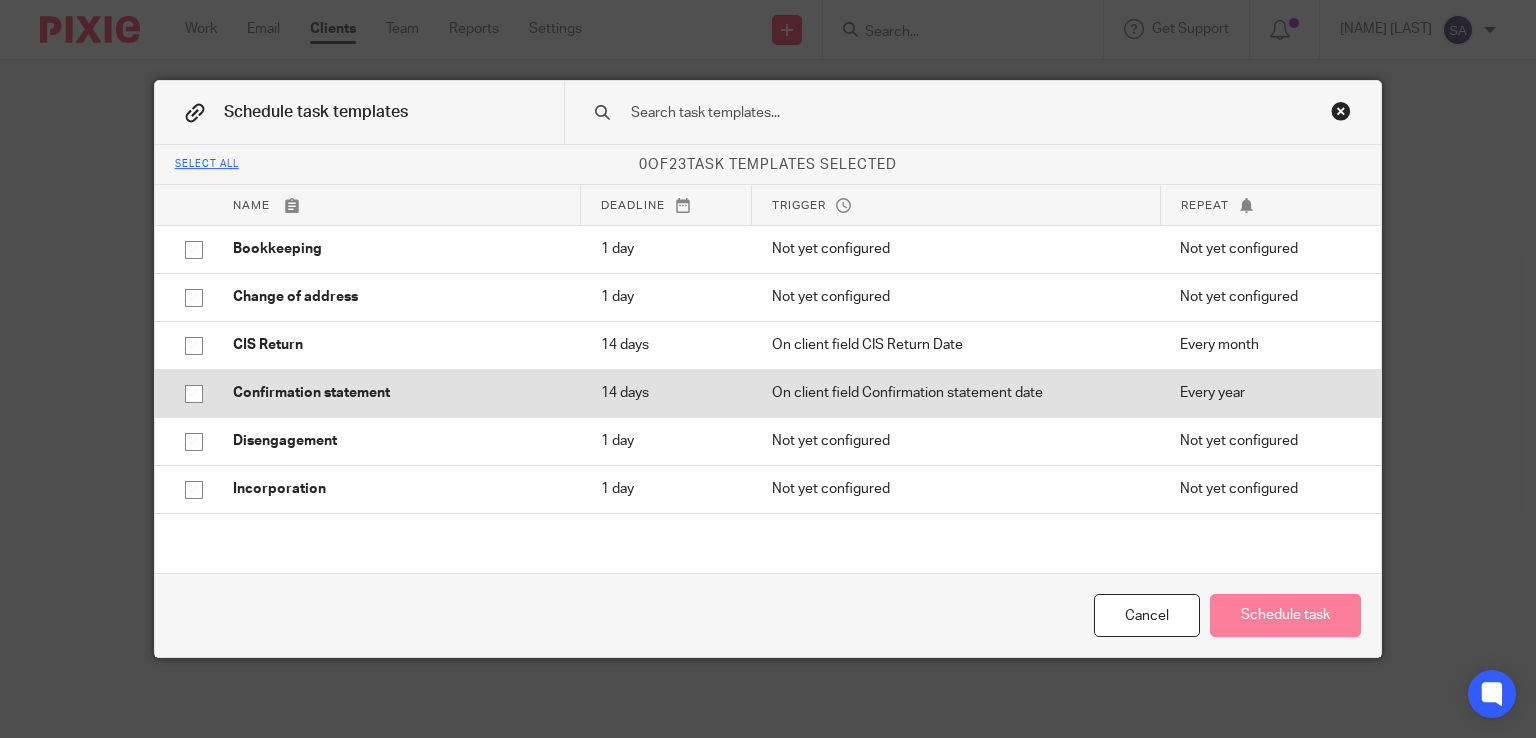 click on "Confirmation statement" at bounding box center [397, 393] 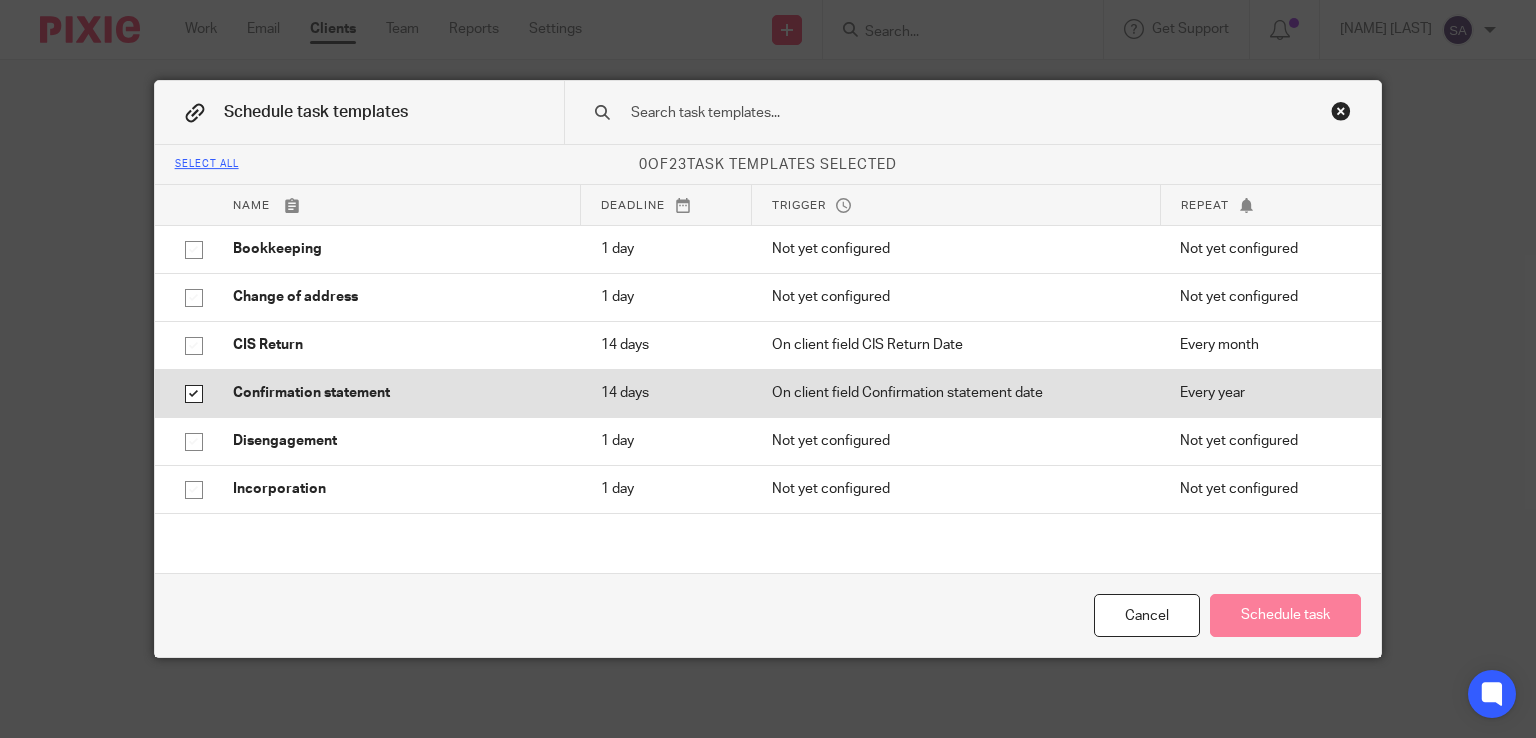 checkbox on "true" 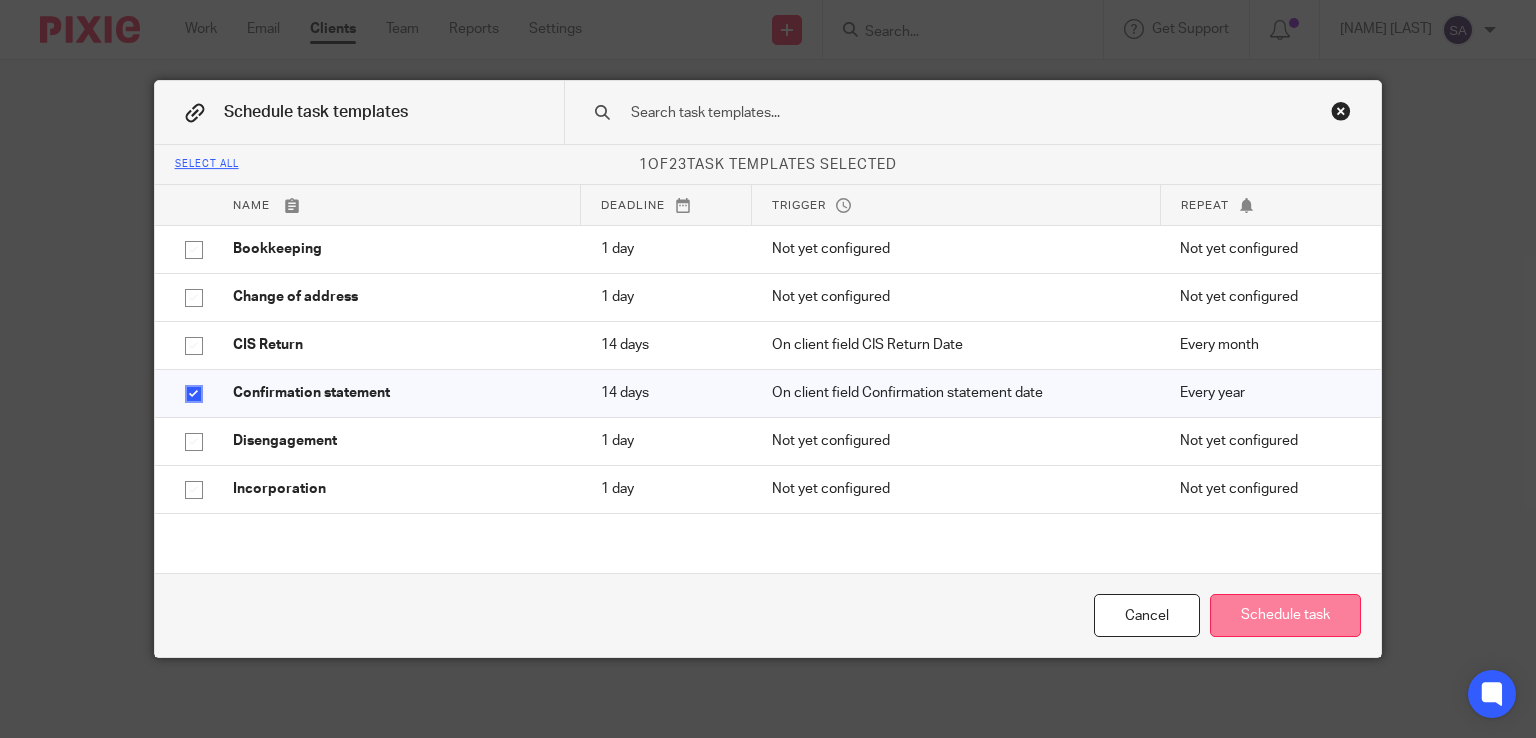 click on "Schedule task" at bounding box center [1285, 615] 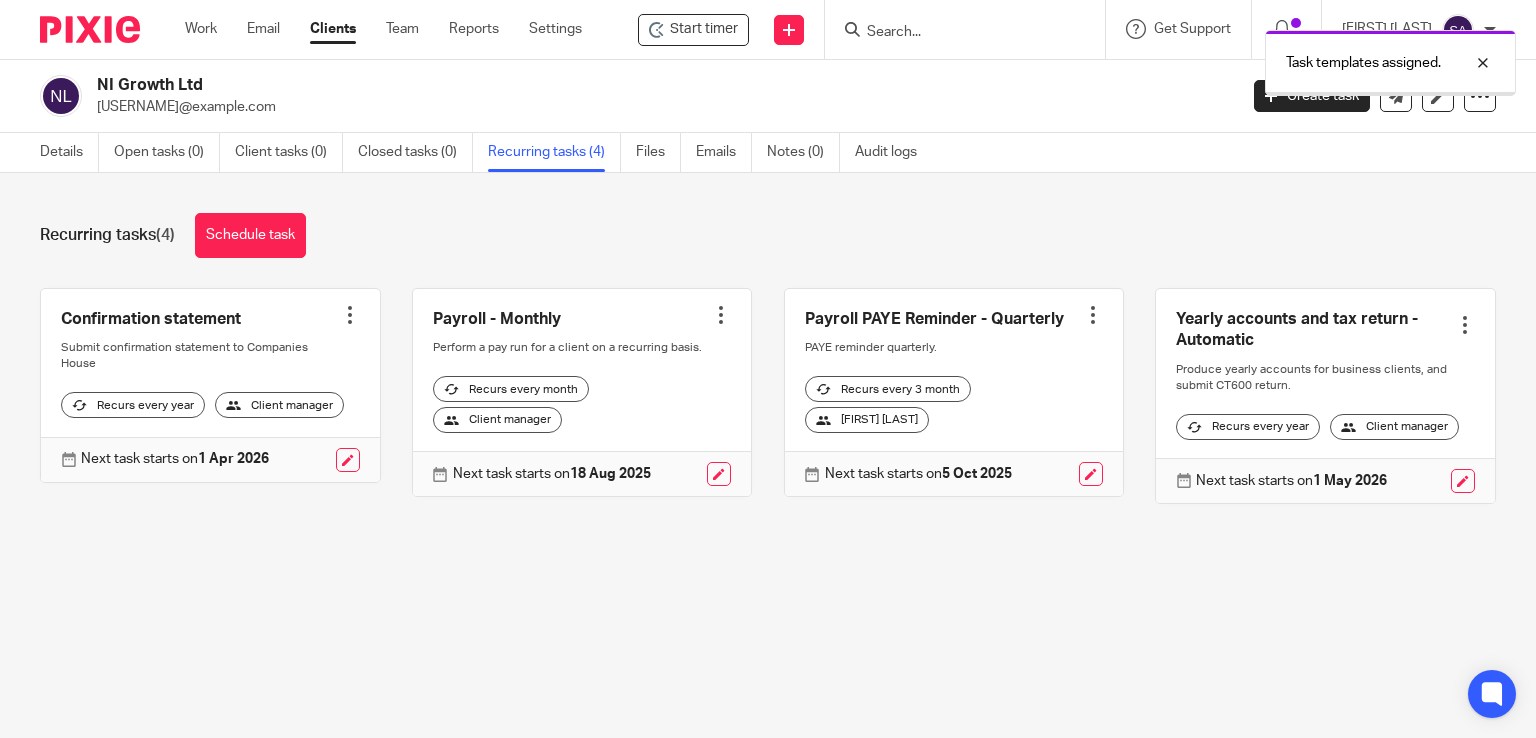 scroll, scrollTop: 0, scrollLeft: 0, axis: both 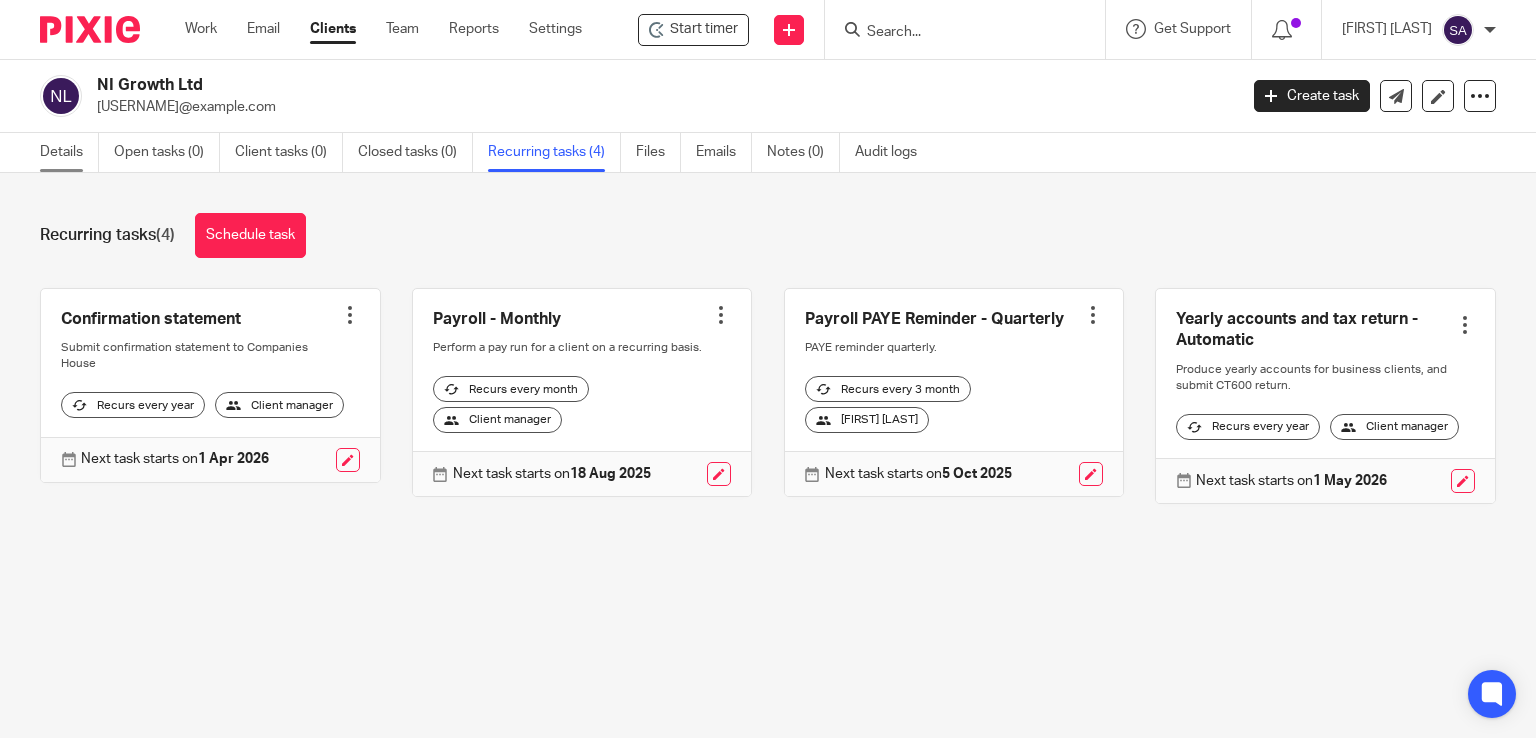 click on "Details" at bounding box center (69, 152) 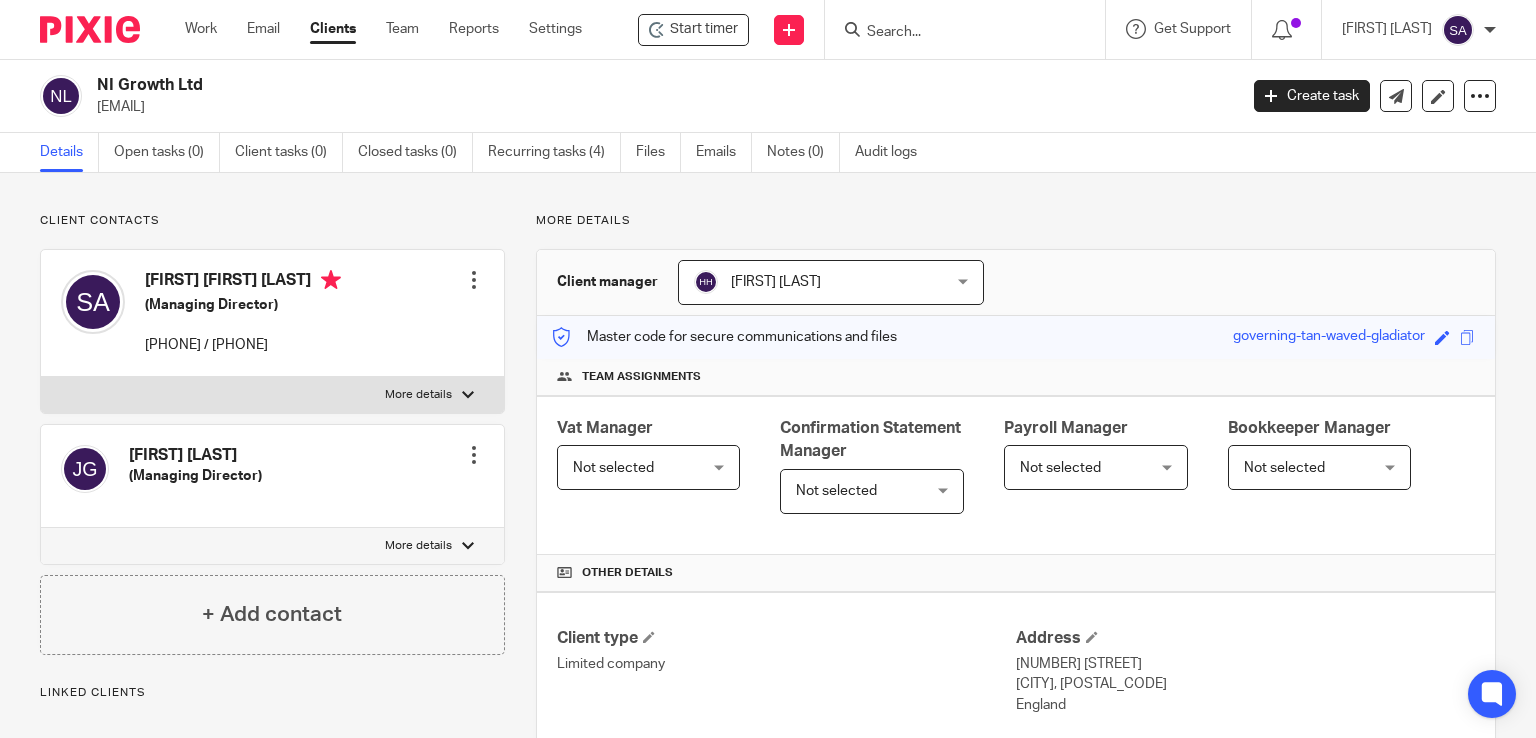 scroll, scrollTop: 0, scrollLeft: 0, axis: both 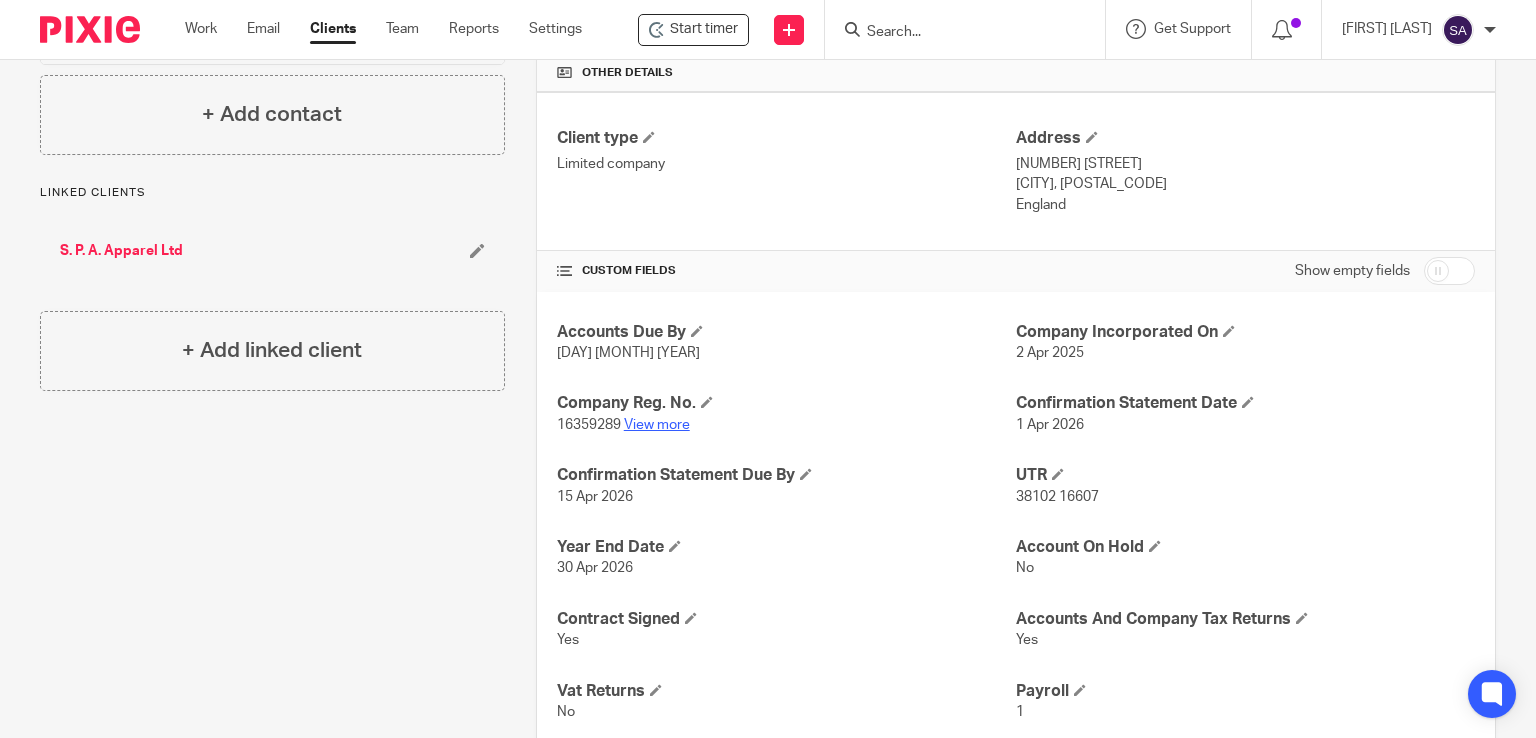 click on "View more" at bounding box center (657, 425) 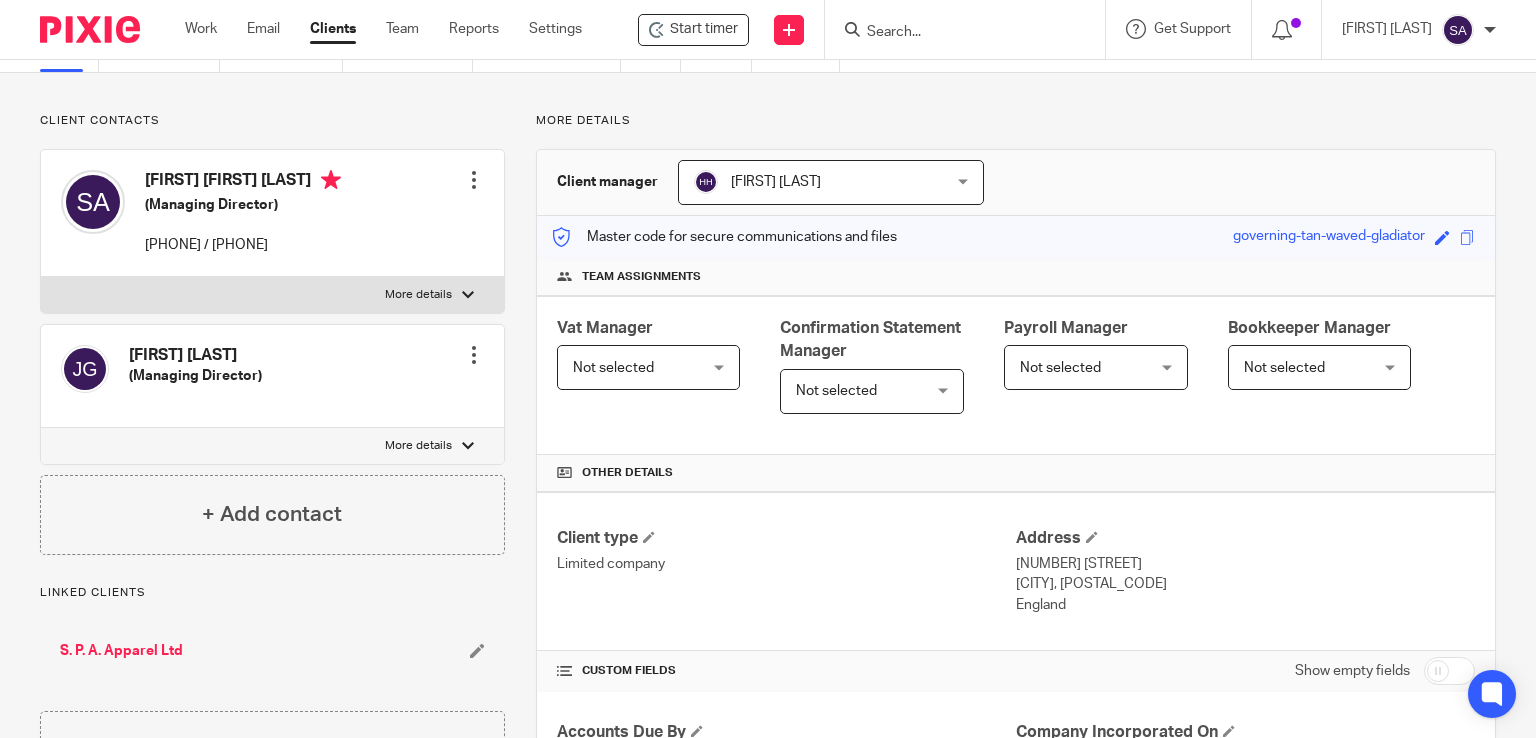 scroll, scrollTop: 0, scrollLeft: 0, axis: both 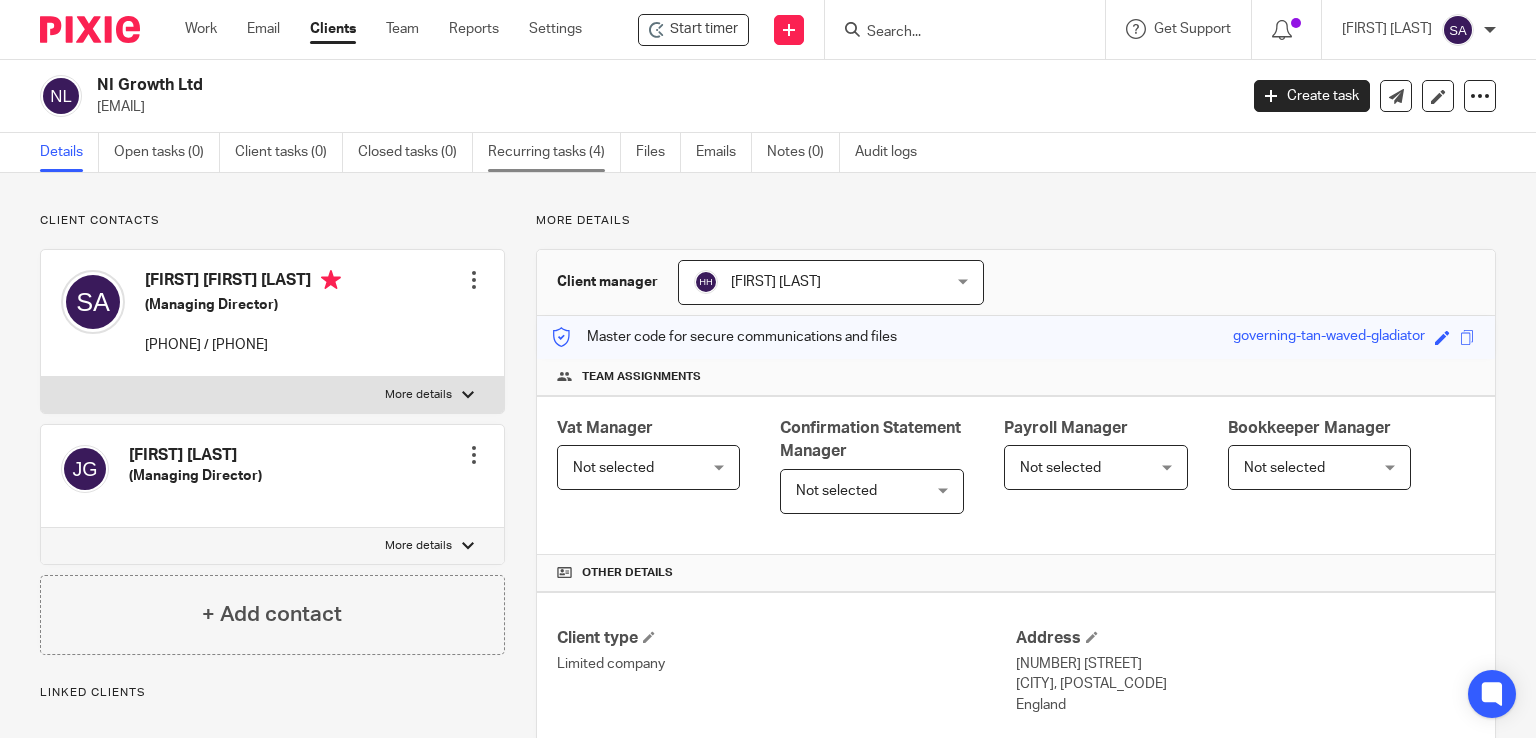 click on "Recurring tasks (4)" at bounding box center (554, 152) 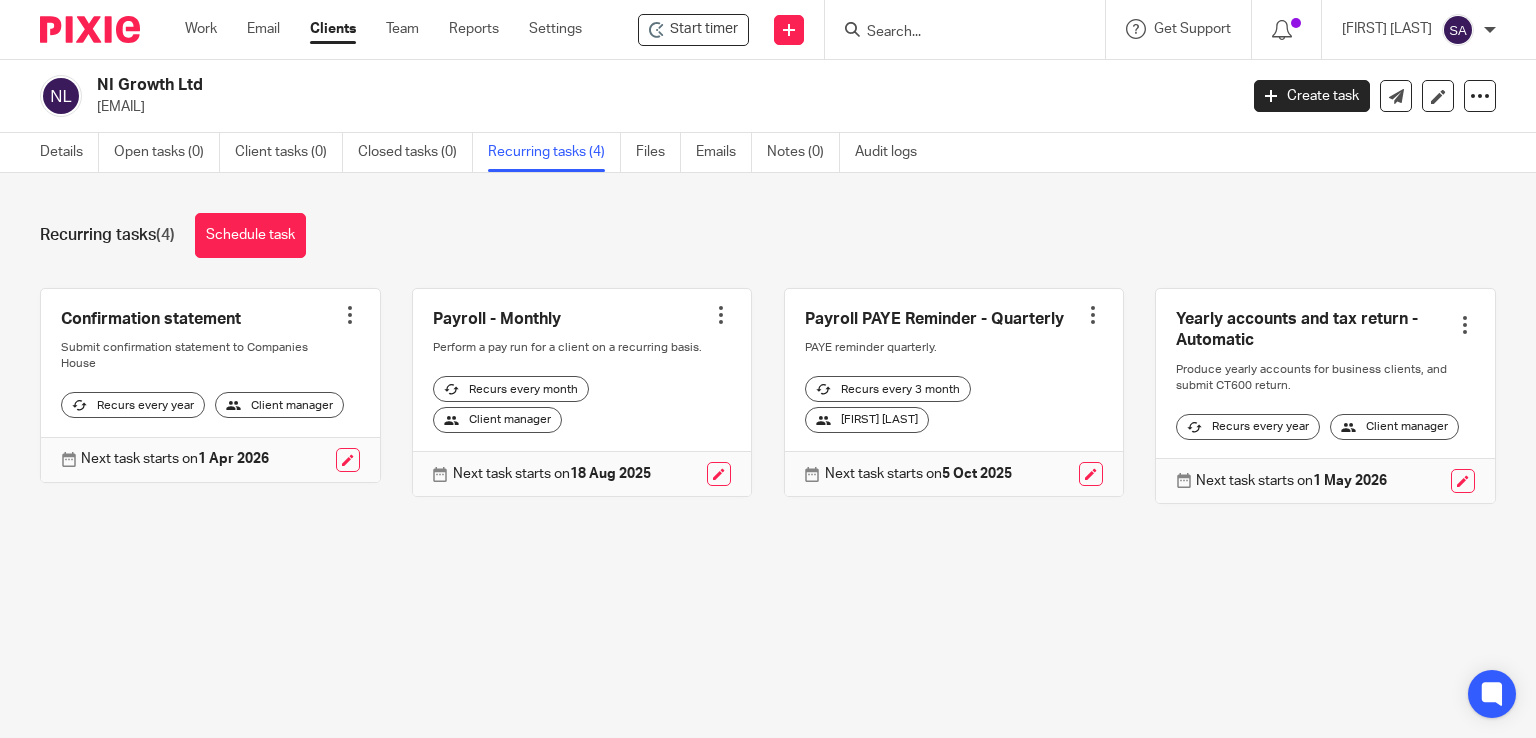 scroll, scrollTop: 0, scrollLeft: 0, axis: both 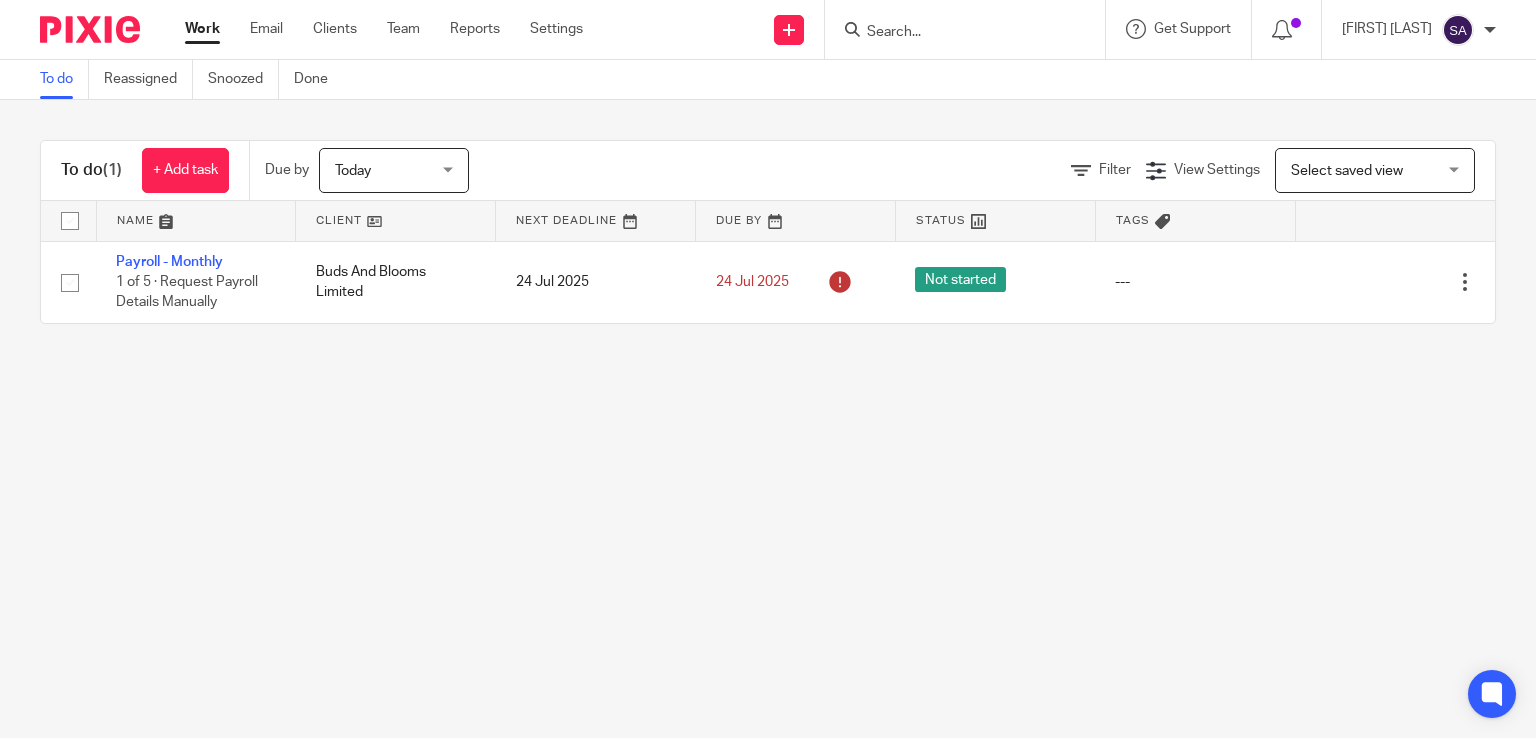 click at bounding box center (955, 33) 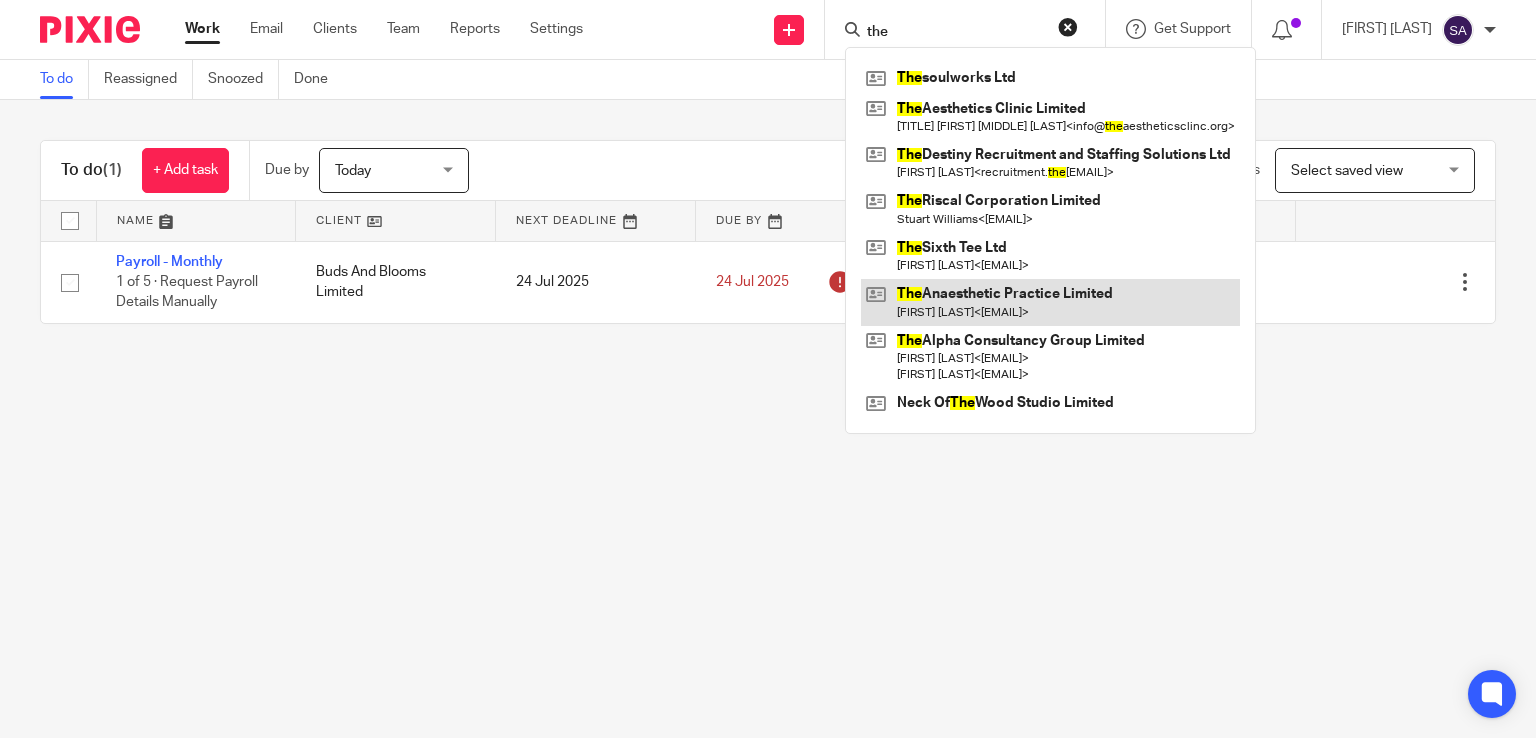 type on "the" 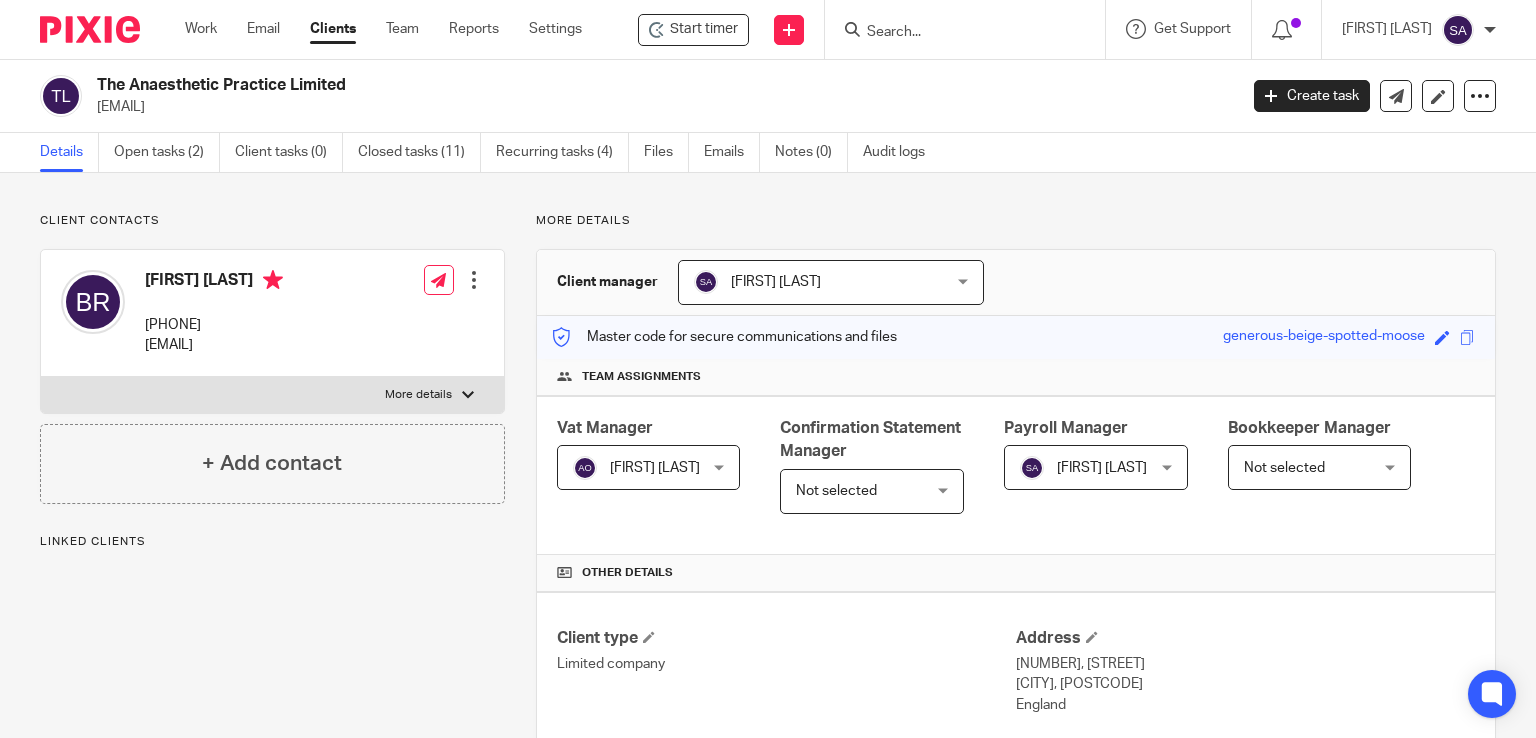 scroll, scrollTop: 0, scrollLeft: 0, axis: both 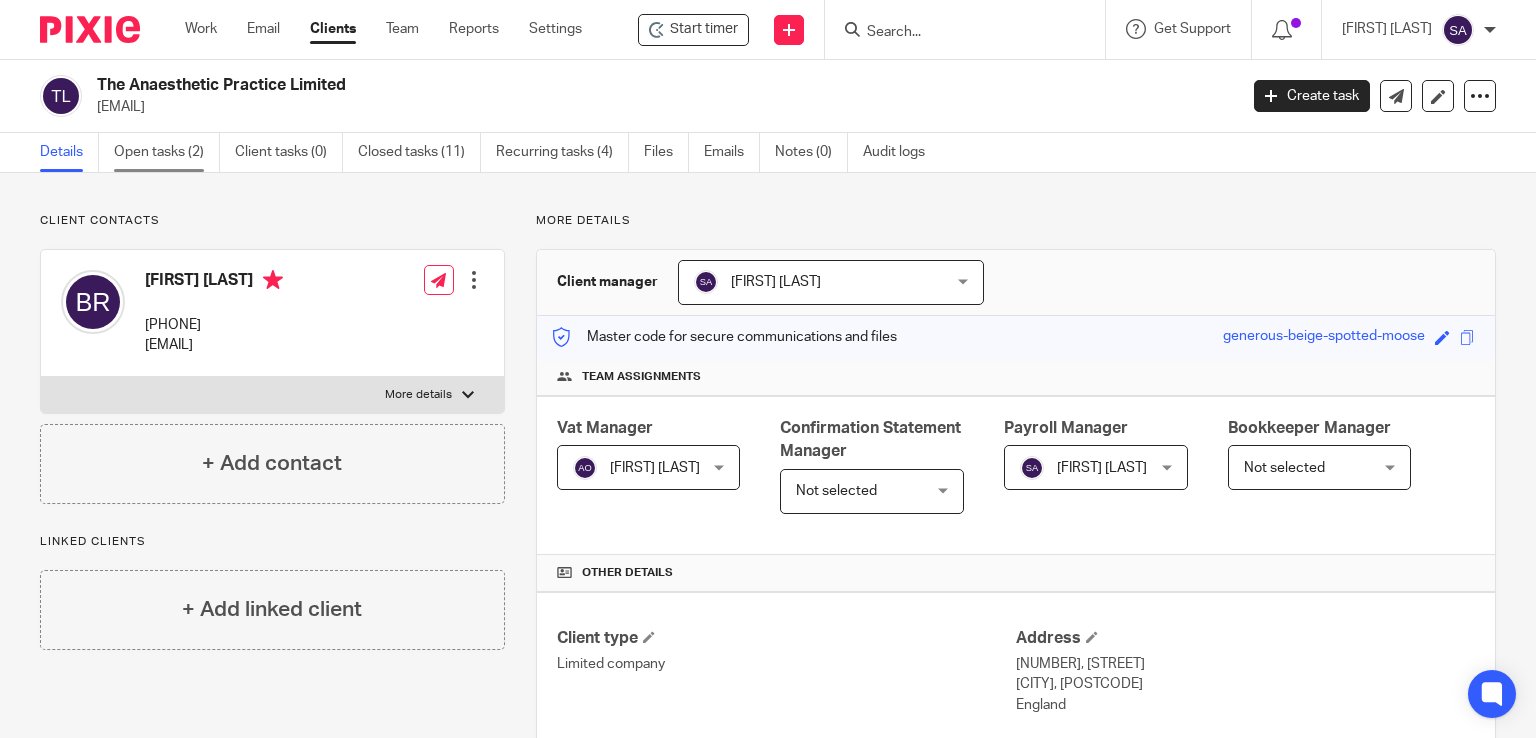 click on "Open tasks (2)" at bounding box center (167, 152) 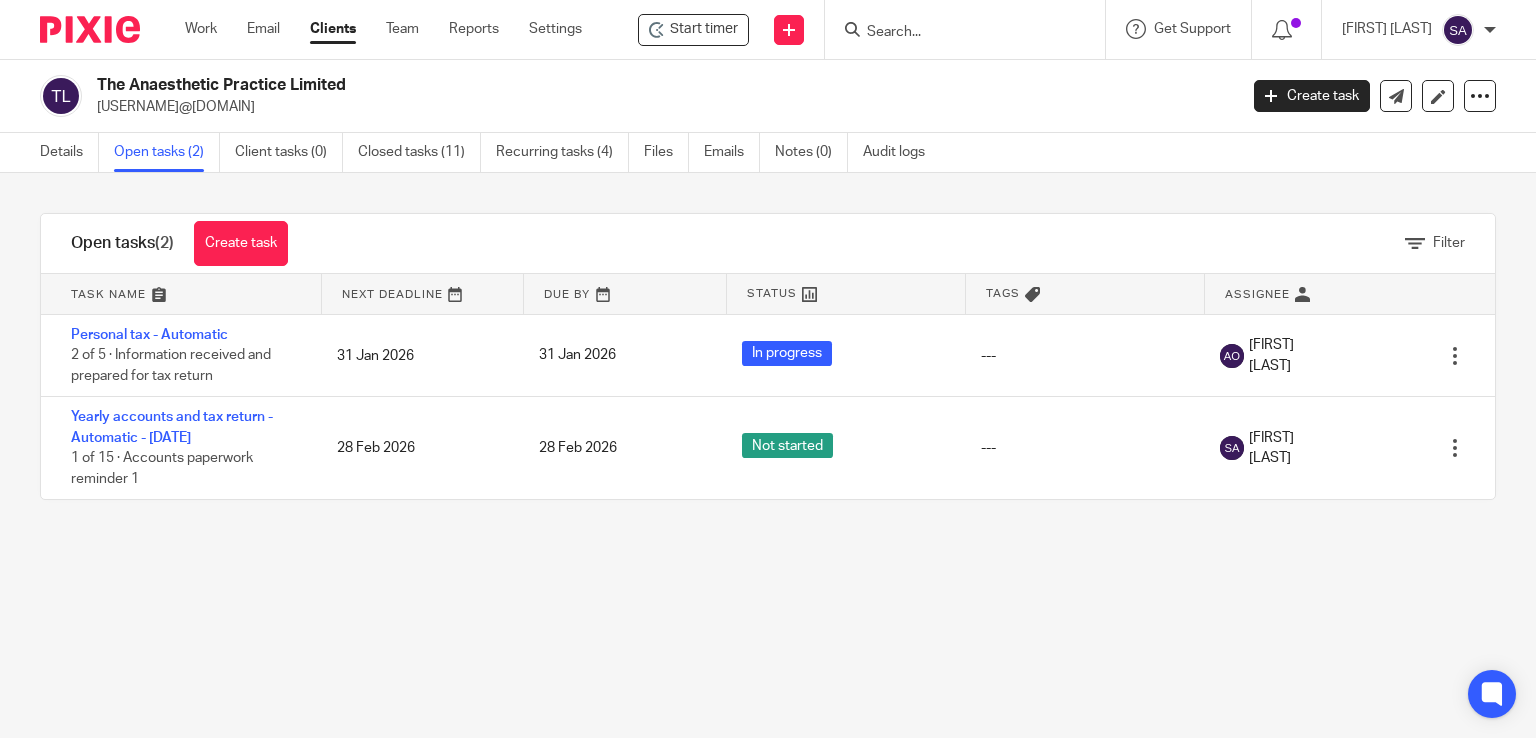 scroll, scrollTop: 0, scrollLeft: 0, axis: both 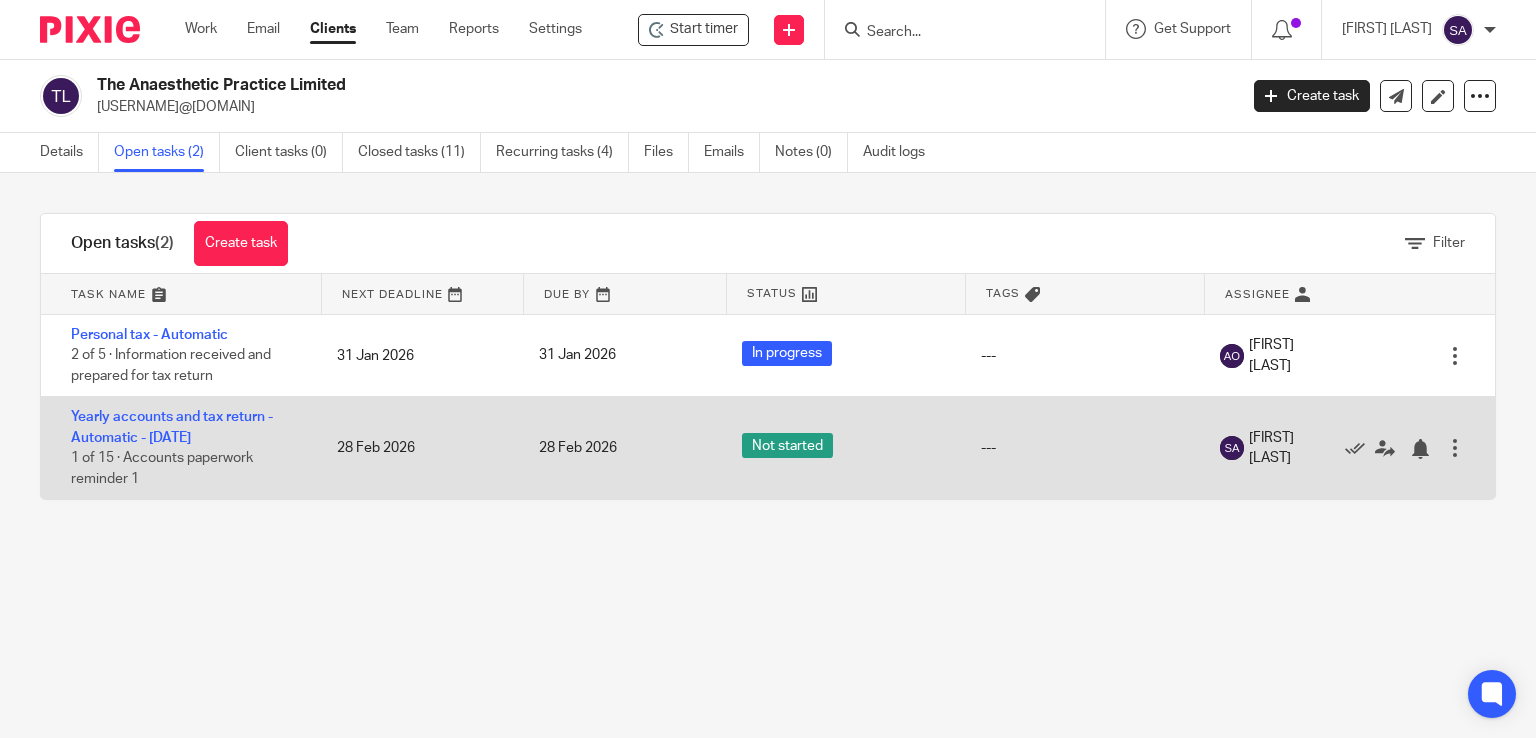 click at bounding box center [1455, 448] 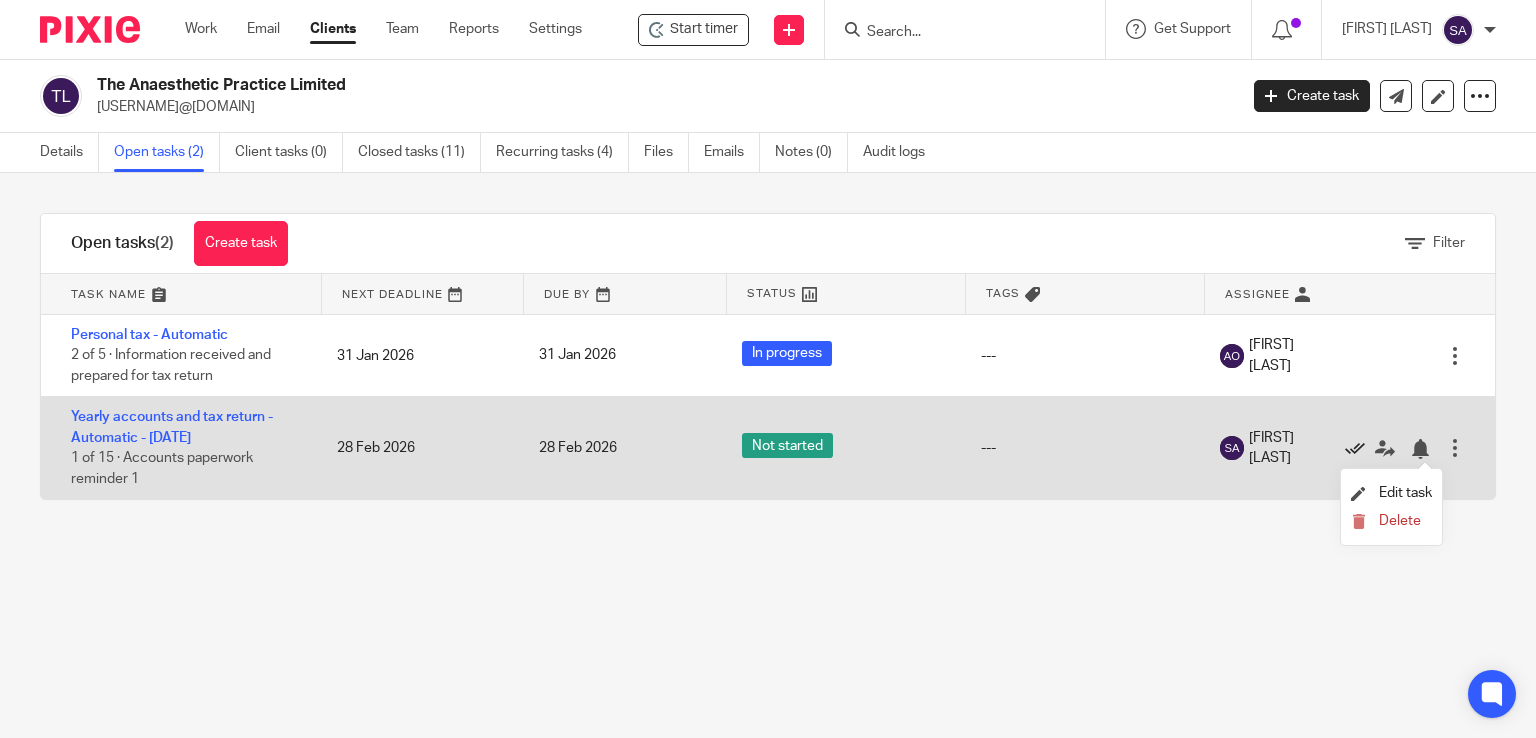 click at bounding box center [1355, 449] 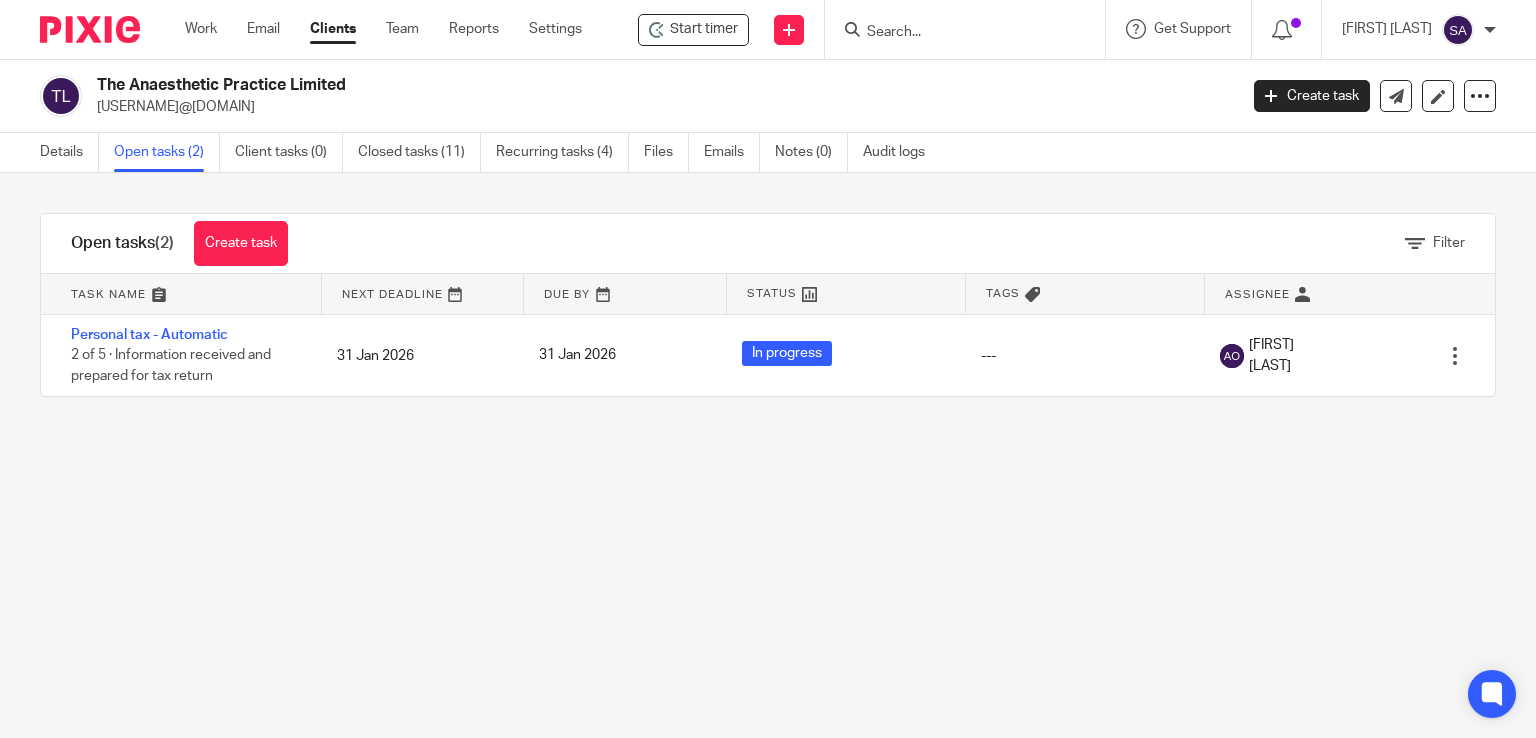 click at bounding box center [955, 33] 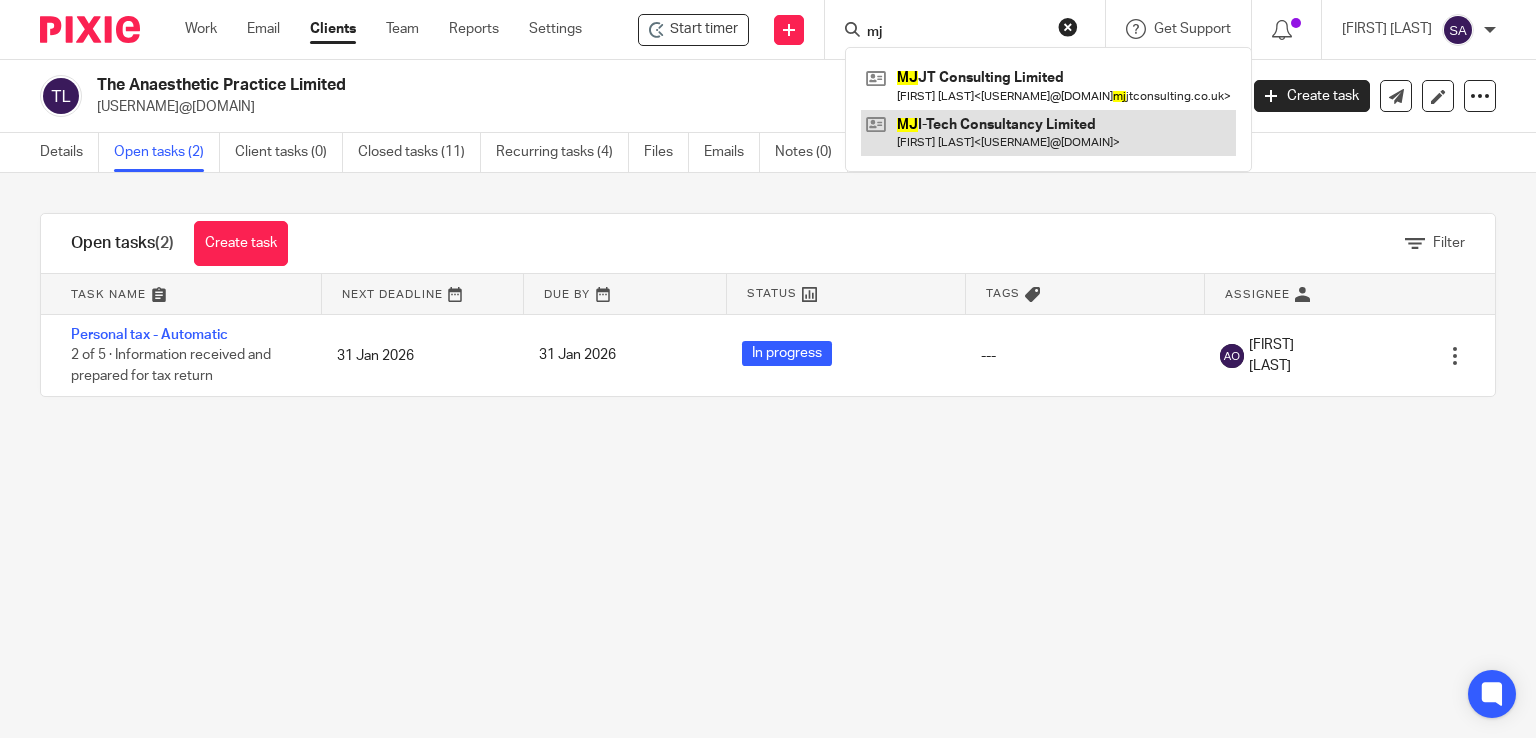 type on "mj" 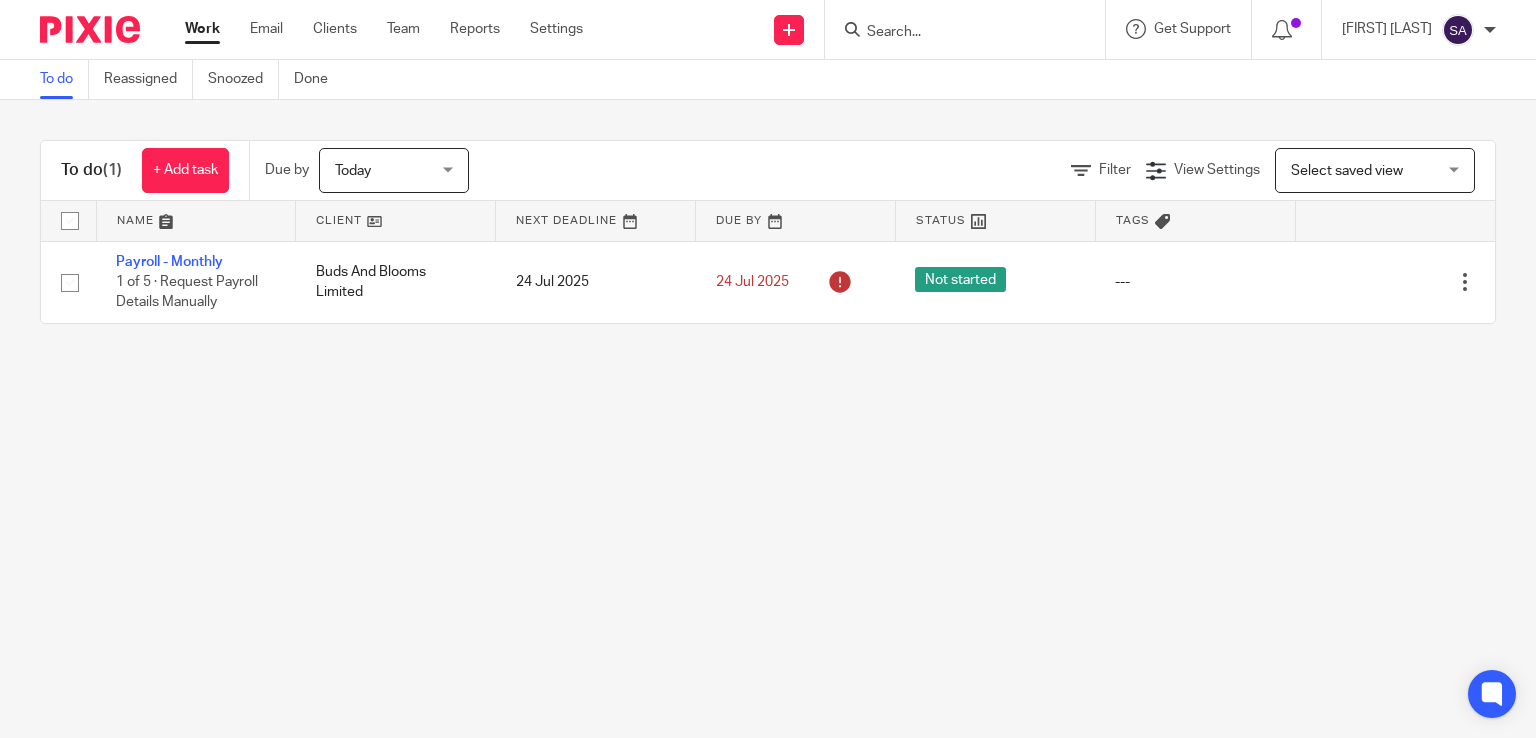 scroll, scrollTop: 0, scrollLeft: 0, axis: both 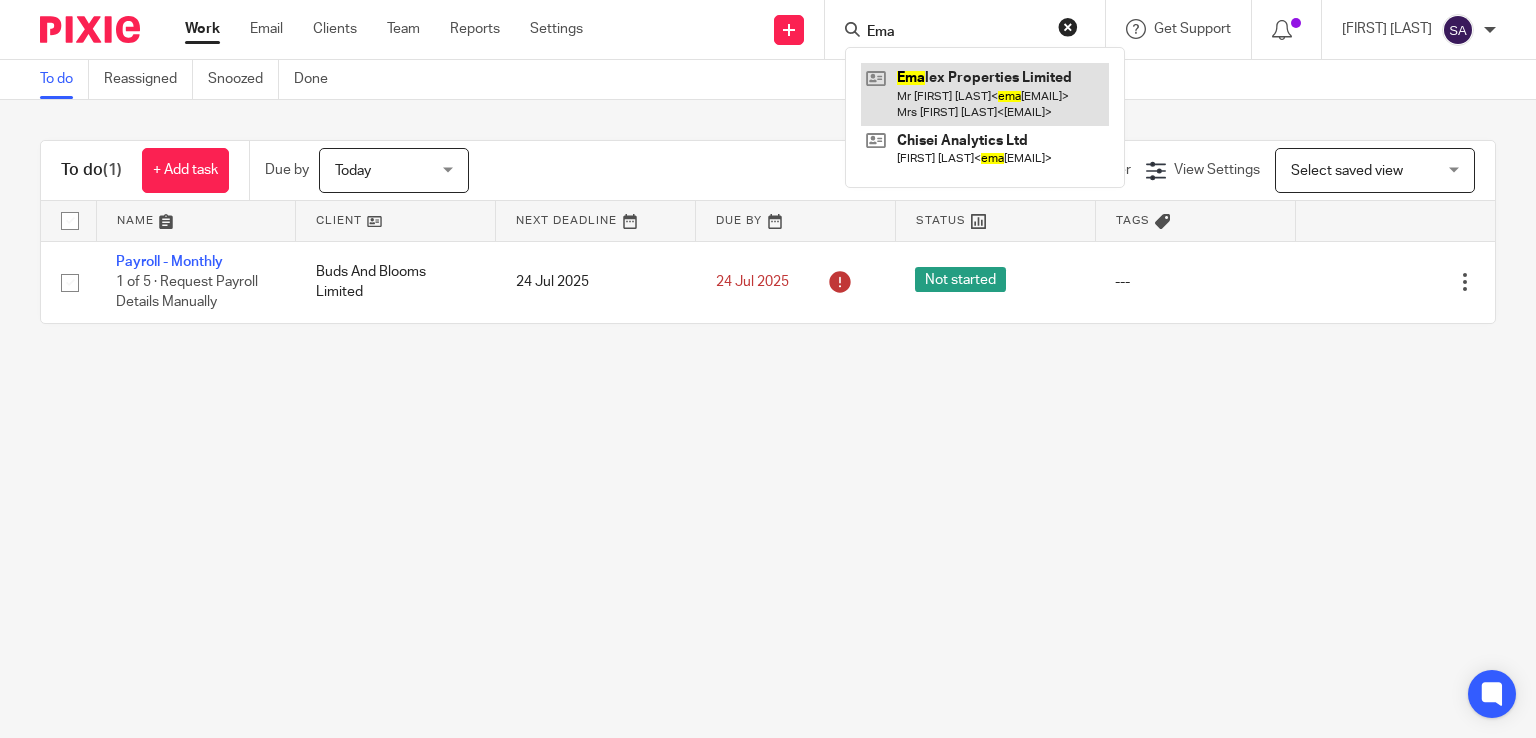 type on "Ema" 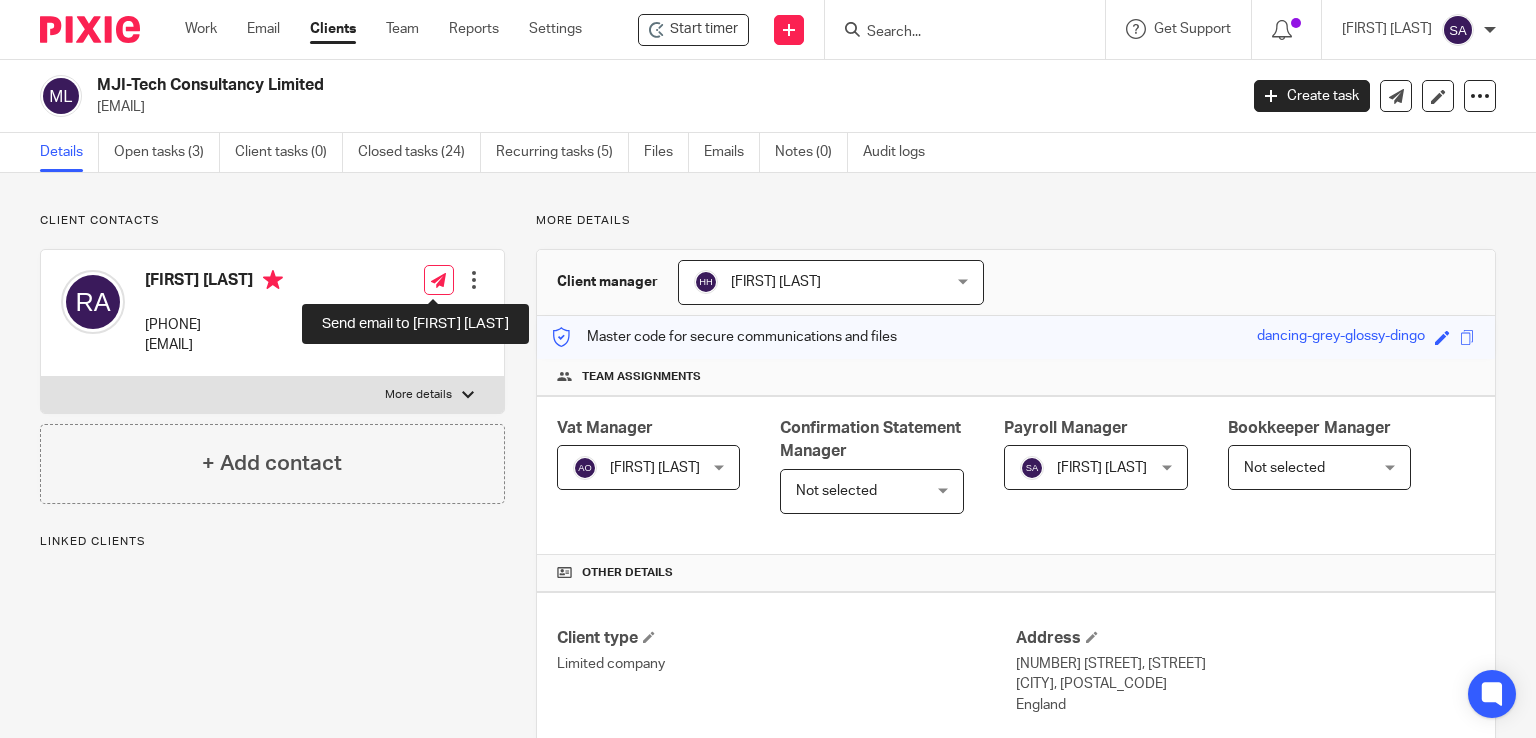 scroll, scrollTop: 0, scrollLeft: 0, axis: both 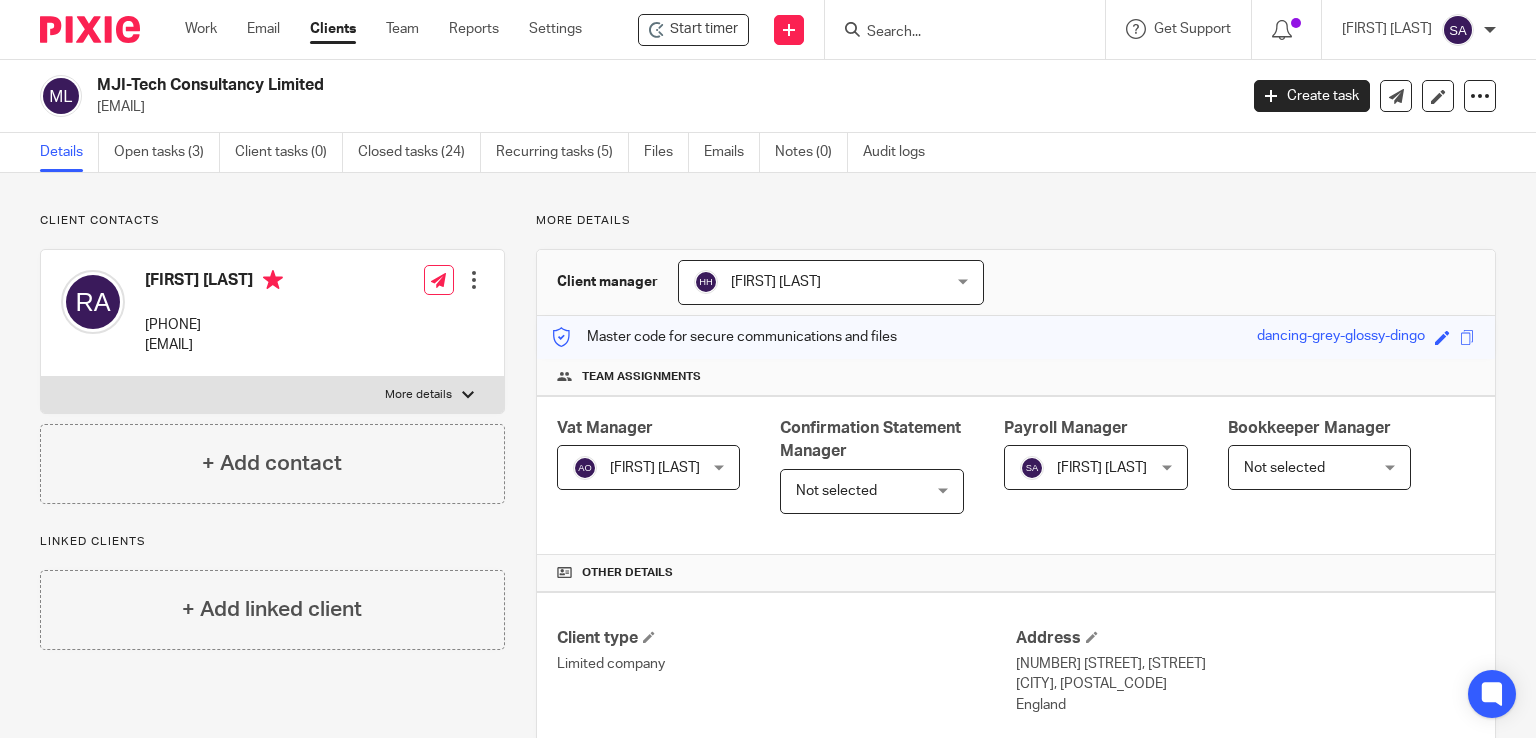 drag, startPoint x: 247, startPoint y: 325, endPoint x: 148, endPoint y: 322, distance: 99.04544 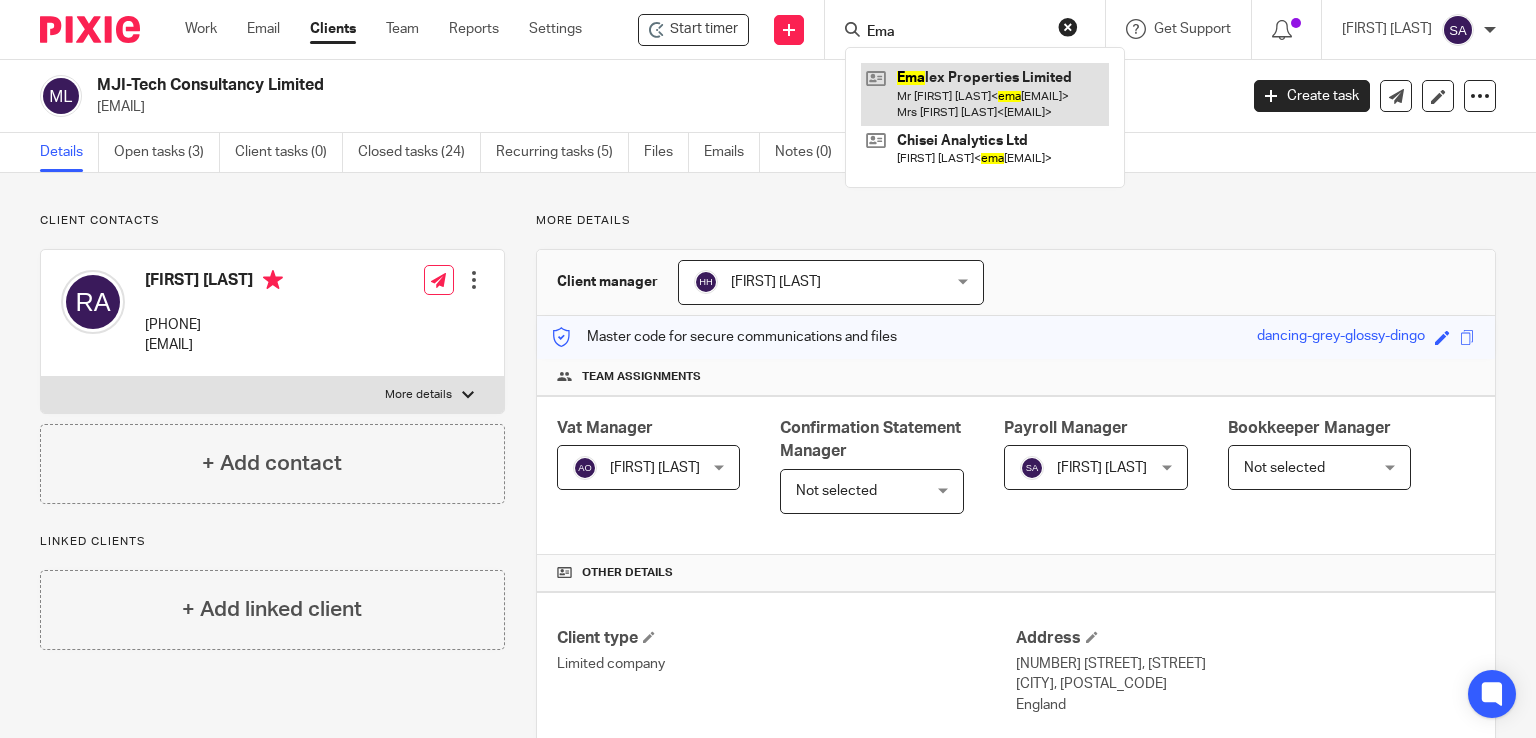 type on "Ema" 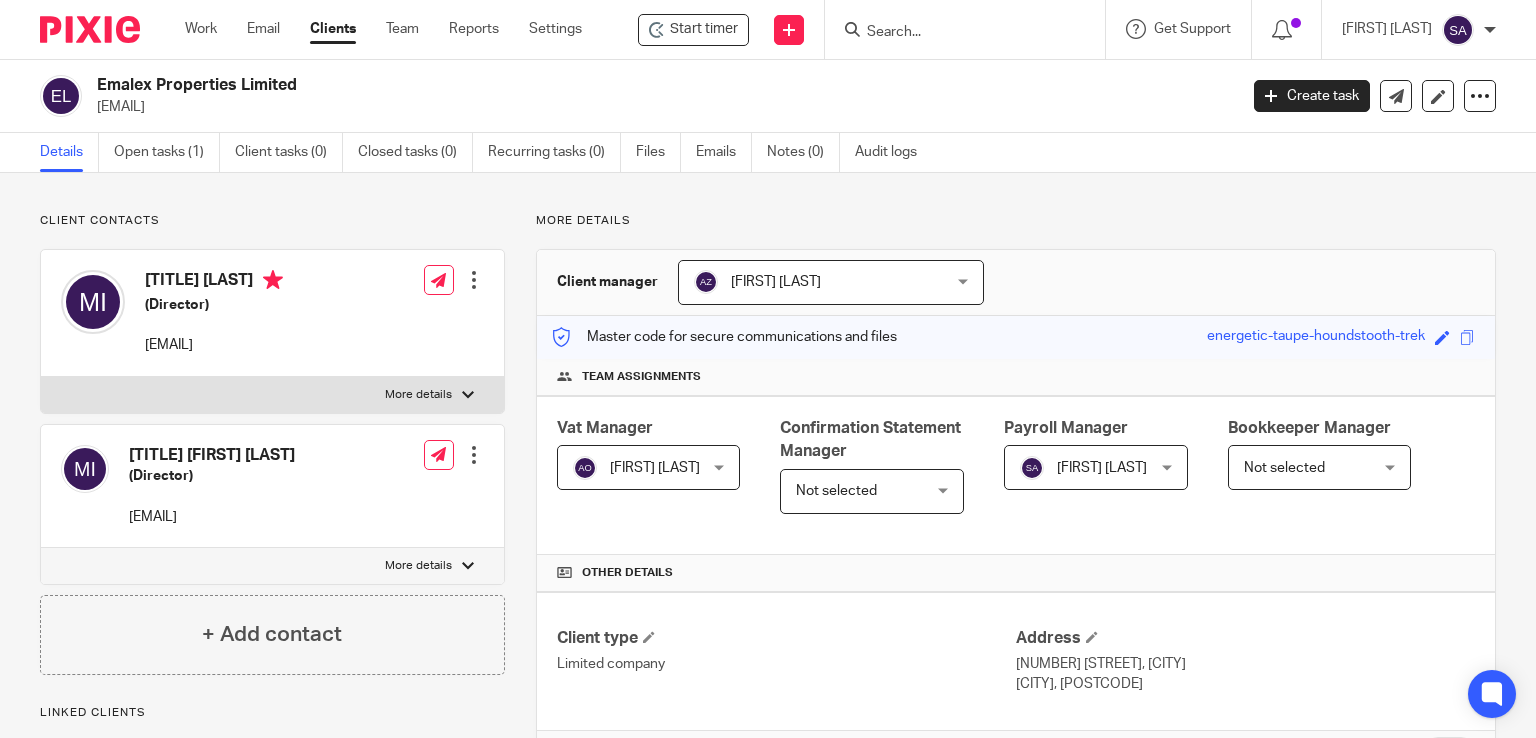scroll, scrollTop: 0, scrollLeft: 0, axis: both 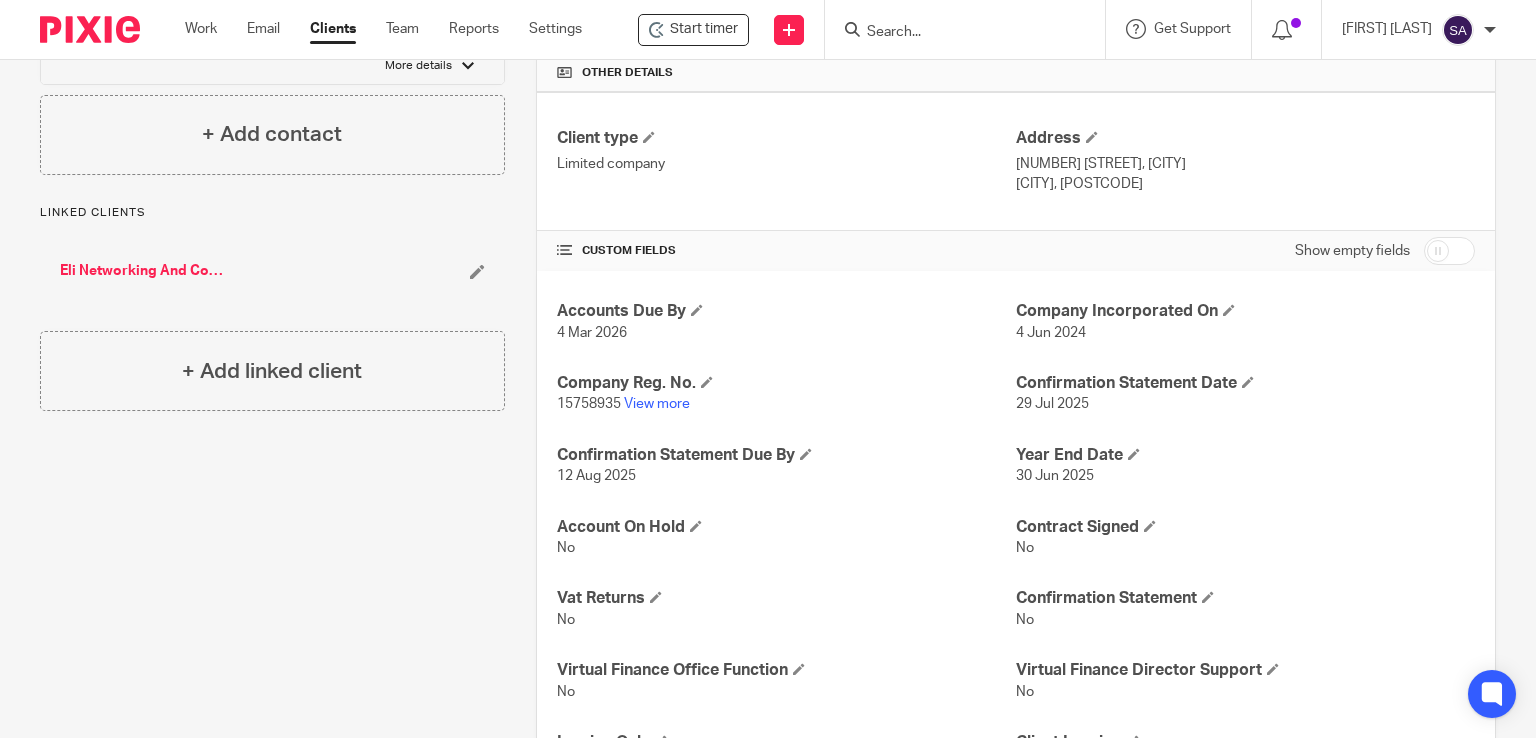 click on "Eli Networking And Consultancy Services Limited" at bounding box center [145, 271] 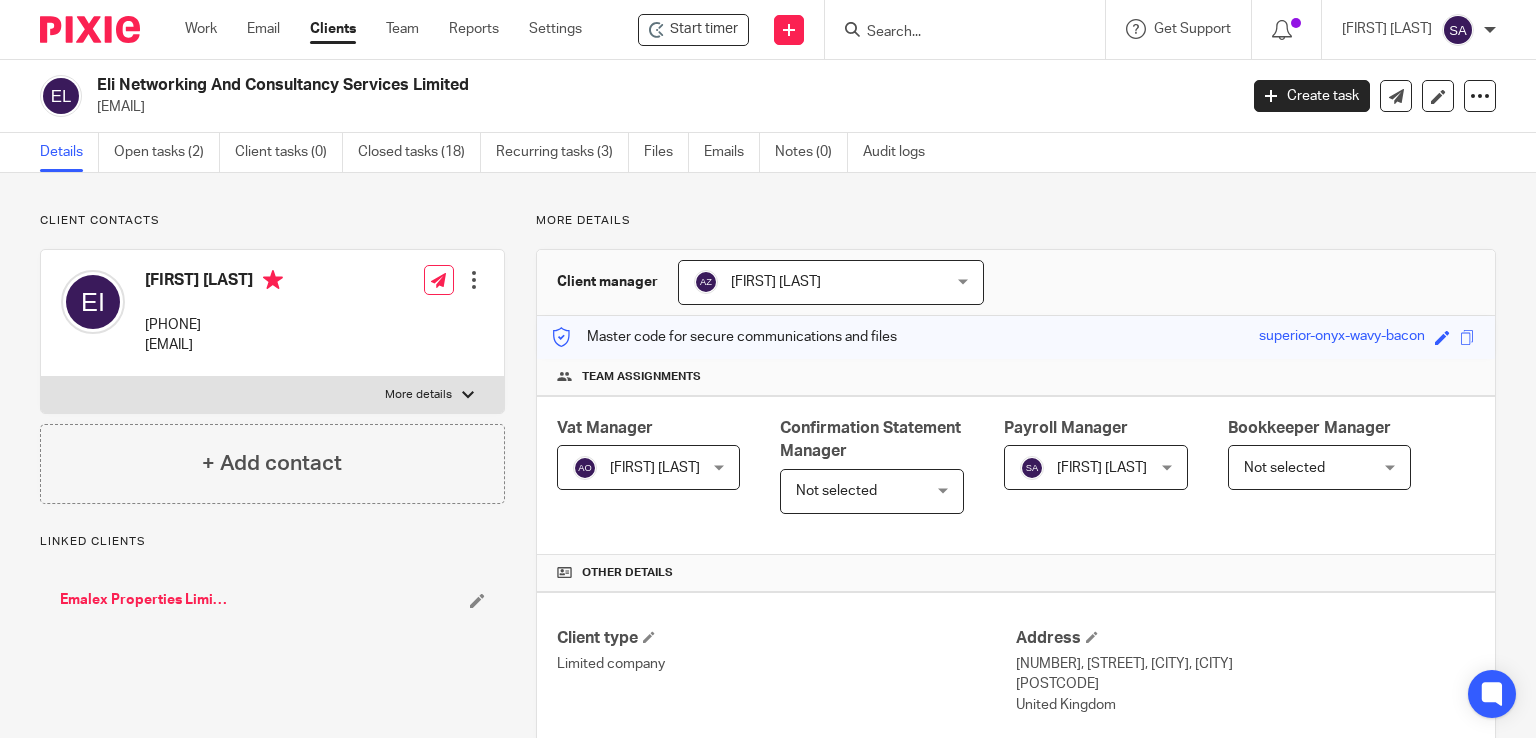 scroll, scrollTop: 0, scrollLeft: 0, axis: both 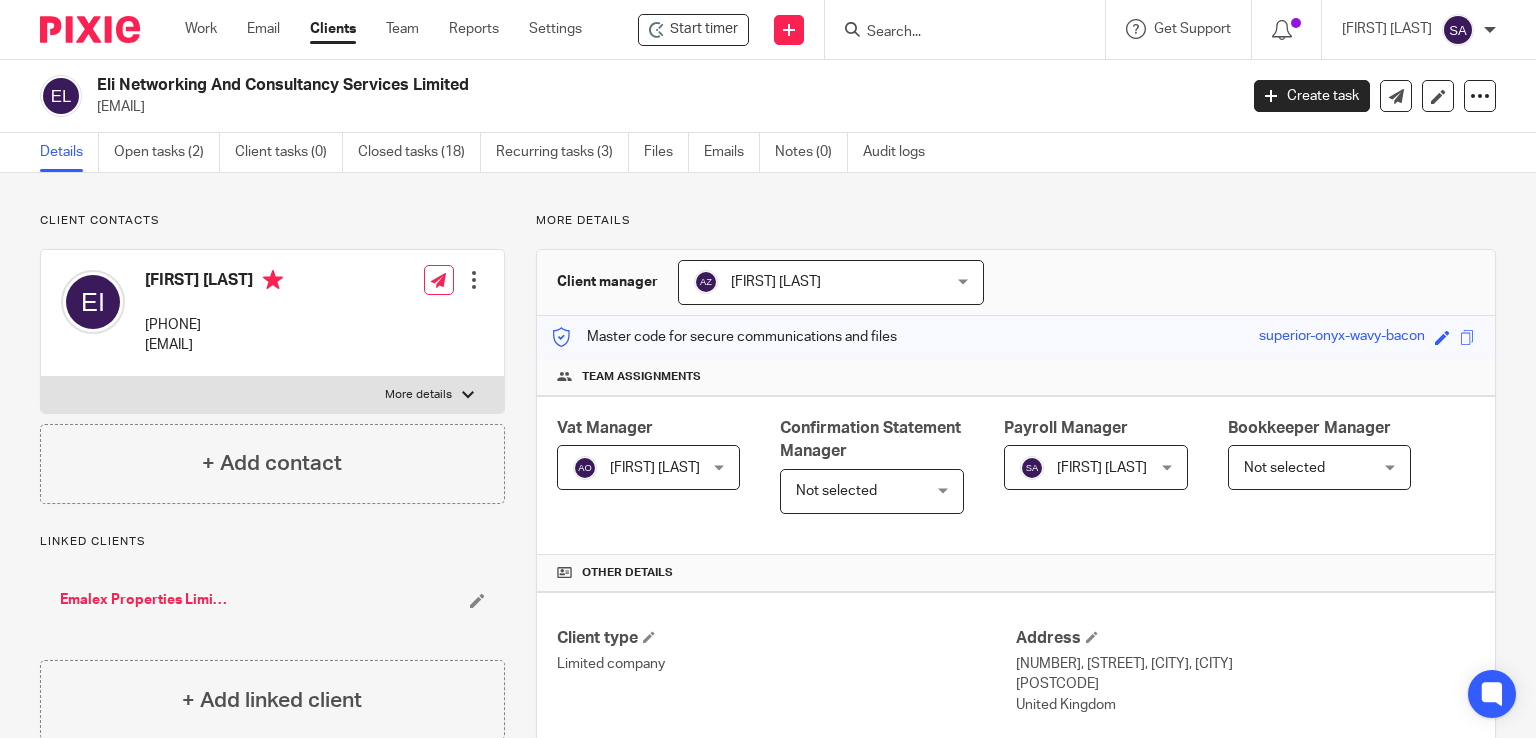 drag, startPoint x: 236, startPoint y: 327, endPoint x: 140, endPoint y: 330, distance: 96.04687 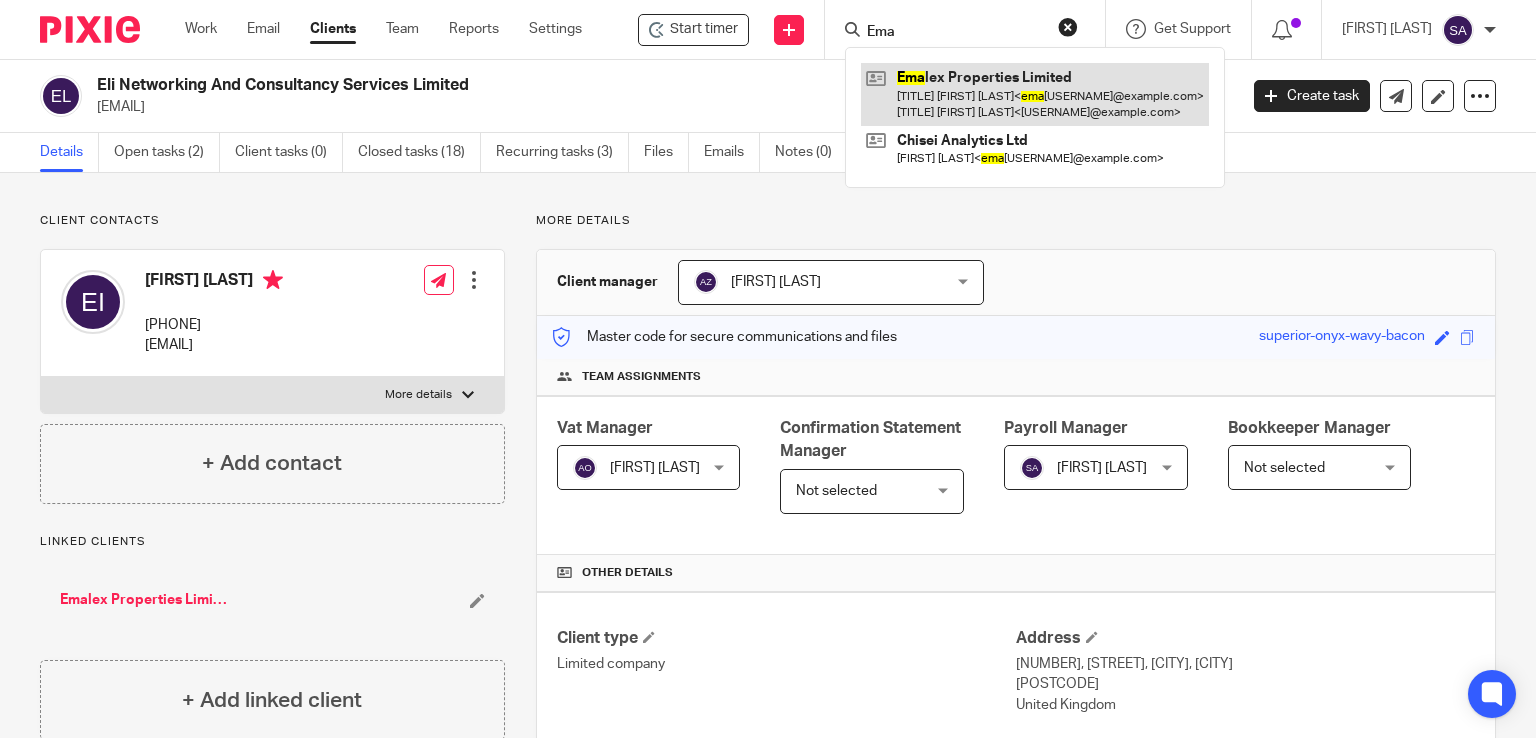 type on "Ema" 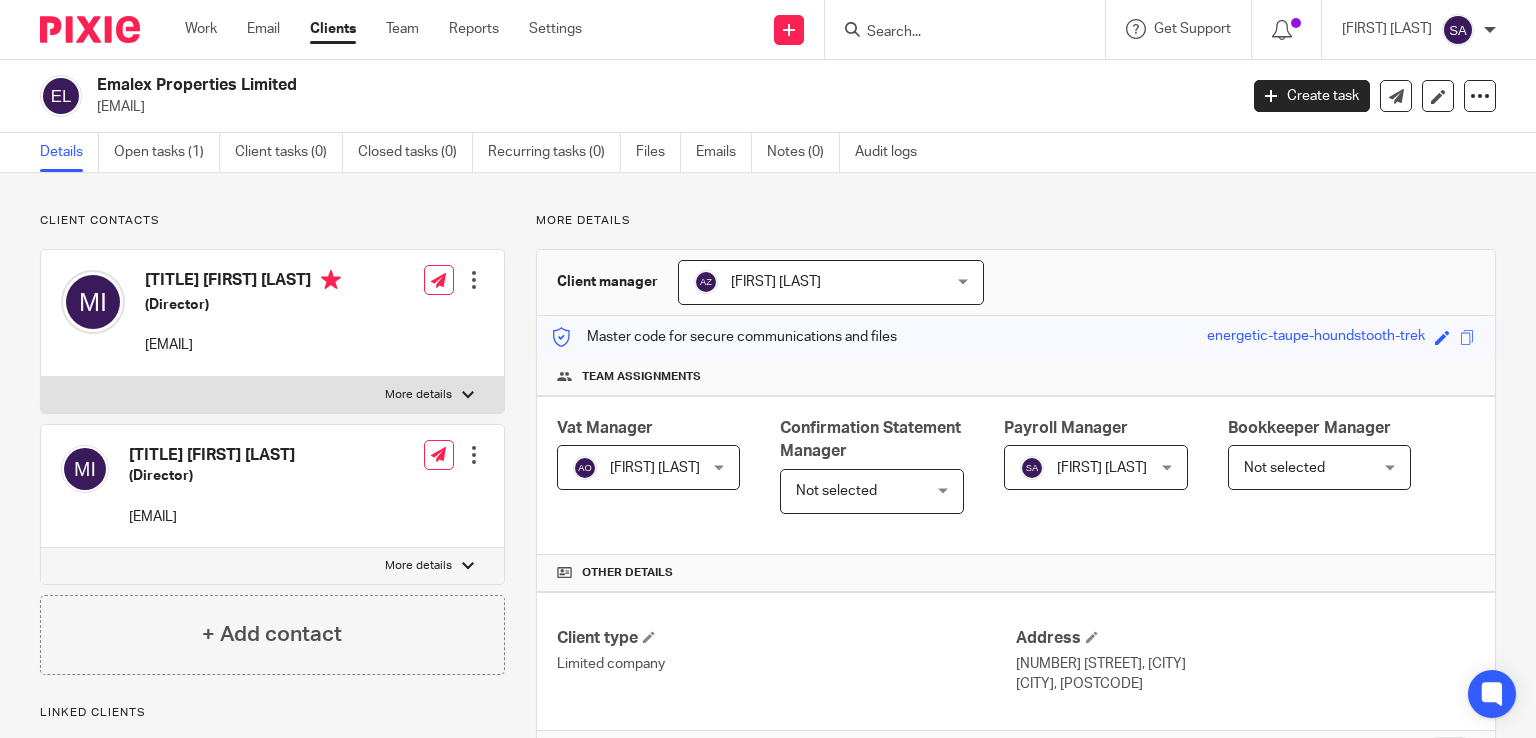 scroll, scrollTop: 0, scrollLeft: 0, axis: both 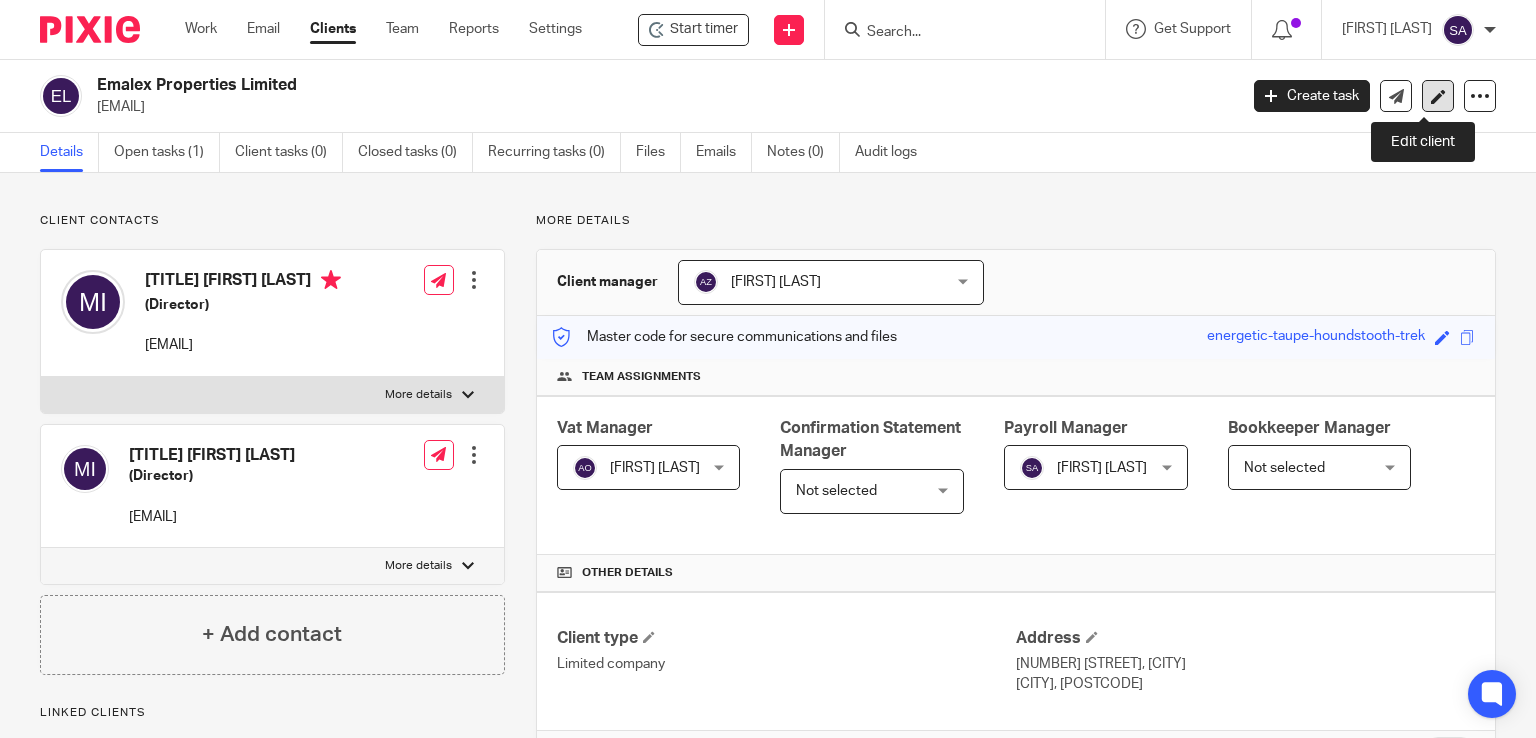 click at bounding box center (1438, 96) 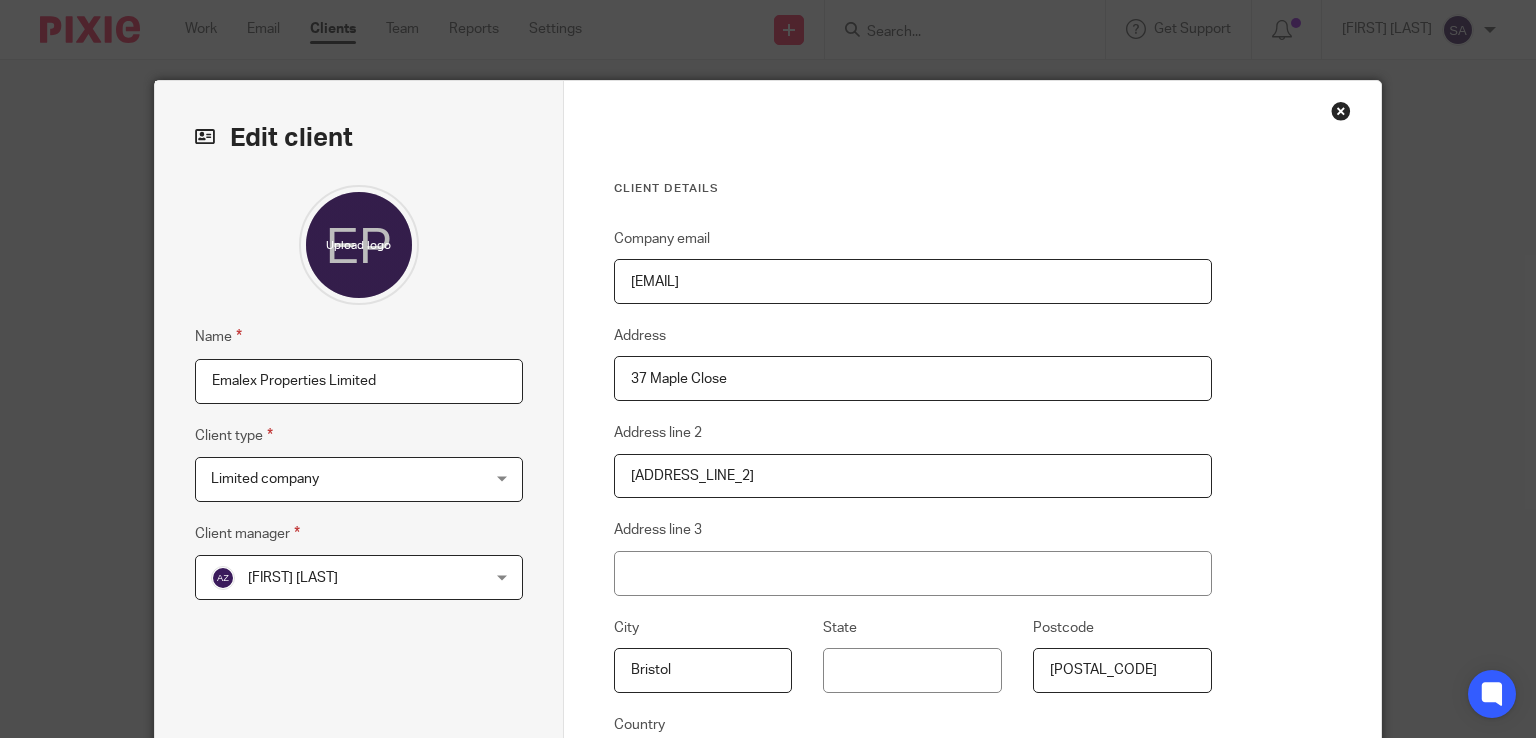 scroll, scrollTop: 0, scrollLeft: 0, axis: both 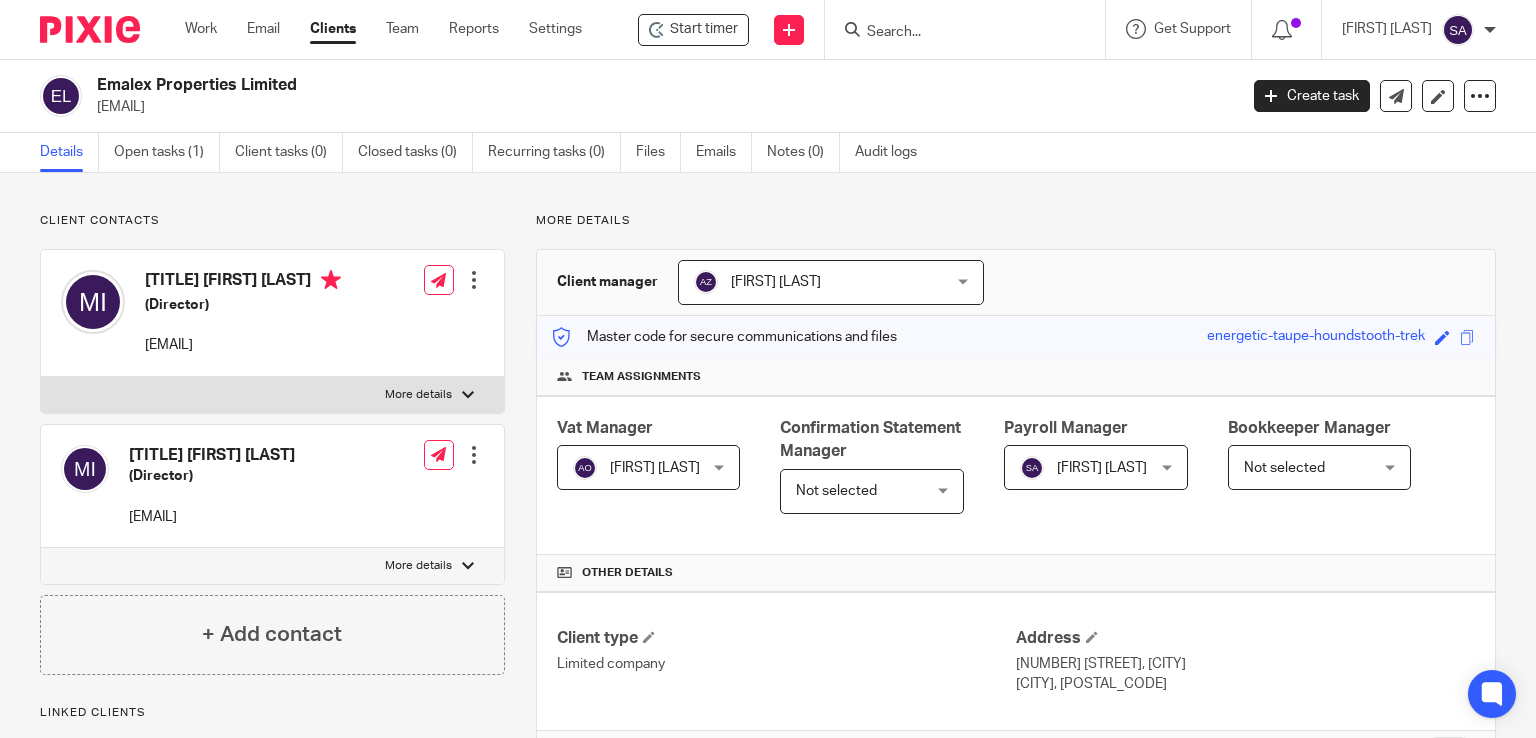 click at bounding box center (474, 280) 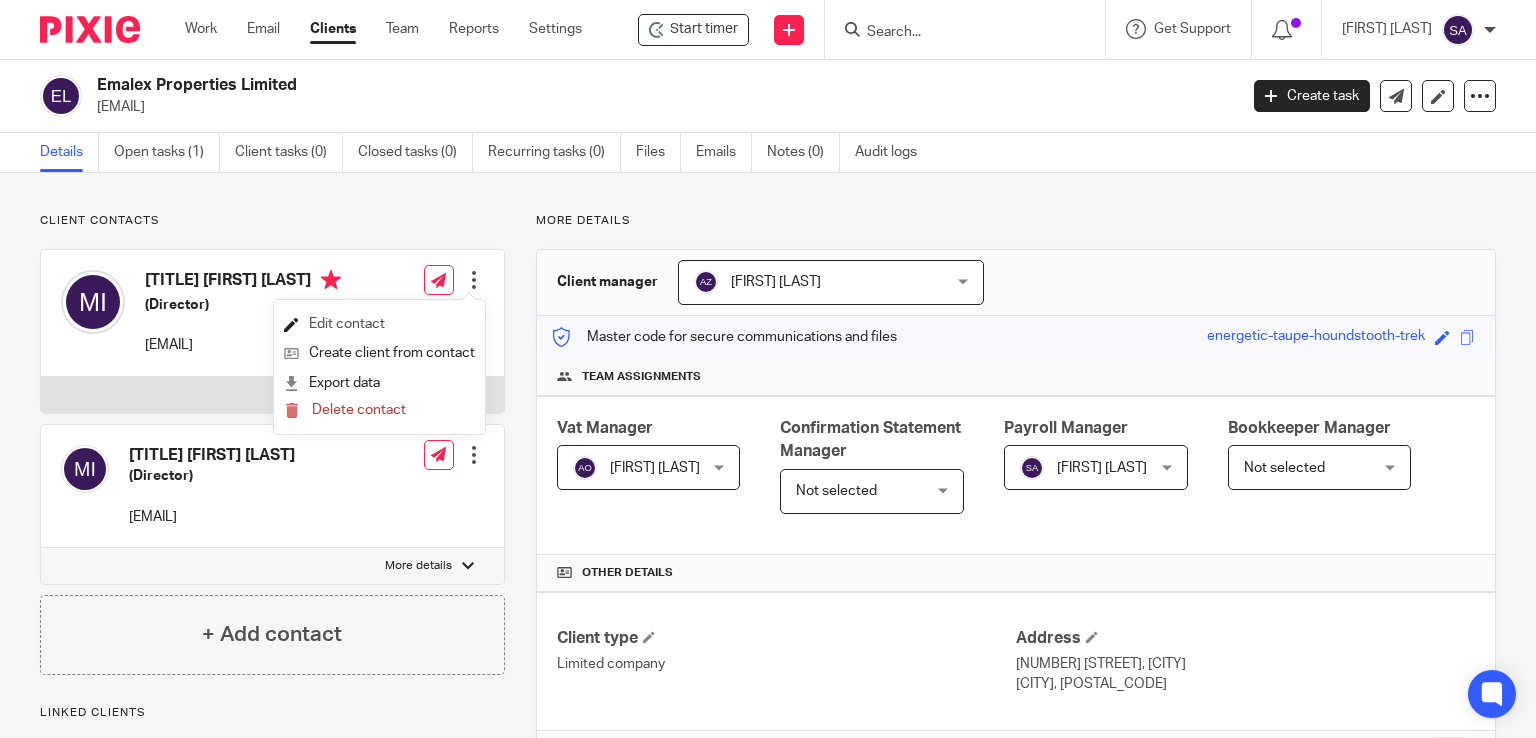 click on "Edit contact" at bounding box center [379, 324] 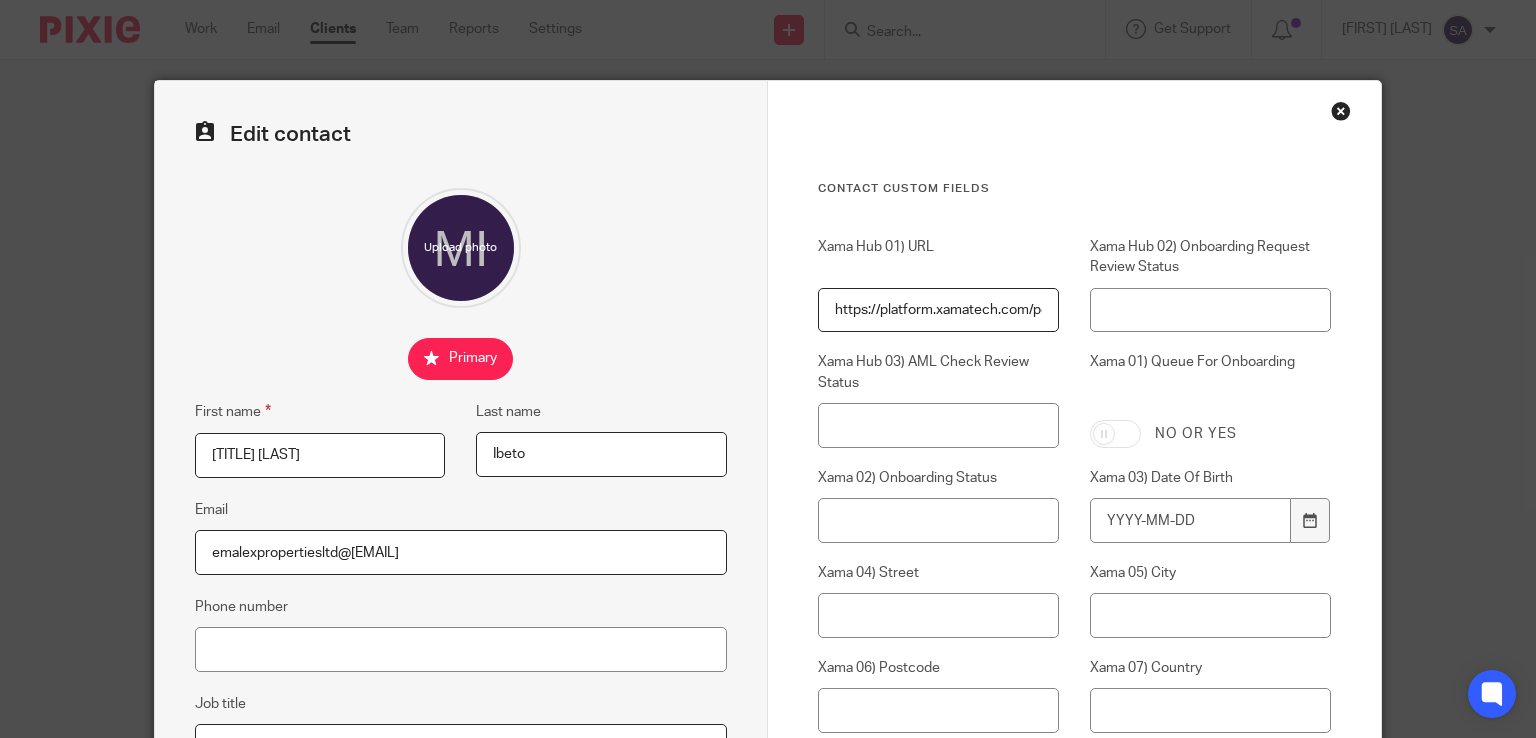 scroll, scrollTop: 0, scrollLeft: 0, axis: both 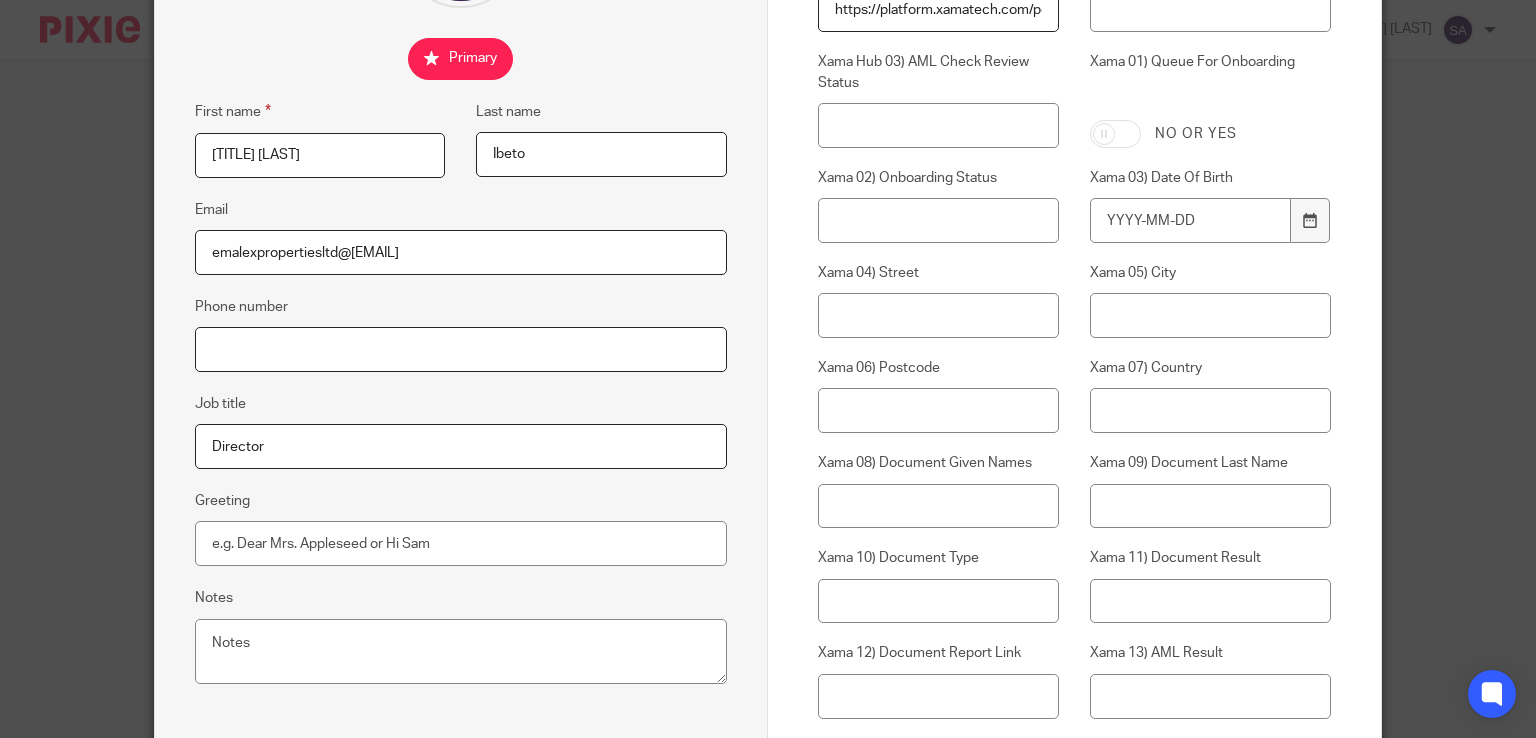 click on "Phone number" at bounding box center [461, 349] 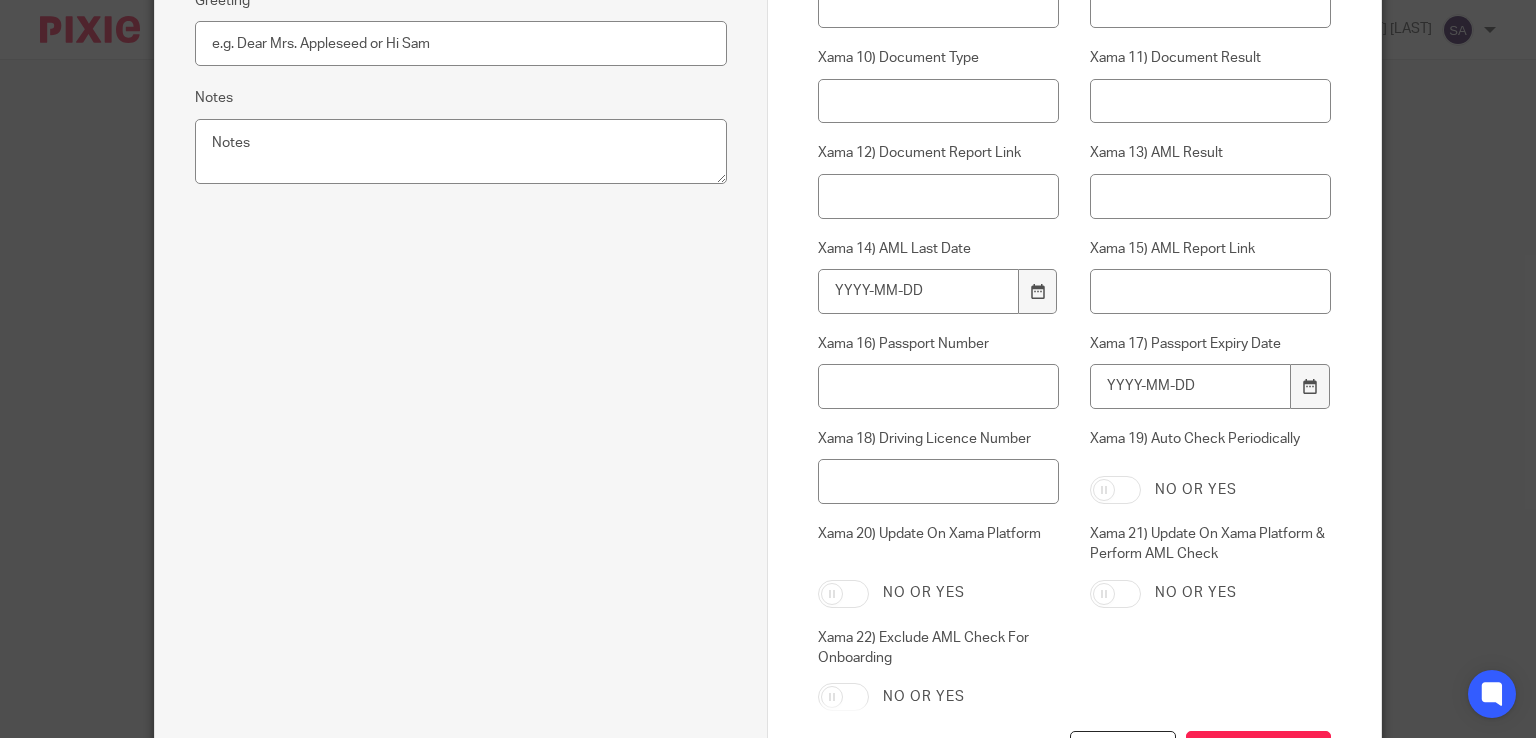 scroll, scrollTop: 967, scrollLeft: 0, axis: vertical 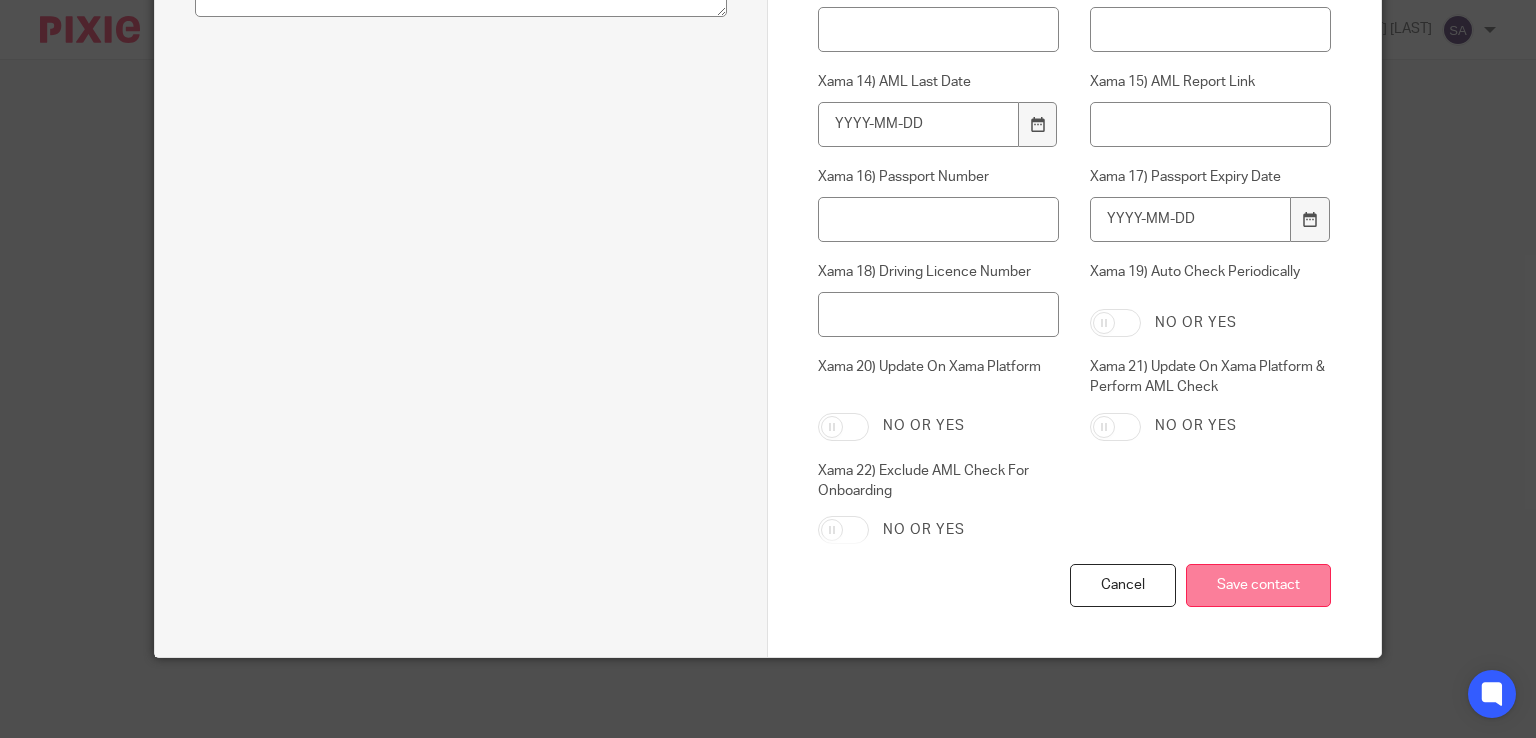 type on "[PHONE]" 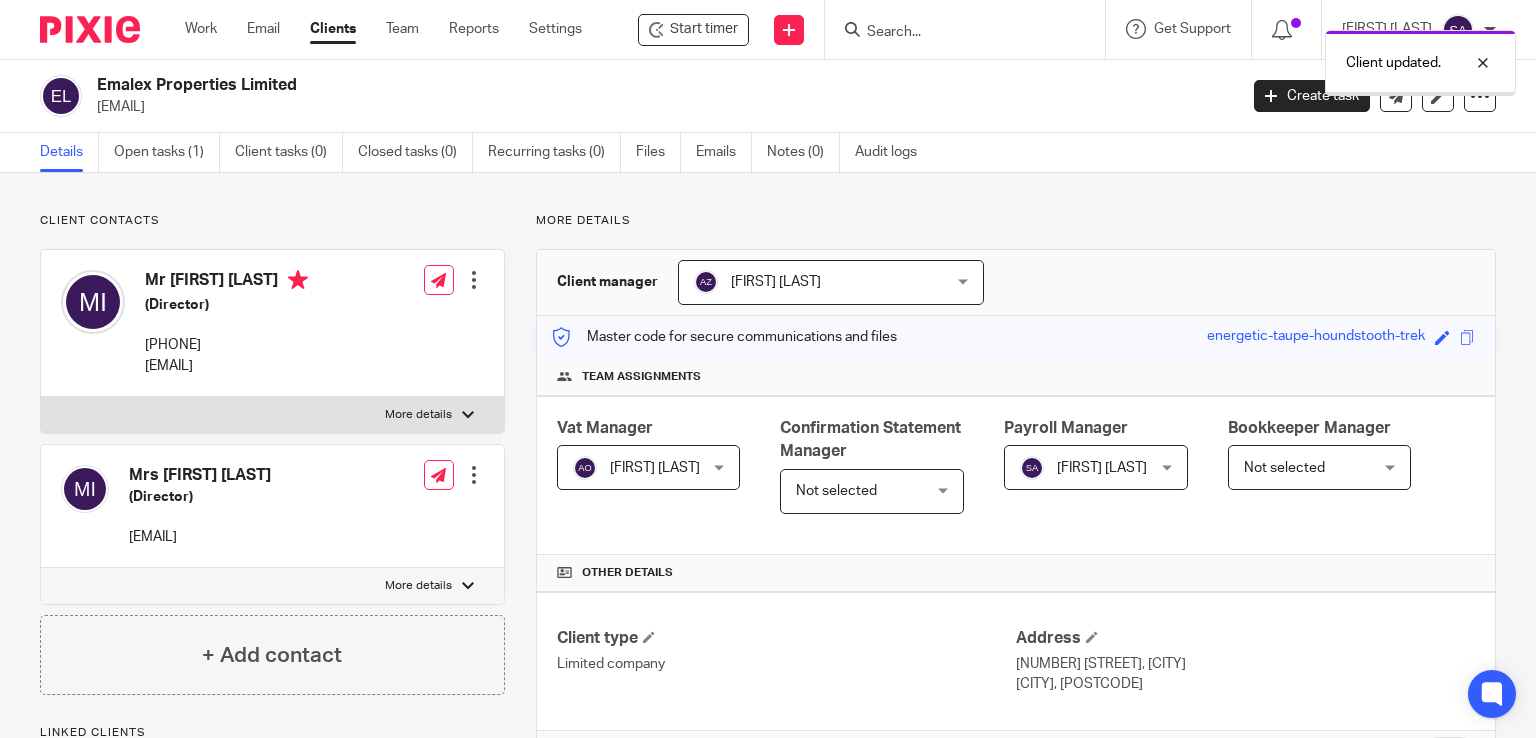 scroll, scrollTop: 0, scrollLeft: 0, axis: both 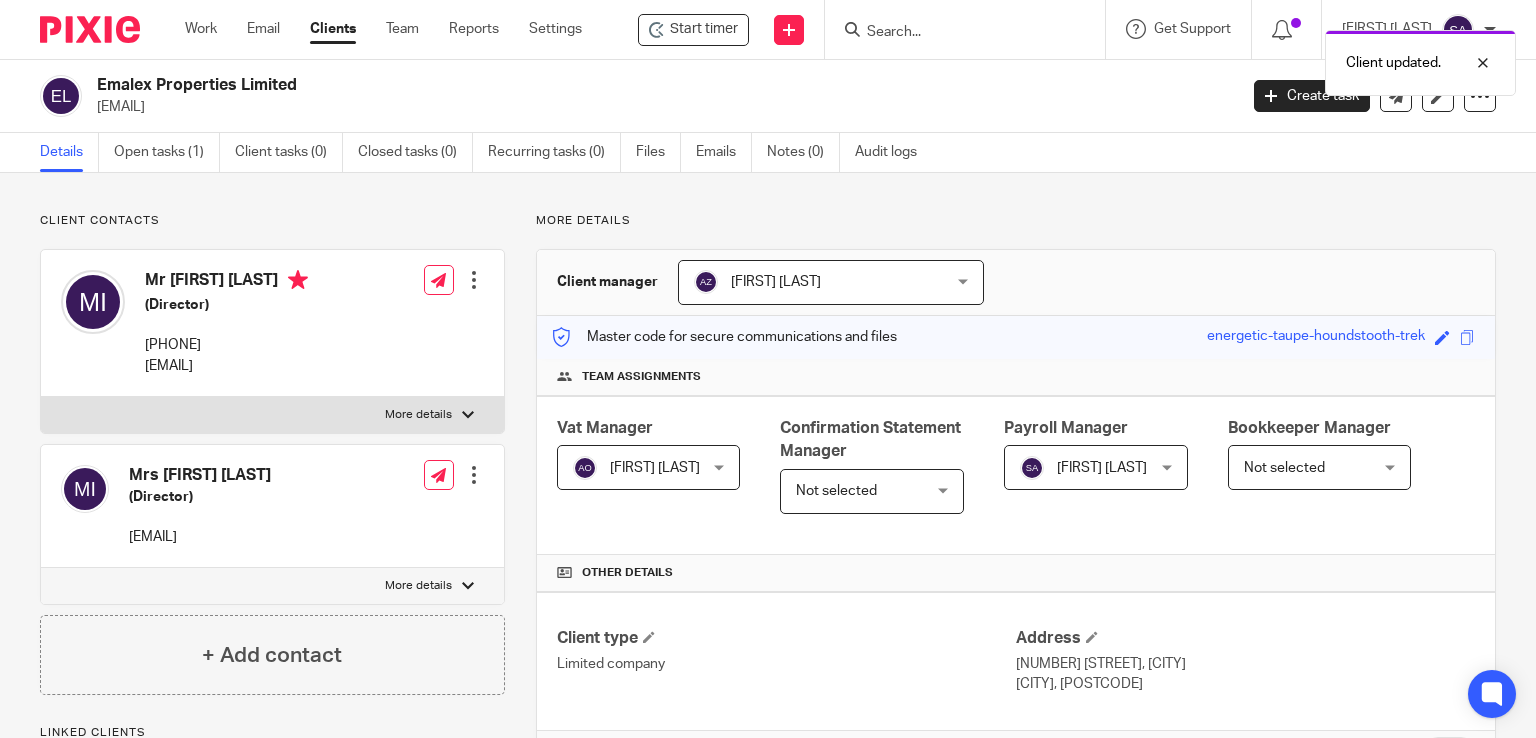 drag, startPoint x: 353, startPoint y: 367, endPoint x: 143, endPoint y: 367, distance: 210 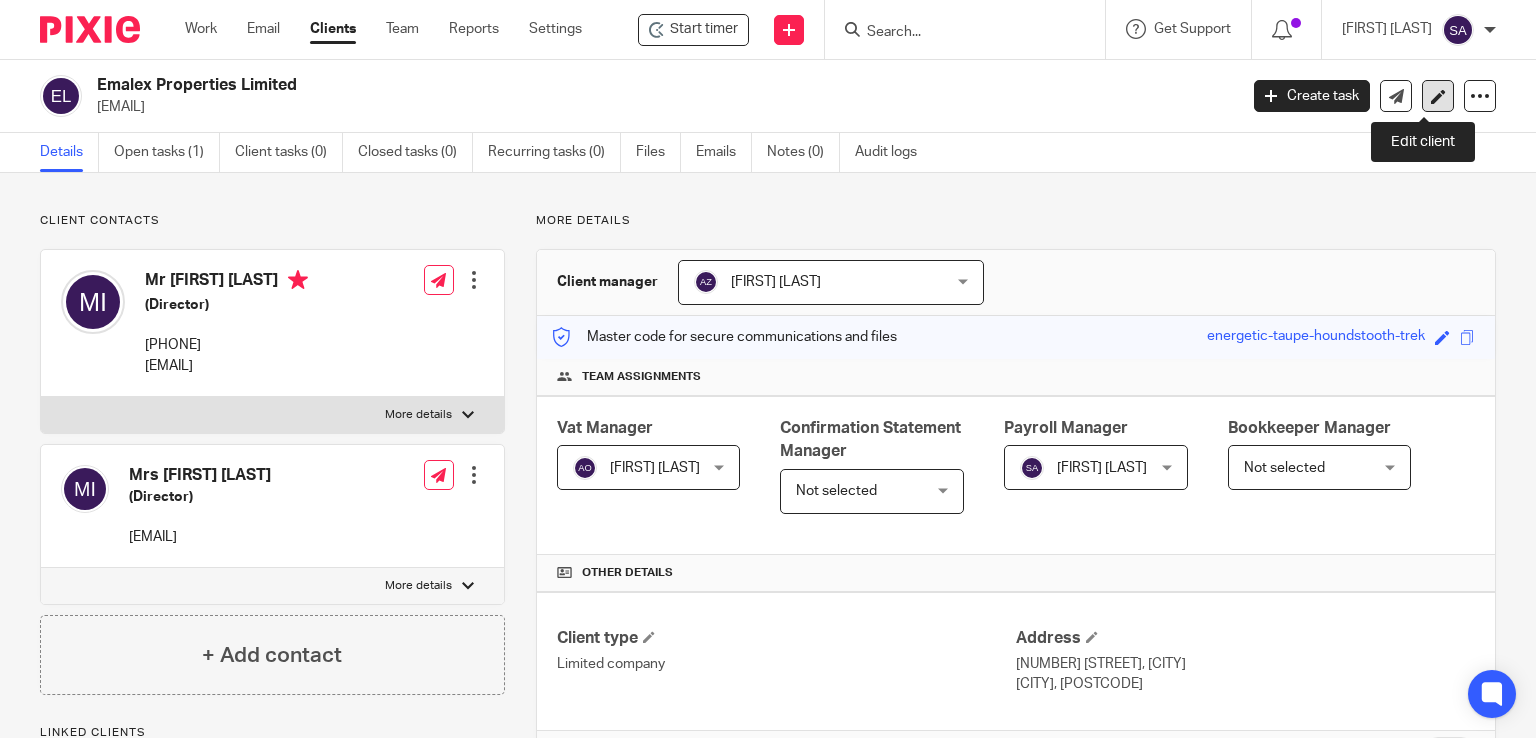 click at bounding box center [1438, 96] 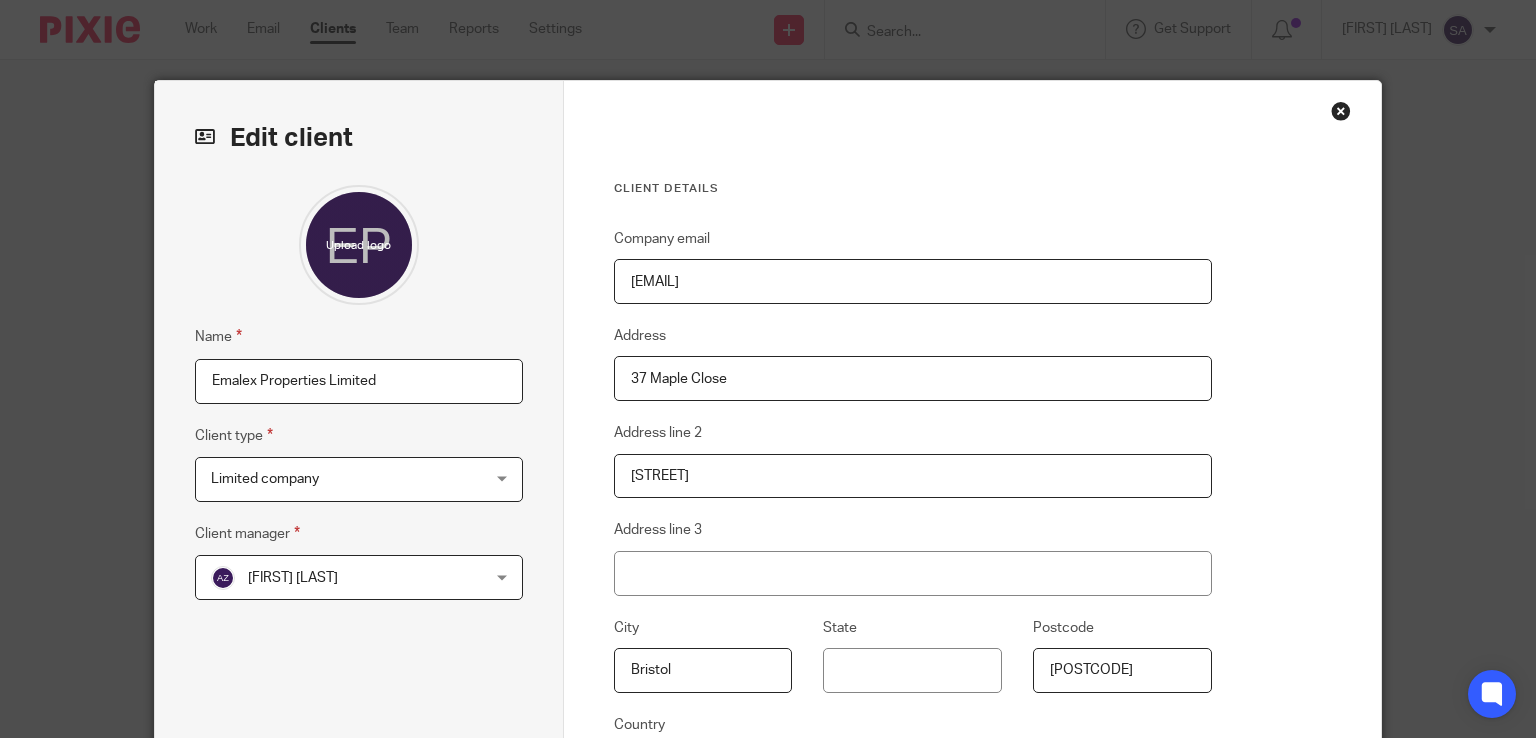 scroll, scrollTop: 0, scrollLeft: 0, axis: both 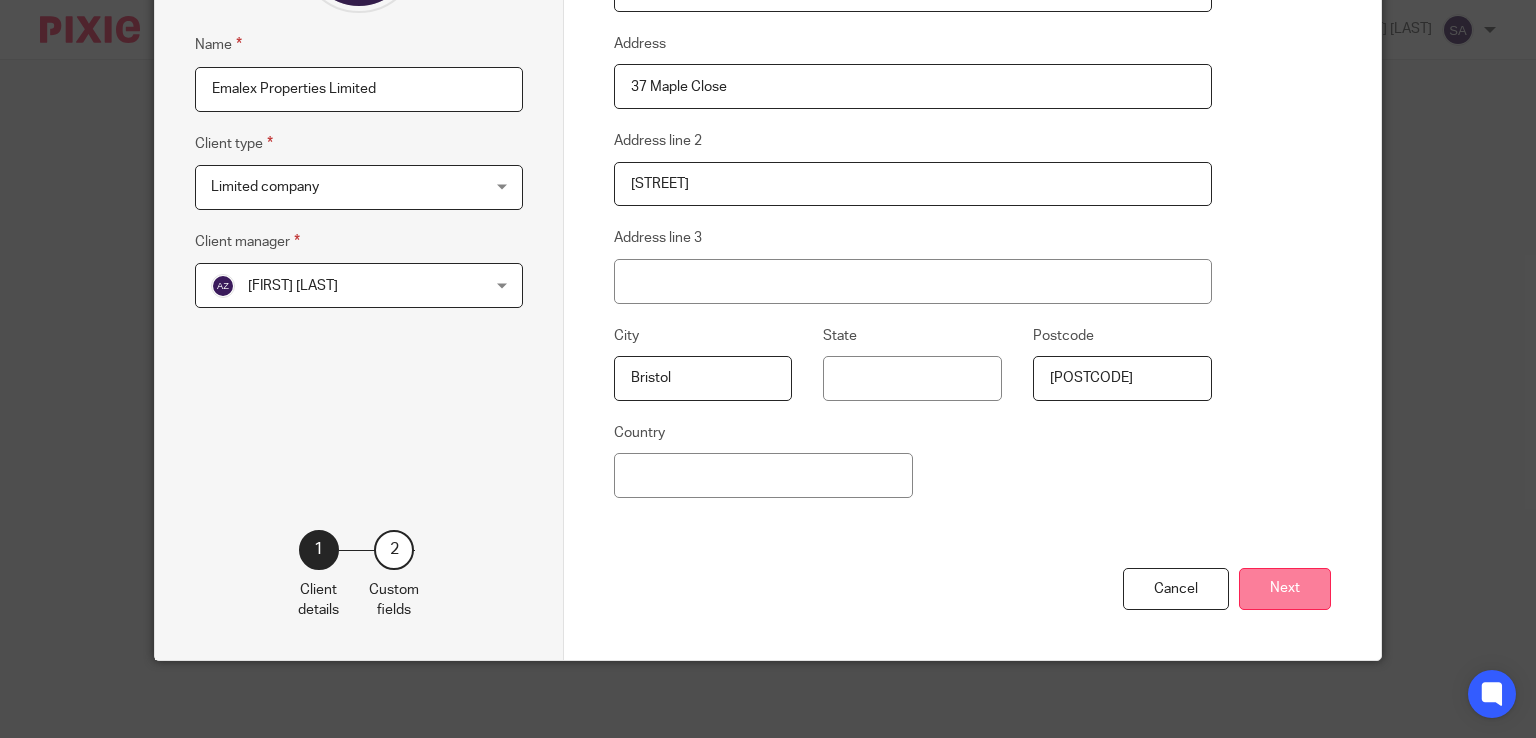 type on "[EMAIL]" 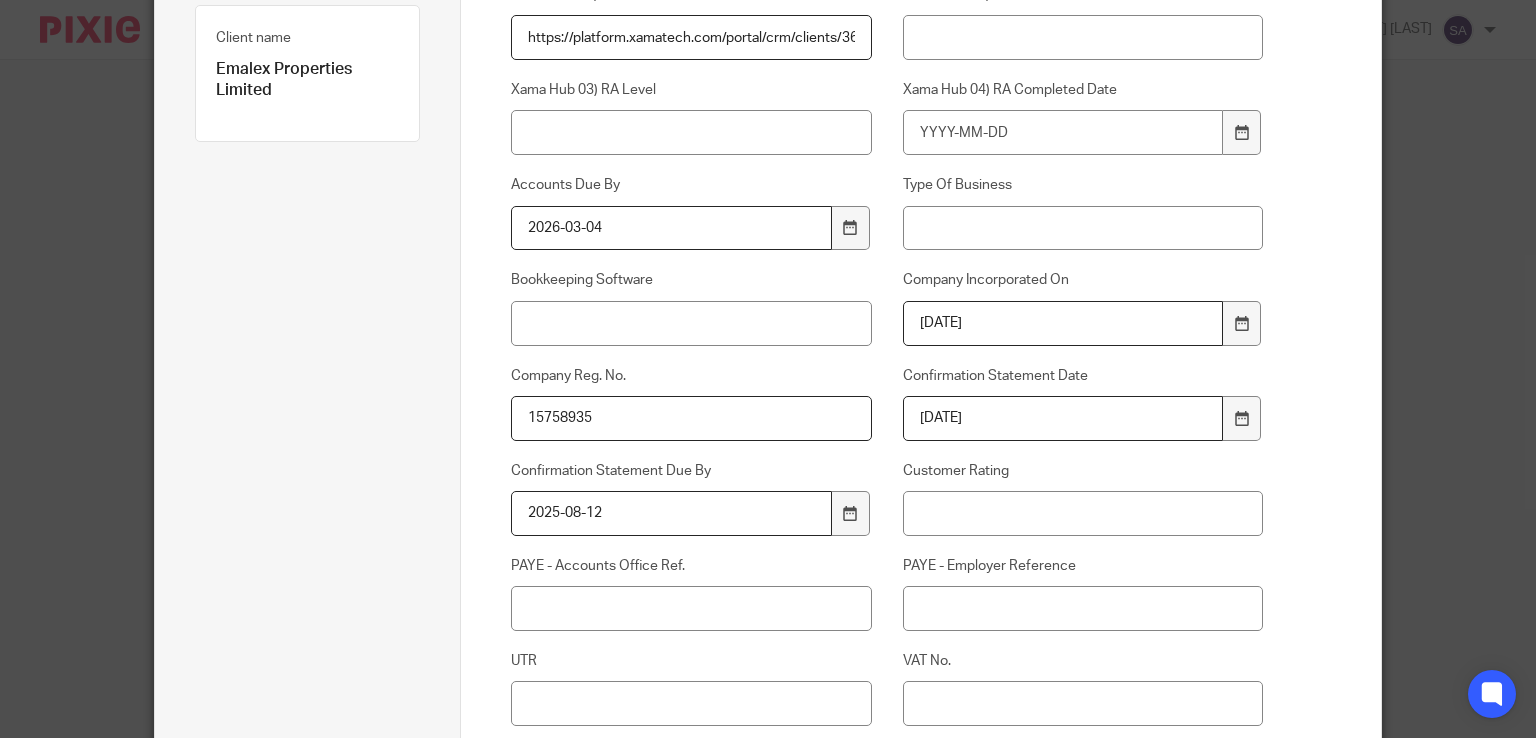 scroll, scrollTop: 0, scrollLeft: 0, axis: both 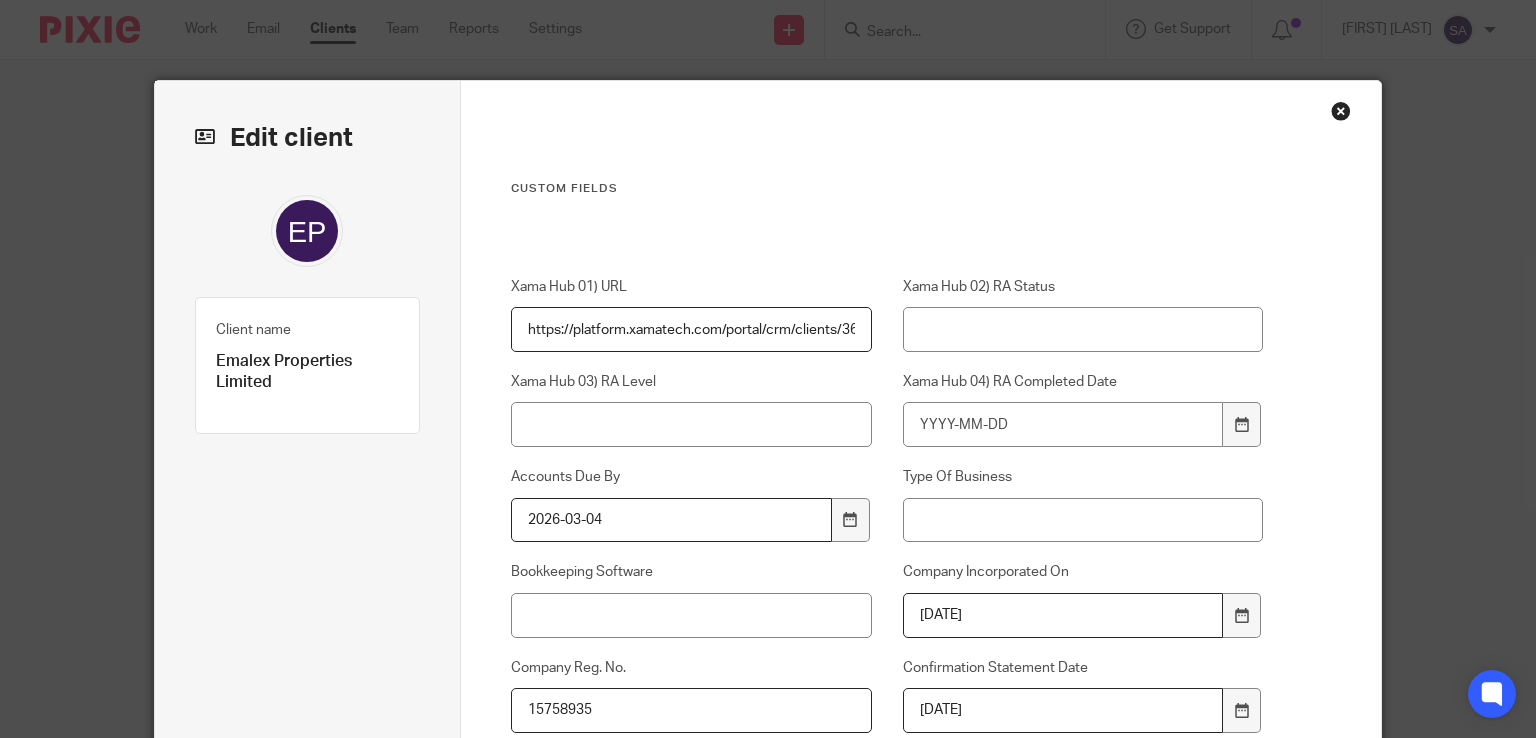 click on "Custom fields
Xama Hub 01) URL   https://platform.xamatech.com/portal/crm/clients/36d35da0-6113-11f0-8c8c-43eabe25bf98       Xama Hub 02) RA Status         Xama Hub 03) RA Level         Xama Hub 04) RA Completed Date           Accounts Due By   2026-03-04         Type Of Business       Bookkeeping Software         Company Incorporated On   2024-06-04         Company Reg. No.   15758935       Confirmation Statement Date   2025-07-29         Confirmation Statement Due By   2025-08-12         Customer Rating         PAYE - Accounts Office Ref.         PAYE - Employer Reference         UTR         VAT No.         Vat Return Cycle         Vat Return Date           Website         Year End Date   2025-06-30         Payments Overdue         Account On Hold     No or yes       CIS Return Date           Contract Signed     No or yes       Accounts And Company Tax Returns         Vat Returns     No or yes       Payroll   0       Self Assessment   0       Confirmation Statement     No or yes" at bounding box center [921, 1148] 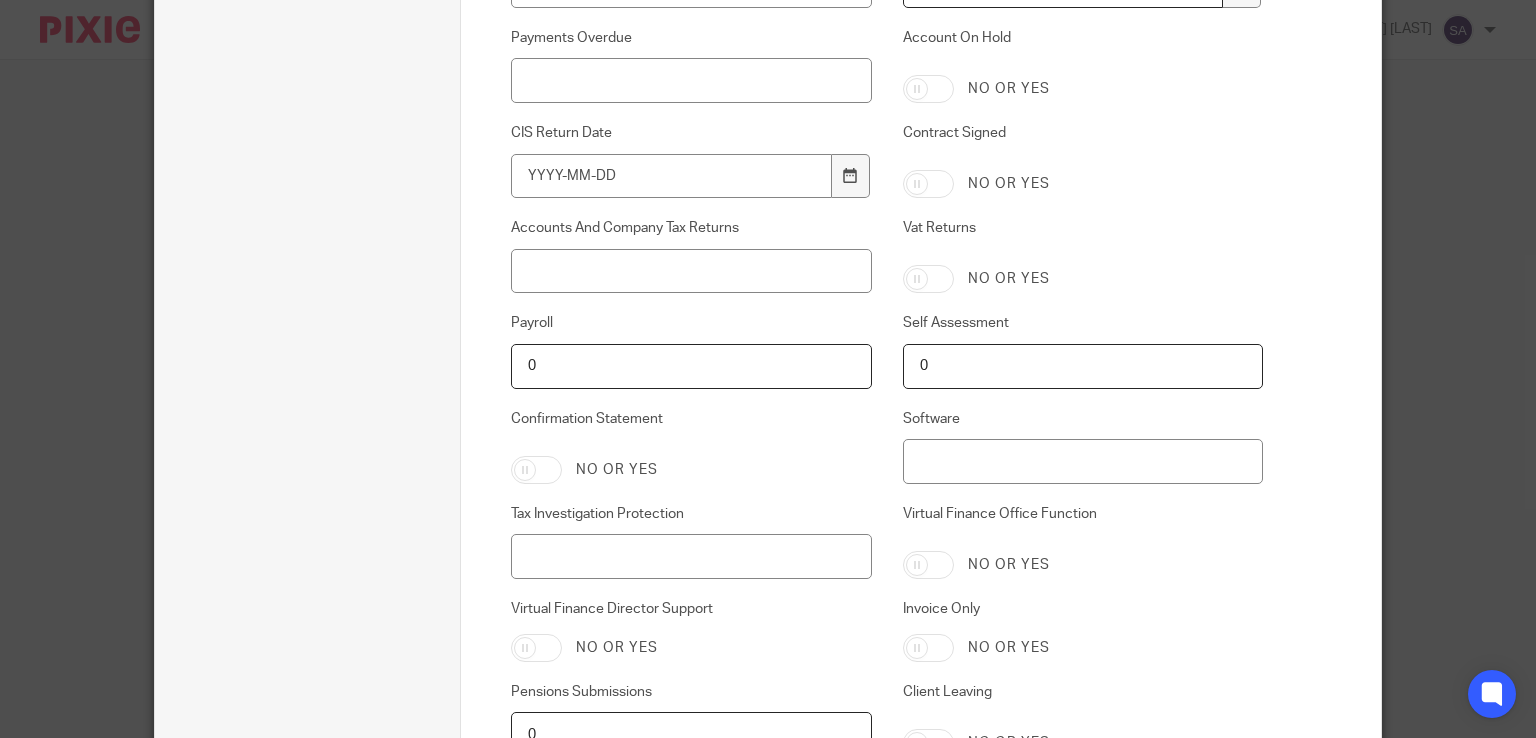 scroll, scrollTop: 1558, scrollLeft: 0, axis: vertical 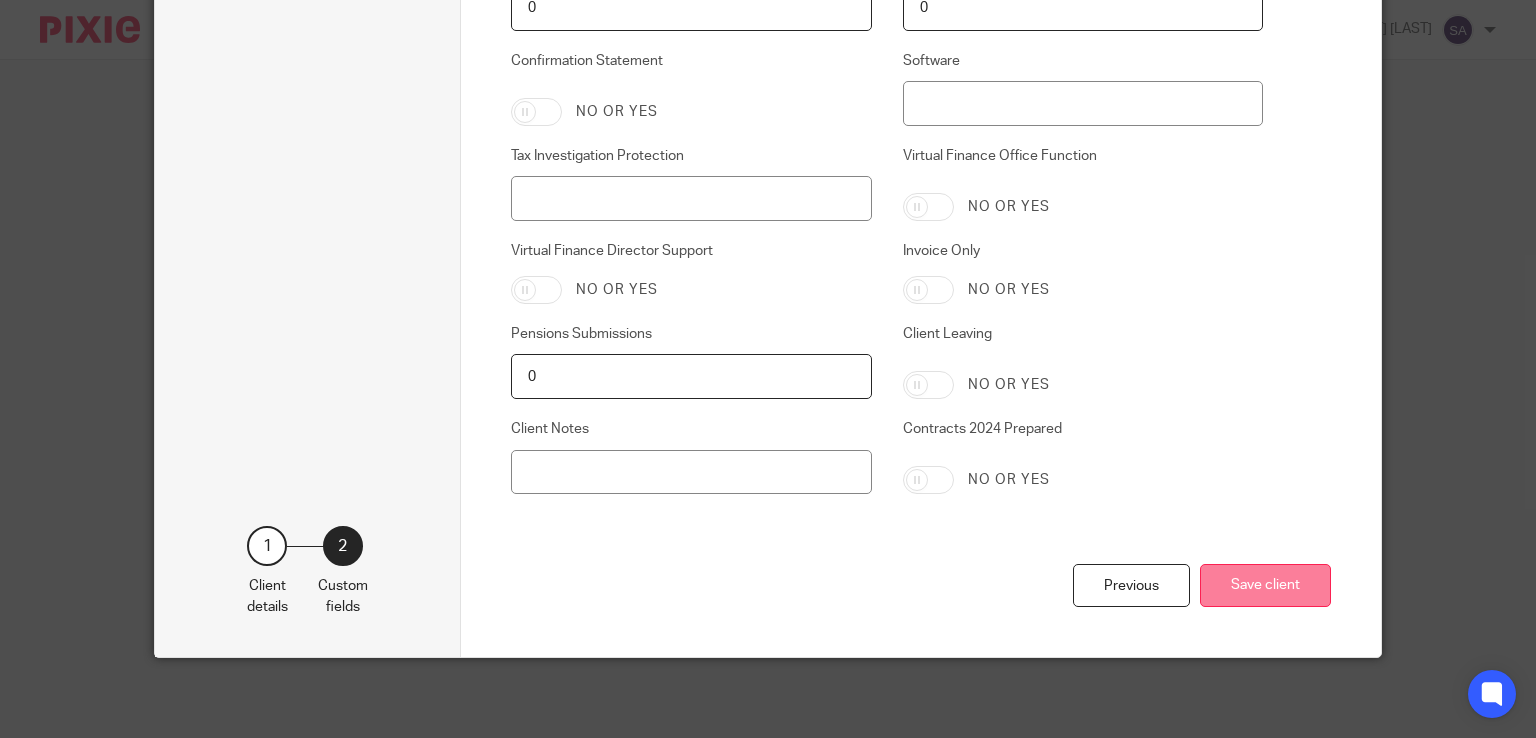 click on "Save client" at bounding box center (1265, 585) 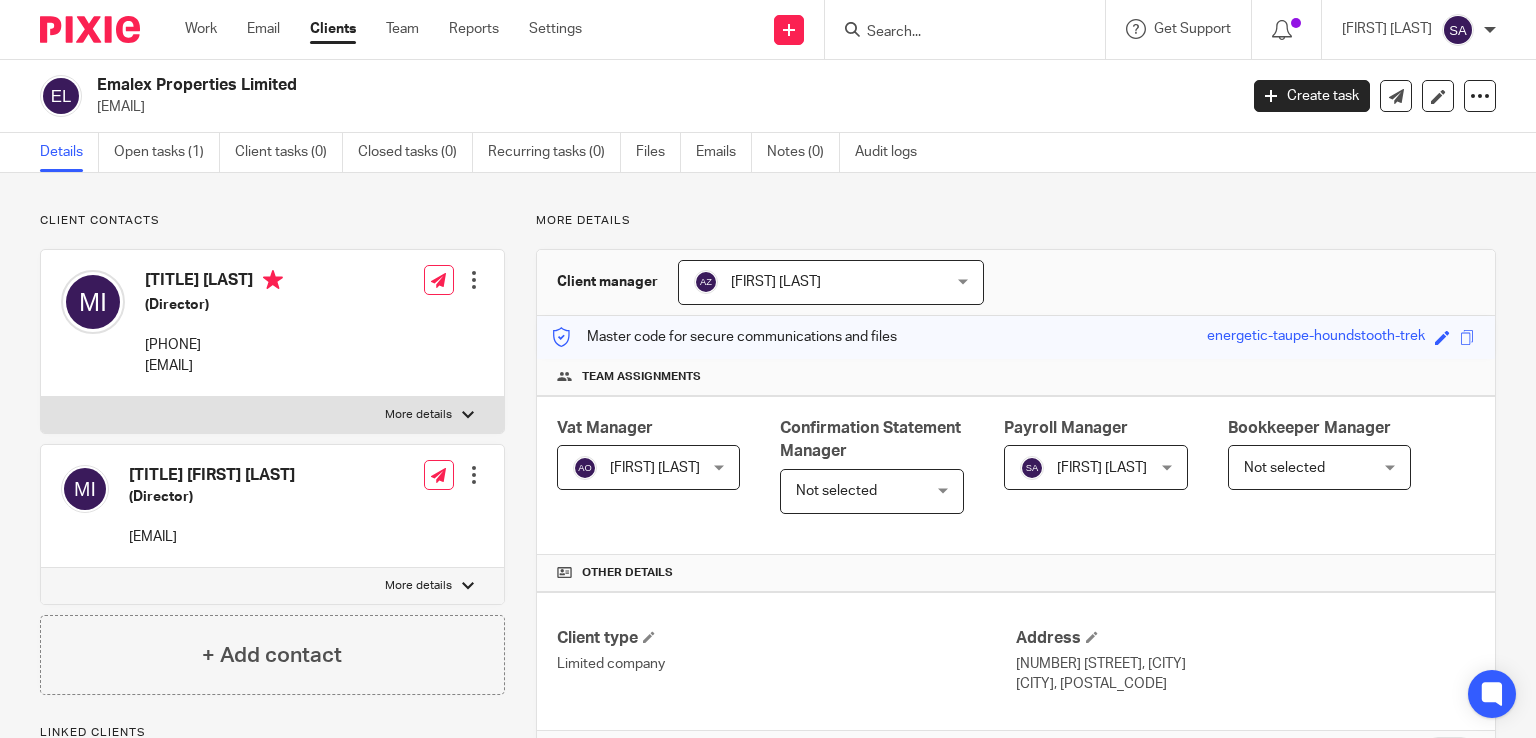 scroll, scrollTop: 0, scrollLeft: 0, axis: both 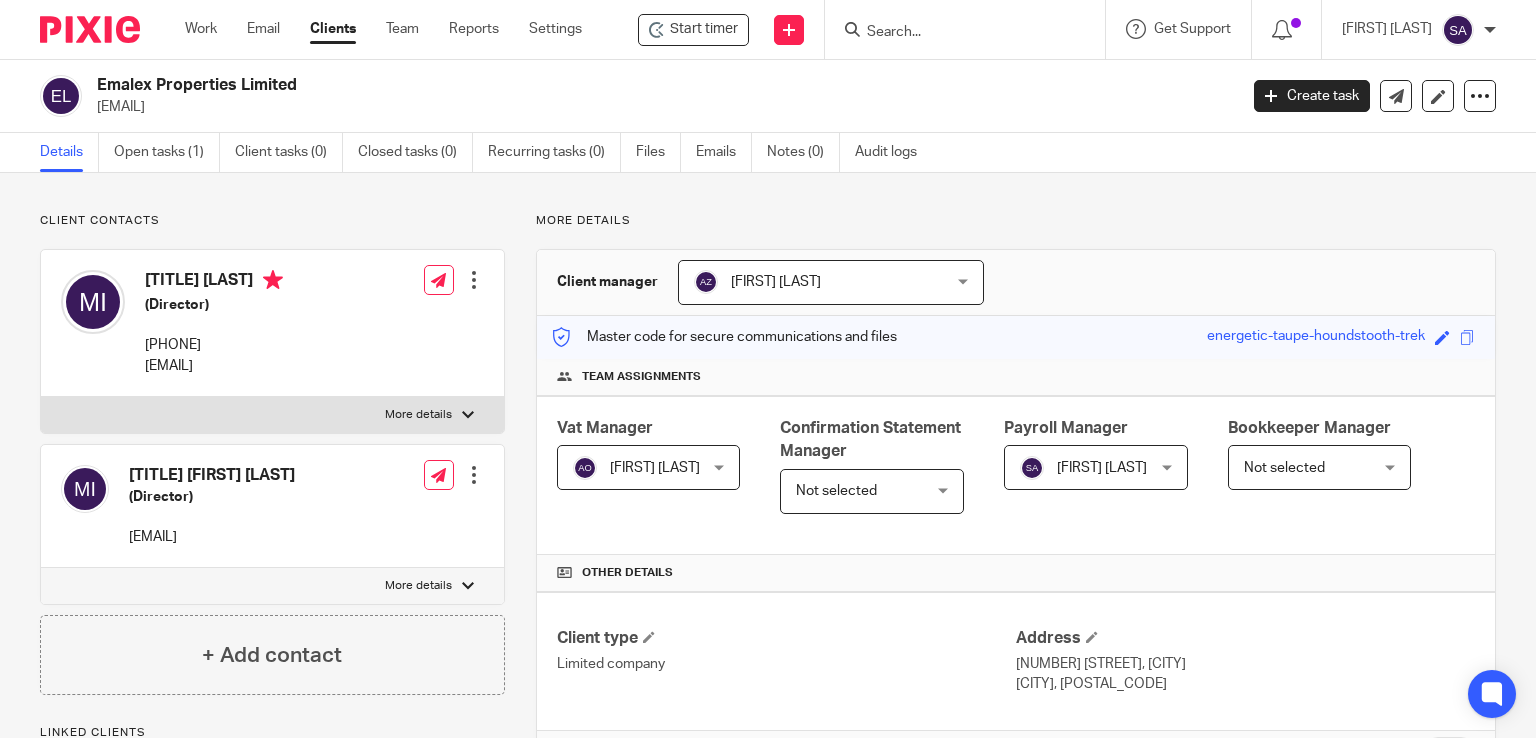 drag, startPoint x: 243, startPoint y: 345, endPoint x: 144, endPoint y: 341, distance: 99.08077 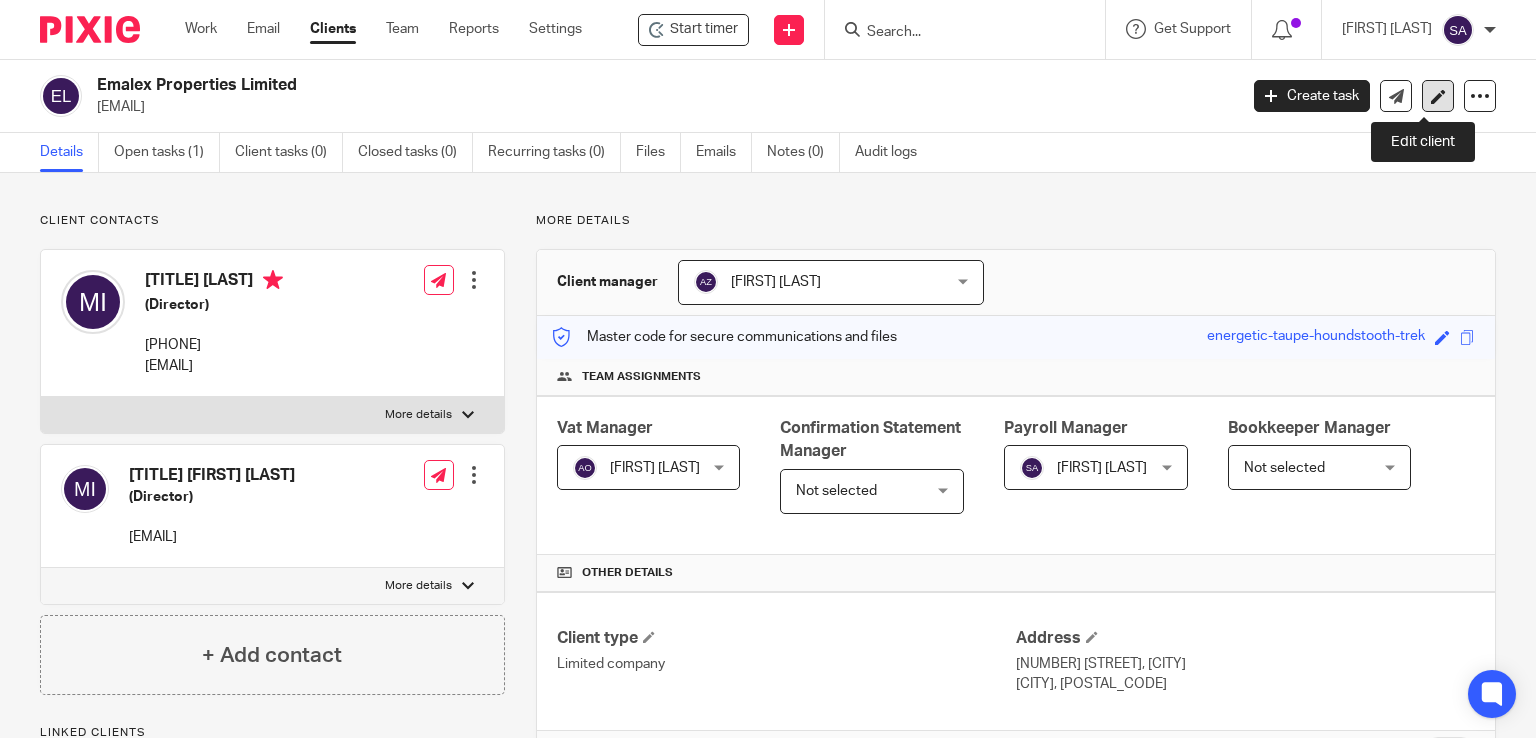 click at bounding box center [1438, 96] 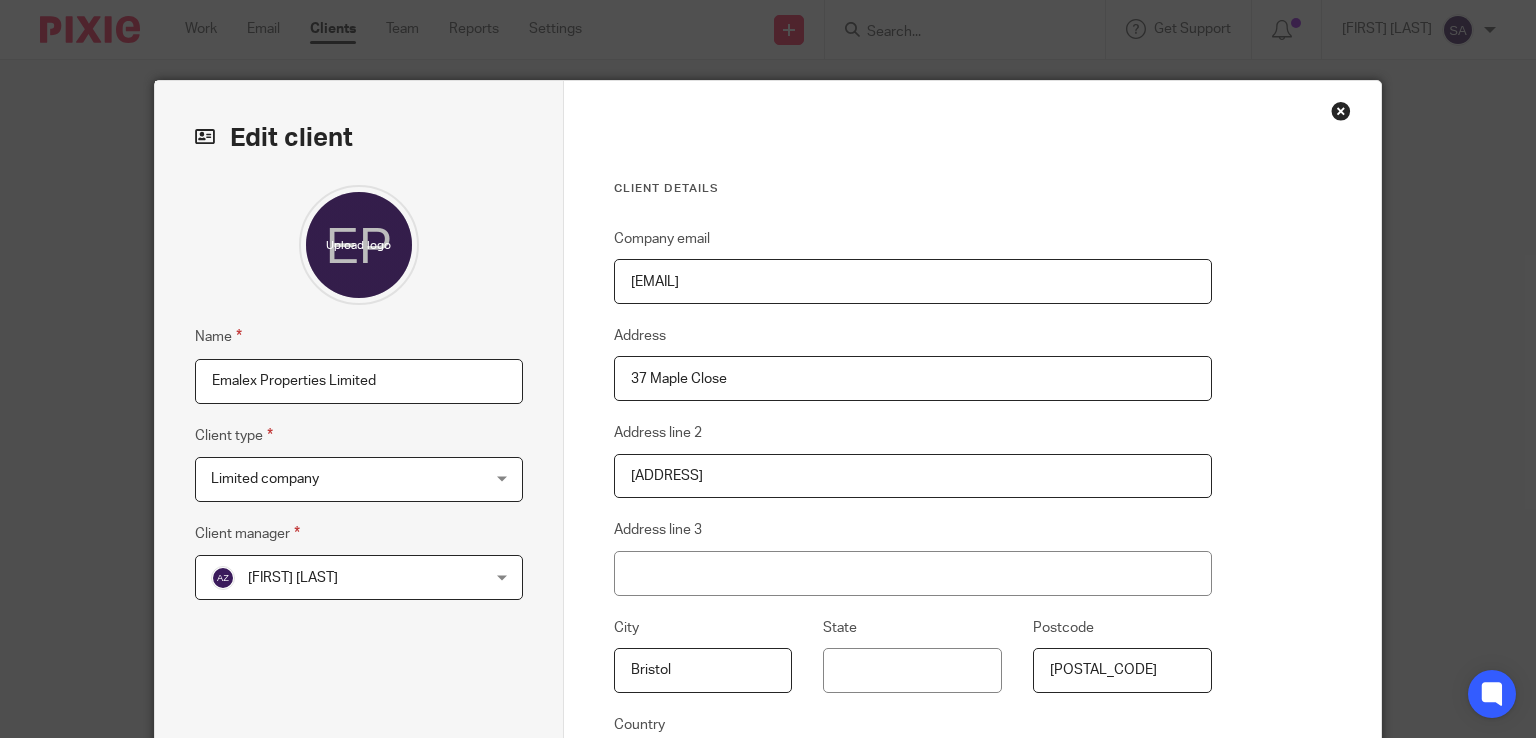 scroll, scrollTop: 0, scrollLeft: 0, axis: both 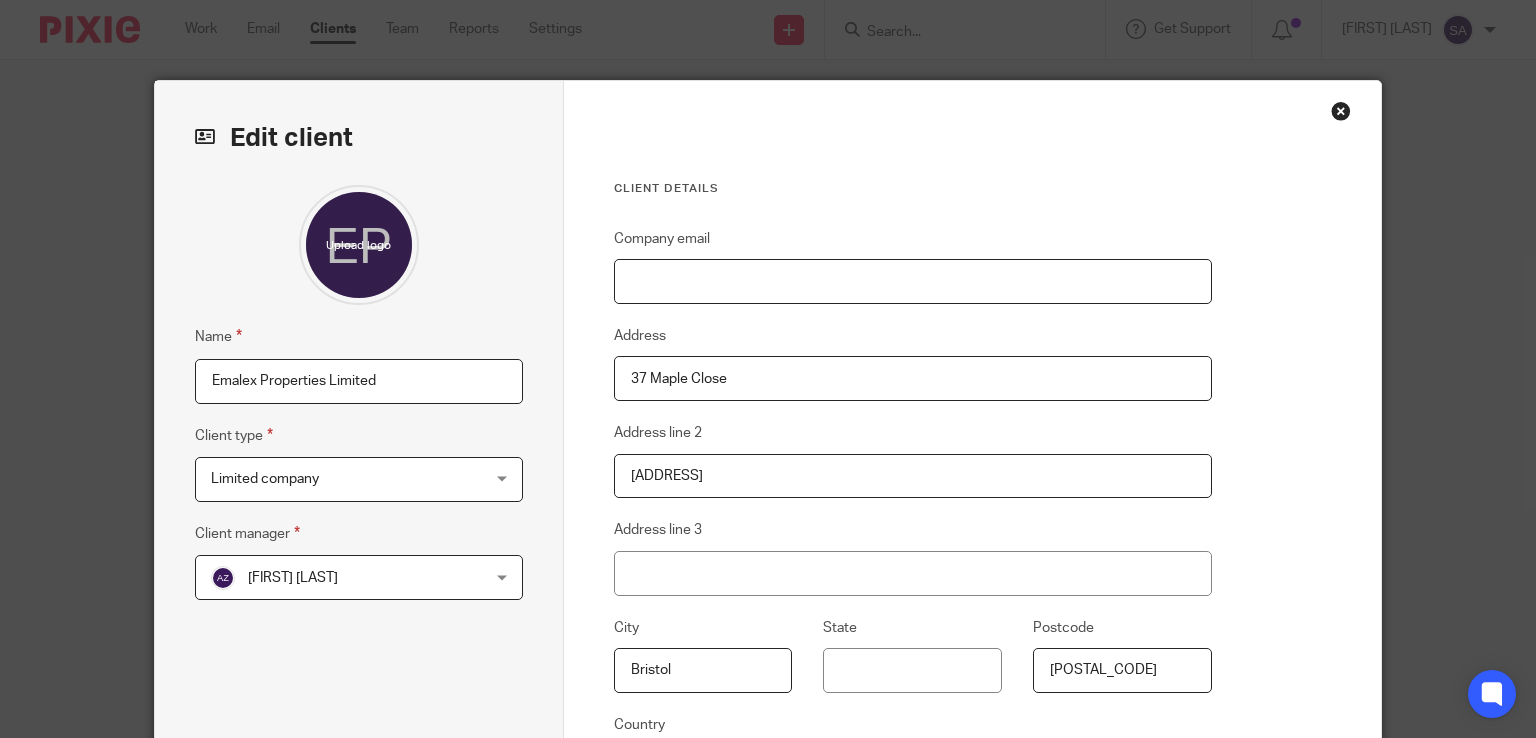 paste on "[EMAIL]" 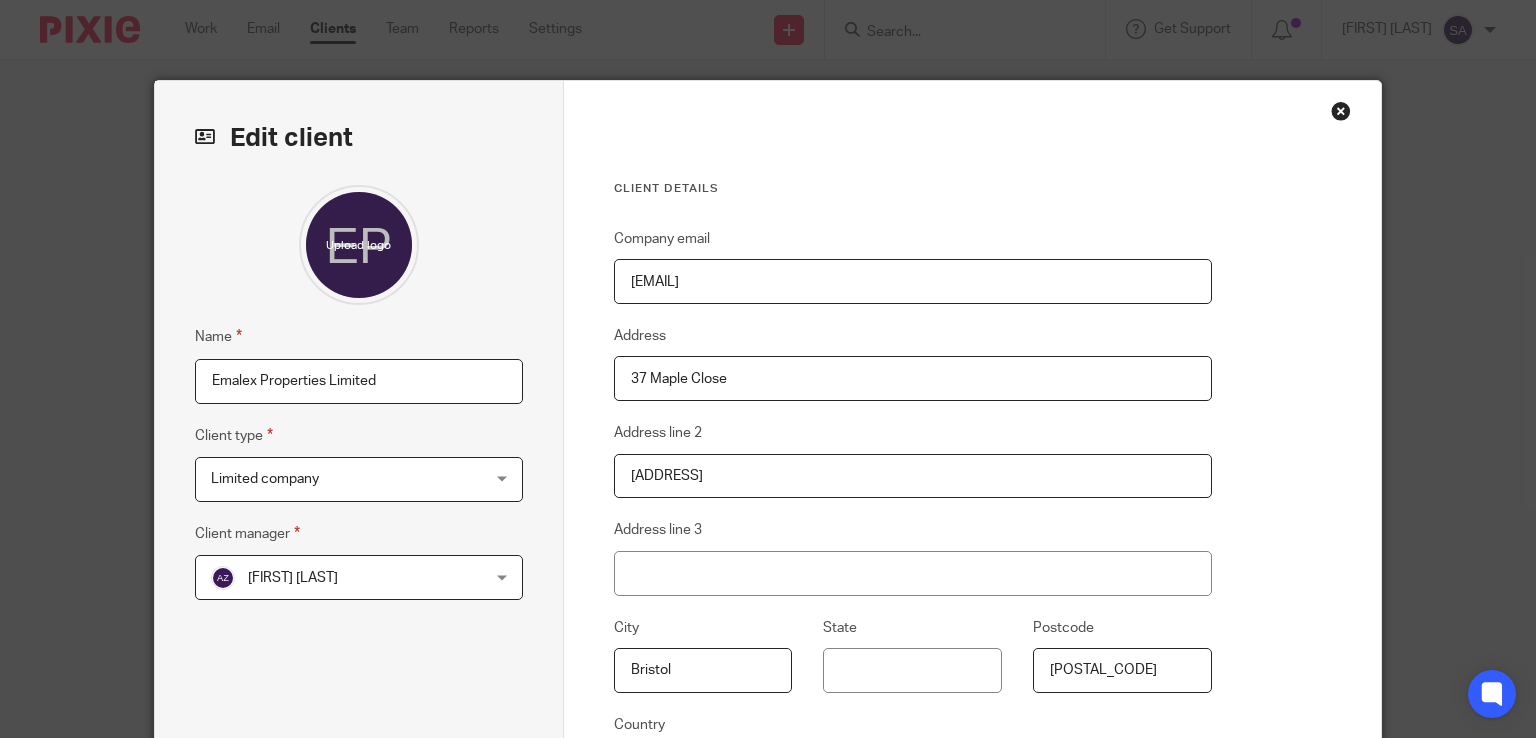scroll, scrollTop: 292, scrollLeft: 0, axis: vertical 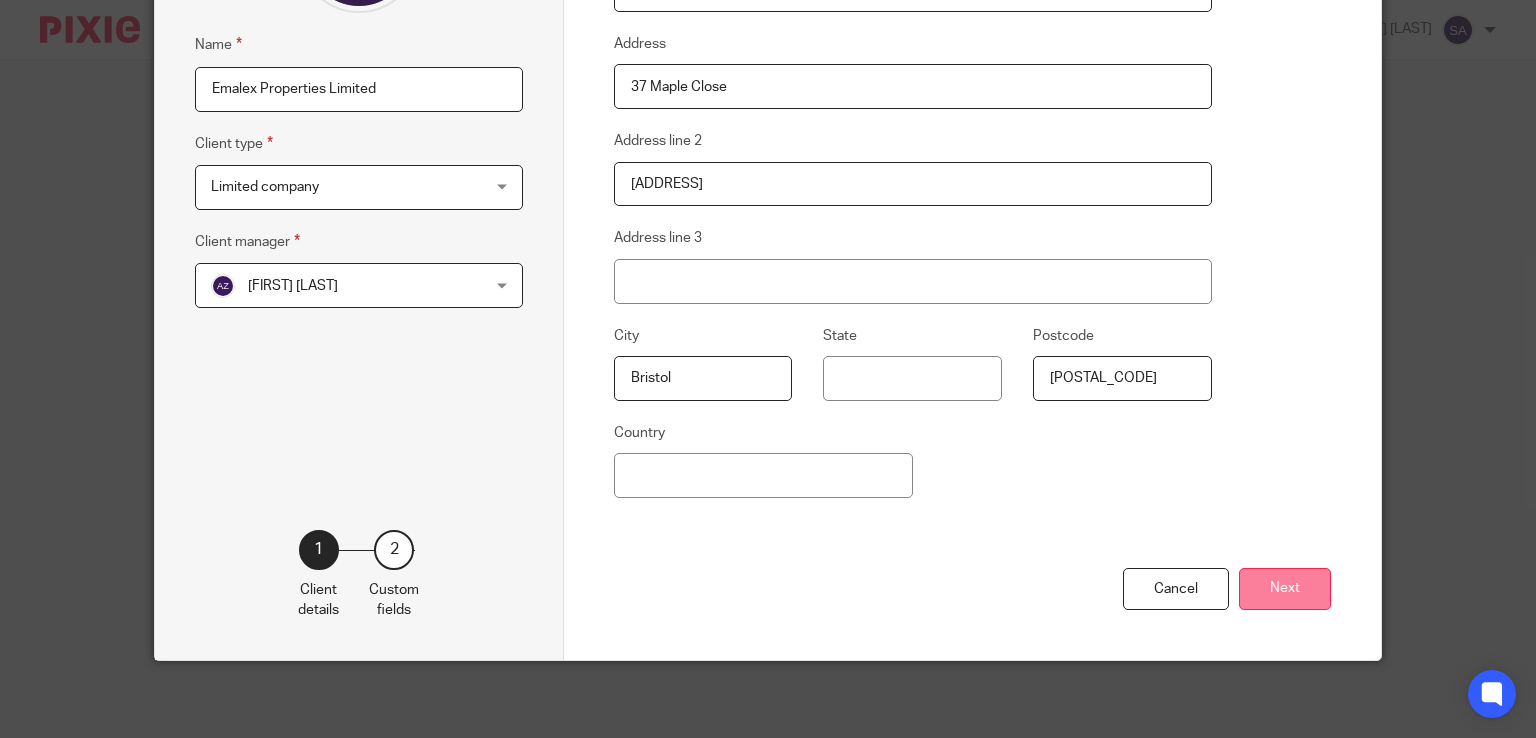 type on "[EMAIL]" 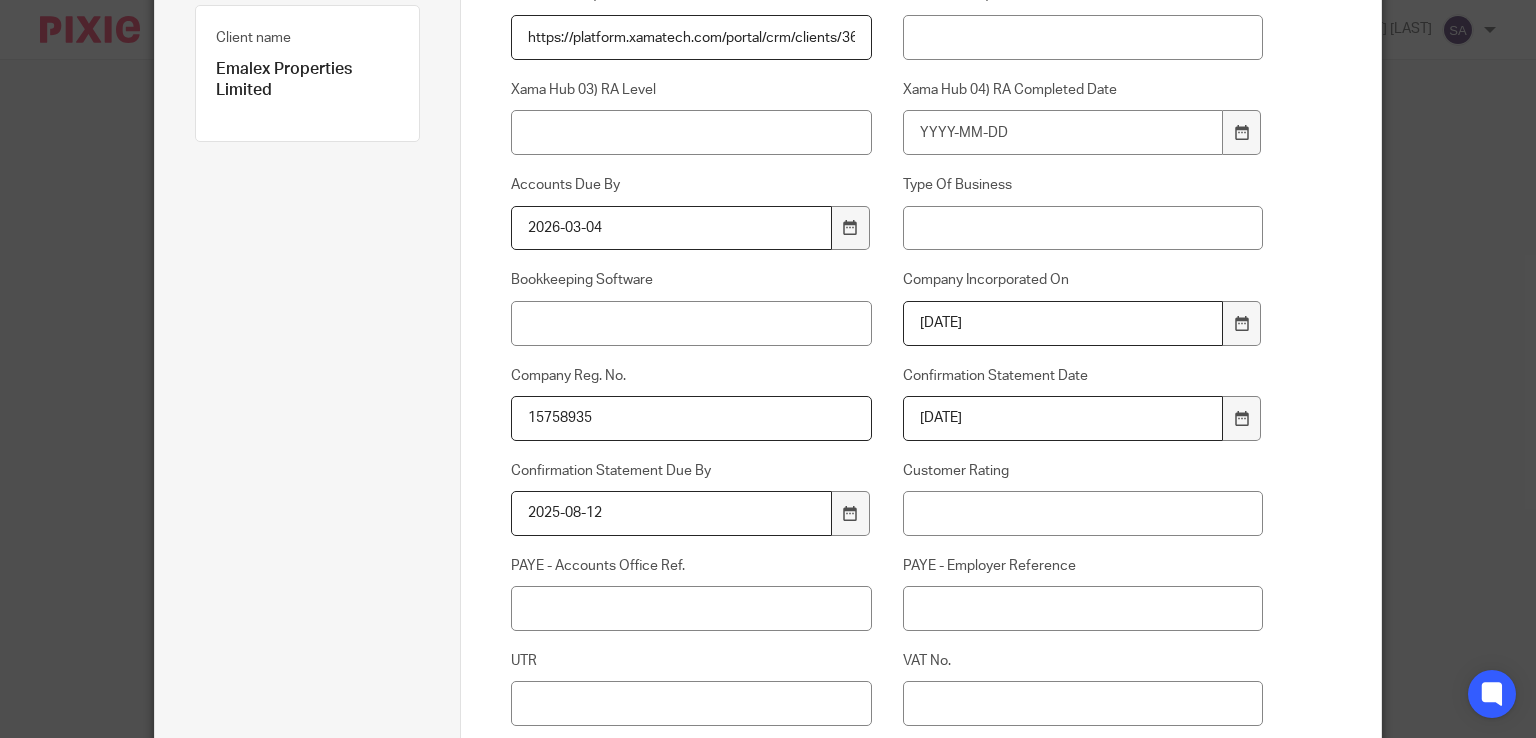 scroll, scrollTop: 0, scrollLeft: 0, axis: both 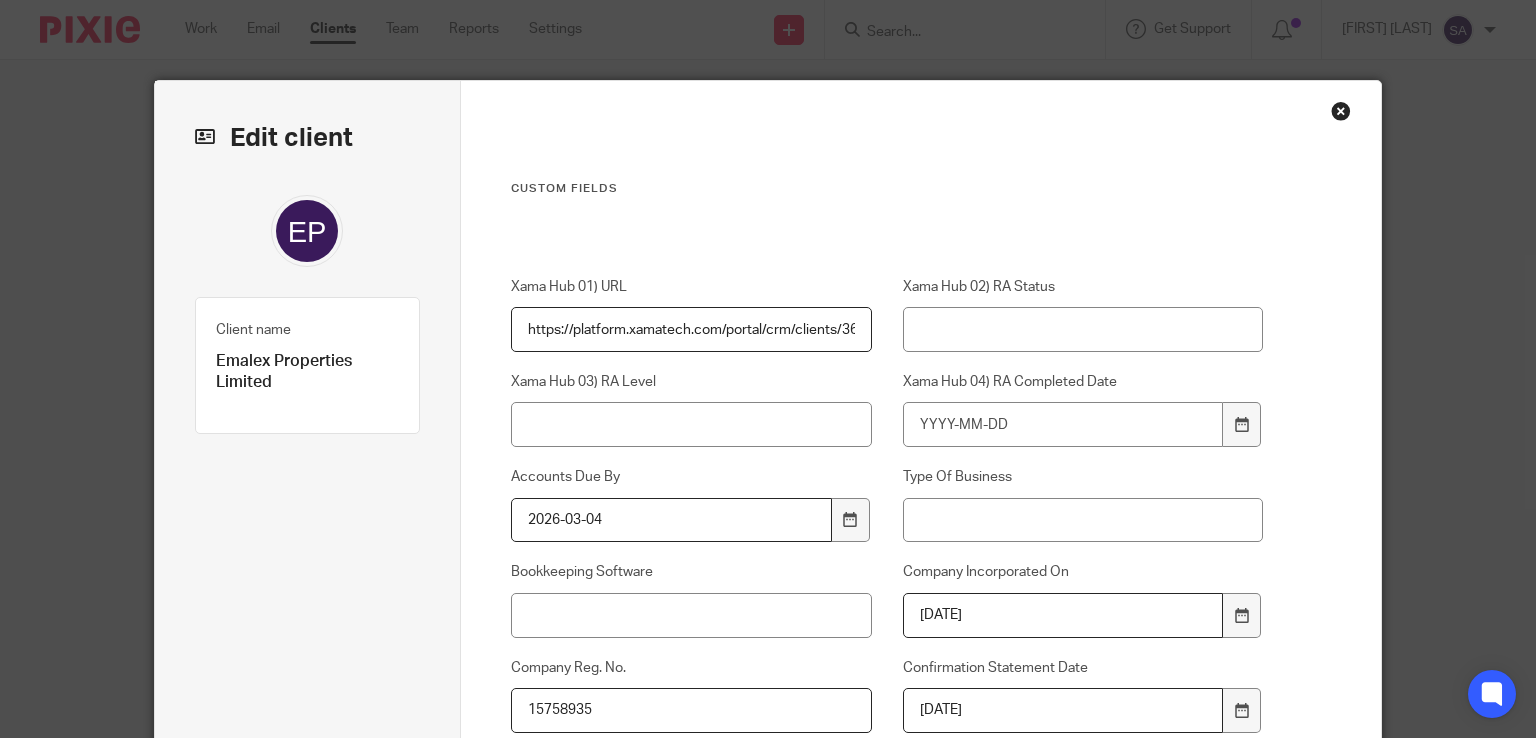 click at bounding box center (1341, 111) 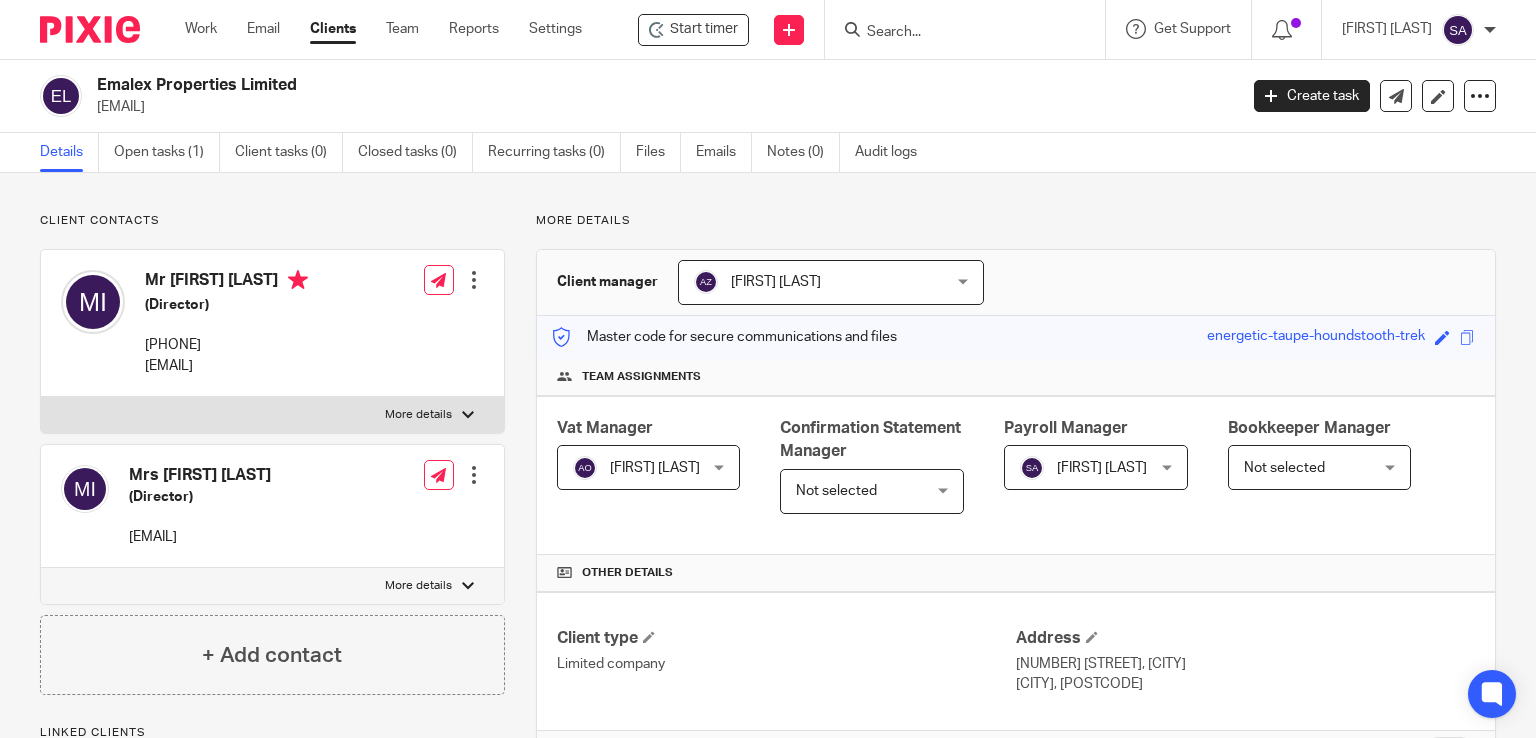 scroll, scrollTop: 0, scrollLeft: 0, axis: both 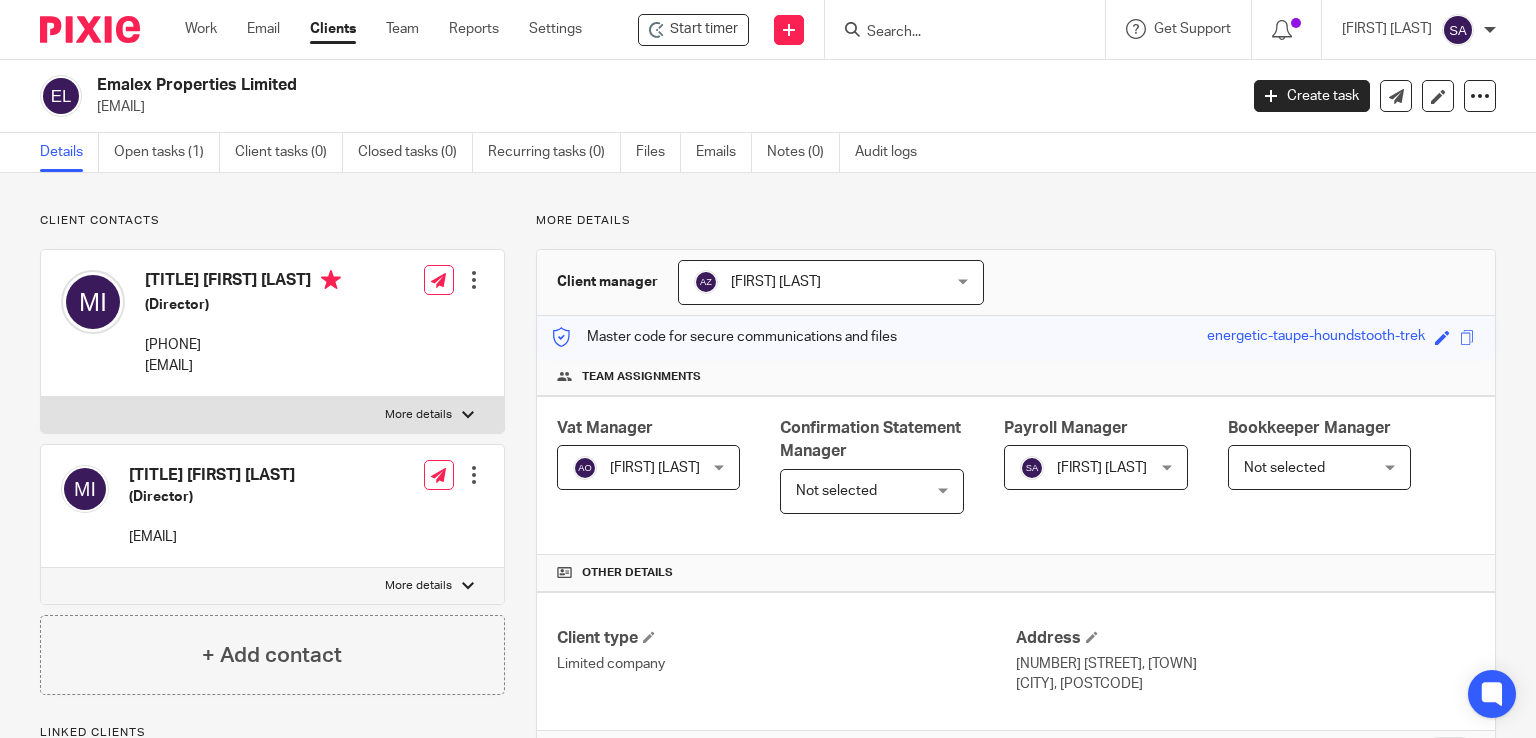 click at bounding box center (955, 33) 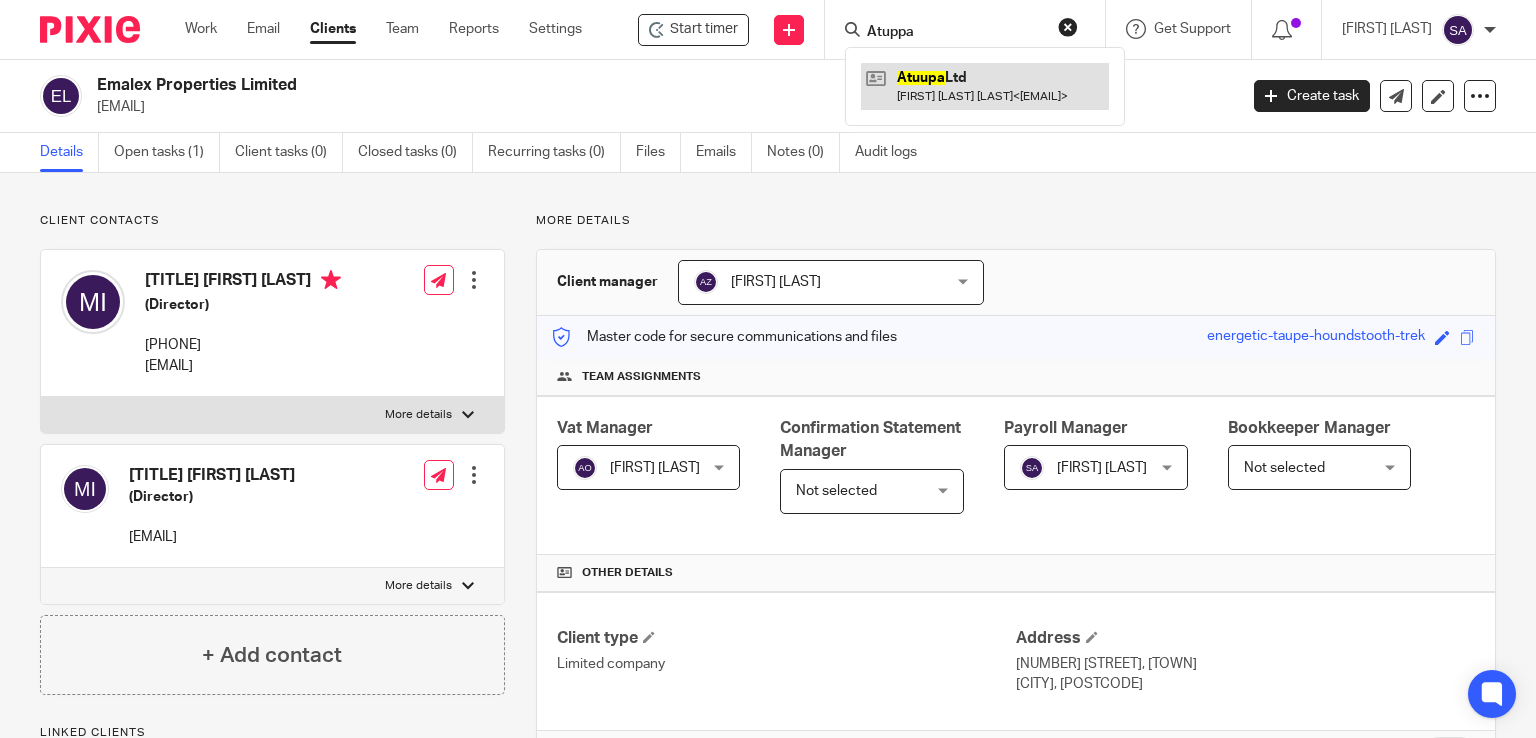type on "Atuppa" 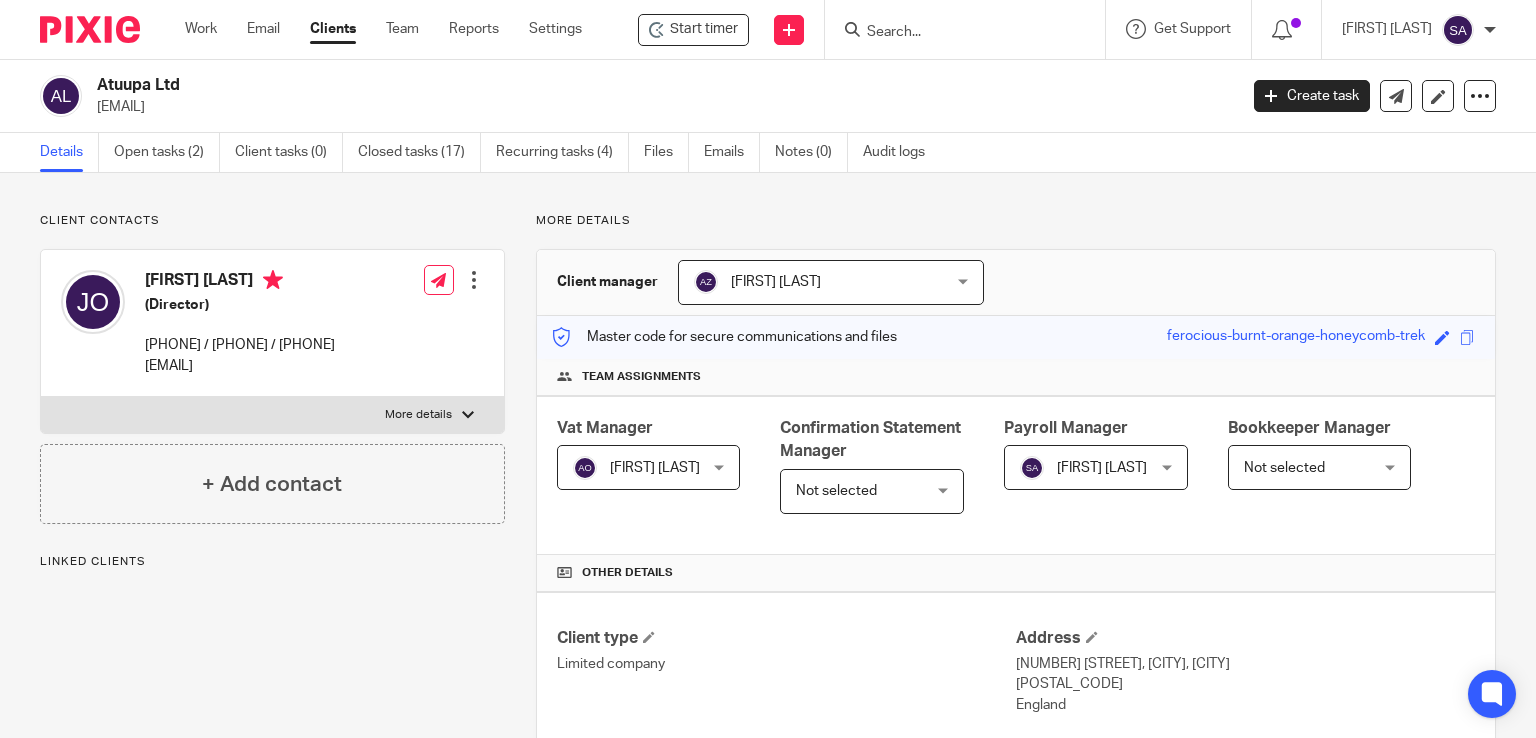 scroll, scrollTop: 0, scrollLeft: 0, axis: both 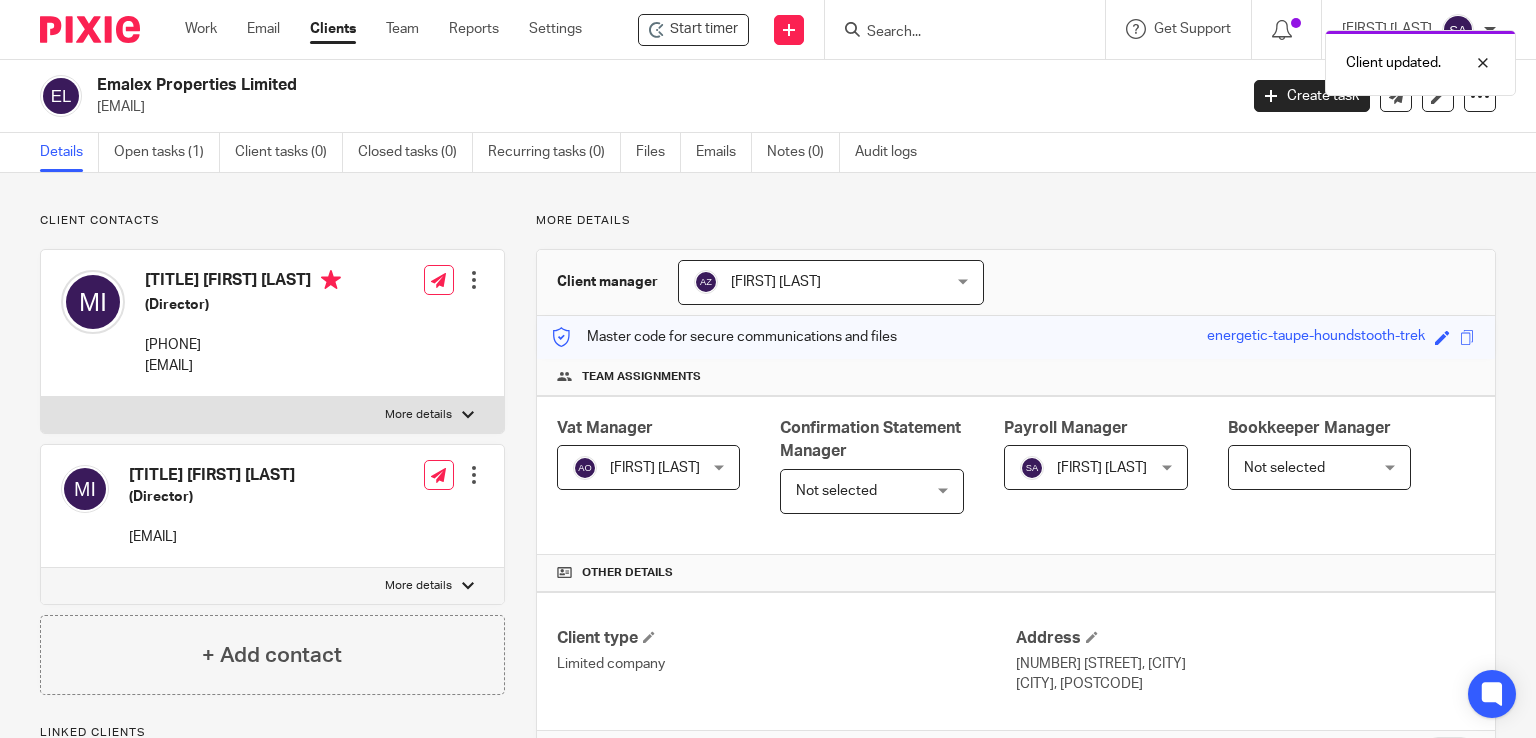 click on "Client updated." at bounding box center [1142, 58] 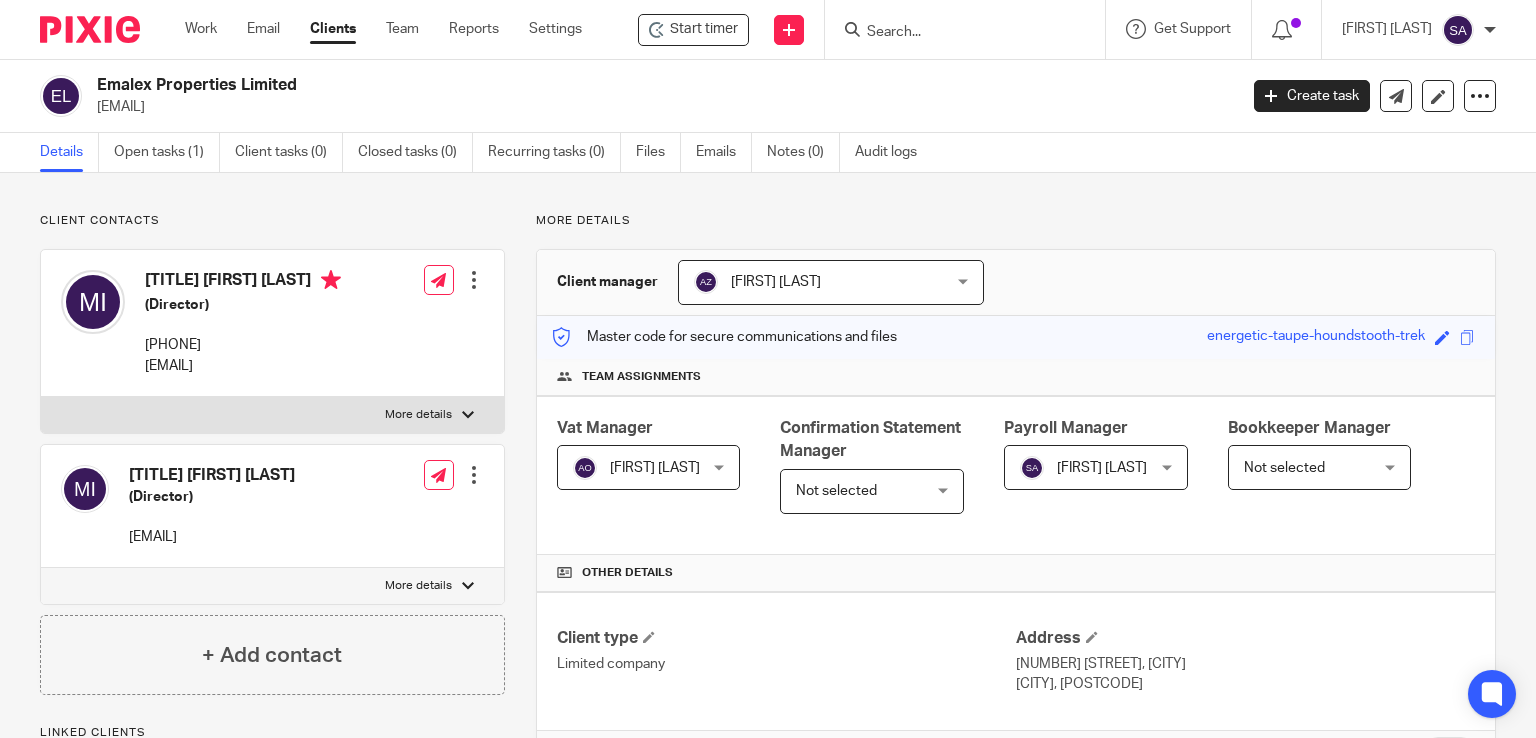 click at bounding box center [955, 33] 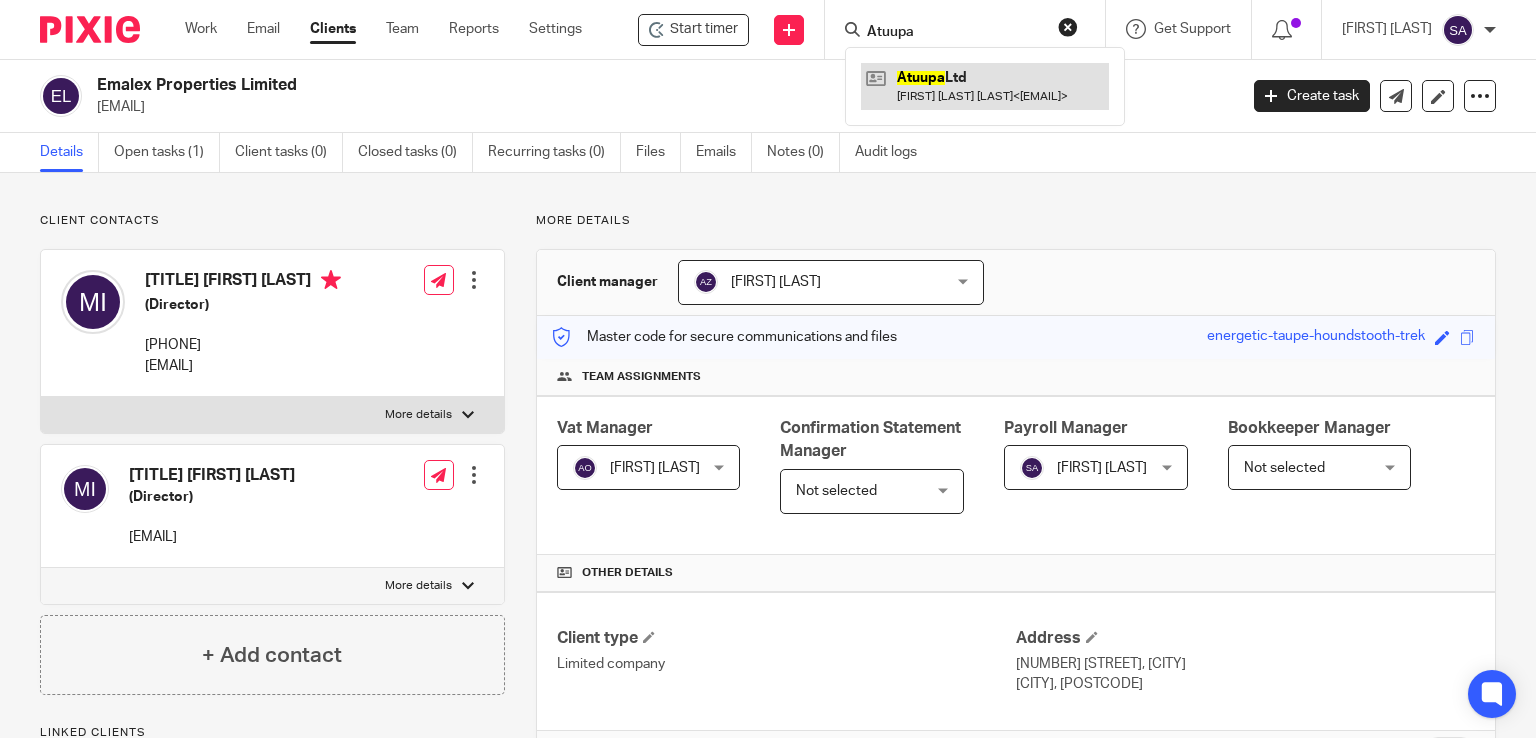 type on "Atuupa" 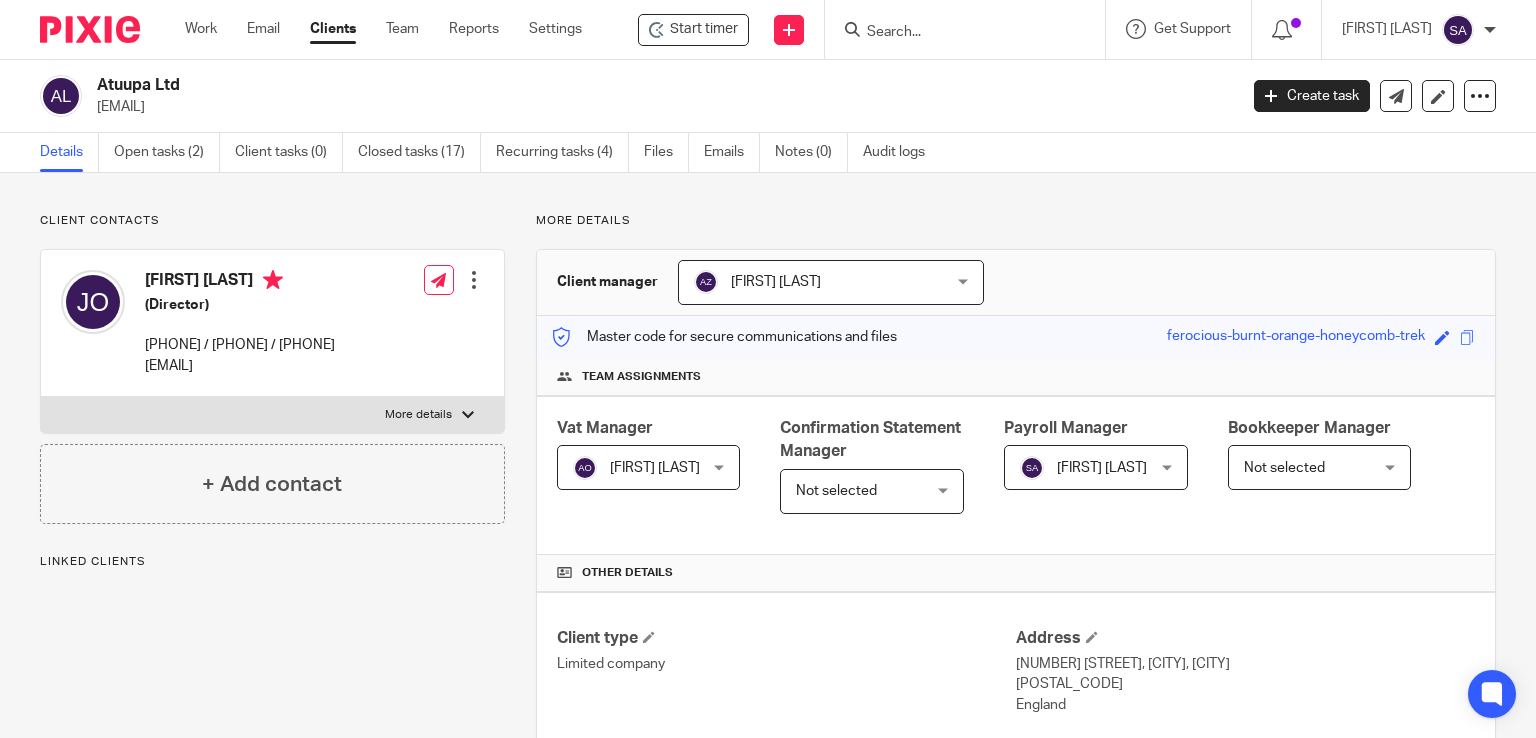 scroll, scrollTop: 0, scrollLeft: 0, axis: both 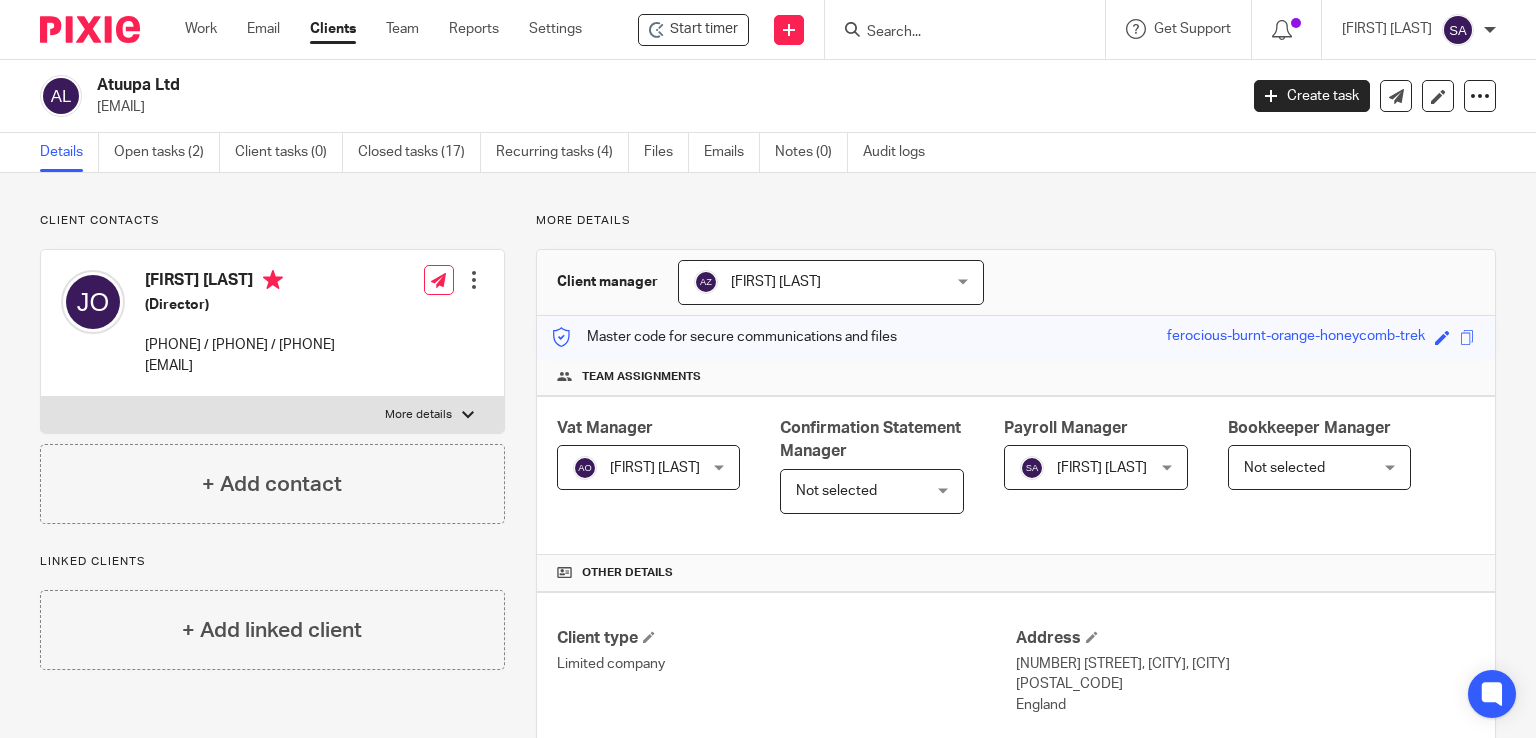 drag, startPoint x: 332, startPoint y: 281, endPoint x: 130, endPoint y: 265, distance: 202.63268 